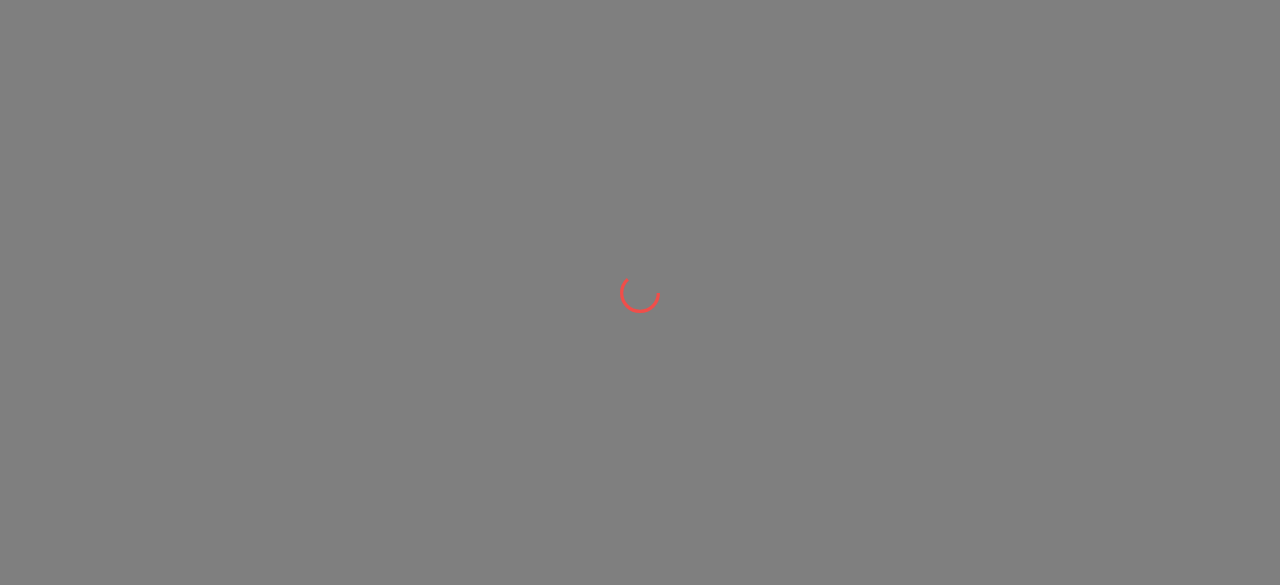 scroll, scrollTop: 0, scrollLeft: 0, axis: both 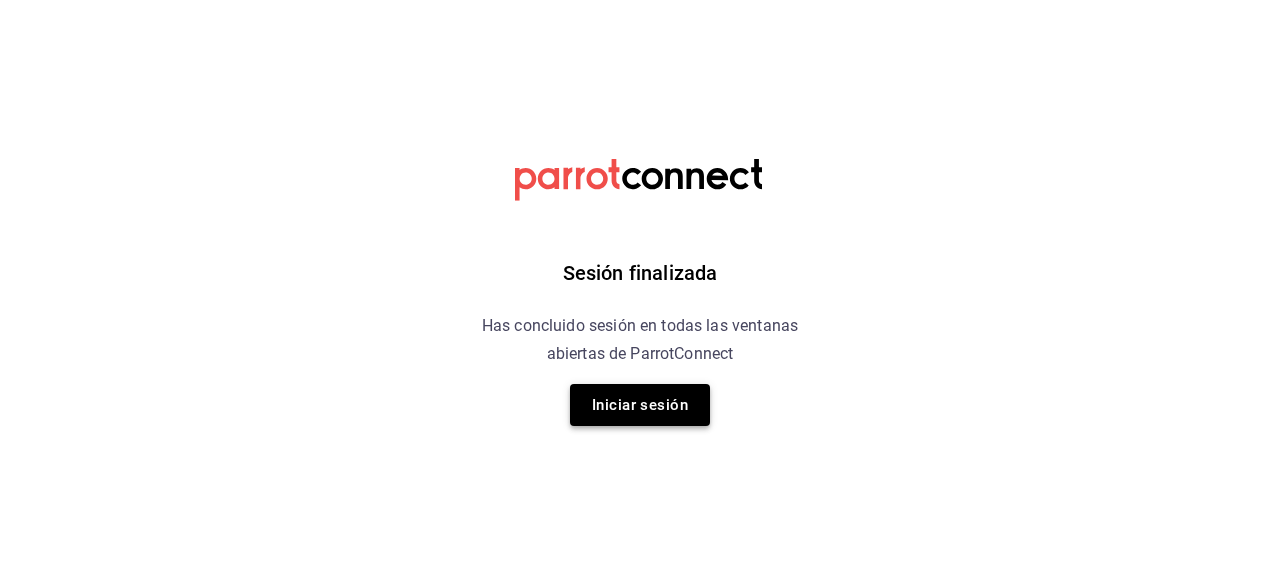 click on "Iniciar sesión" at bounding box center (640, 405) 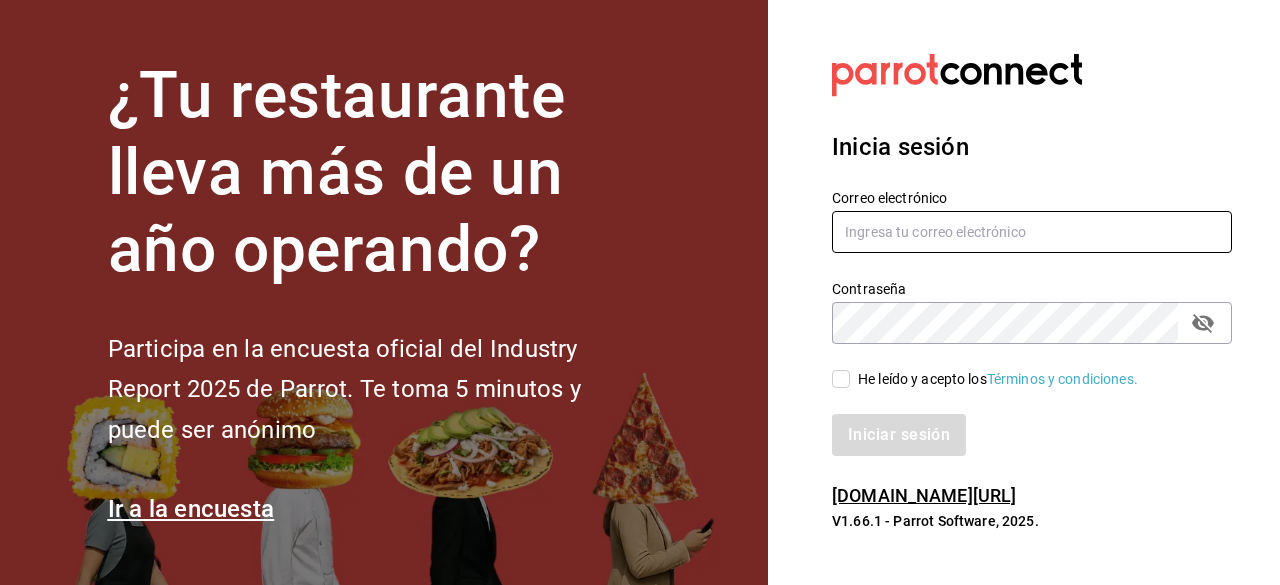 click at bounding box center [1032, 232] 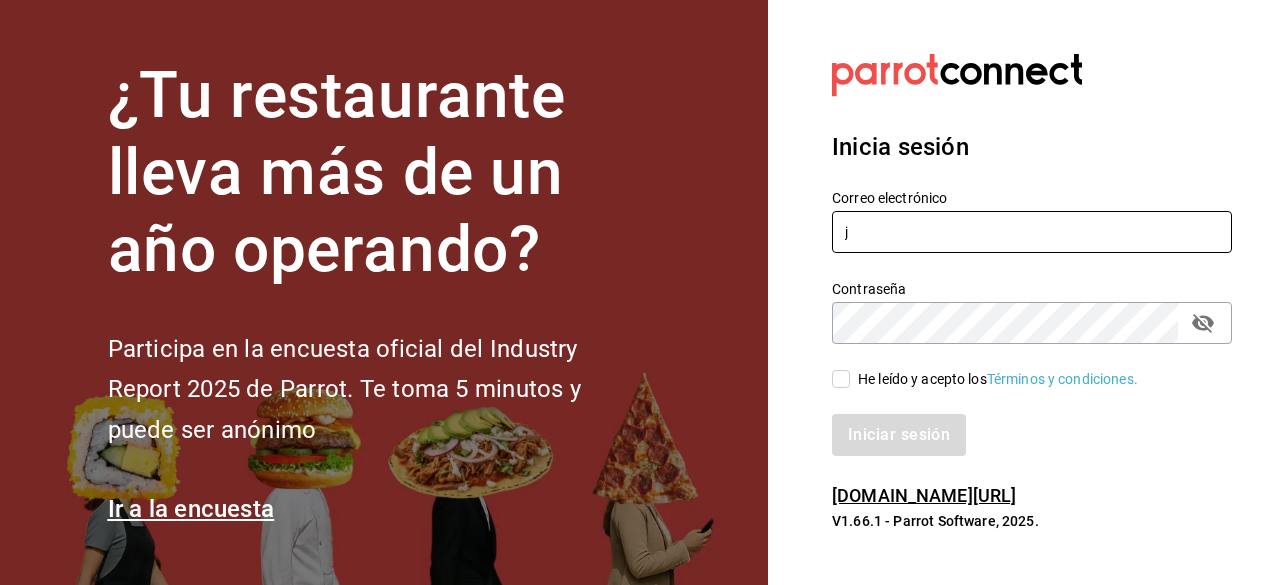 type on "[EMAIL_ADDRESS][DOMAIN_NAME]" 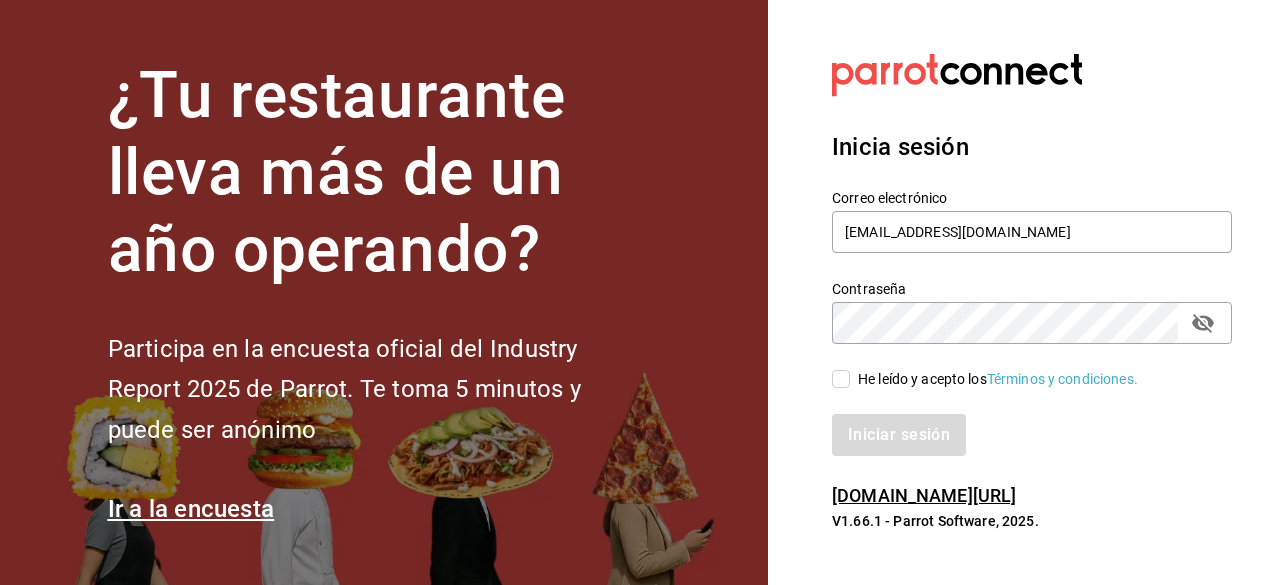 click on "He leído y acepto los  Términos y condiciones." at bounding box center (841, 379) 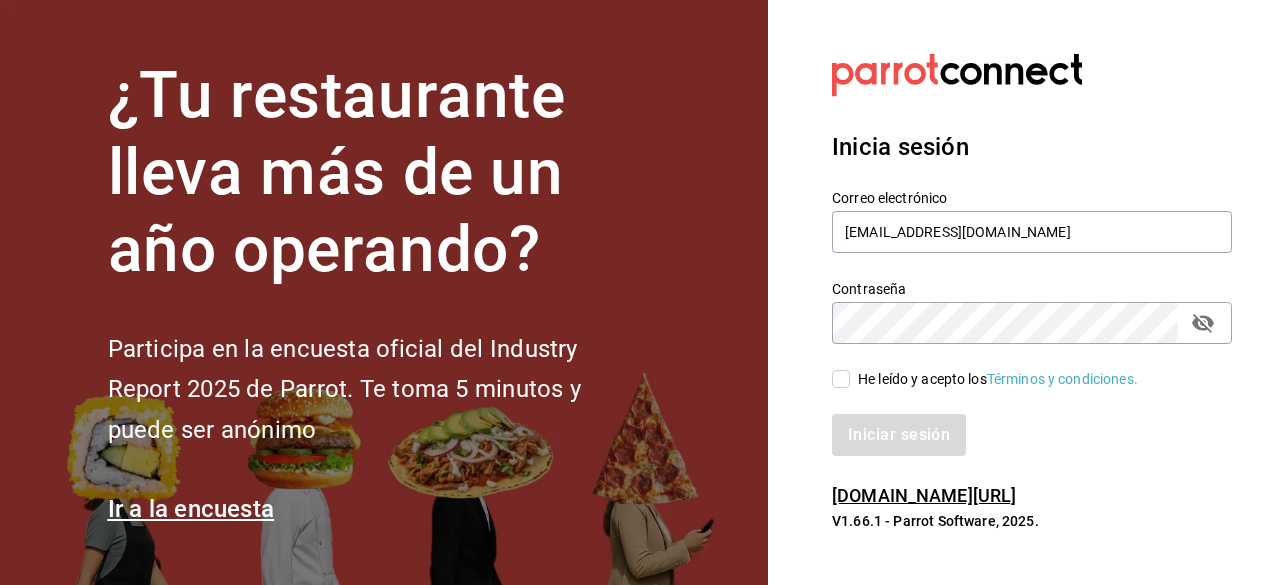 checkbox on "true" 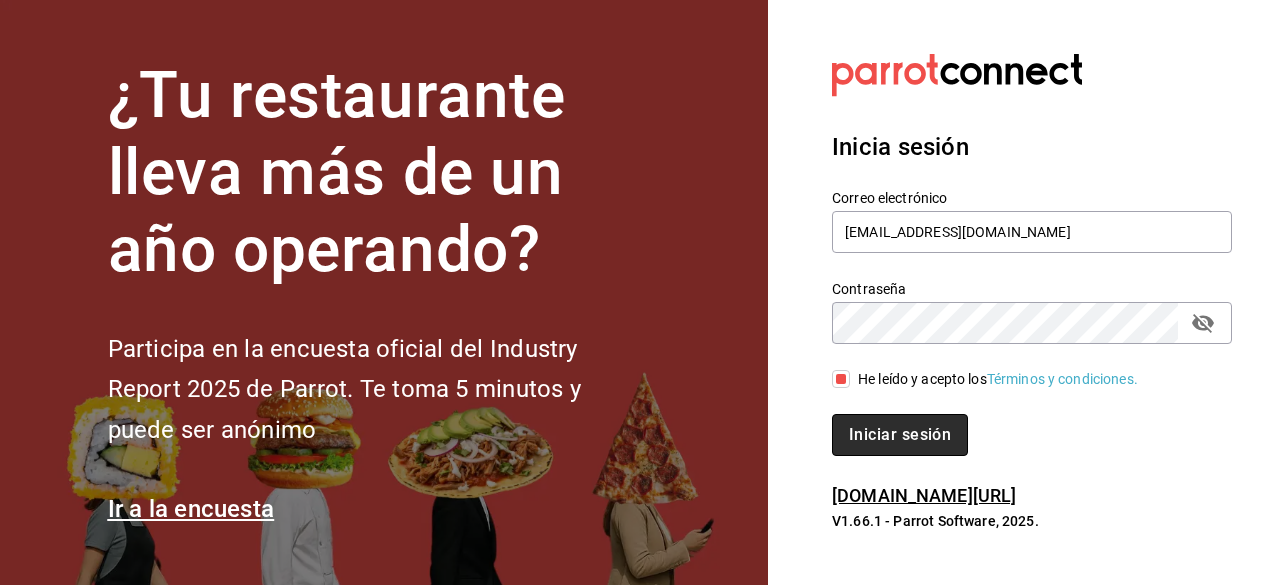 click on "Iniciar sesión" at bounding box center (900, 435) 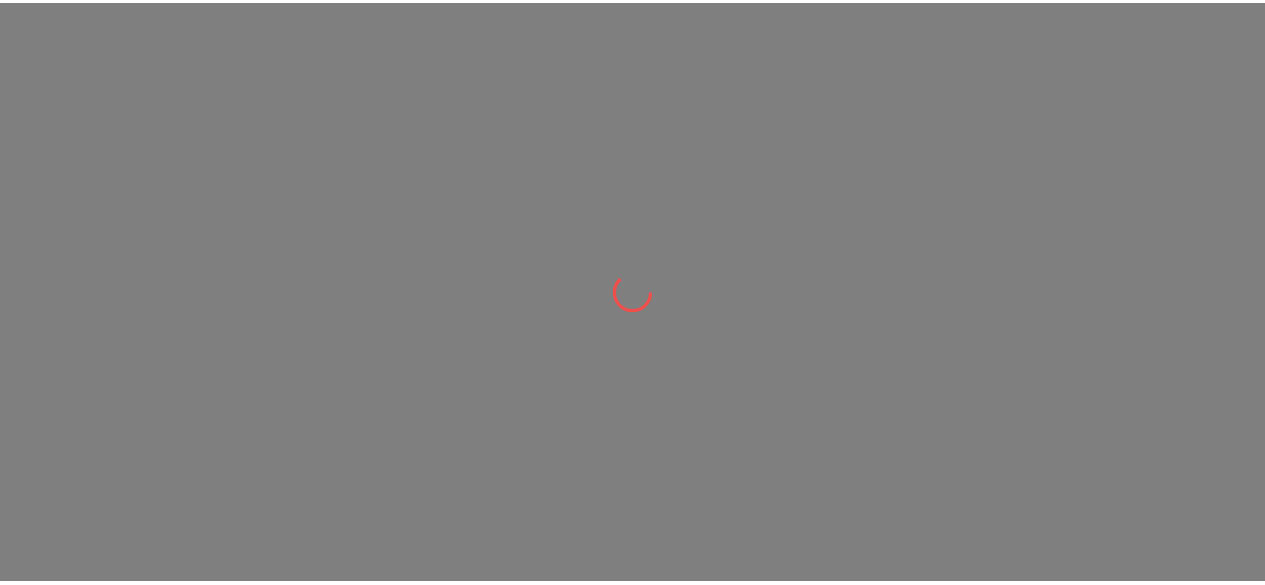 scroll, scrollTop: 0, scrollLeft: 0, axis: both 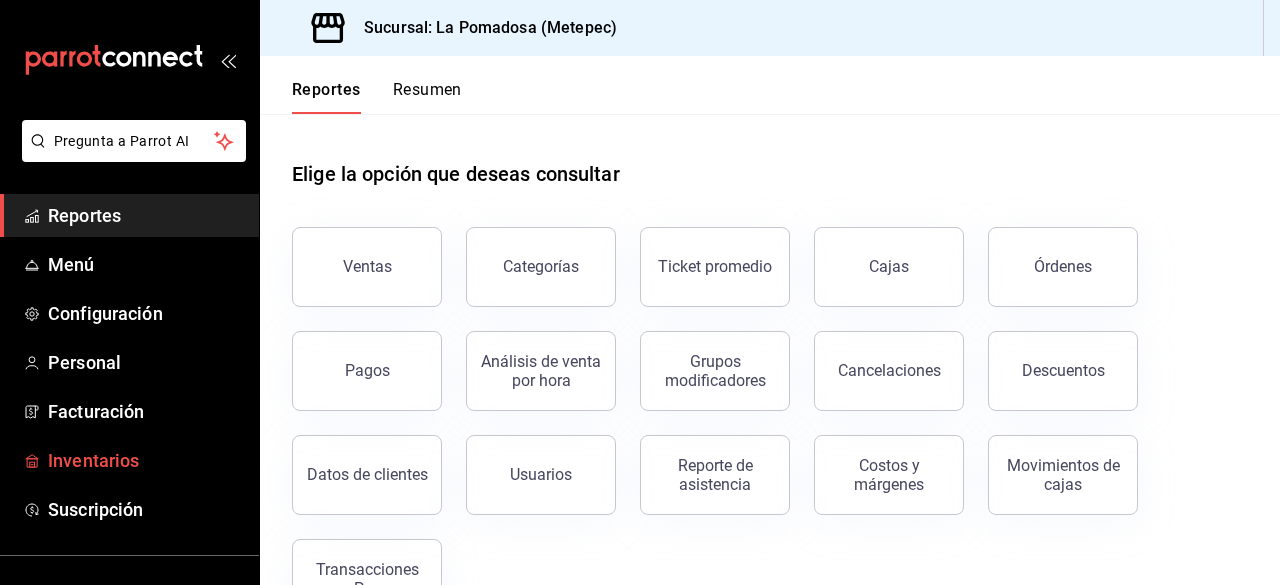 click on "Inventarios" at bounding box center [145, 460] 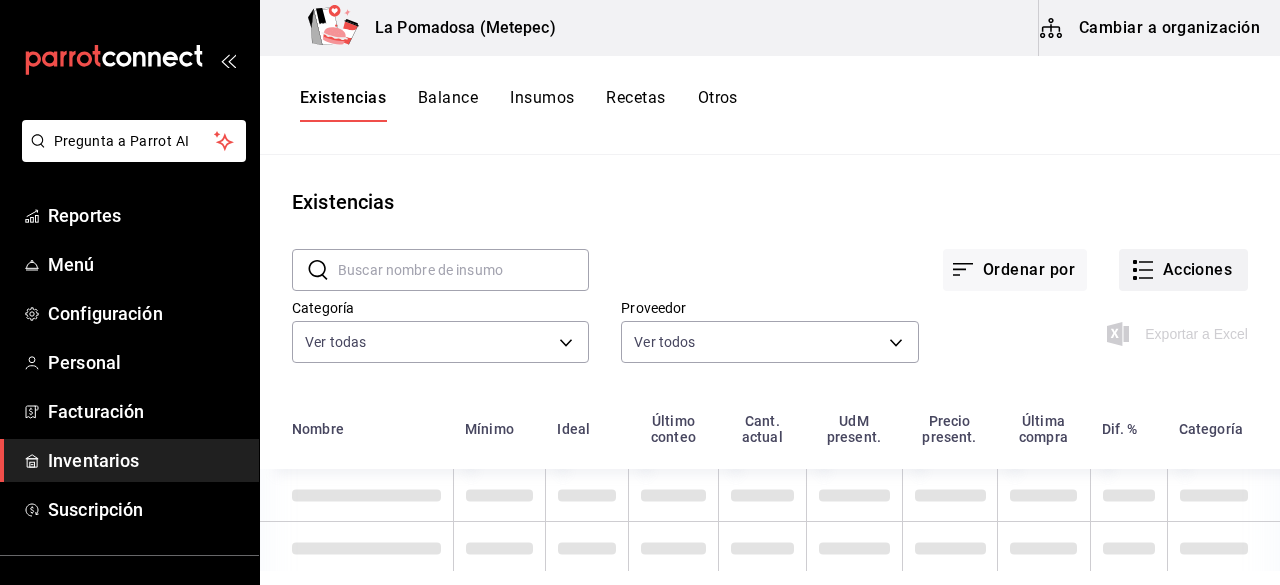 click on "Acciones" at bounding box center (1183, 270) 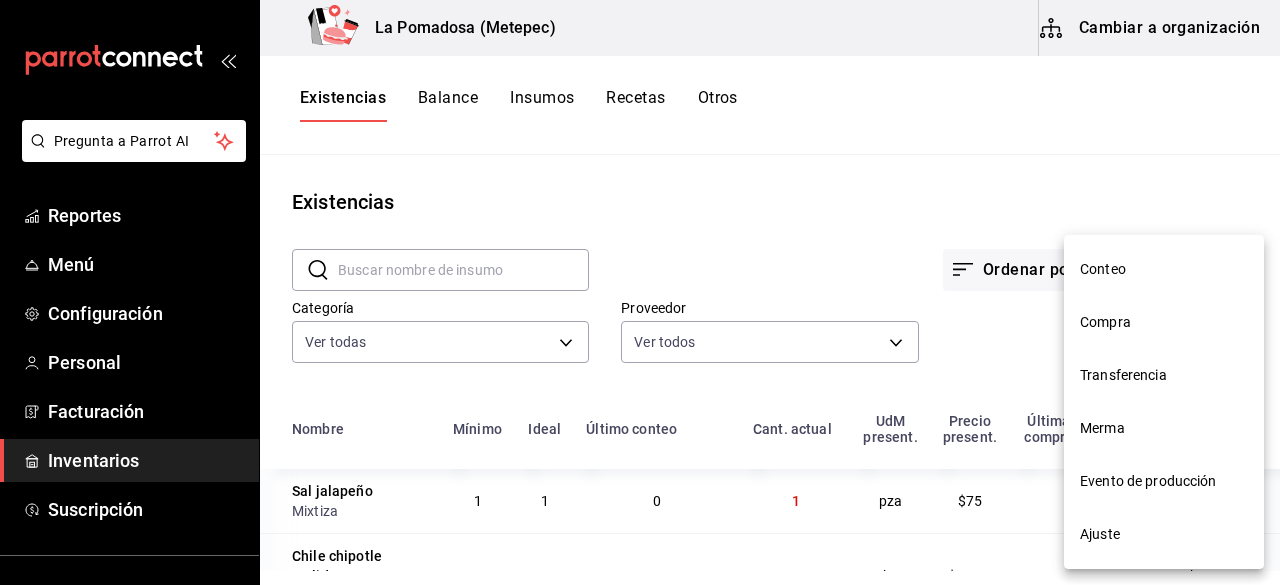 click at bounding box center (640, 292) 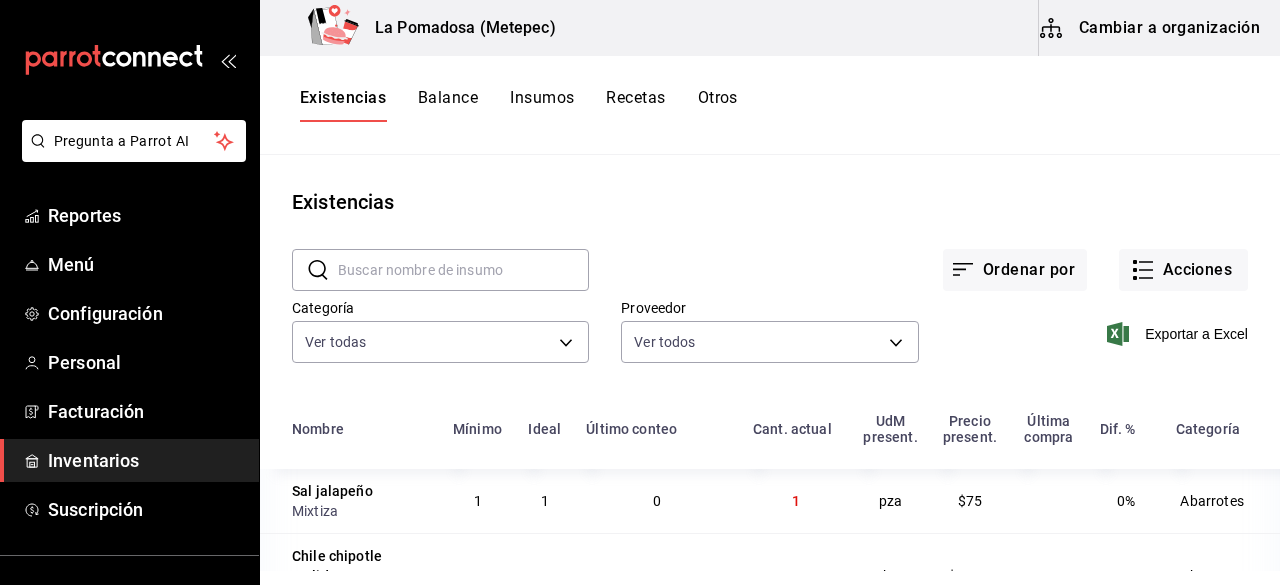 click on "Existencias ​ ​ Ordenar por Acciones Categoría Ver todas da665286-eb96-4e6f-8fd7-76cd67ec58e2,3dc81d95-6959-408b-ab71-3a4c6180bbe6,7b99b27d-513a-4f40-aa97-130fc407987f,5d4b3f0e-c5be-45db-b5b0-81ab884e6d35,85fde750-e9e5-40a7-b204-a10e68fb2e75,5a53e486-e01f-4375-b3c4-40a56d876da7,2d9a8d4c-68e0-4df7-9e1f-5f9b01bee052,83906a0e-b1c2-4167-ac23-b23dd2b0f04c,f07e12b7-c85b-42fd-a5af-477c685a827a,133602df-29e6-4474-a6ac-83eeb5e8b4bd,6fbce627-5999-4c51-a758-cc6a24d07cdd,47d98546-6303-4524-be2d-9f84b7a3b6ec,426e67eb-0fa1-40dc-82b5-576a1d3eeceb,8c24c2ba-b3b2-47c5-94b8-e793936c39d8,30abd554-9ddc-4c84-ab92-b44d739083d3,75fd117f-be83-4433-94d7-76fb3d5e4270,4e0c172a-0b01-4bfc-be5b-cf7e60133c05,fb29476a-60a6-4b27-8fb5-5583b2c1156b,e7c3aa9b-49d1-4af3-9df9-05ffa3952890 Proveedor Ver todos Exportar a Excel Nombre Mínimo Ideal Último conteo Cant. actual UdM present. Precio present. Última compra Dif. % Categoría Sal jalapeño Mixtiza 1 1 0 1 pza $75 0% Abarrotes  Chile chipotle molido  Terana 1 1 0 1 kg $155.5 0% Terana 1" at bounding box center [770, 363] 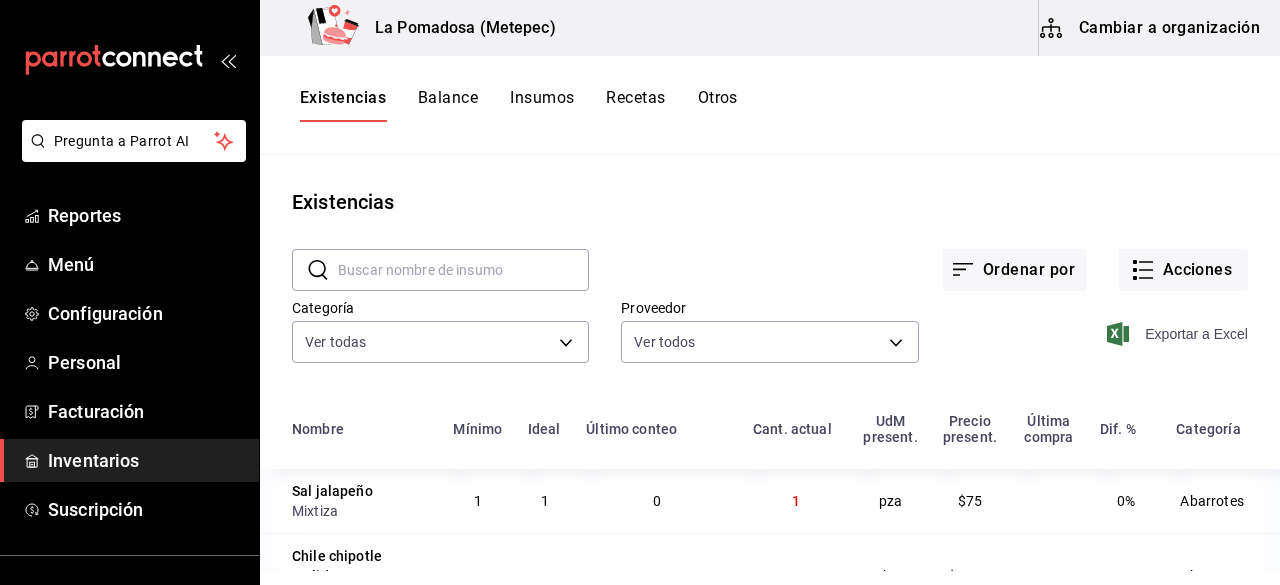 click on "Exportar a Excel" at bounding box center [1179, 334] 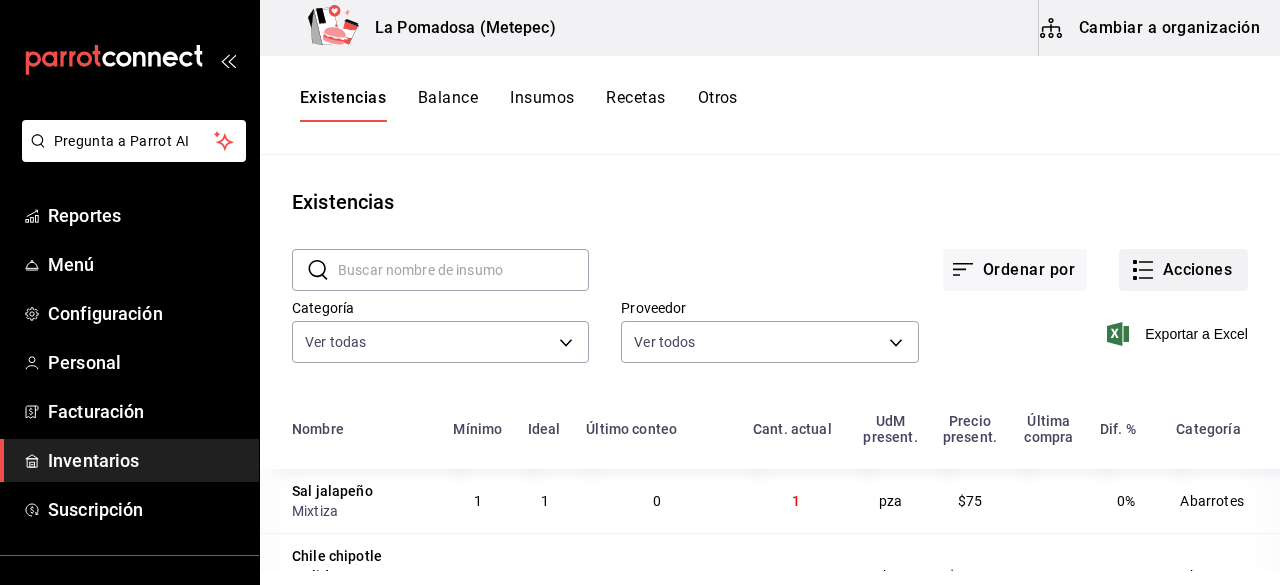 click on "Acciones" at bounding box center [1183, 270] 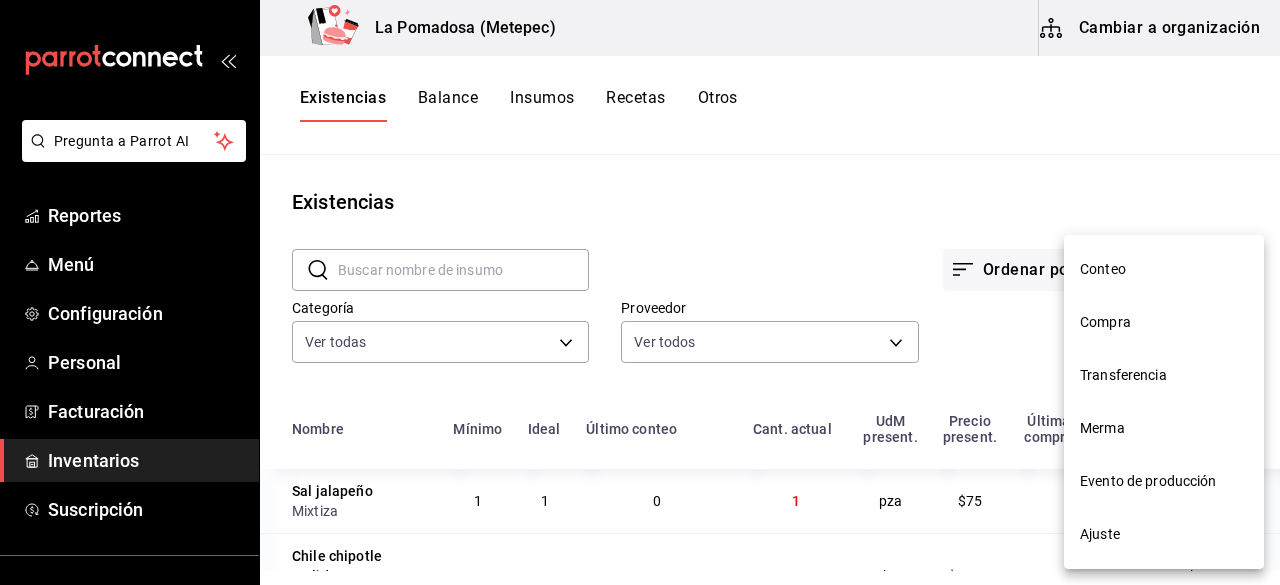 click on "Merma" at bounding box center (1164, 428) 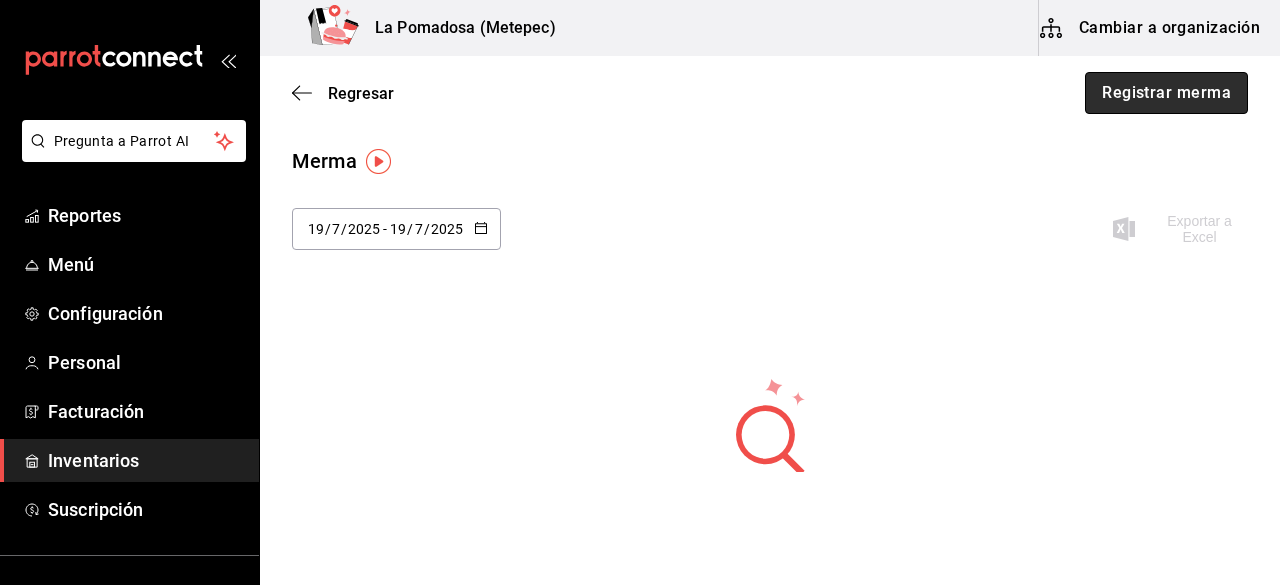 click on "Registrar merma" at bounding box center [1166, 93] 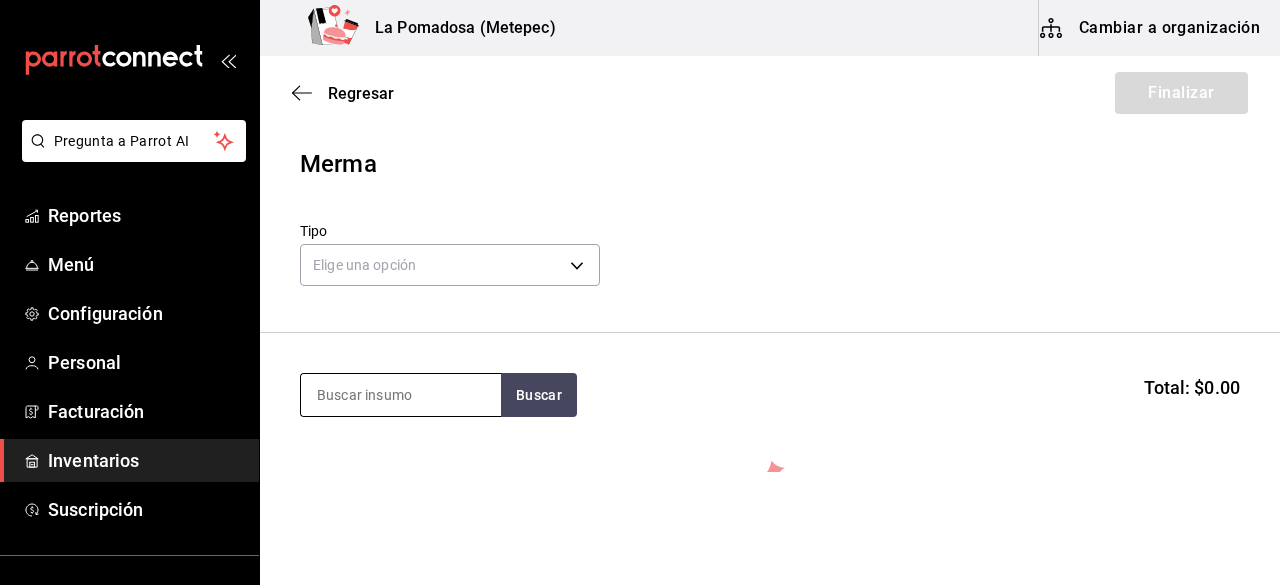 click at bounding box center (401, 395) 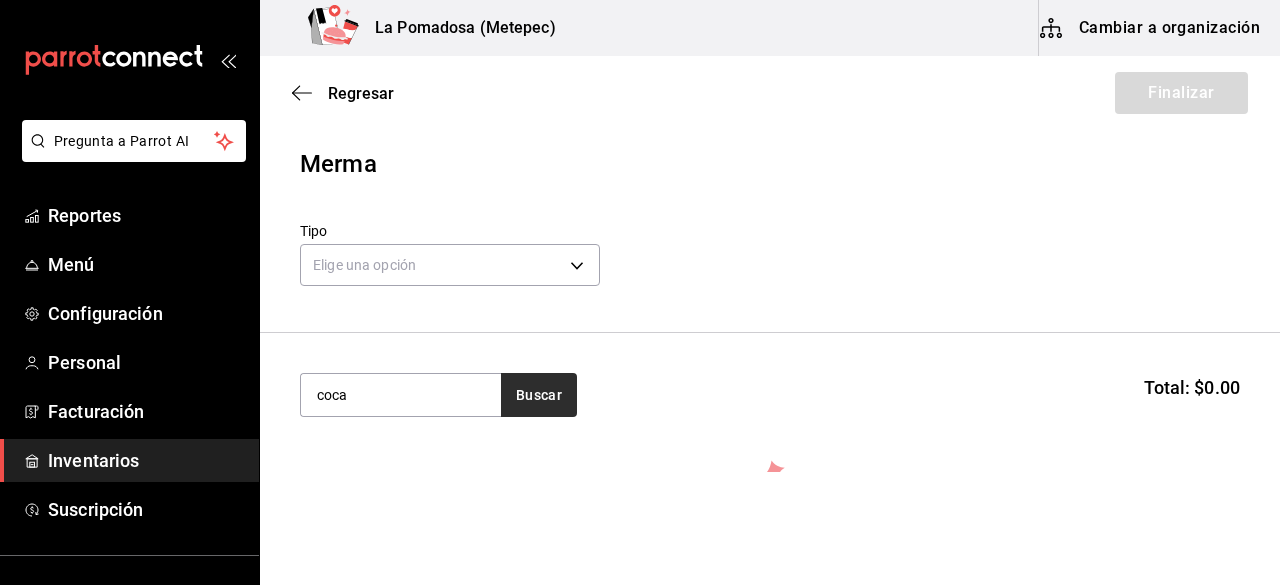 type on "coca" 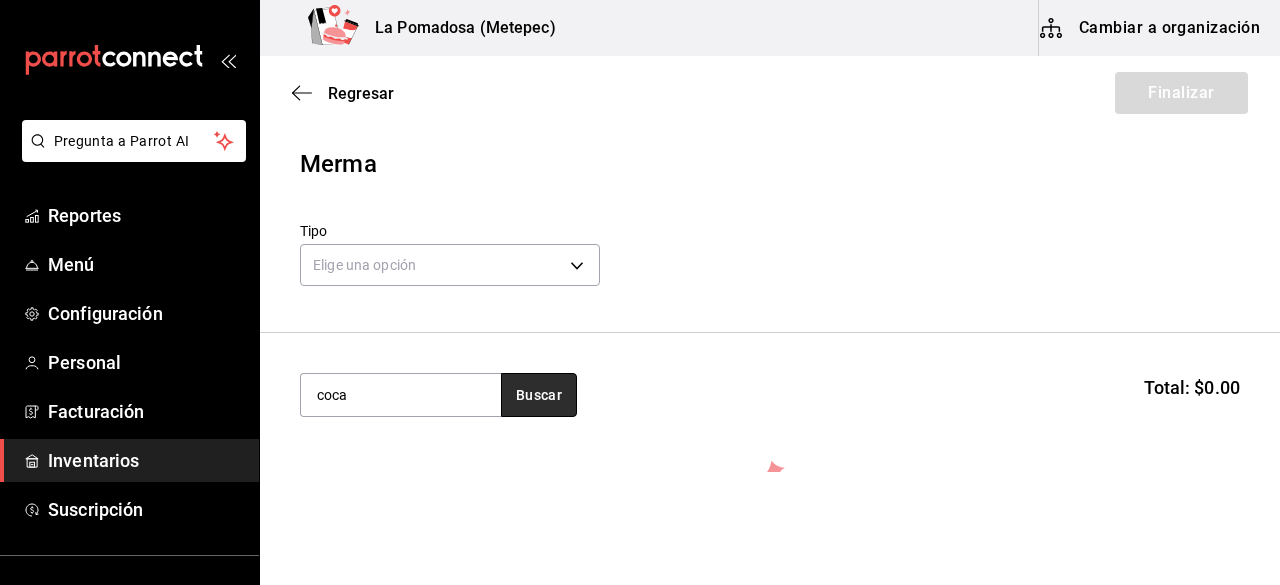 click on "Buscar" at bounding box center (539, 395) 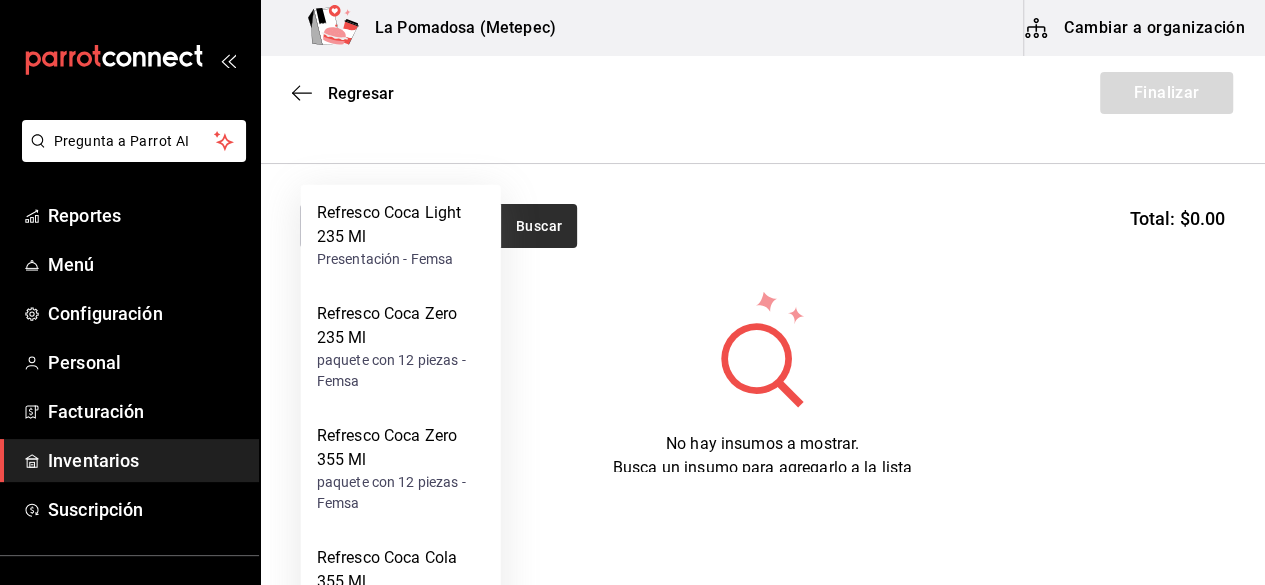scroll, scrollTop: 240, scrollLeft: 0, axis: vertical 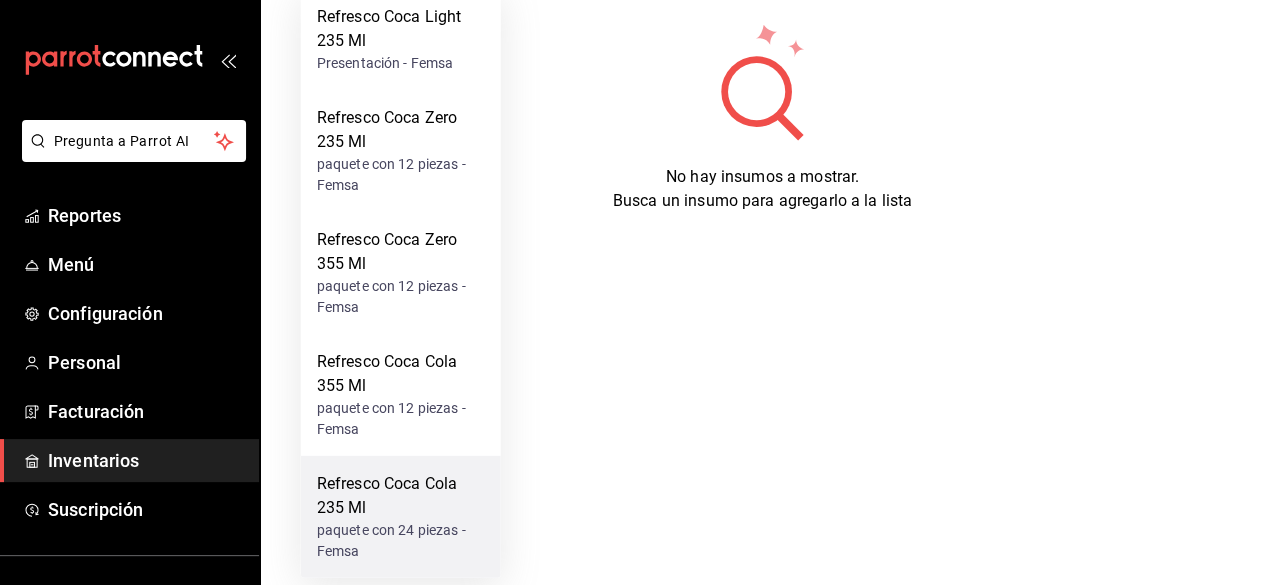 click on "Refresco Coca Cola 235 Ml" at bounding box center (401, 496) 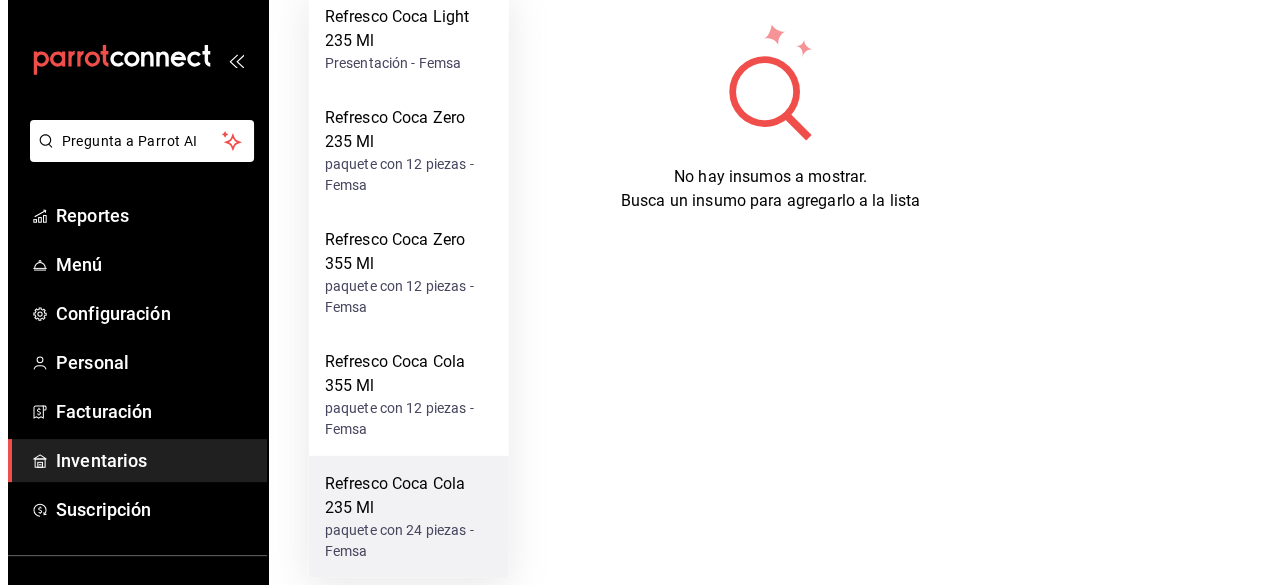scroll, scrollTop: 0, scrollLeft: 0, axis: both 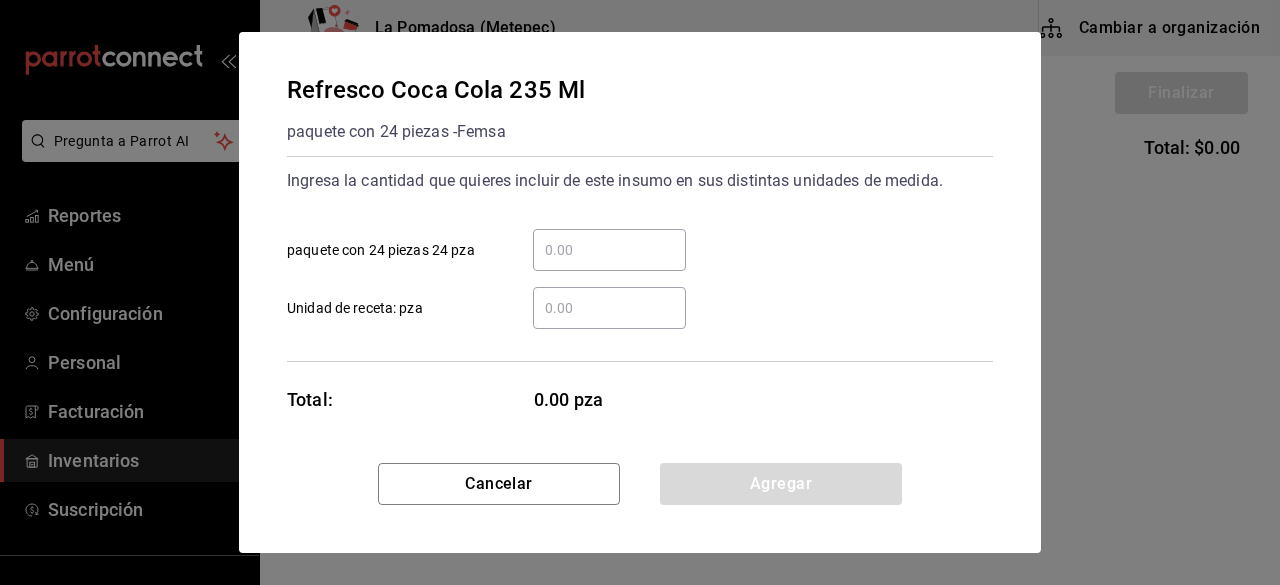 click on "​ Unidad de receta: pza" at bounding box center (609, 308) 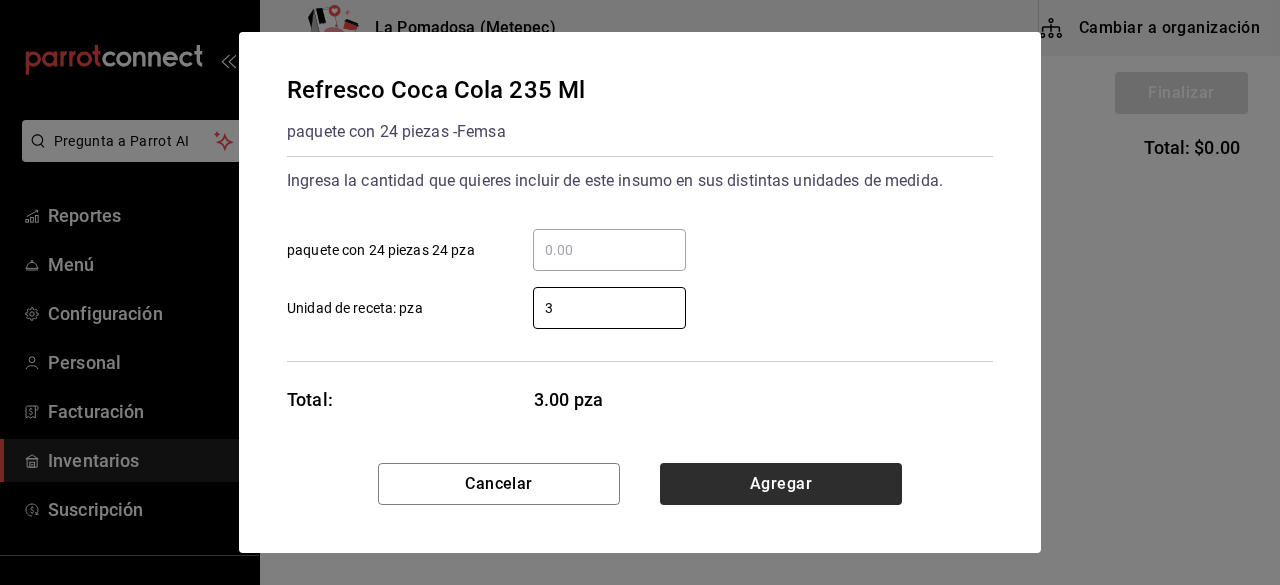 type on "3" 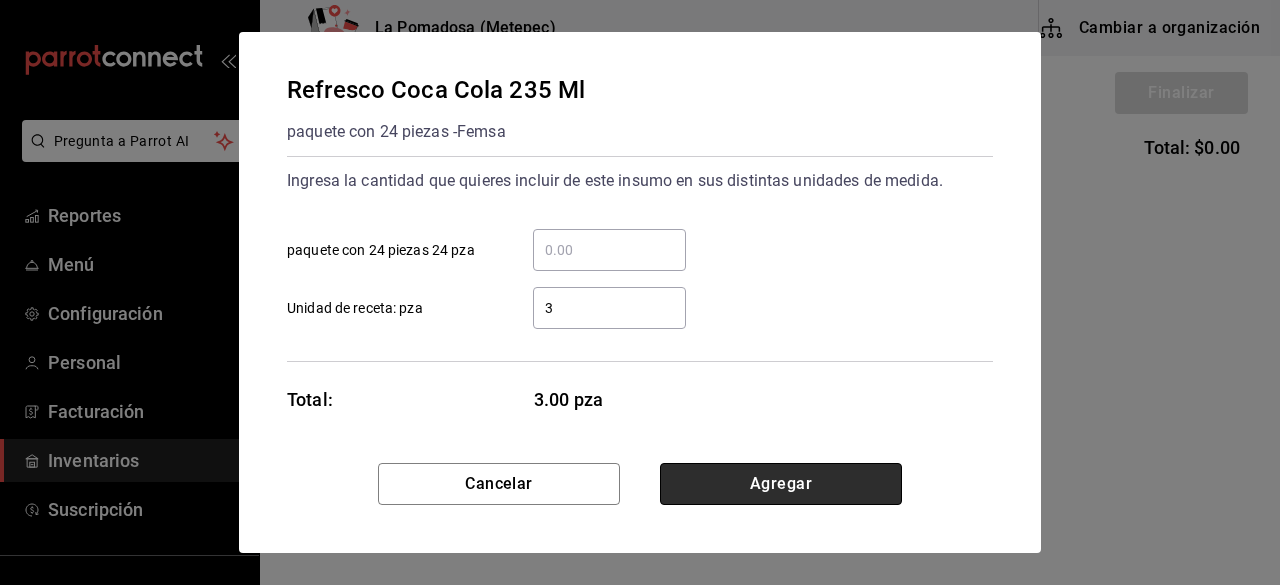 click on "Agregar" at bounding box center (781, 484) 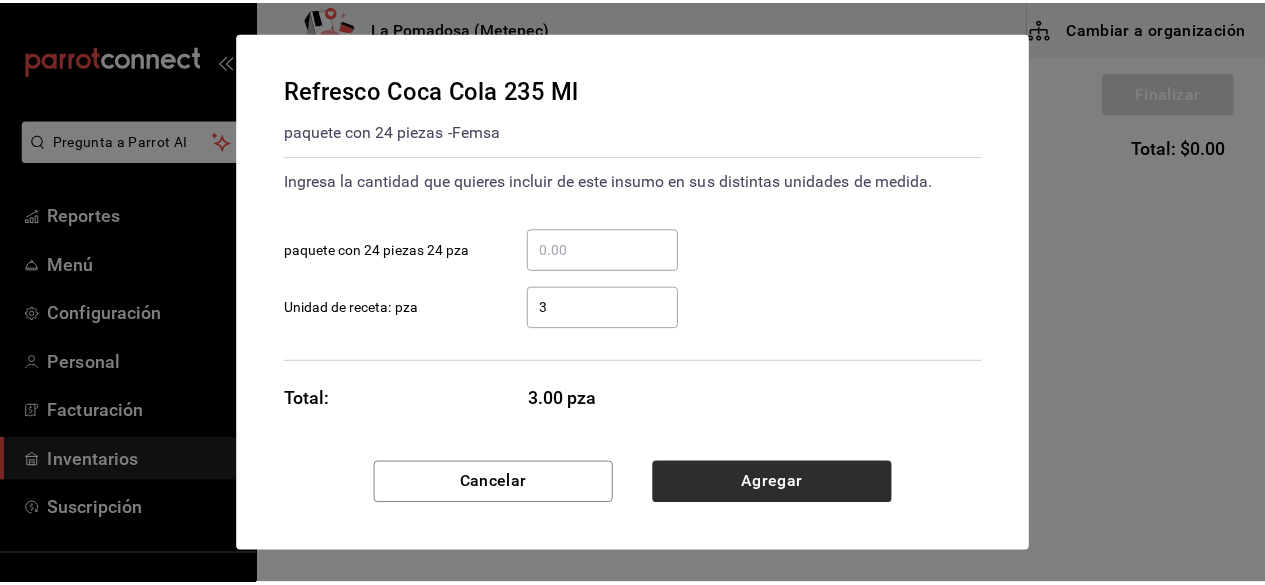 scroll, scrollTop: 145, scrollLeft: 0, axis: vertical 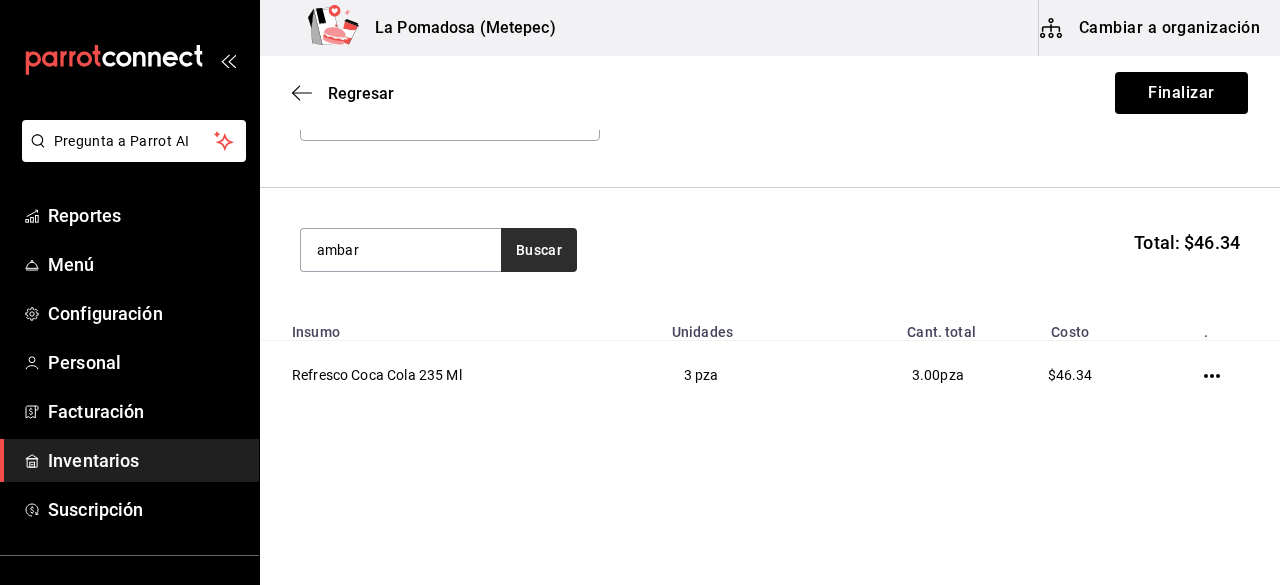 type on "ambar" 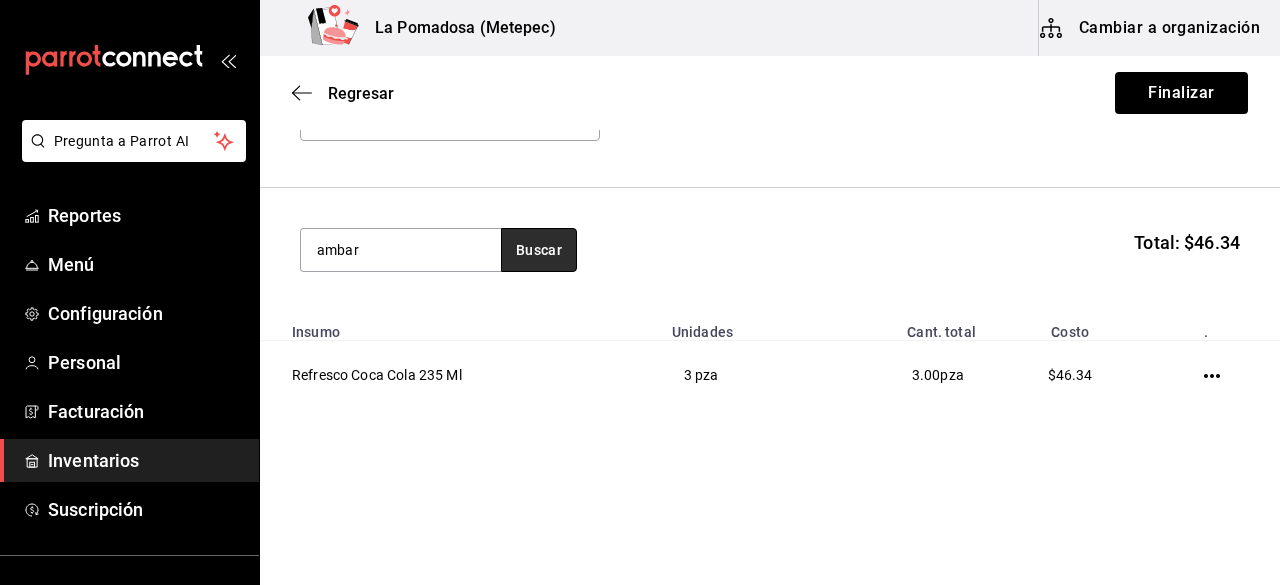 click on "Buscar" at bounding box center (539, 250) 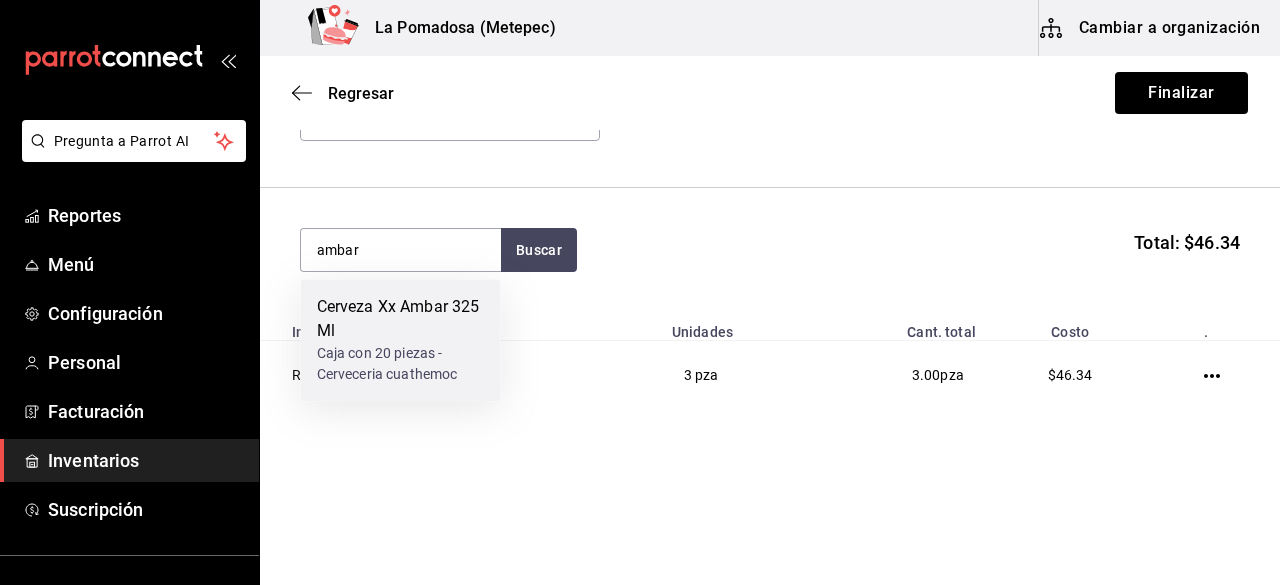 click on "Cerveza Xx Ambar 325 Ml" at bounding box center [401, 319] 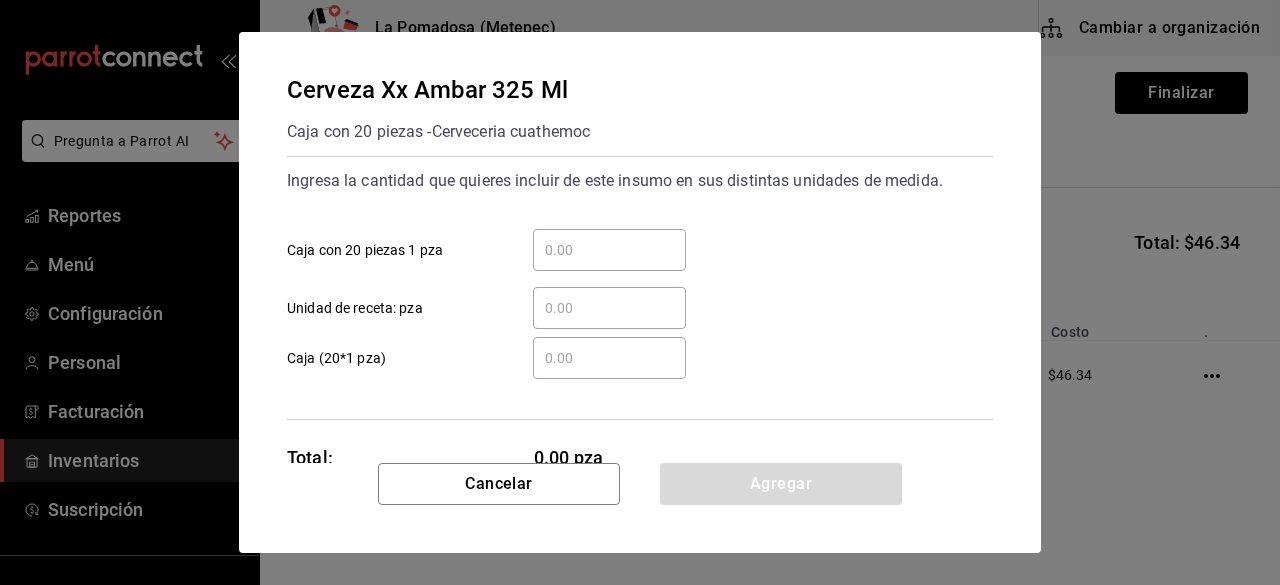 click on "​ Unidad de receta: pza" at bounding box center (609, 308) 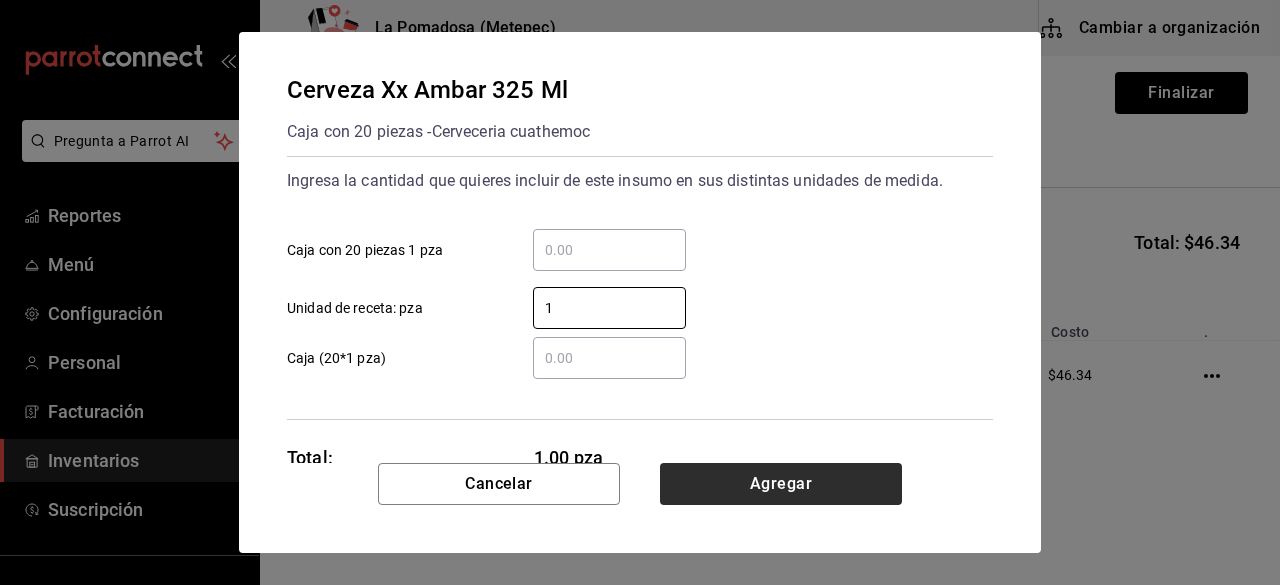 type on "1" 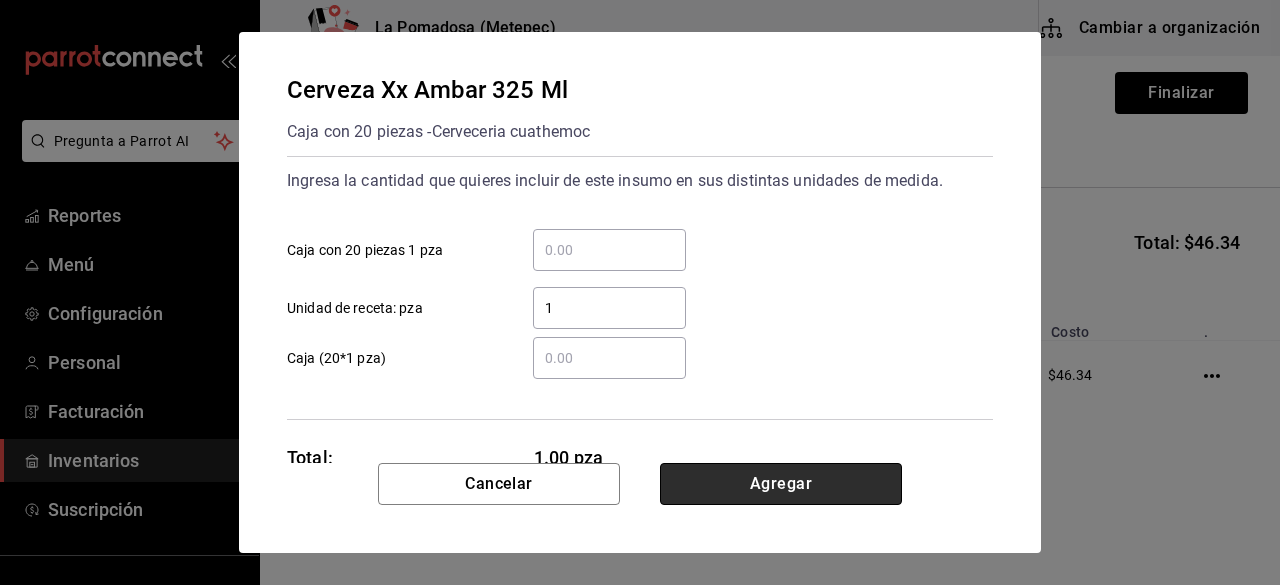 click on "Agregar" at bounding box center (781, 484) 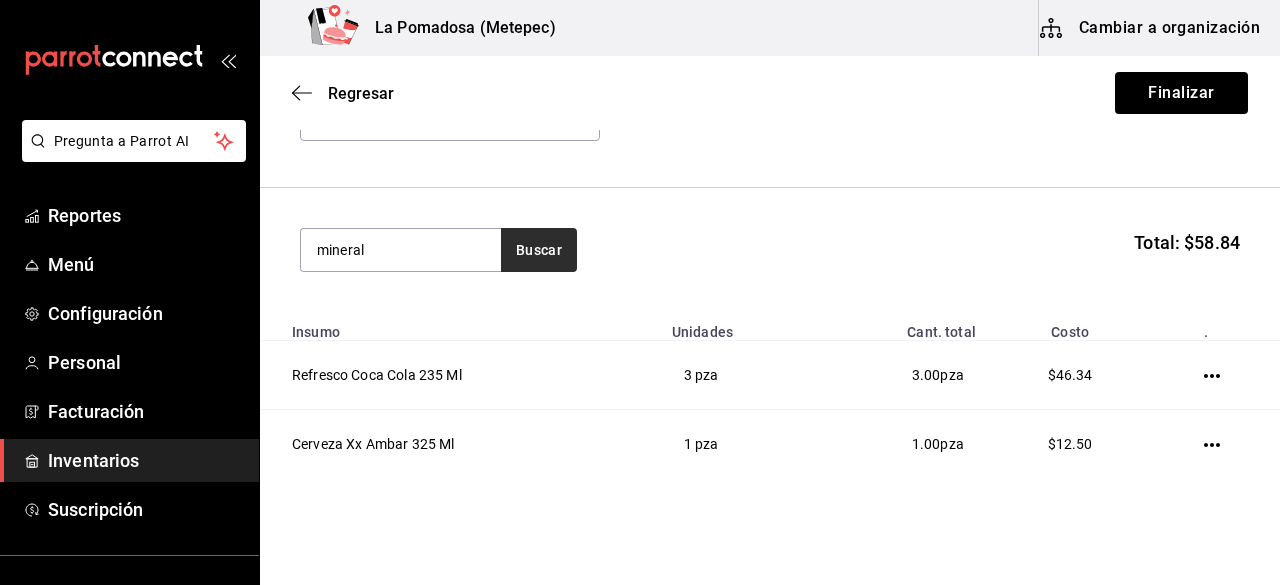 type on "mineral" 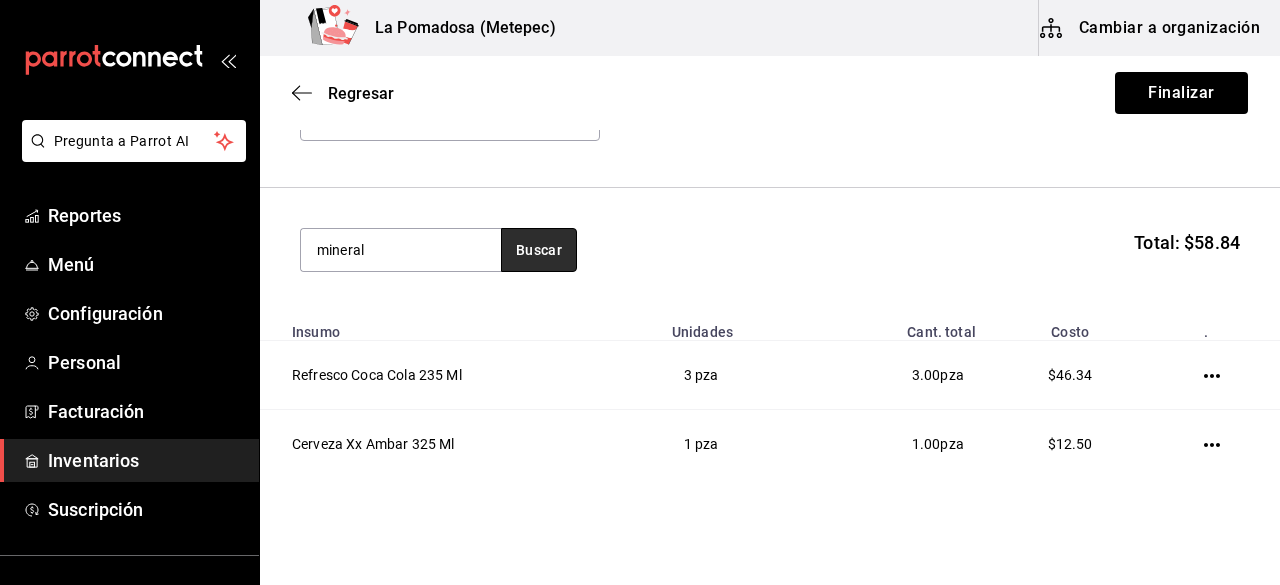 click on "Buscar" at bounding box center (539, 250) 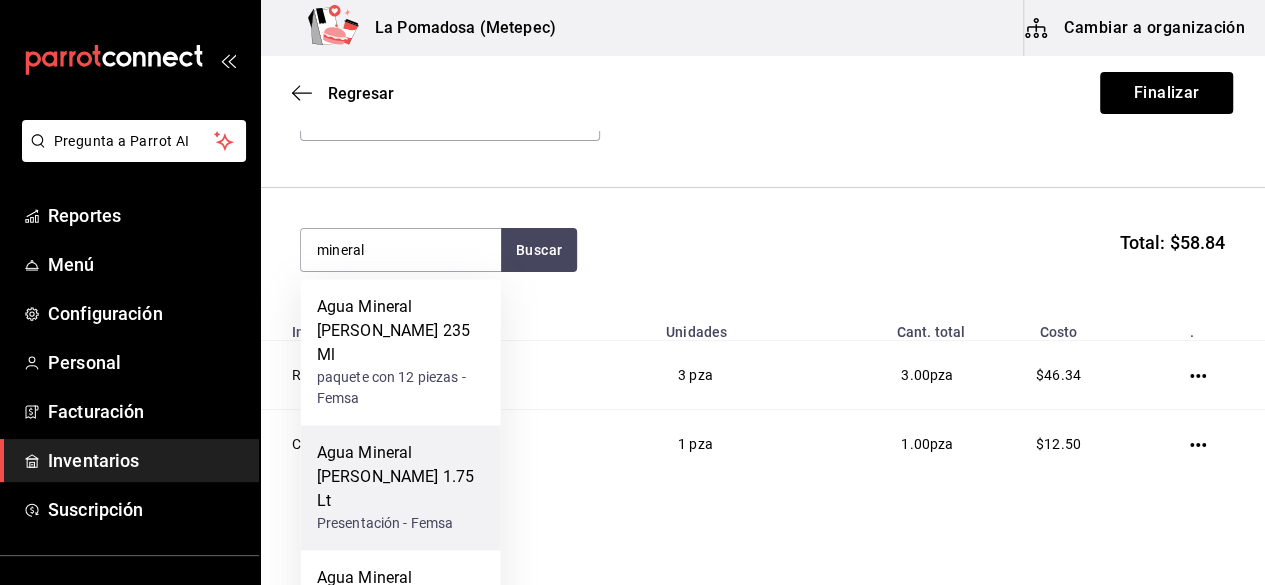 scroll, scrollTop: 148, scrollLeft: 0, axis: vertical 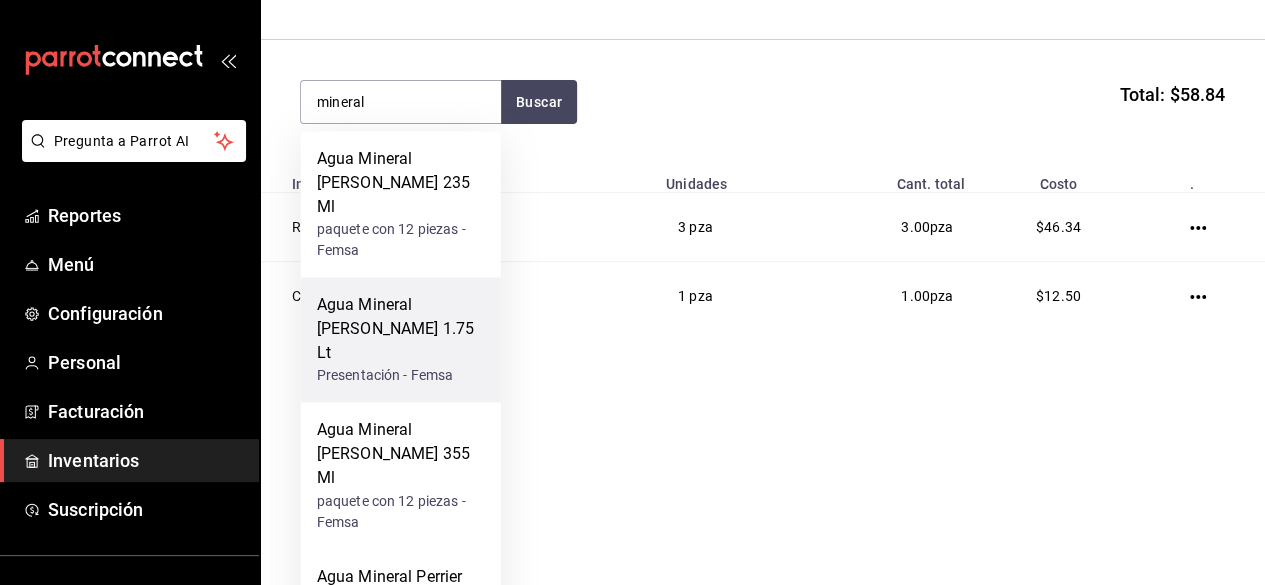 click on "Agua Mineral [PERSON_NAME] 1.75 Lt" at bounding box center (401, 329) 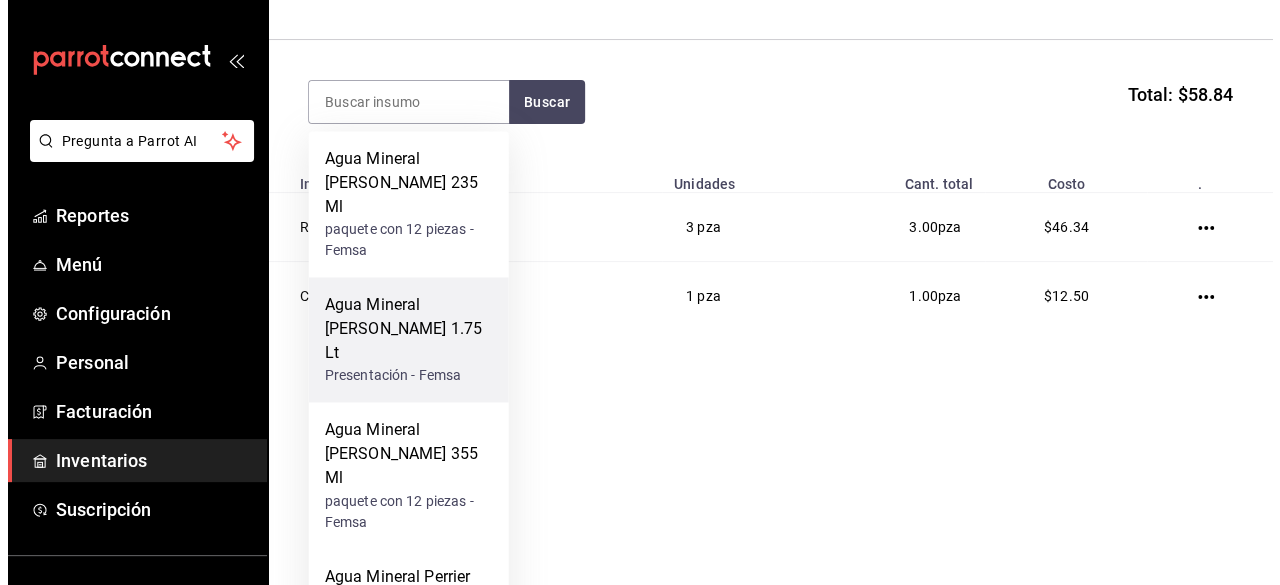 scroll, scrollTop: 0, scrollLeft: 0, axis: both 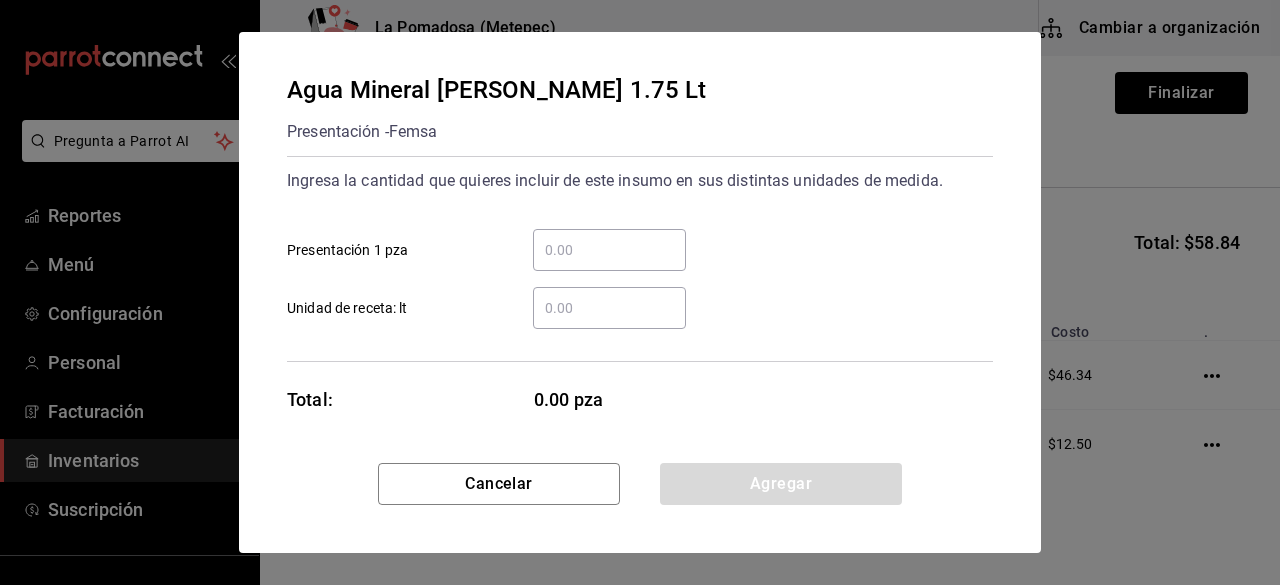click on "​ Unidad de receta: lt" at bounding box center [609, 308] 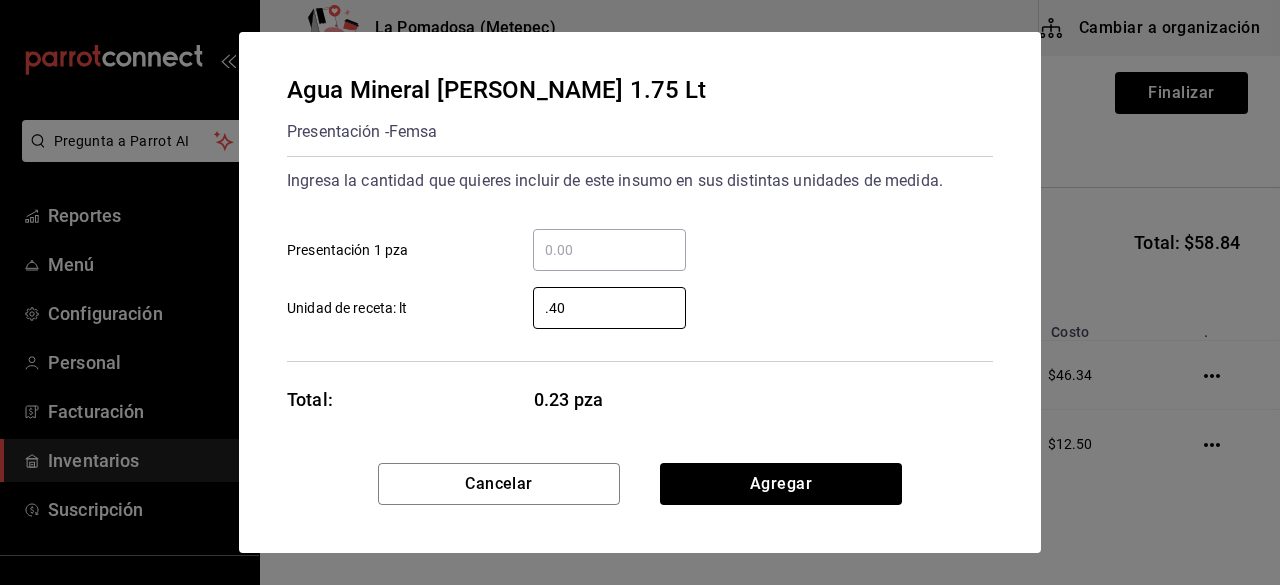 type on "0.40" 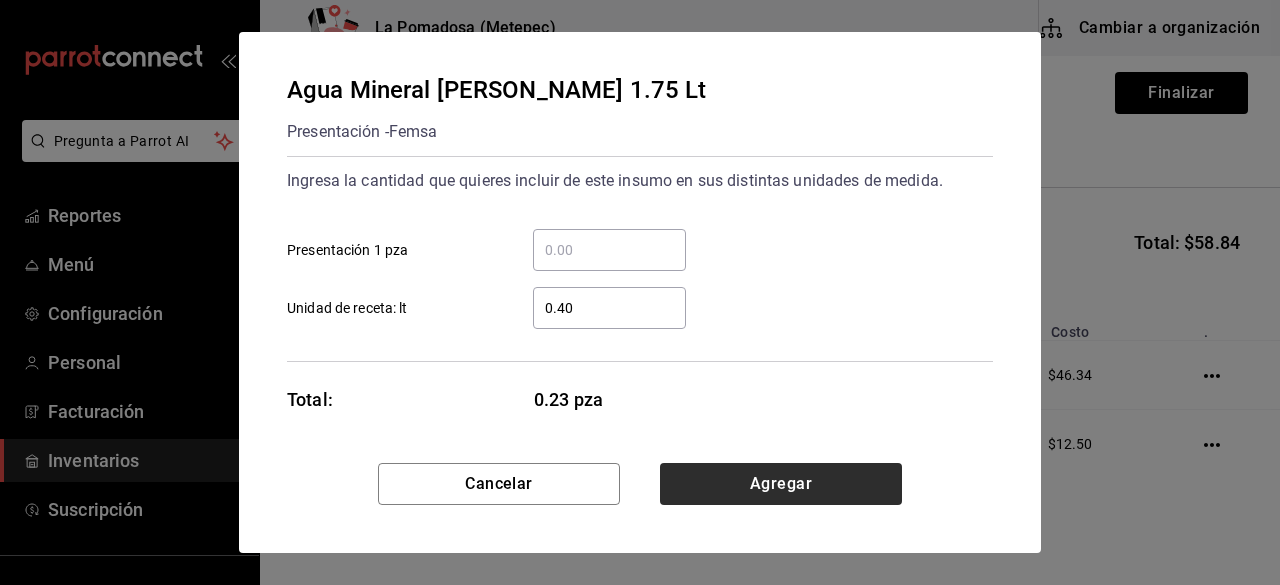 drag, startPoint x: 730, startPoint y: 510, endPoint x: 799, endPoint y: 492, distance: 71.30919 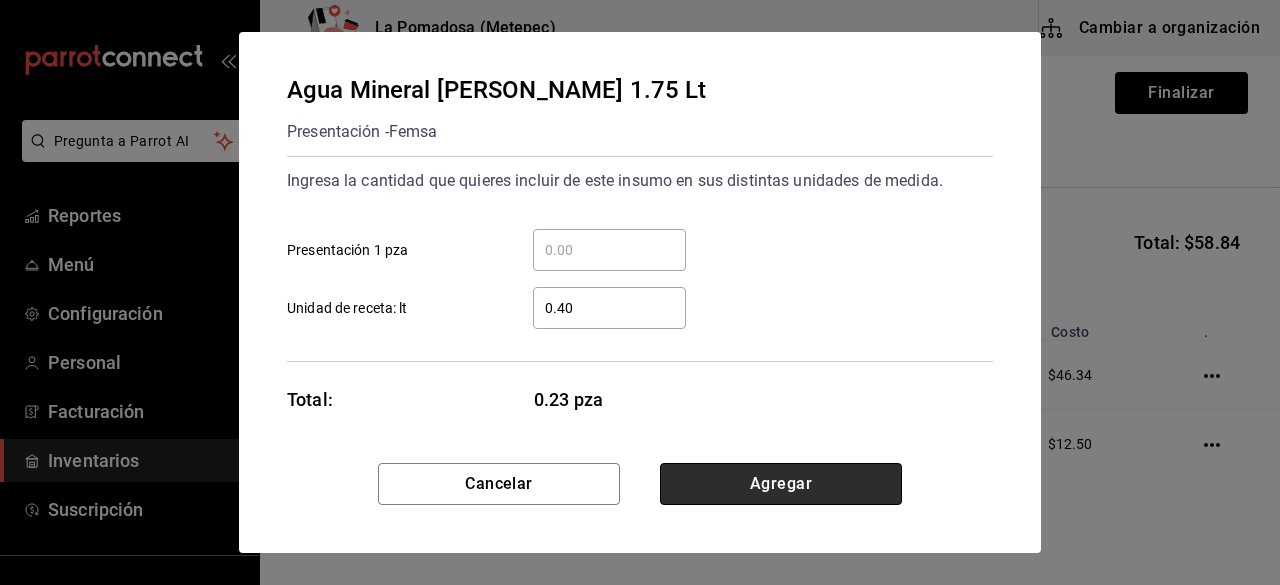 click on "Agregar" at bounding box center [781, 484] 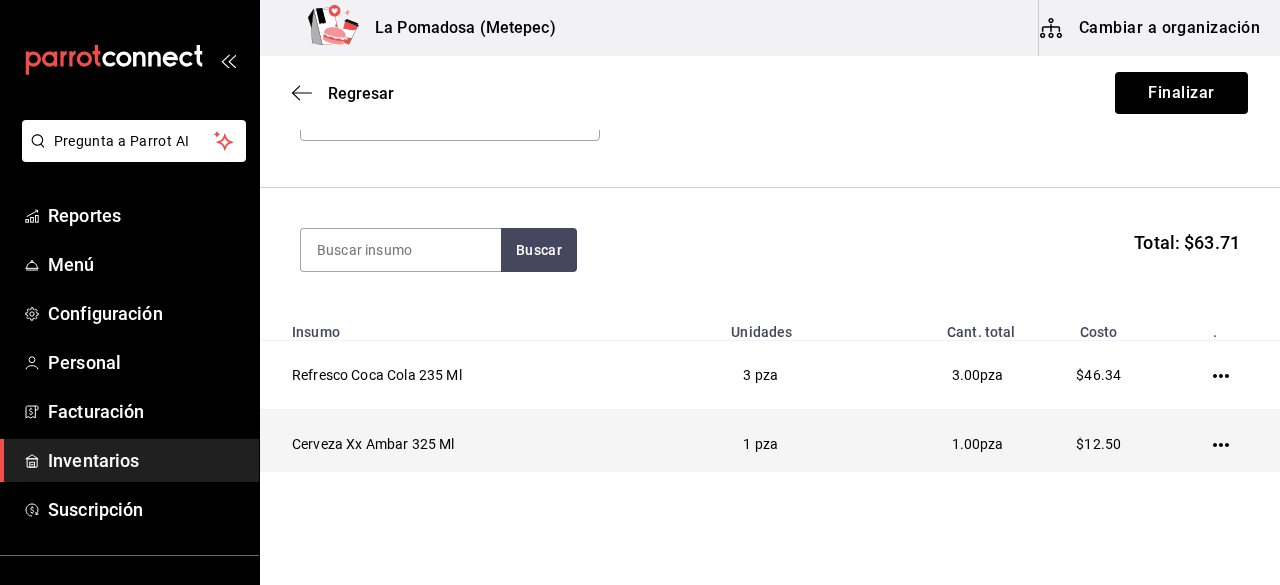click 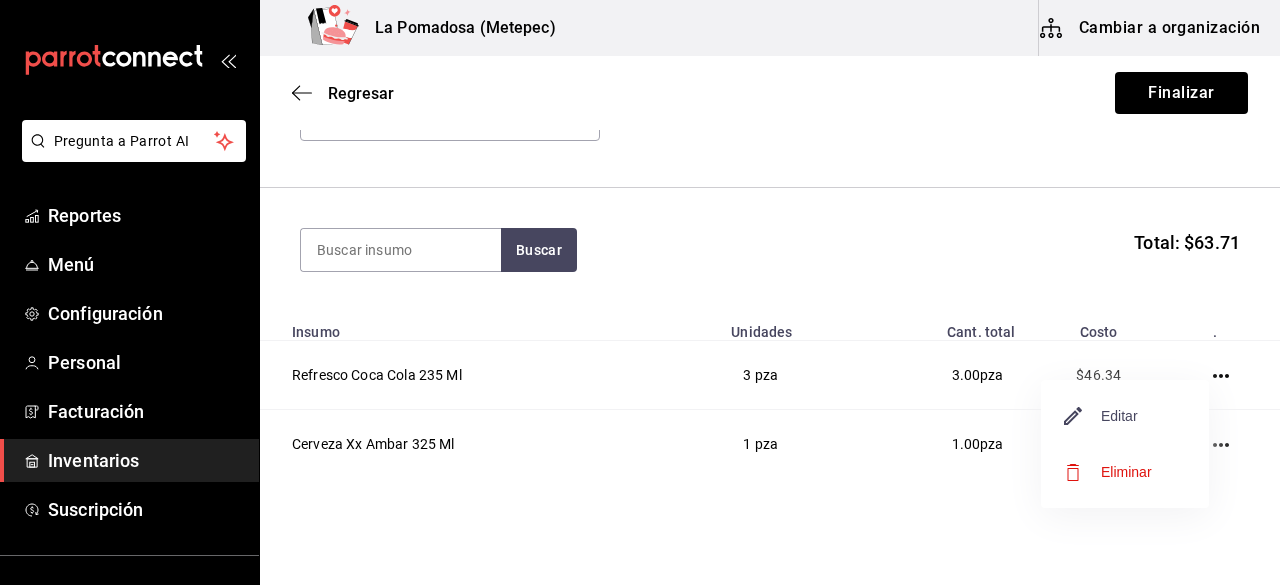 click on "Editar" at bounding box center [1101, 416] 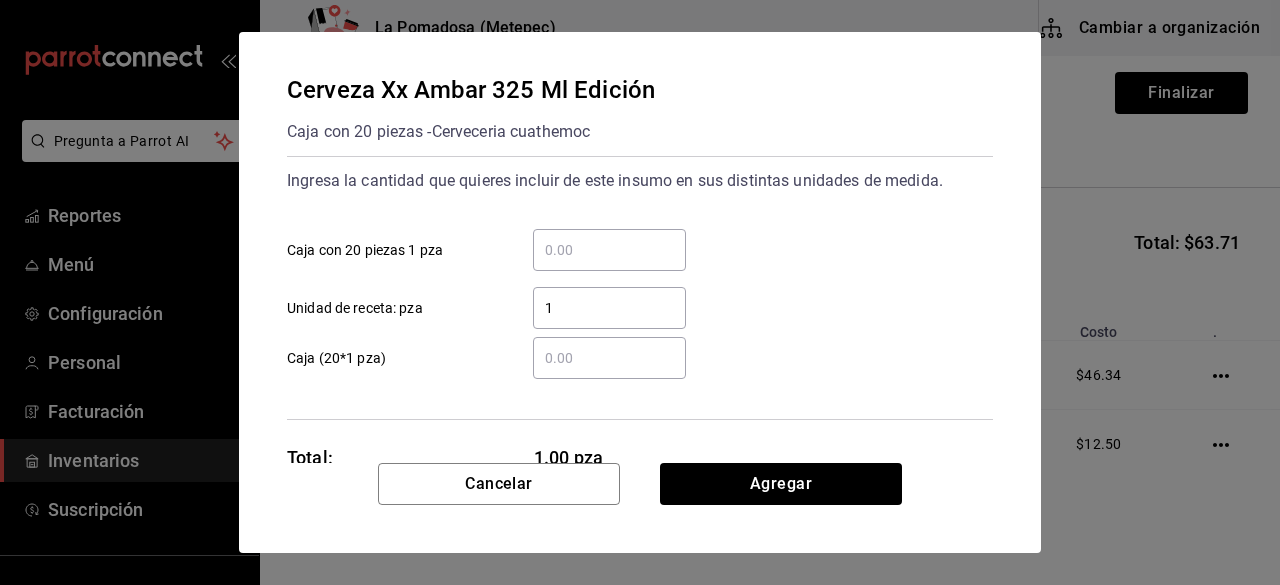 click on "1" at bounding box center (609, 308) 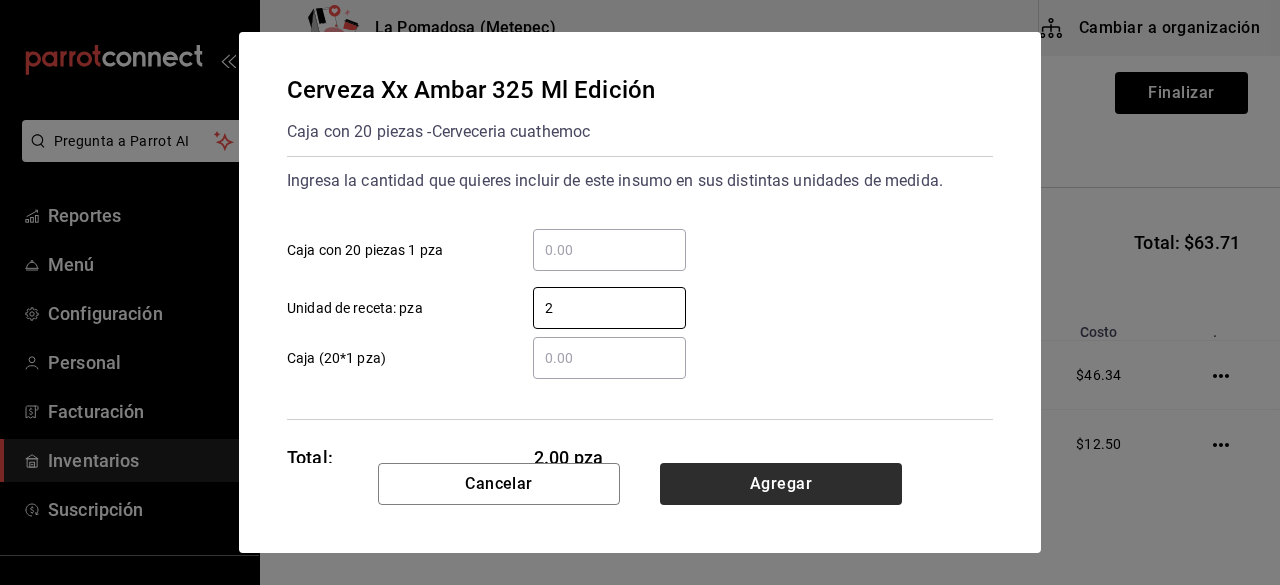 type on "2" 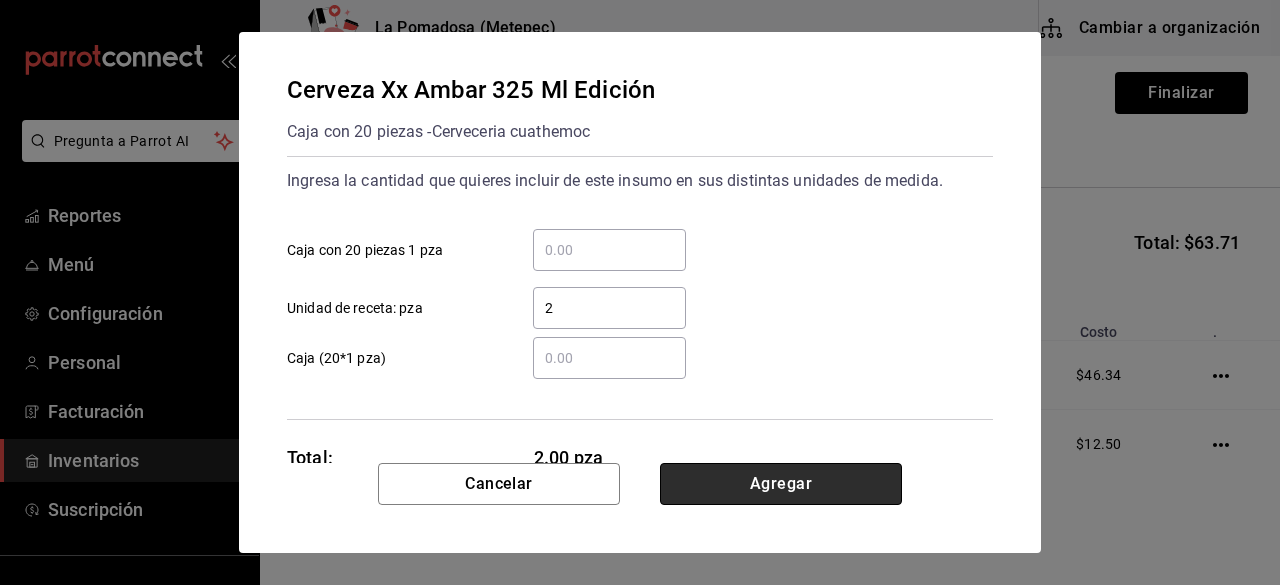 click on "Agregar" at bounding box center (781, 484) 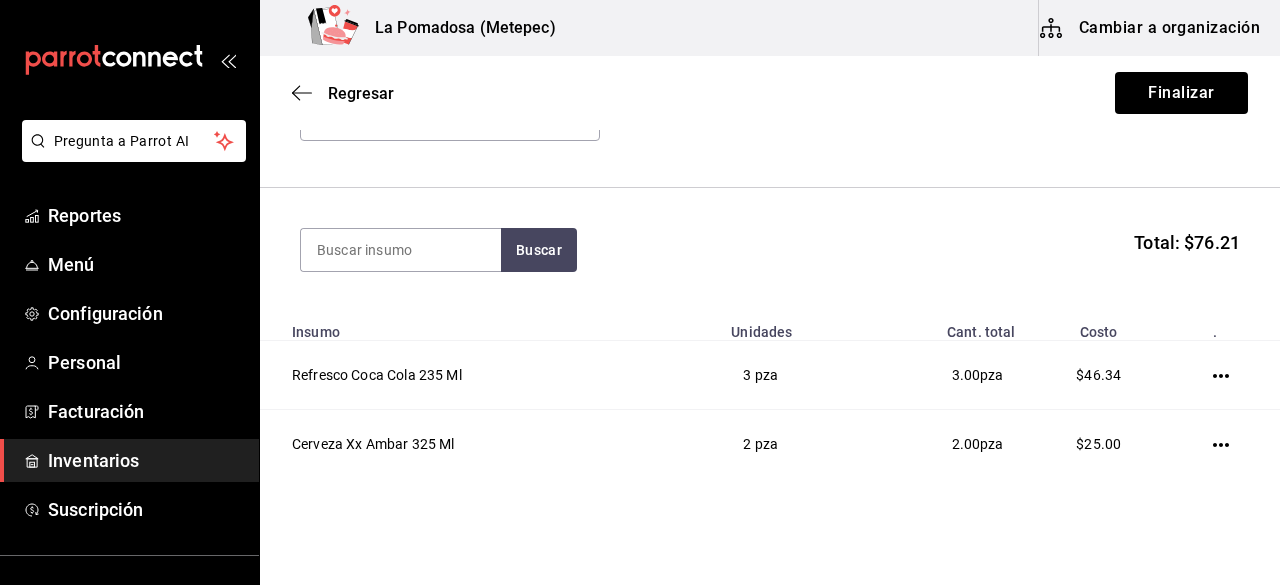 type 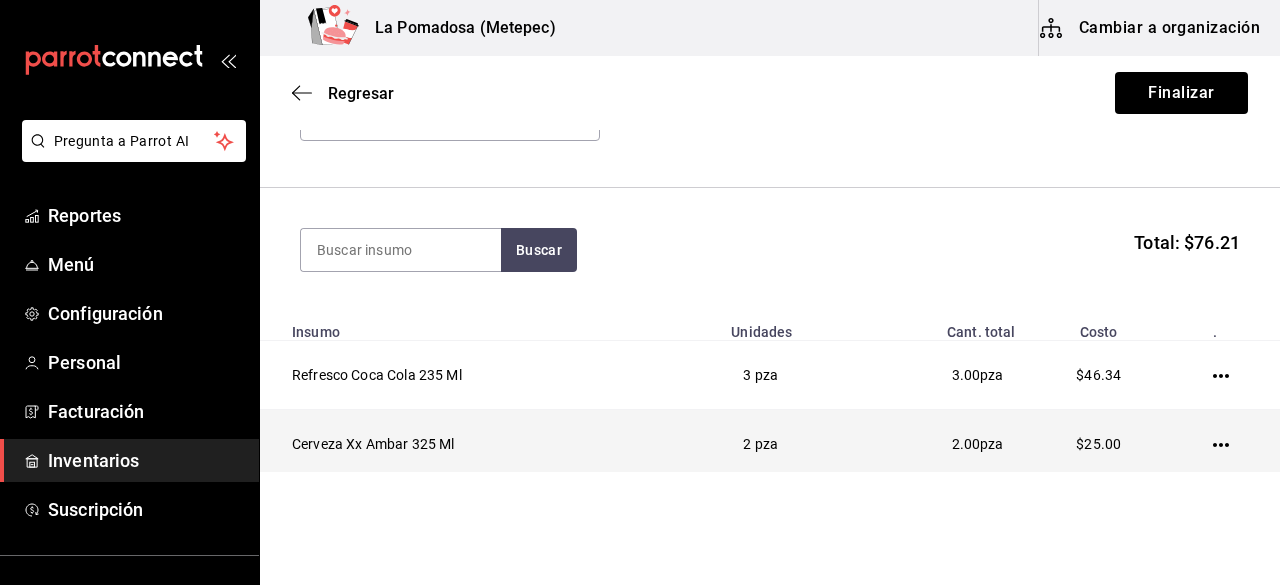 scroll, scrollTop: 282, scrollLeft: 0, axis: vertical 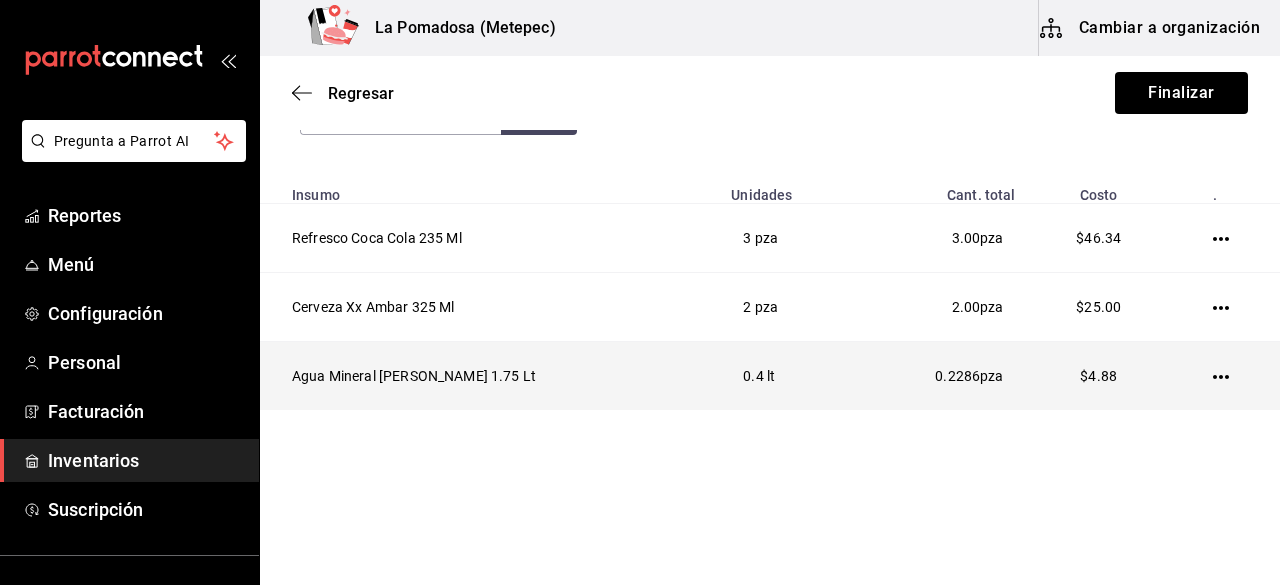 click 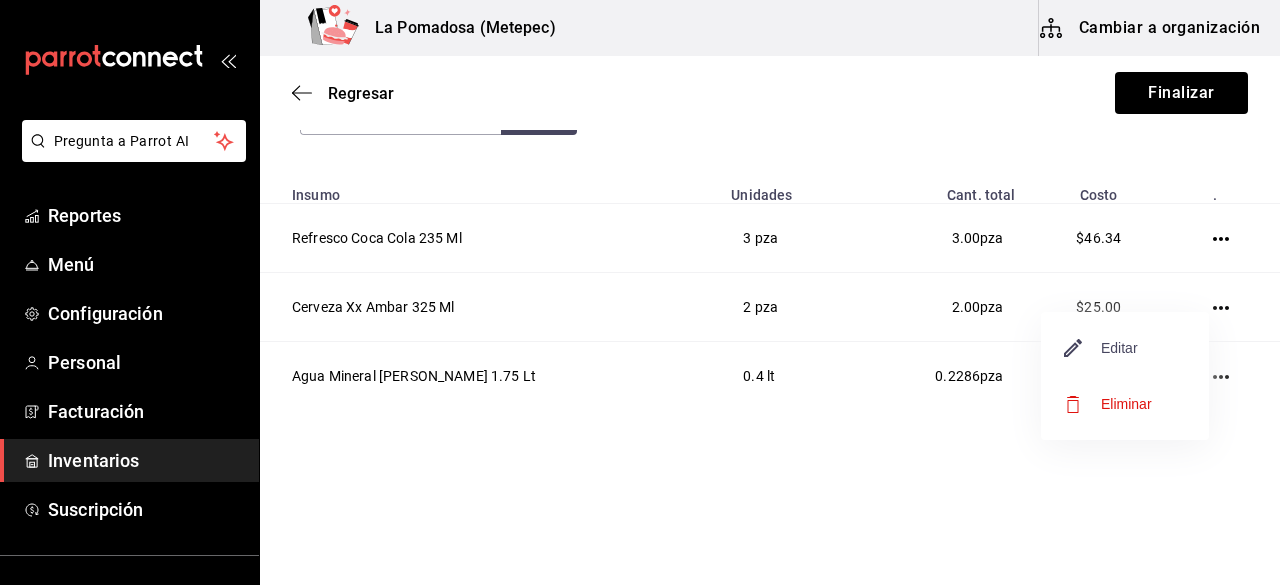click on "Editar" at bounding box center [1101, 348] 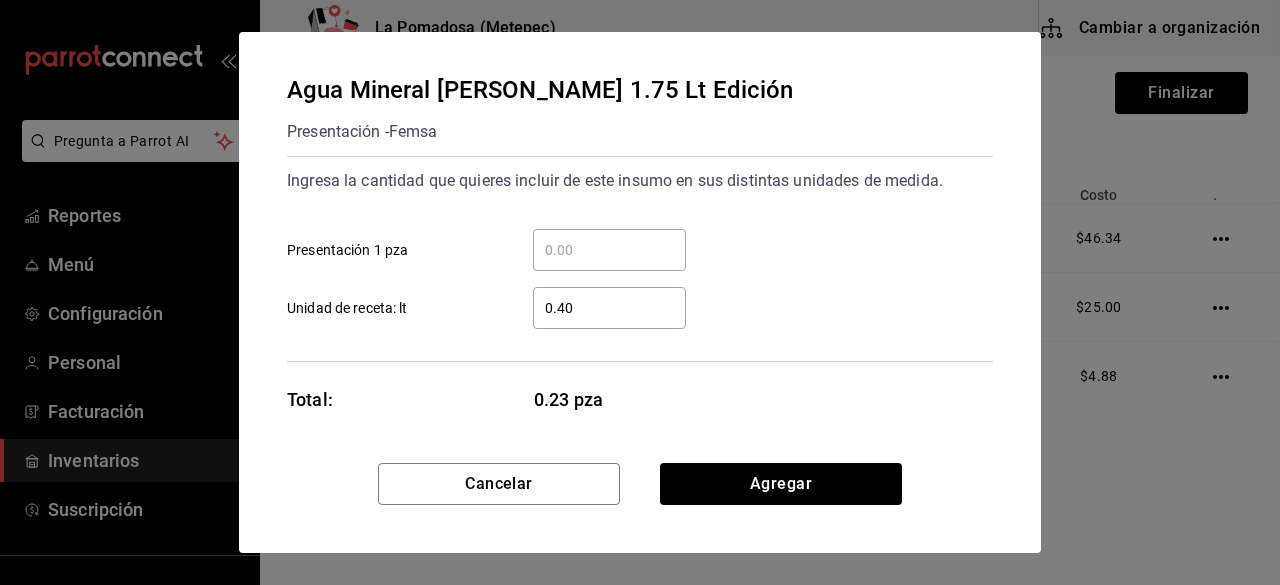 click on "0.40" at bounding box center (609, 308) 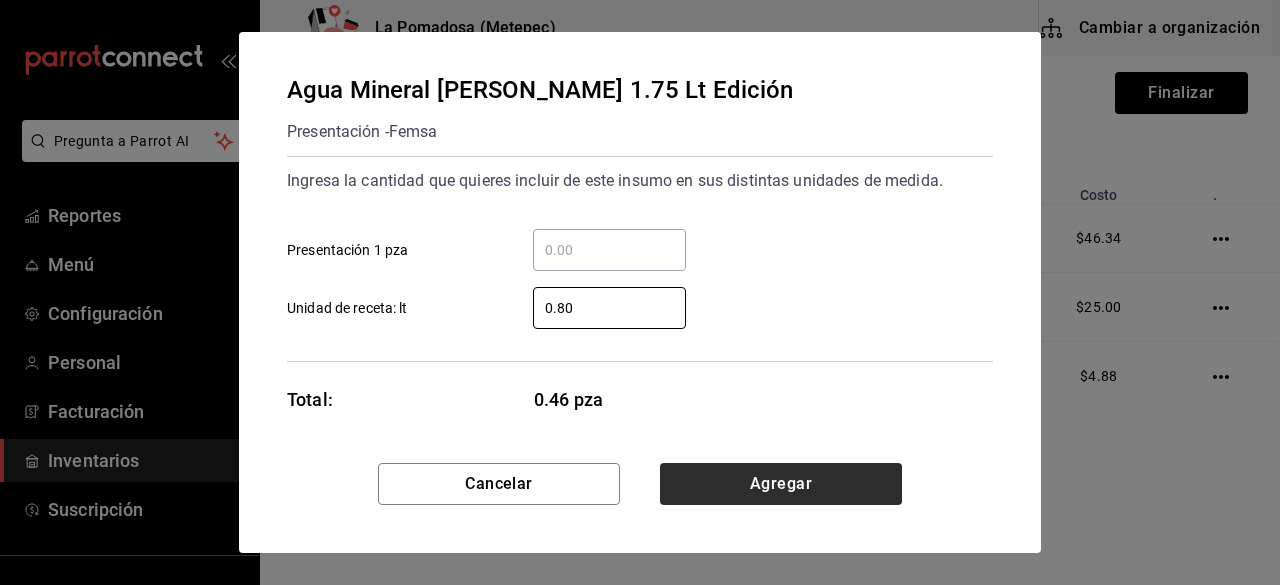 type on "0.80" 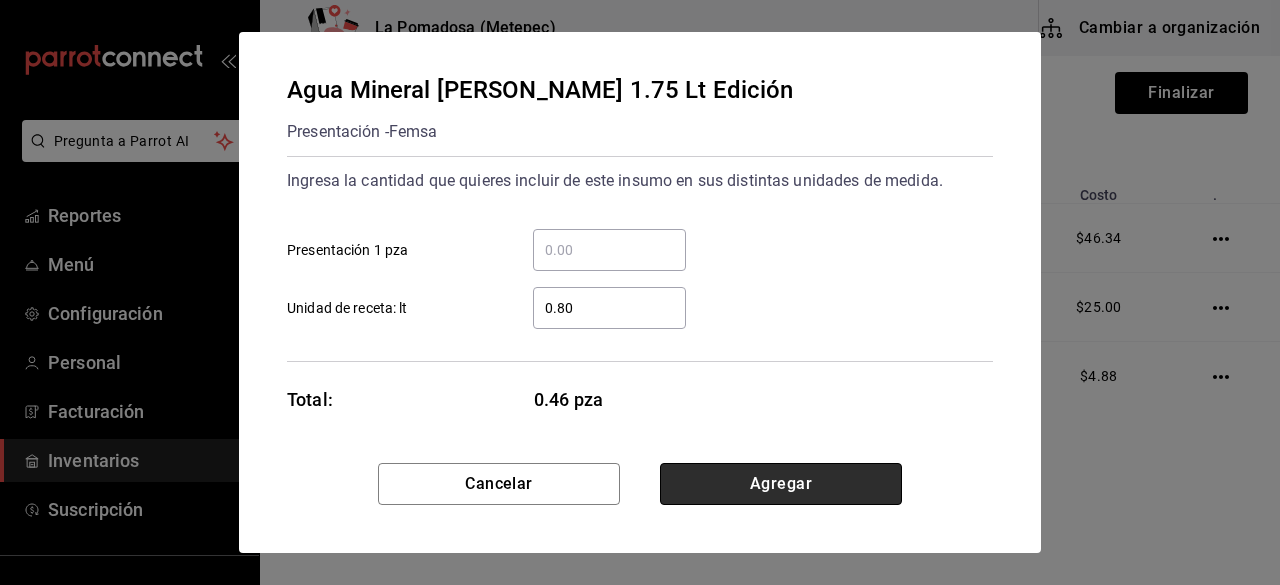 click on "Agregar" at bounding box center (781, 484) 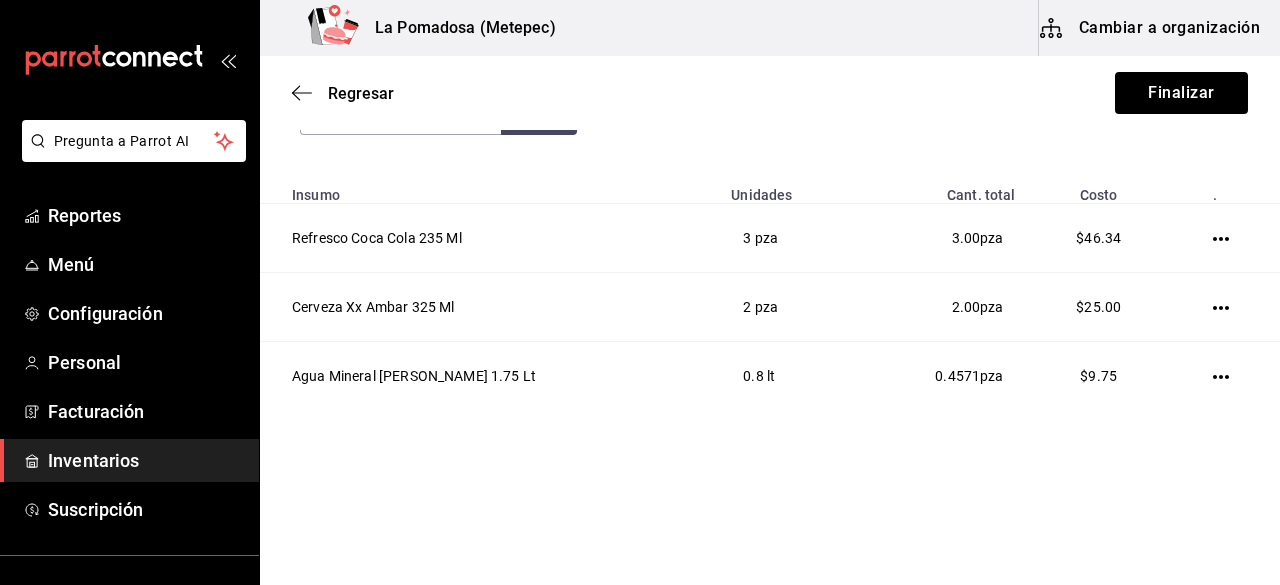 type 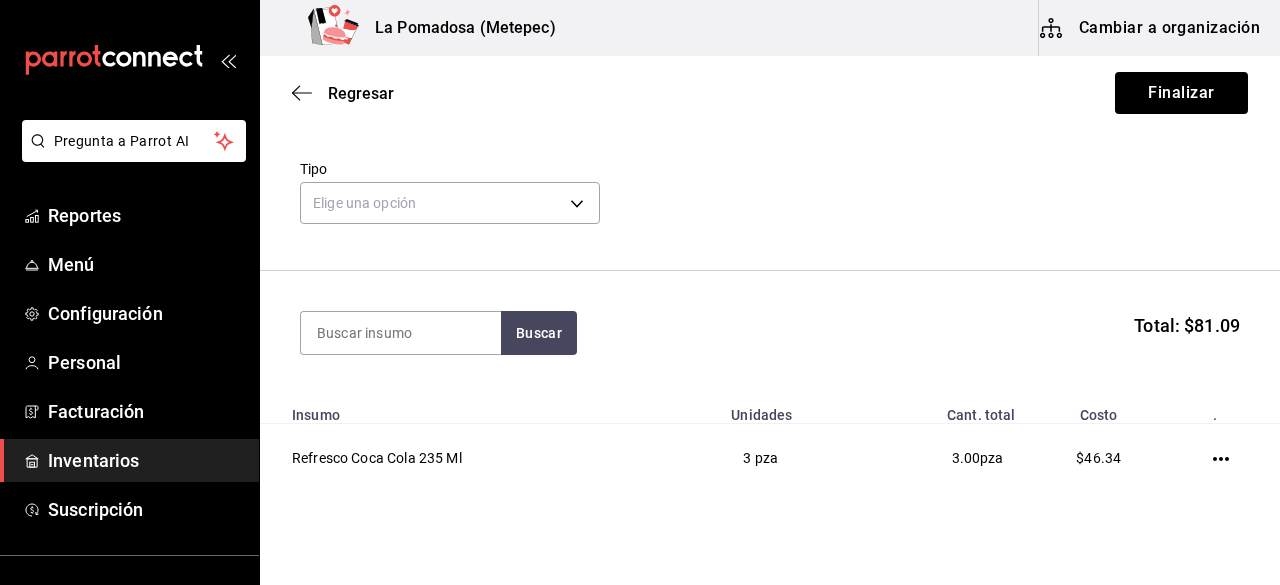 scroll, scrollTop: 58, scrollLeft: 0, axis: vertical 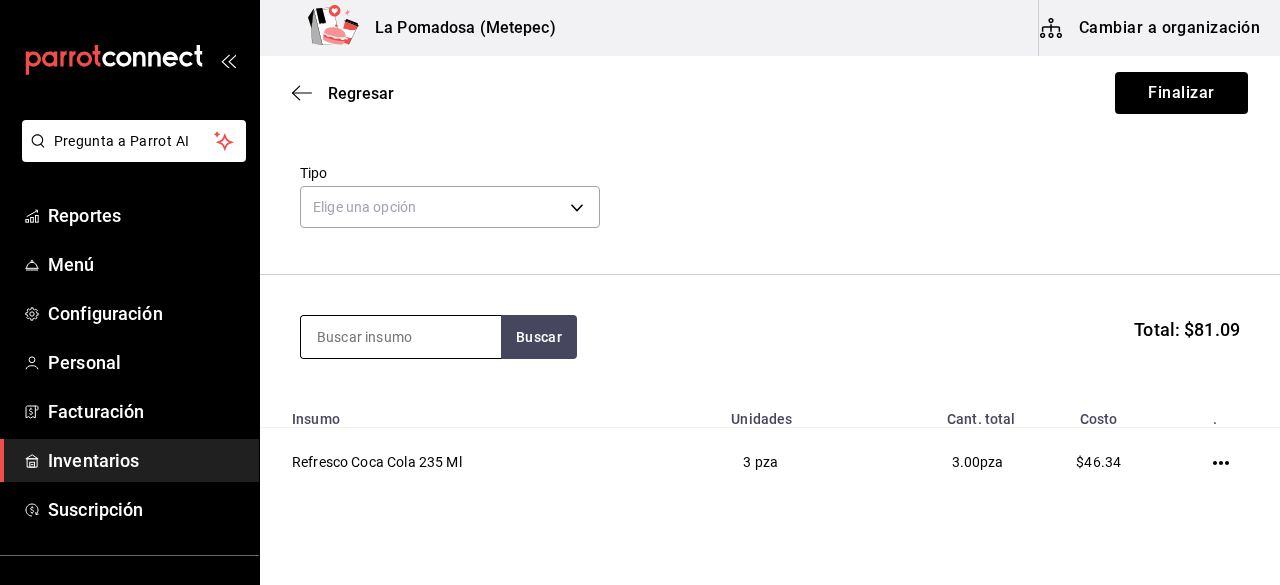 click at bounding box center [401, 337] 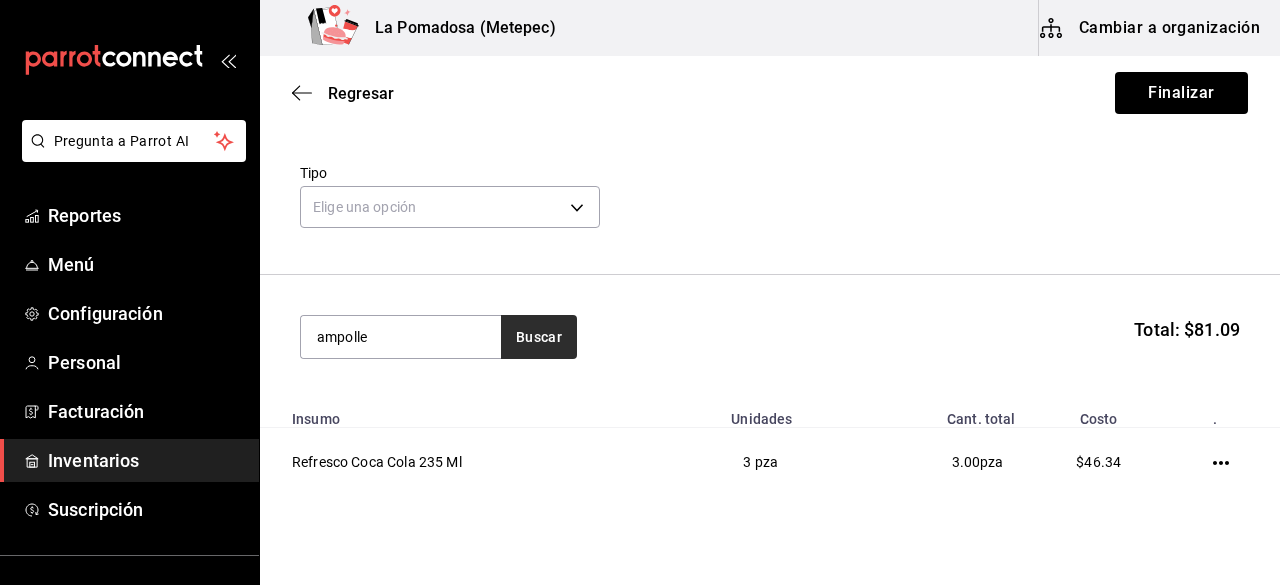type on "ampolle" 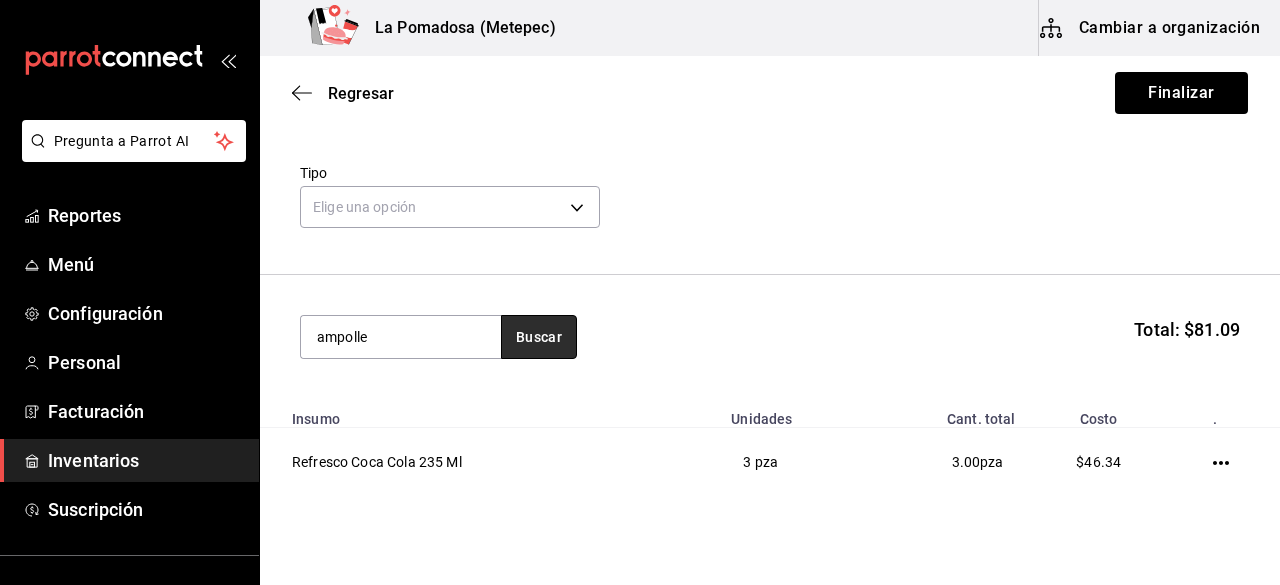click on "Buscar" at bounding box center [539, 337] 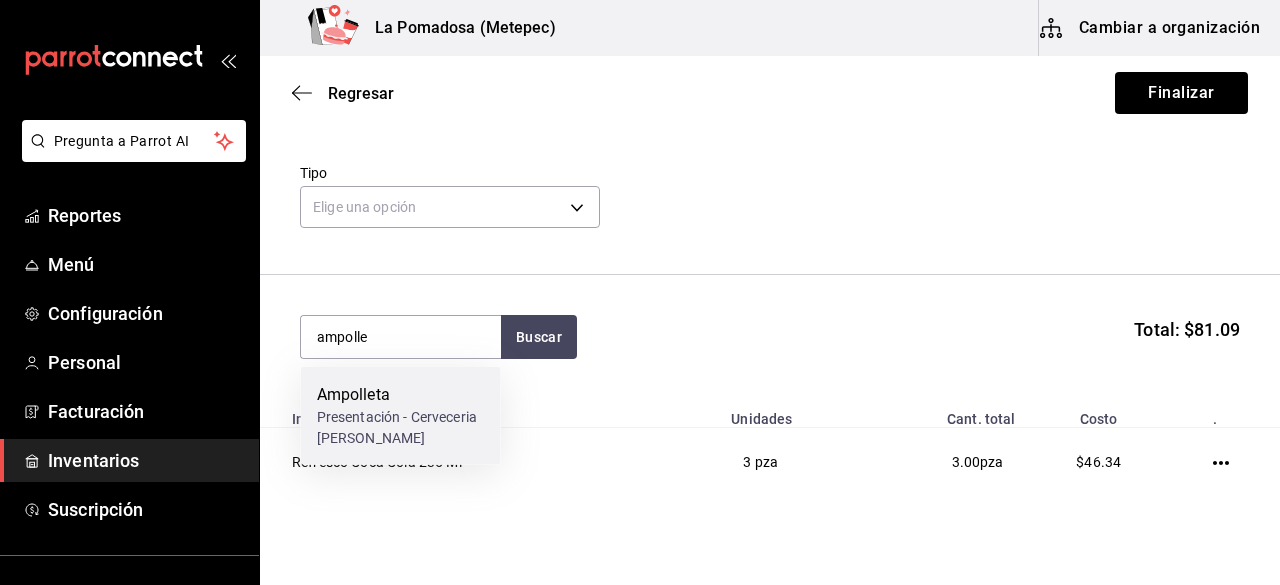 click on "Presentación - Cerveceria cuathemoc" at bounding box center (401, 428) 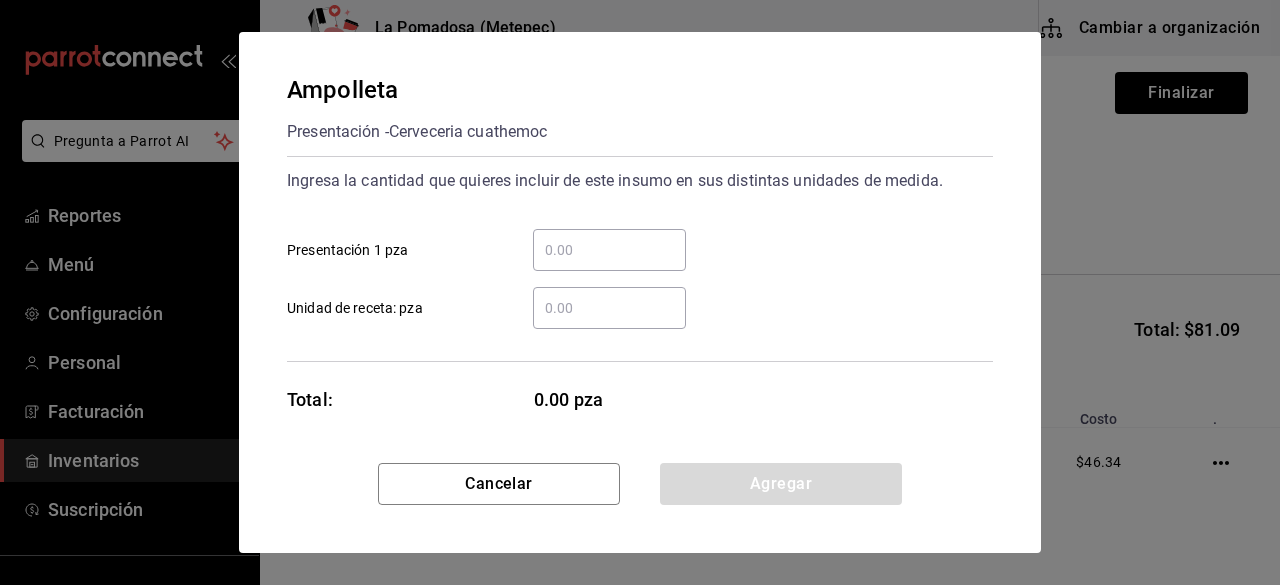 click on "​ Presentación 1 pza" at bounding box center [609, 250] 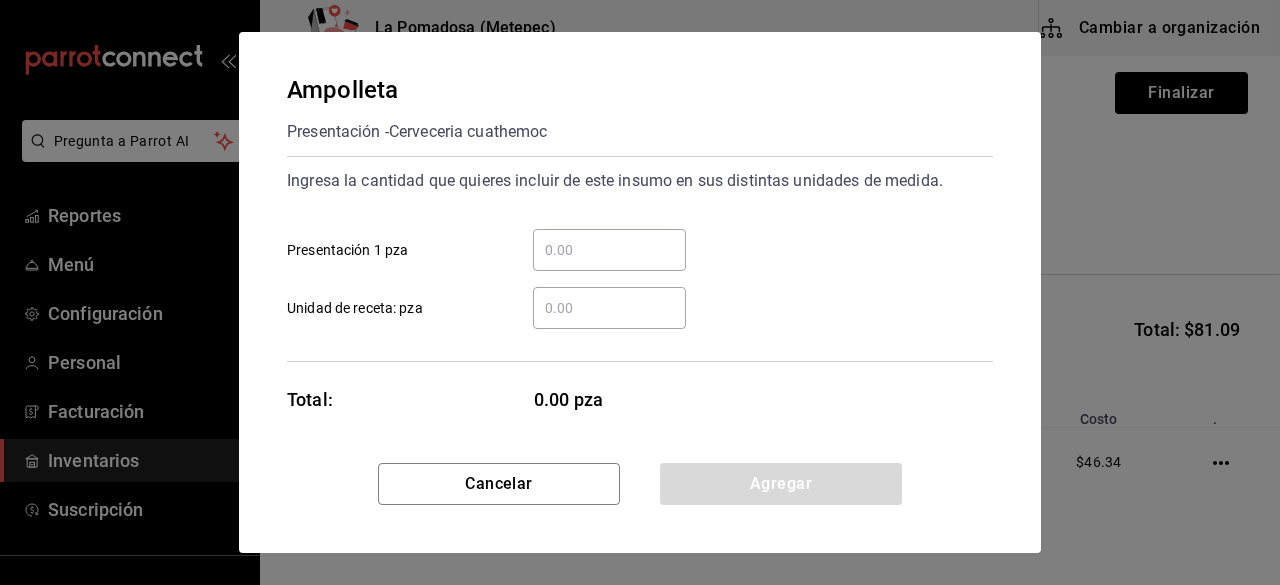 click on "​ Unidad de receta: pza" at bounding box center [609, 308] 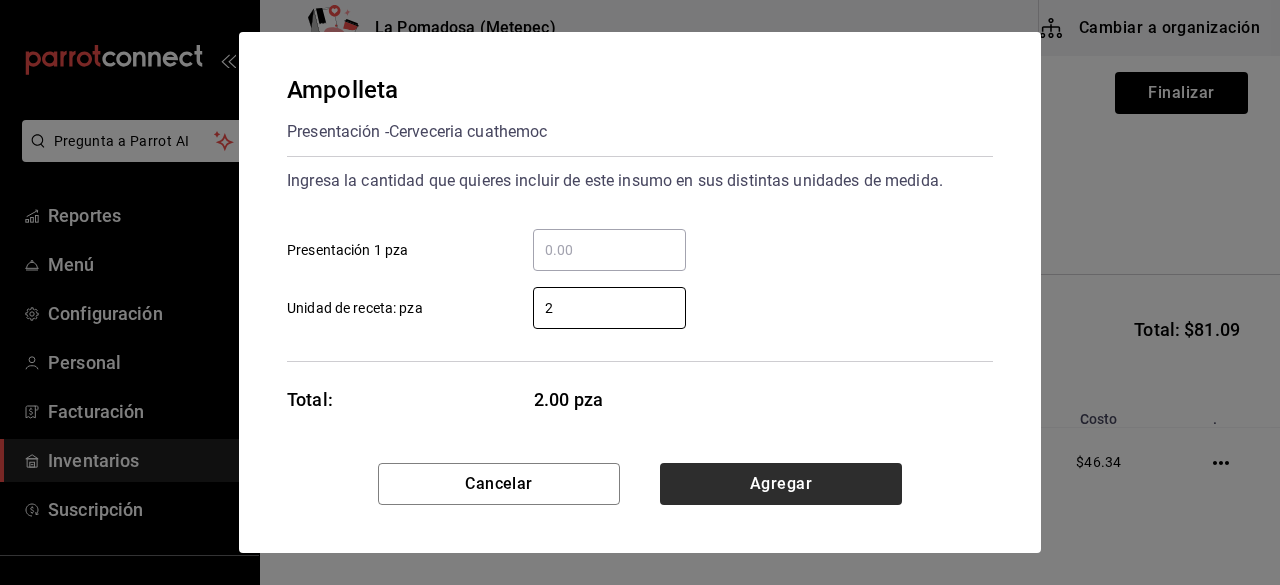 type on "2" 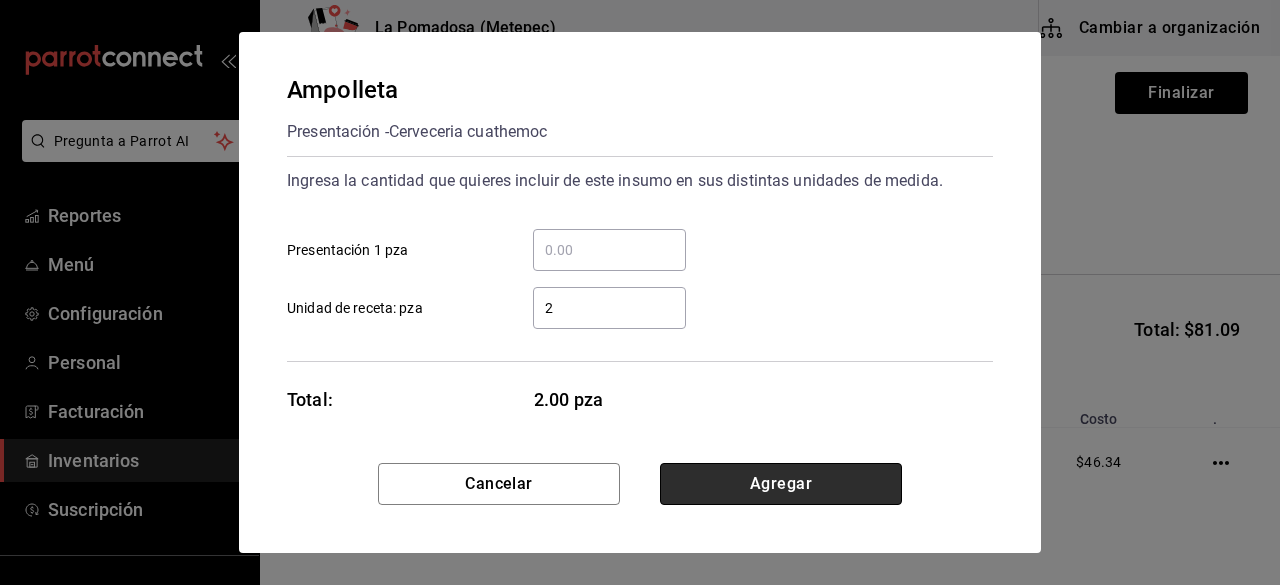 click on "Agregar" at bounding box center [781, 484] 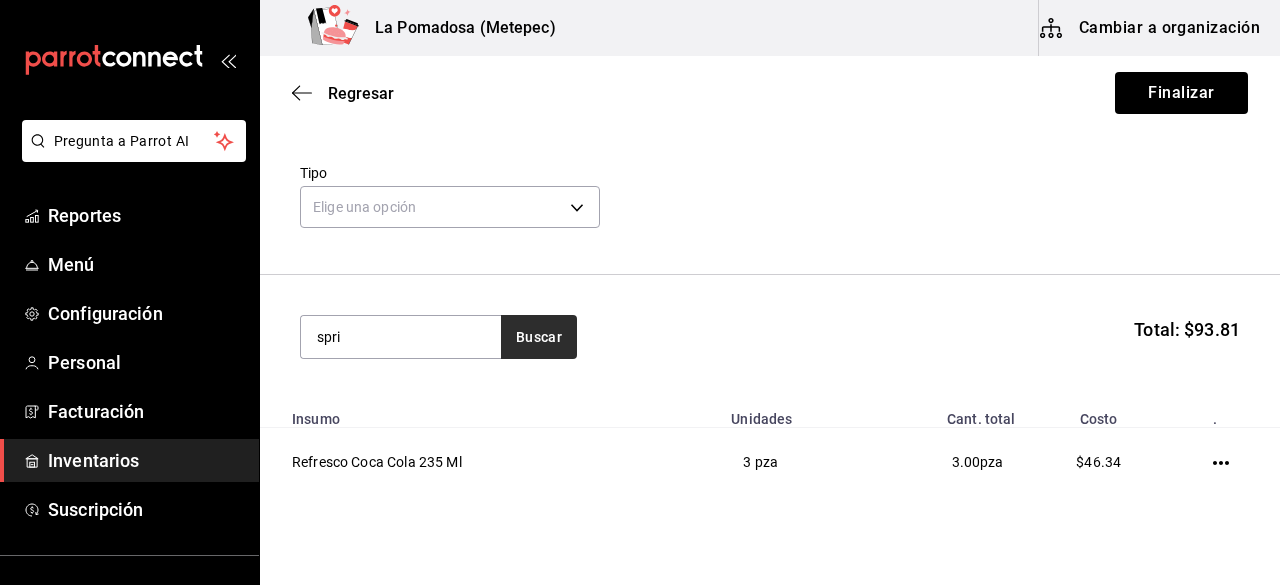 type on "spri" 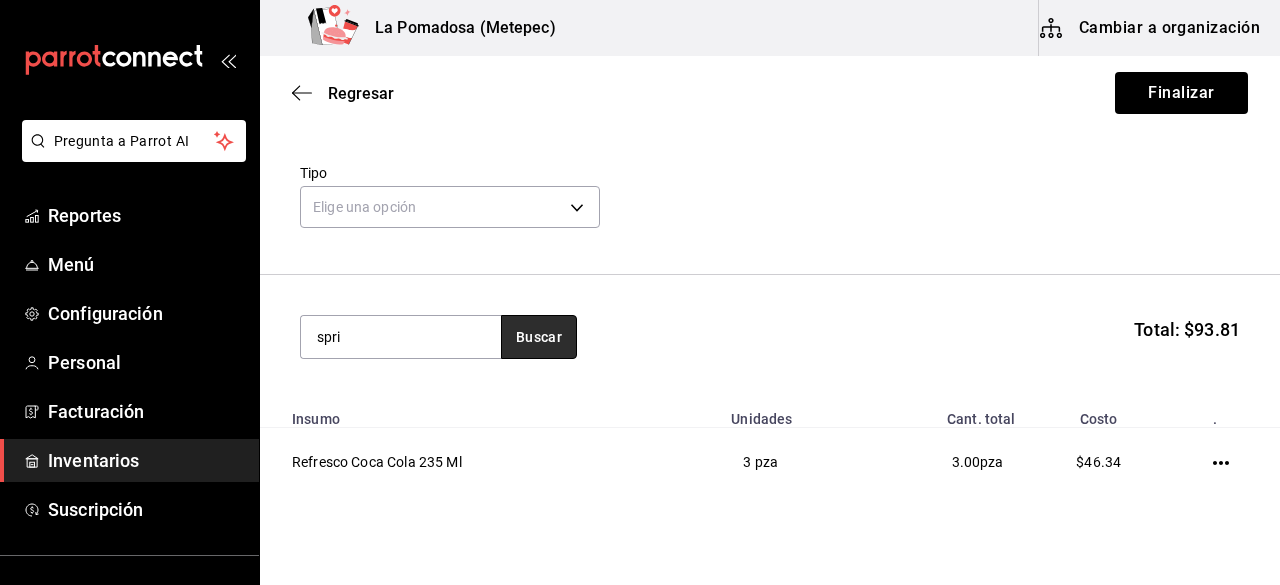 click on "Buscar" at bounding box center (539, 337) 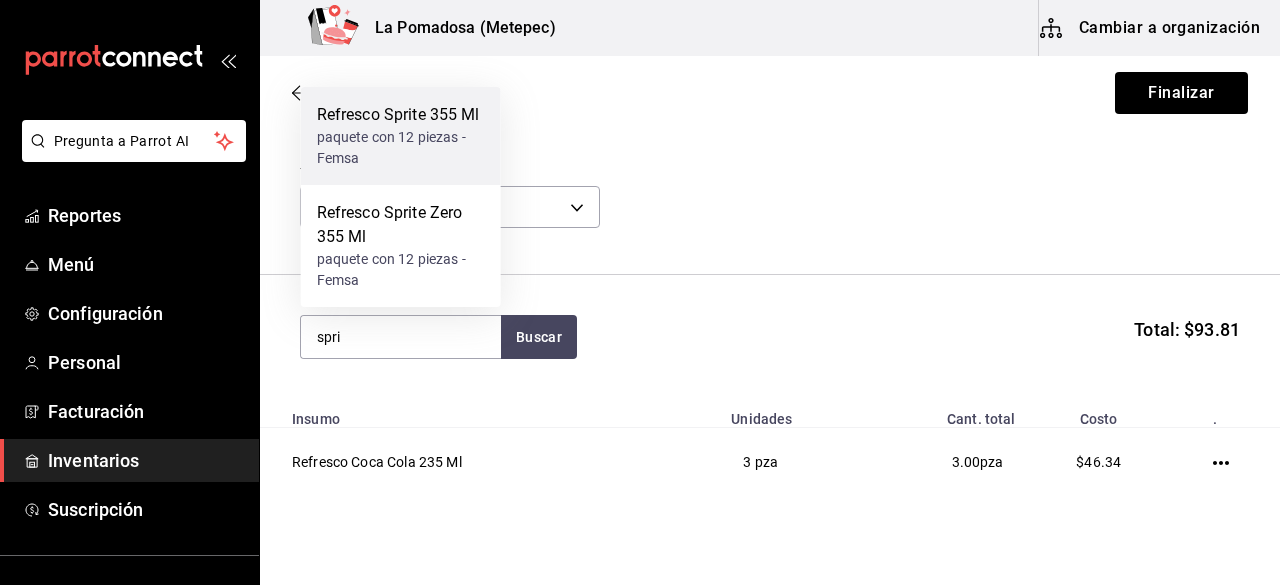 click on "Refresco Sprite 355 Ml" at bounding box center [401, 115] 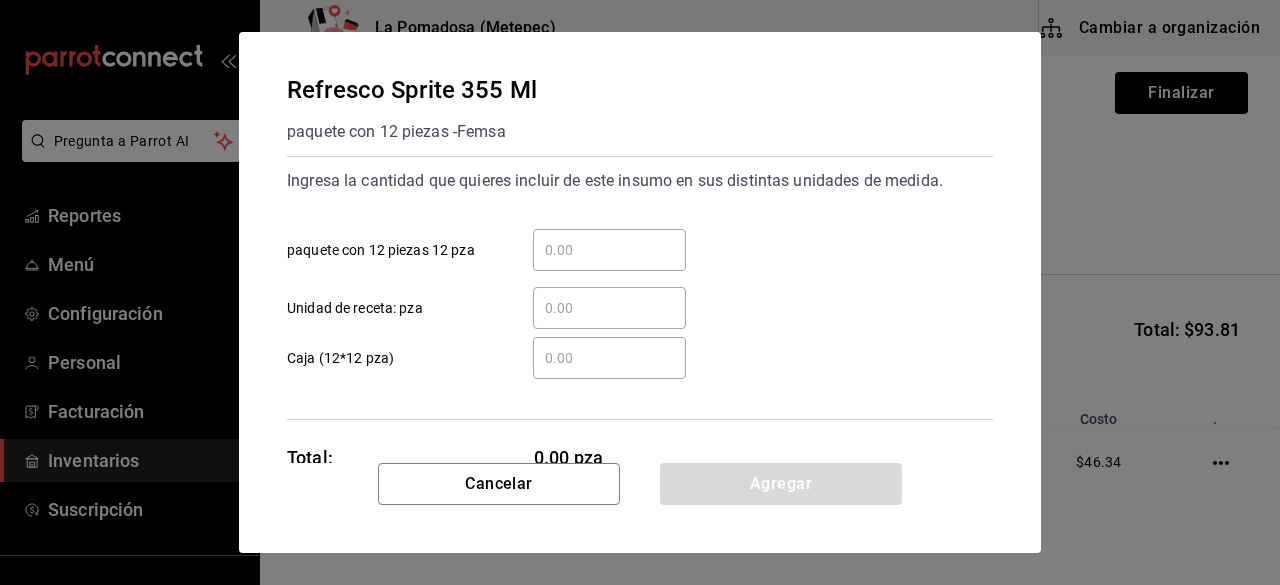 click on "​ Unidad de receta: pza" at bounding box center (609, 308) 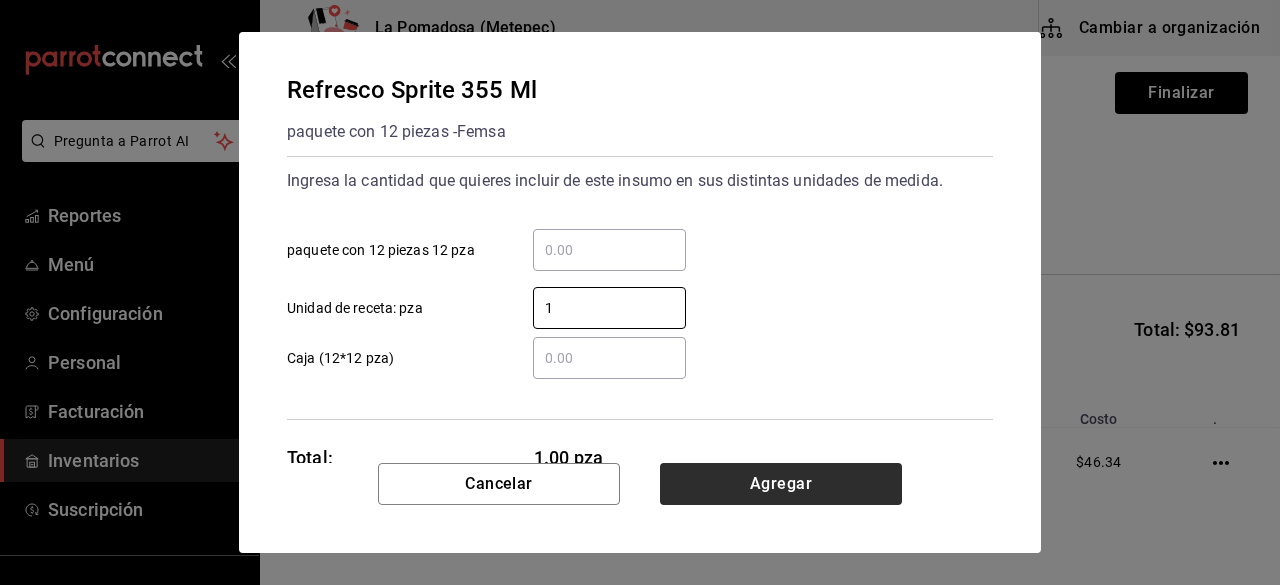 type on "1" 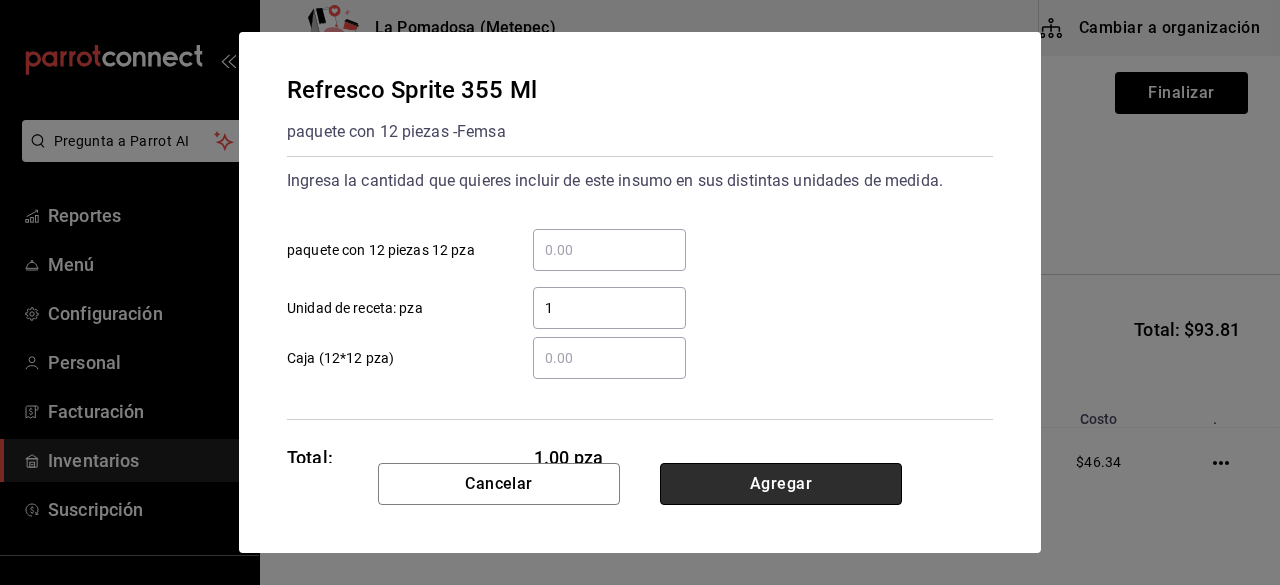 click on "Agregar" at bounding box center [781, 484] 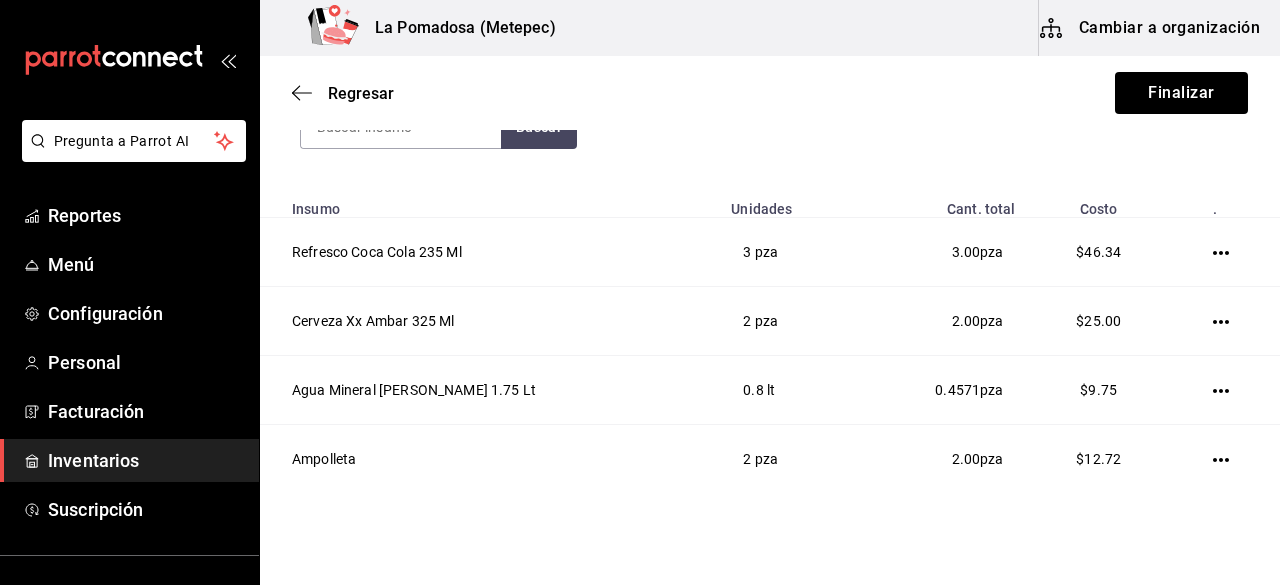 scroll, scrollTop: 270, scrollLeft: 0, axis: vertical 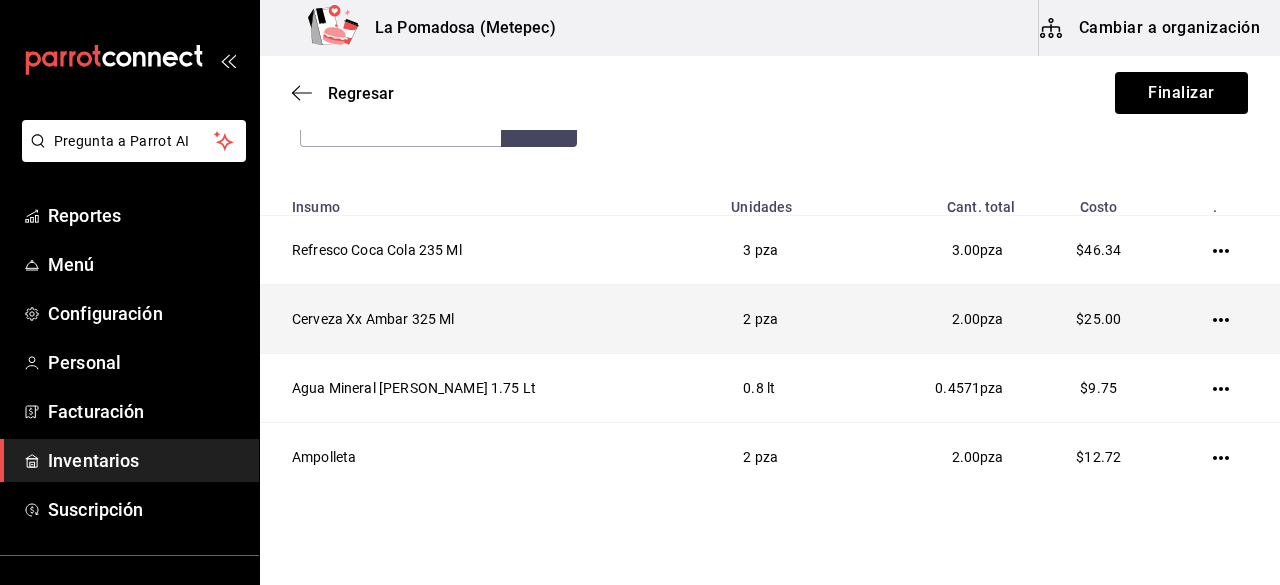 click 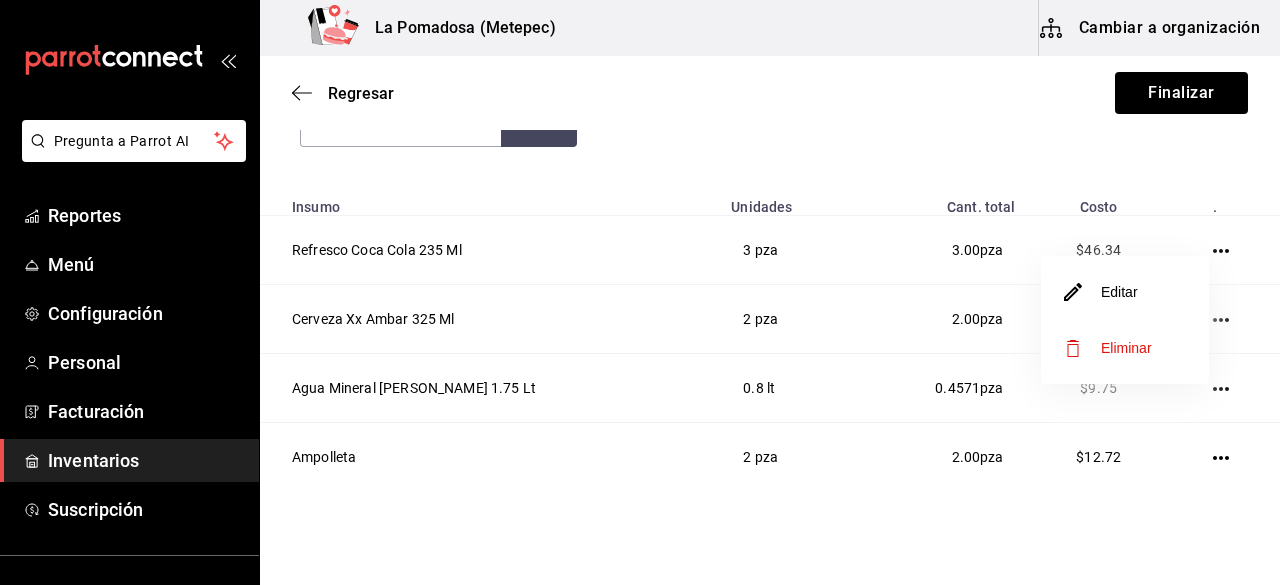 click on "Editar" at bounding box center (1125, 292) 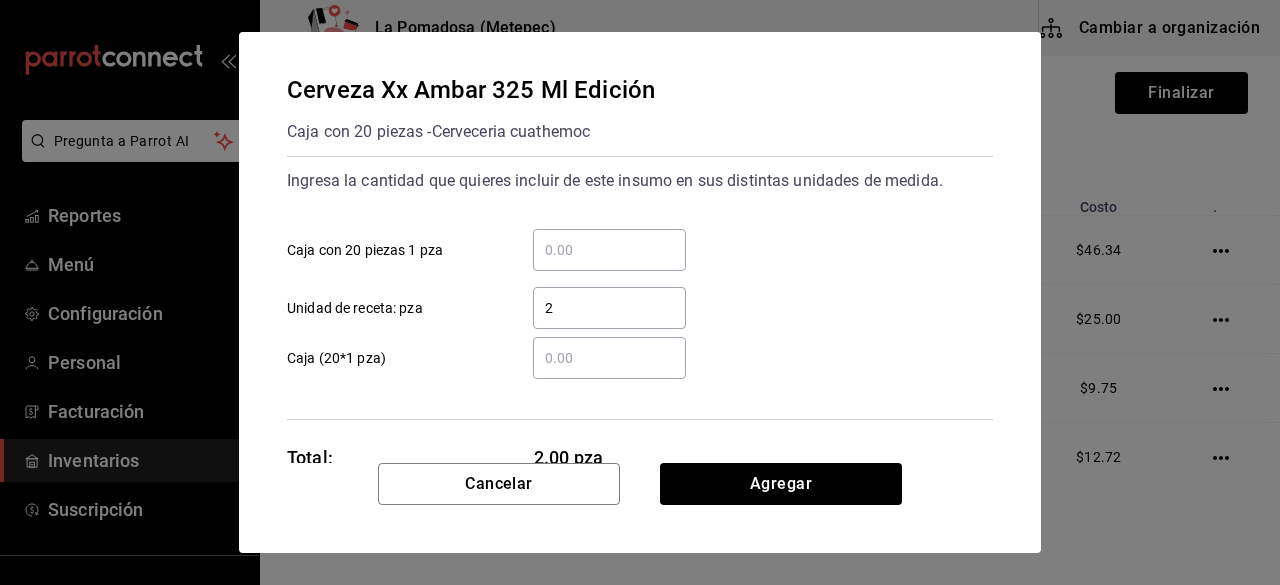click on "2" at bounding box center (609, 308) 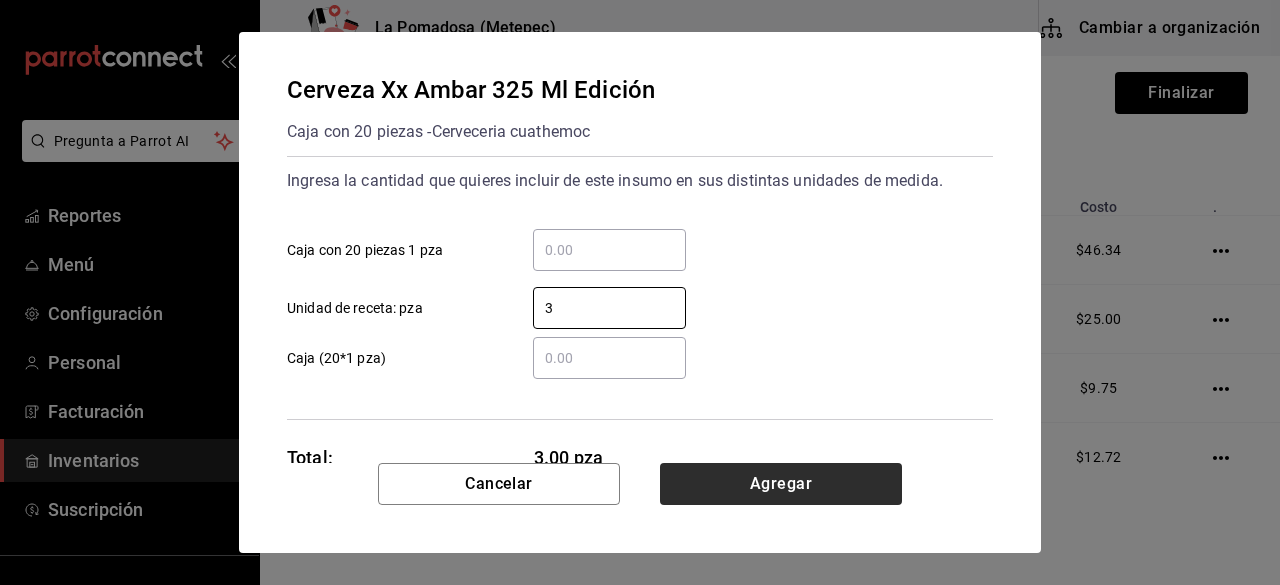 type on "3" 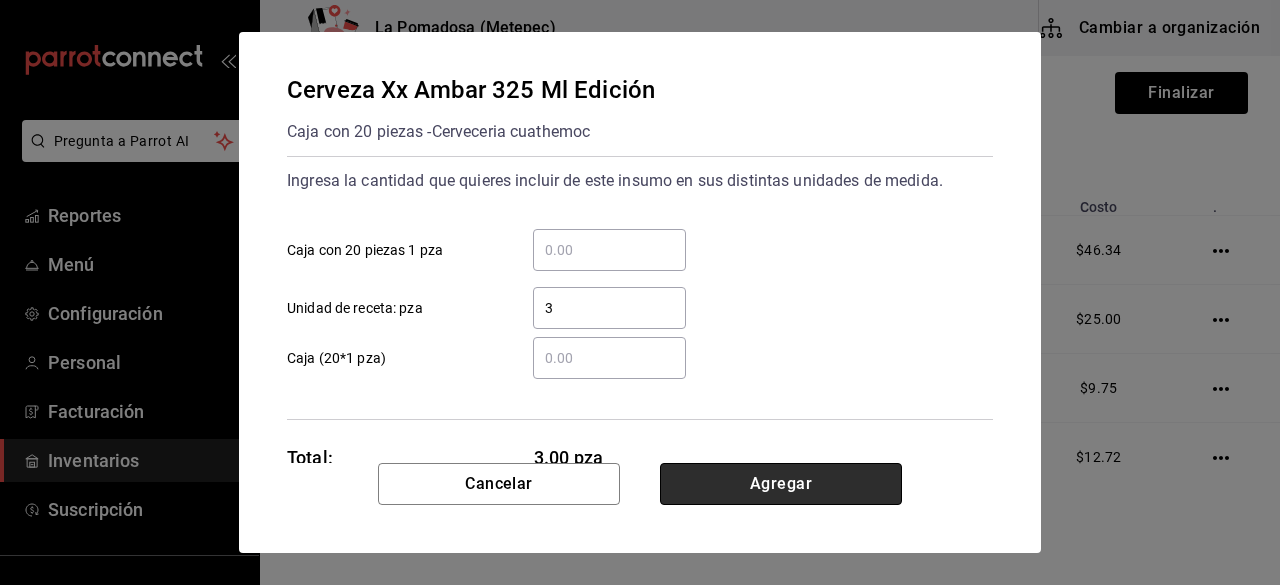 click on "Agregar" at bounding box center [781, 484] 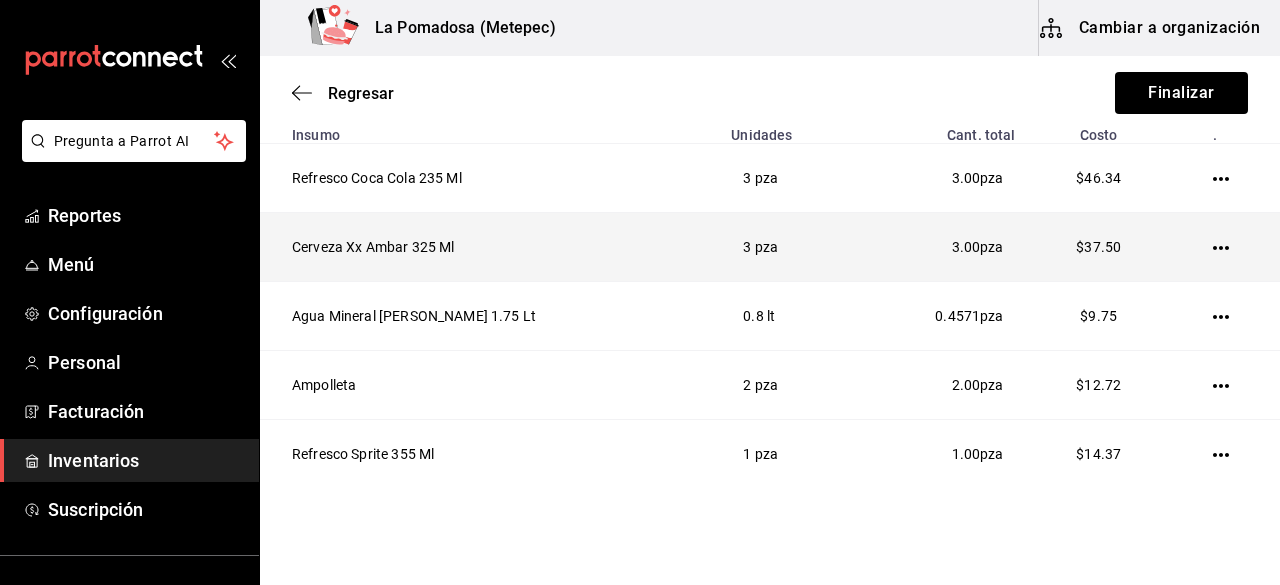 scroll, scrollTop: 350, scrollLeft: 0, axis: vertical 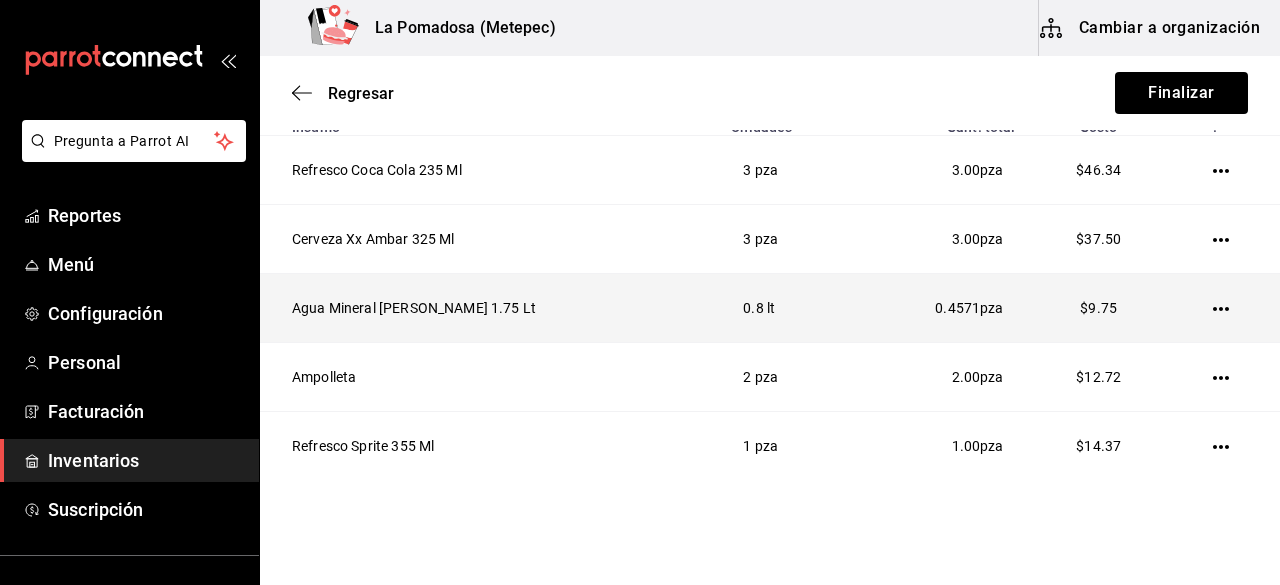 click at bounding box center (1225, 308) 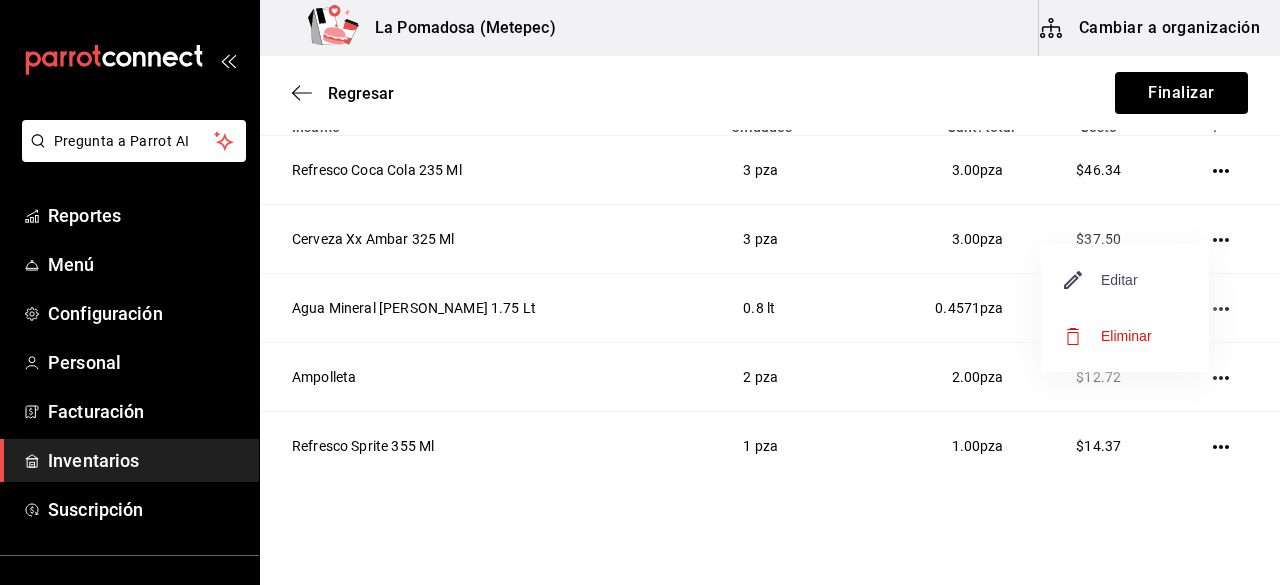 click on "Editar" at bounding box center (1101, 280) 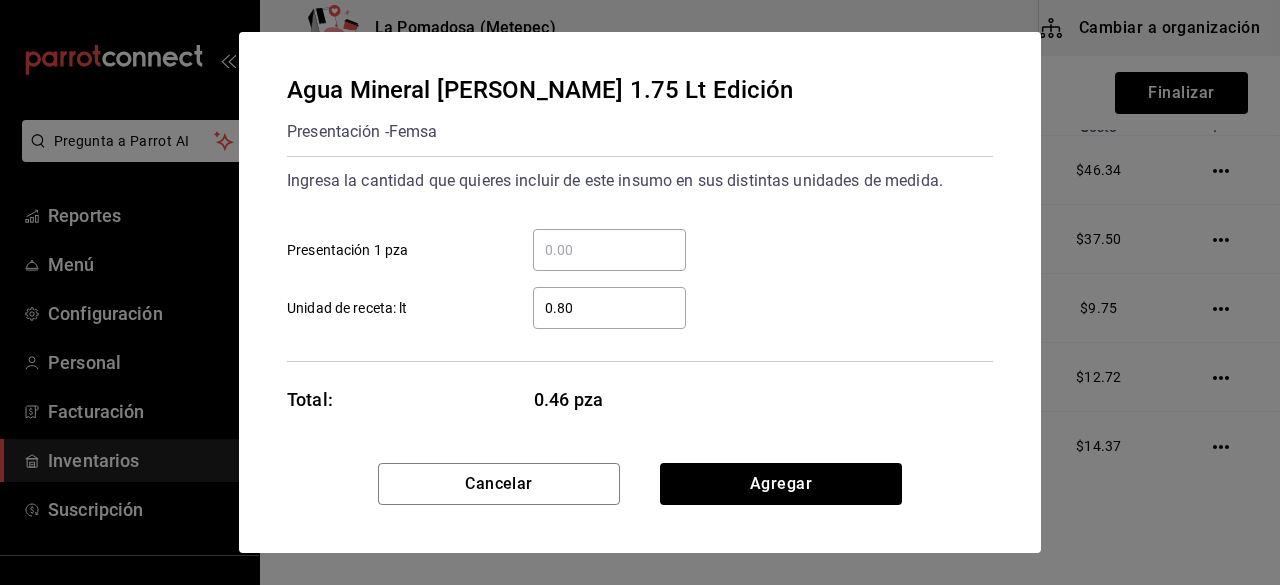 click on "0.80" at bounding box center [609, 308] 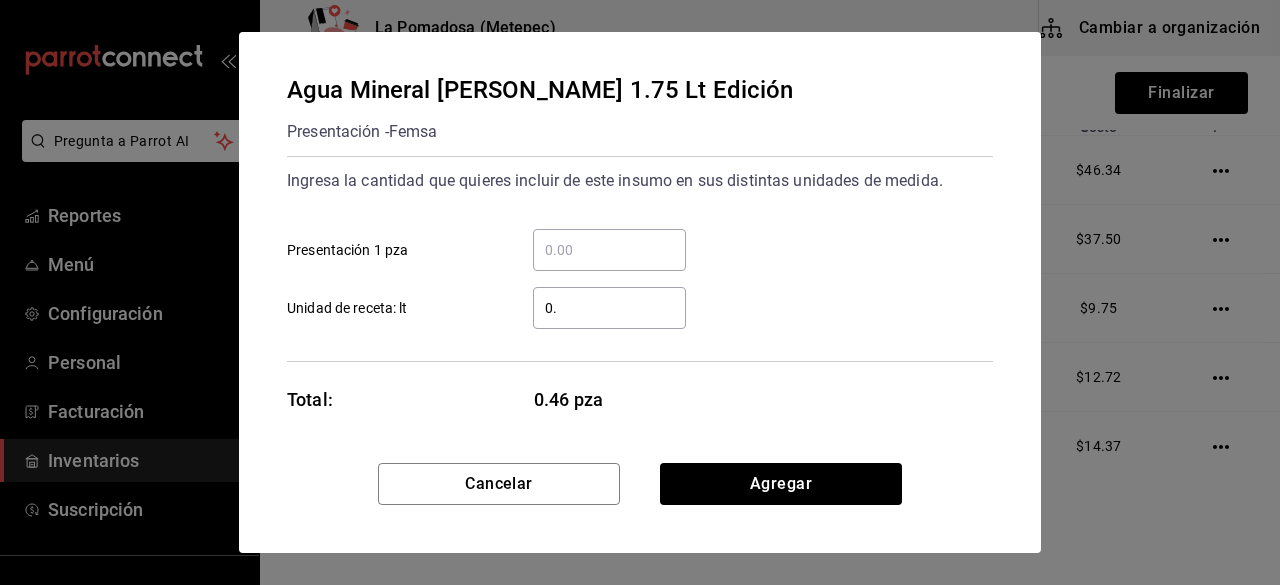 type on "0" 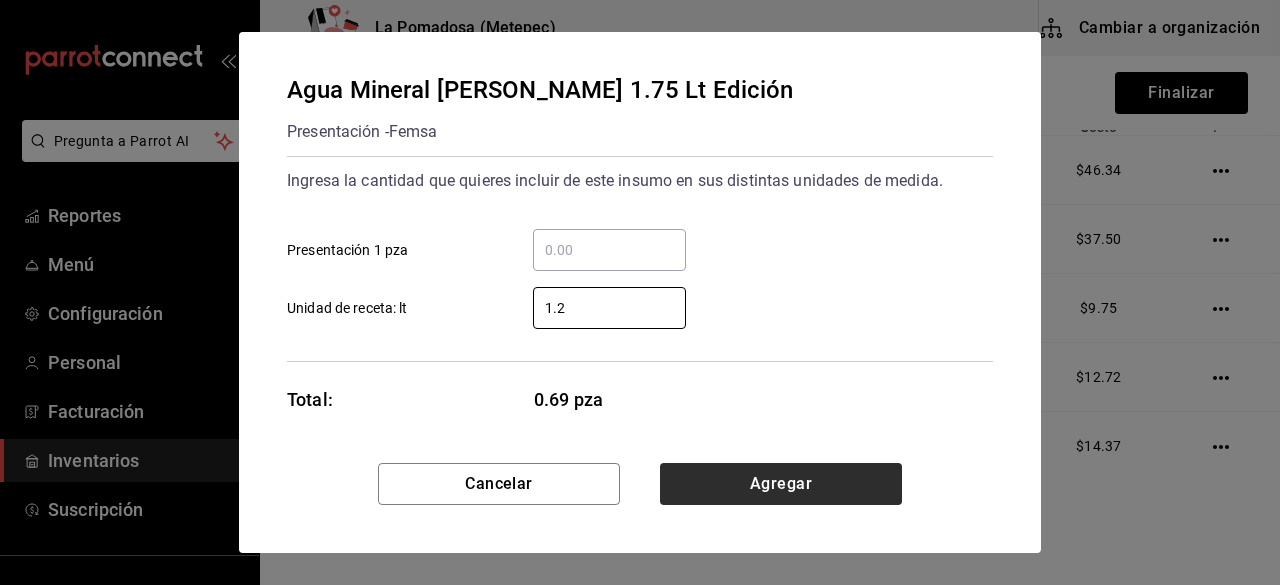type on "1.2" 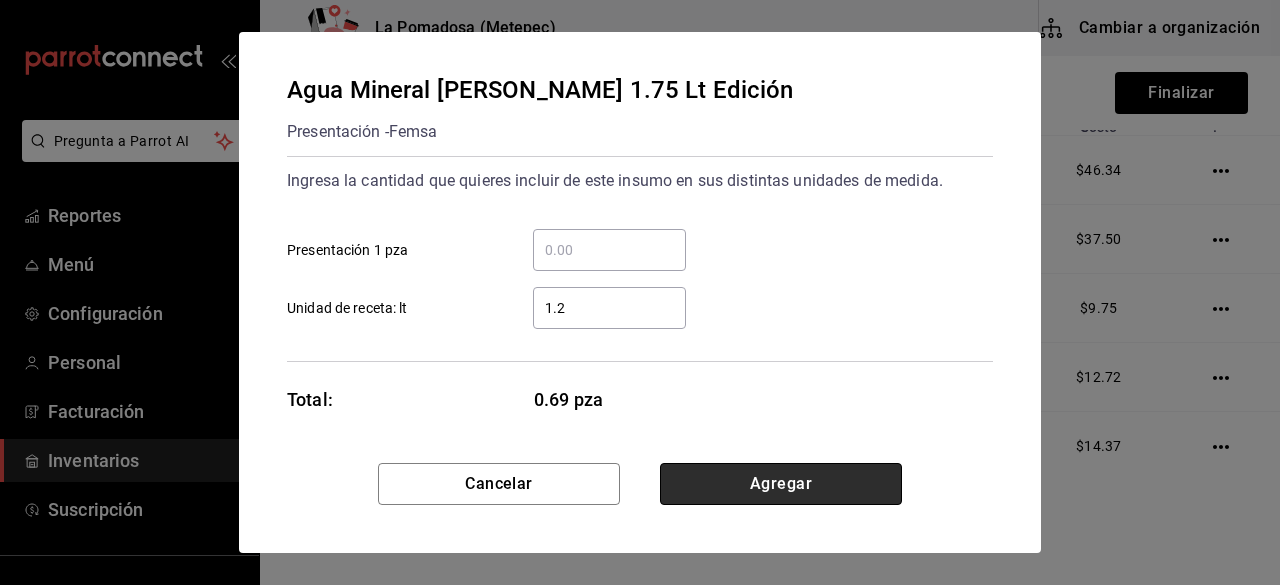click on "Agregar" at bounding box center [781, 484] 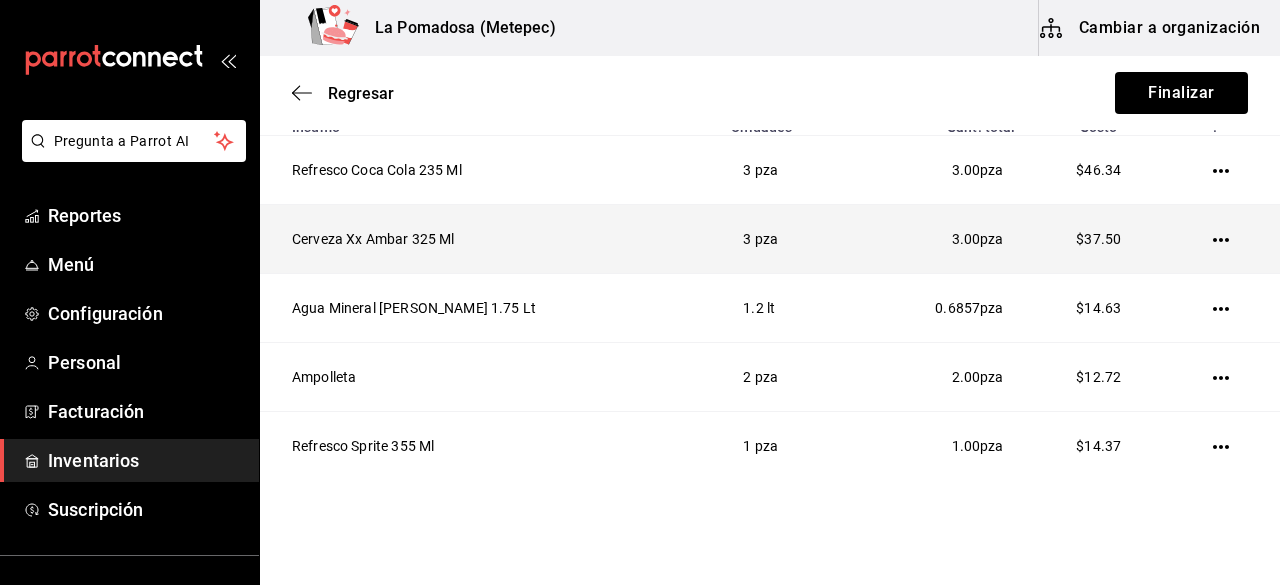 click 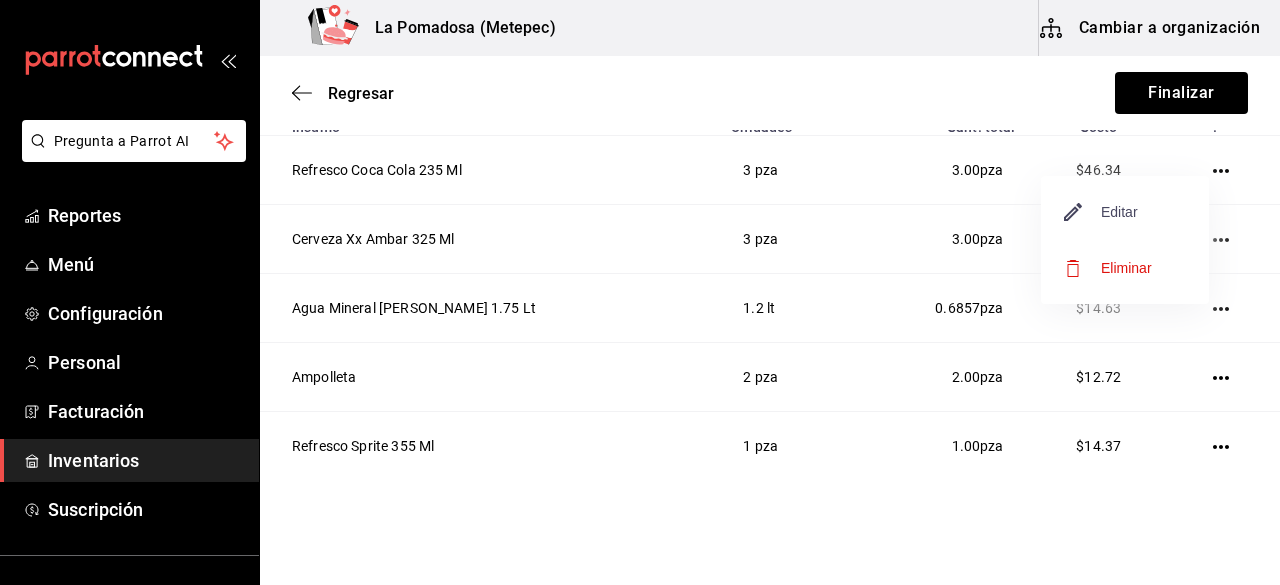 click on "Editar" at bounding box center [1101, 212] 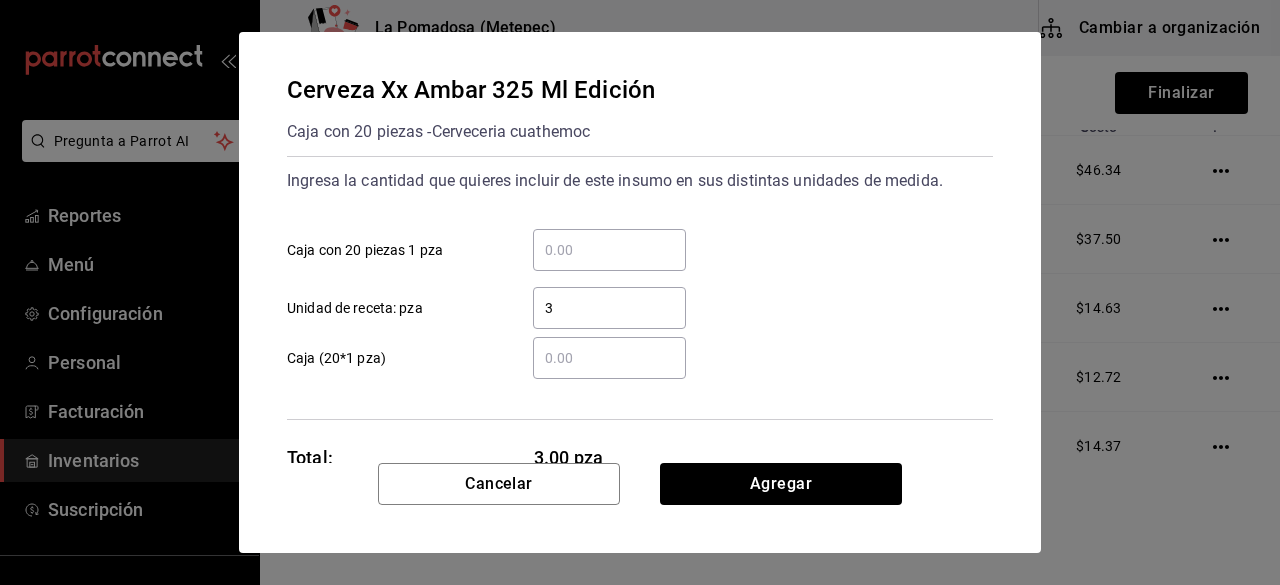 click on "3 ​" at bounding box center [609, 308] 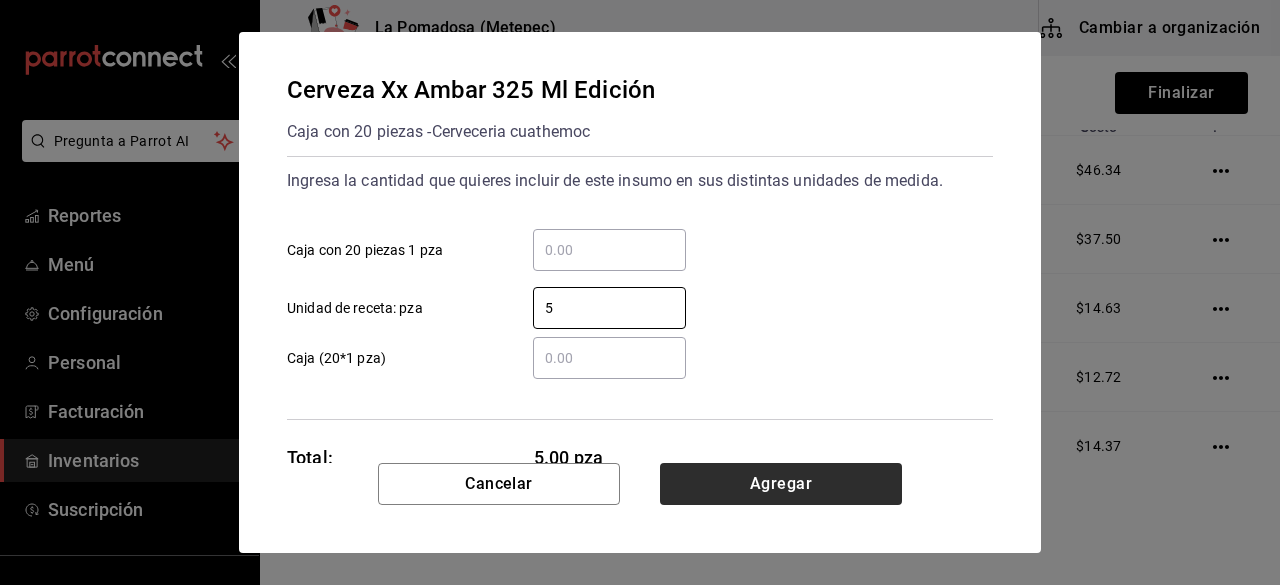type on "5" 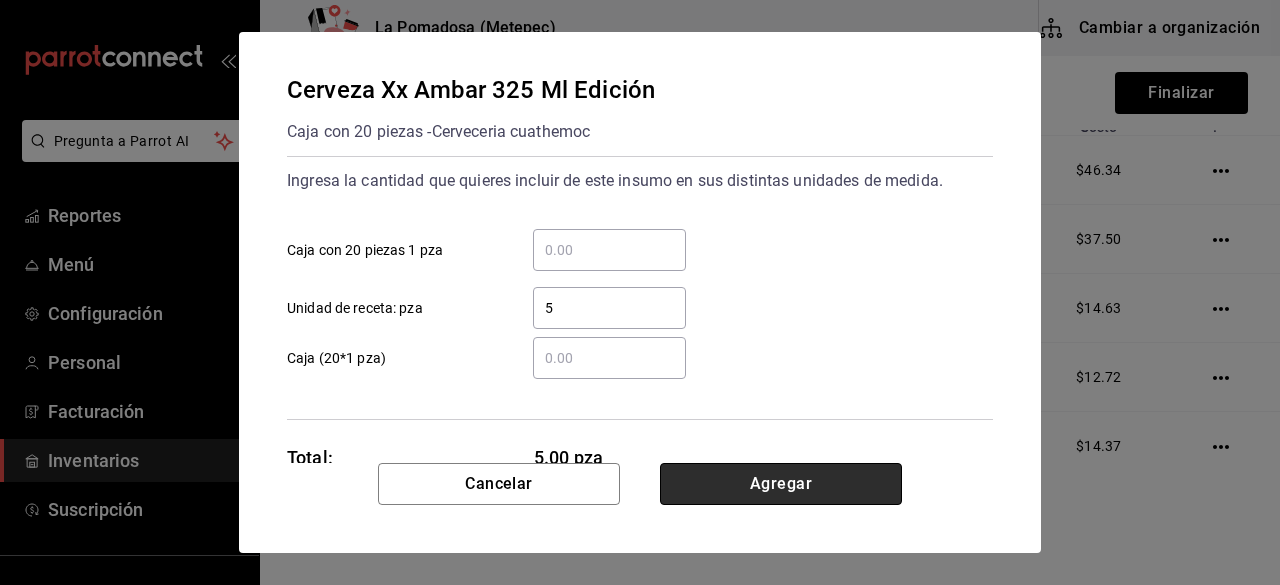 click on "Agregar" at bounding box center [781, 484] 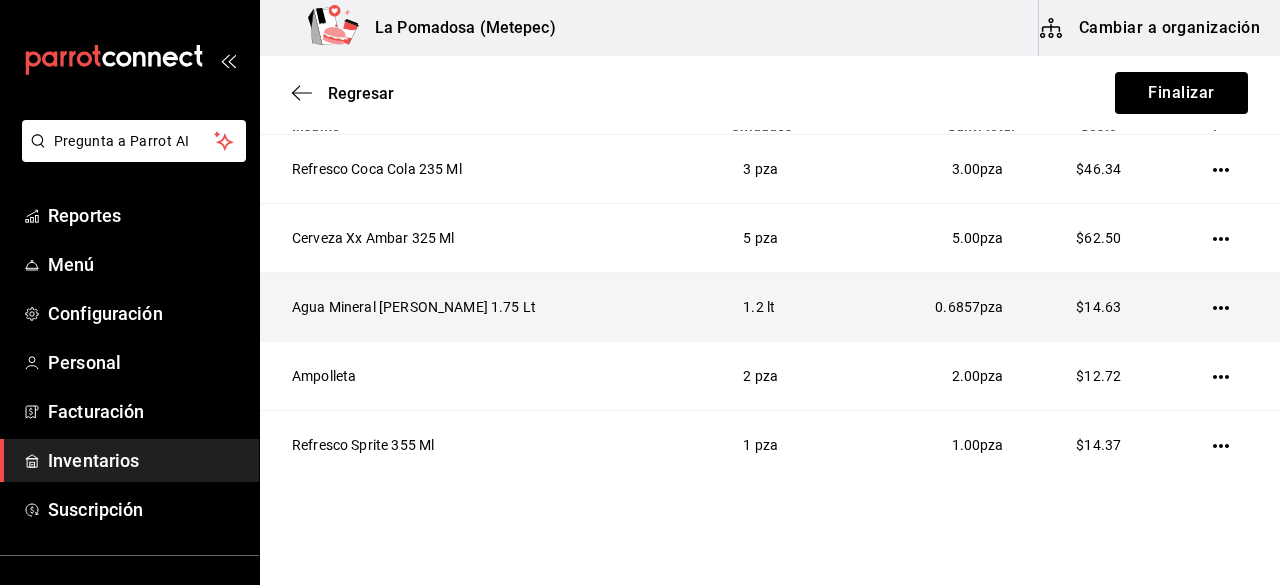 scroll, scrollTop: 350, scrollLeft: 0, axis: vertical 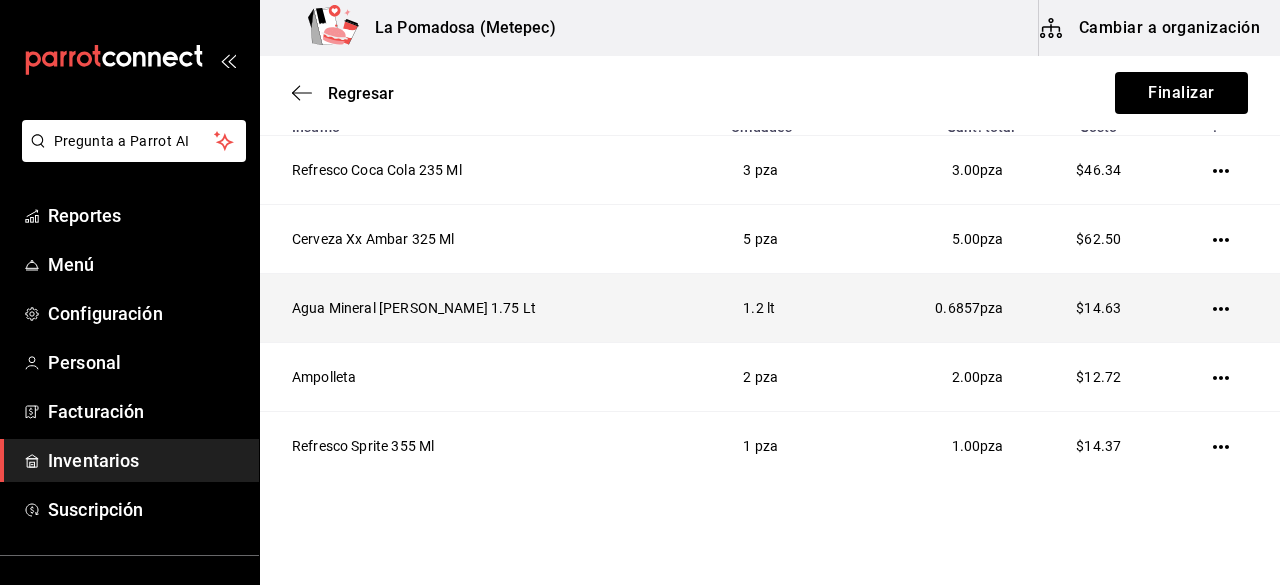 click 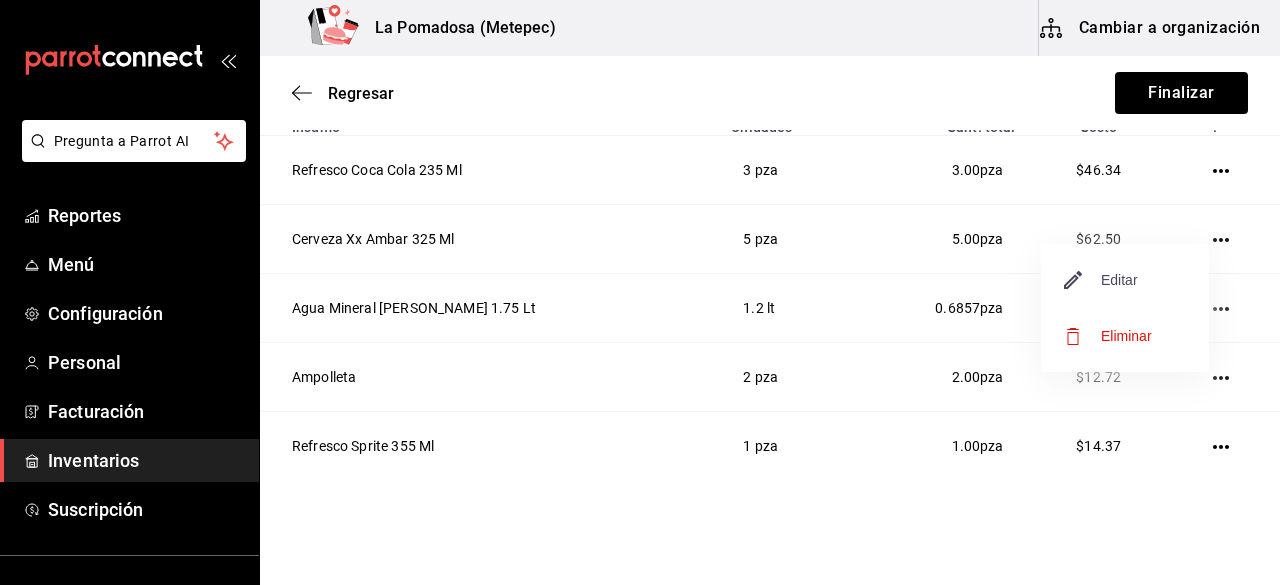 click on "Editar" at bounding box center (1101, 280) 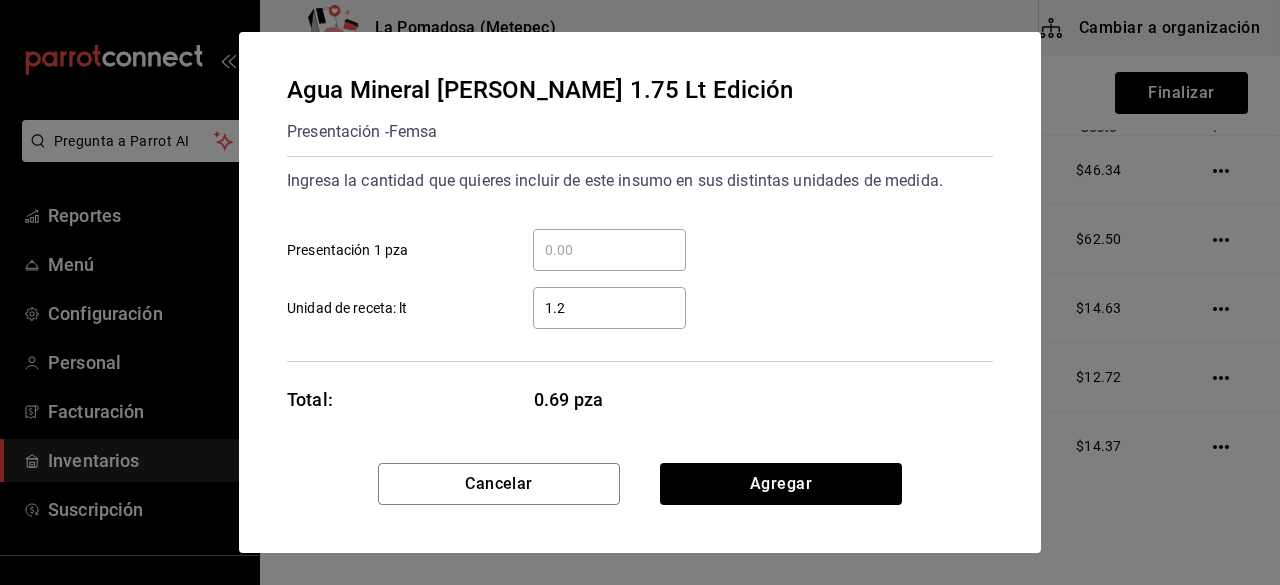 click on "1.2" at bounding box center [609, 308] 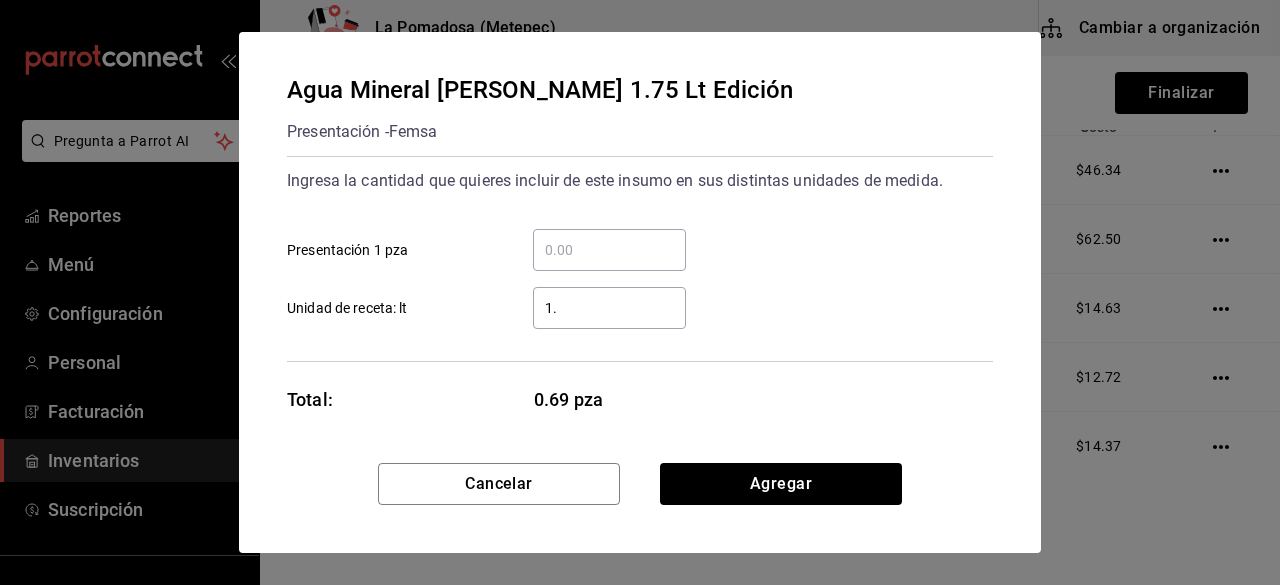 type on "1" 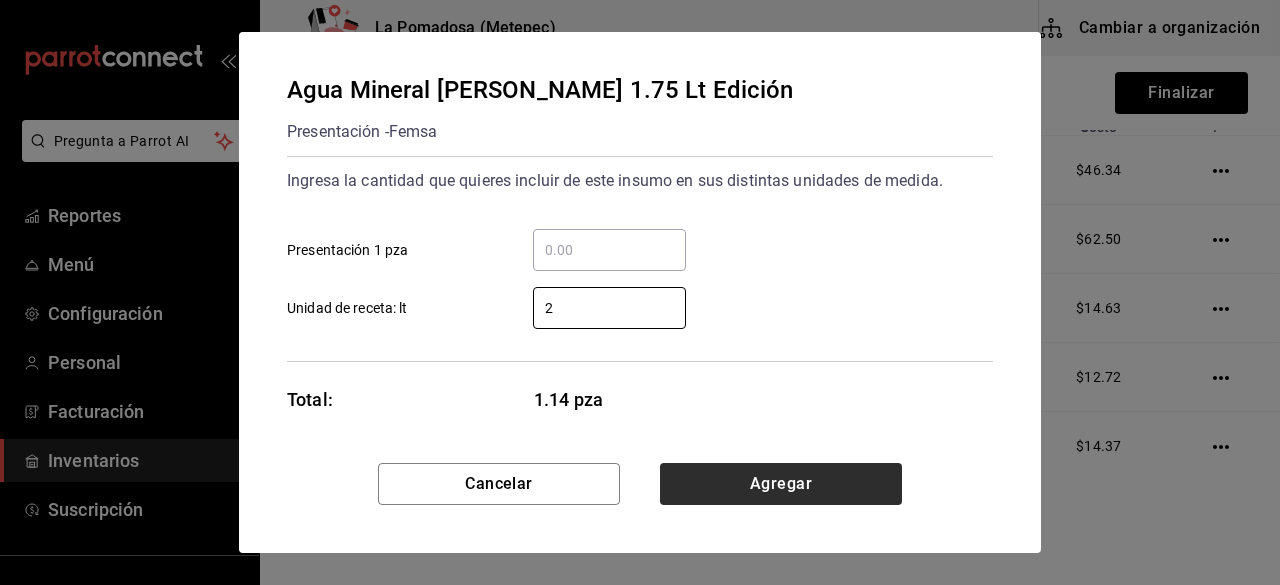 type on "2" 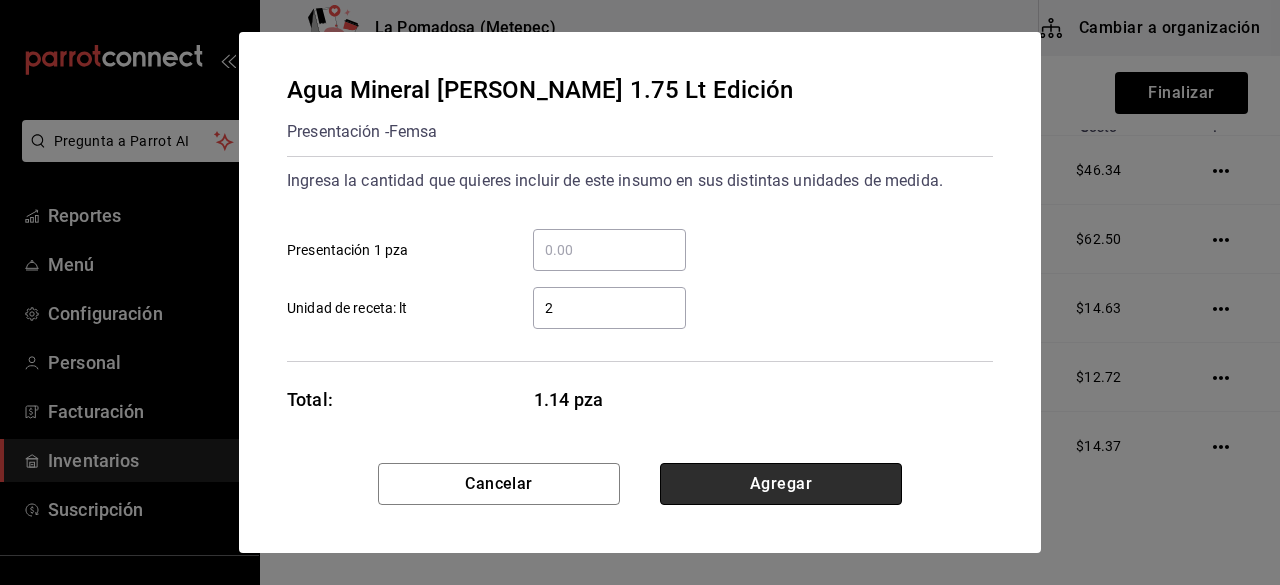 click on "Agregar" at bounding box center (781, 484) 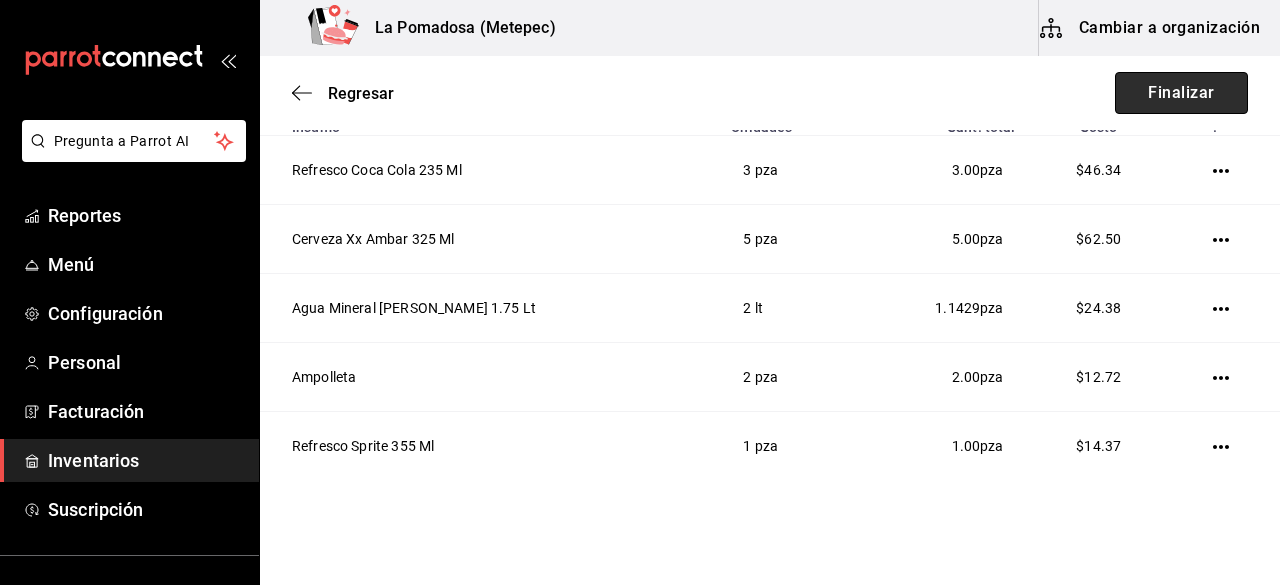 click on "Finalizar" at bounding box center (1181, 93) 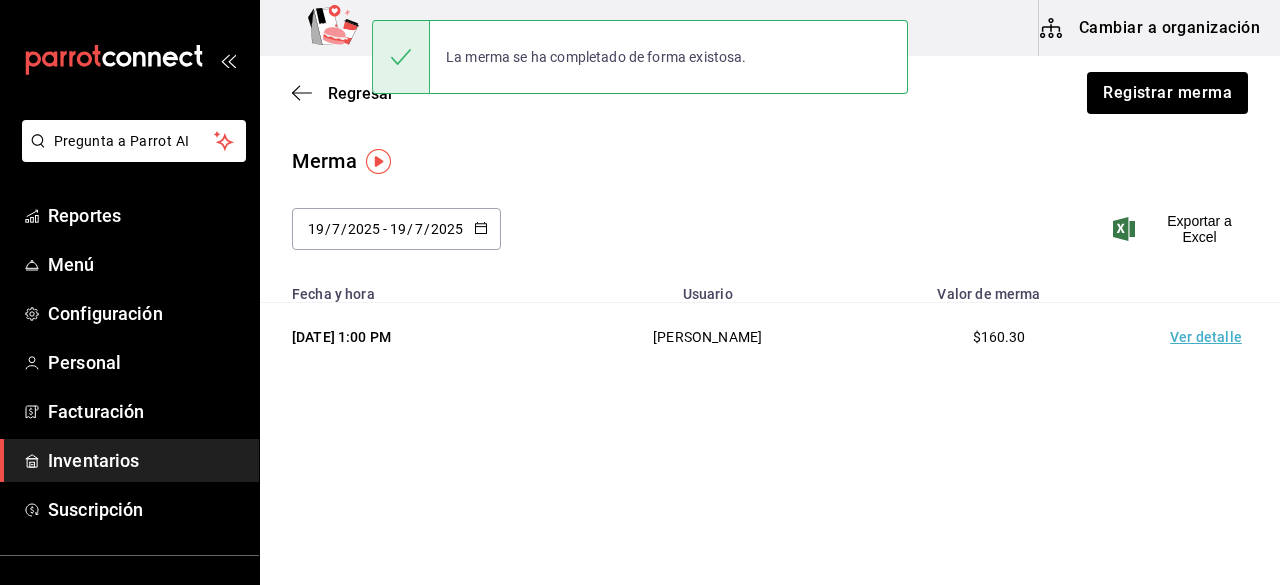 click on "Ver detalle" at bounding box center [1210, 337] 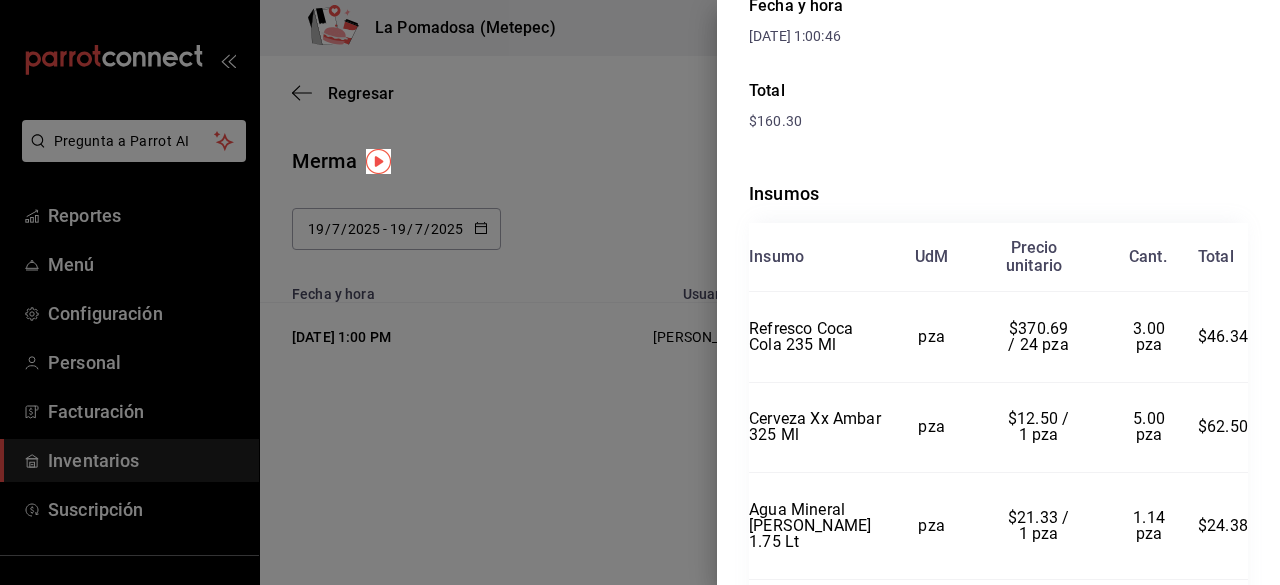 scroll, scrollTop: 256, scrollLeft: 0, axis: vertical 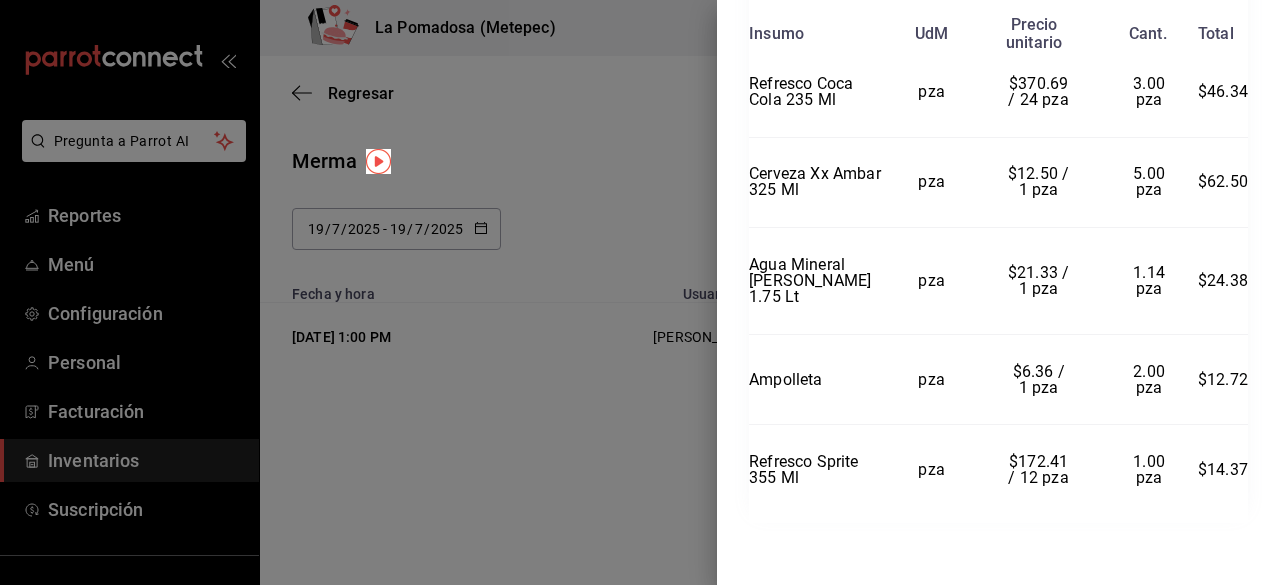 drag, startPoint x: 750, startPoint y: 254, endPoint x: 1248, endPoint y: 464, distance: 540.4665 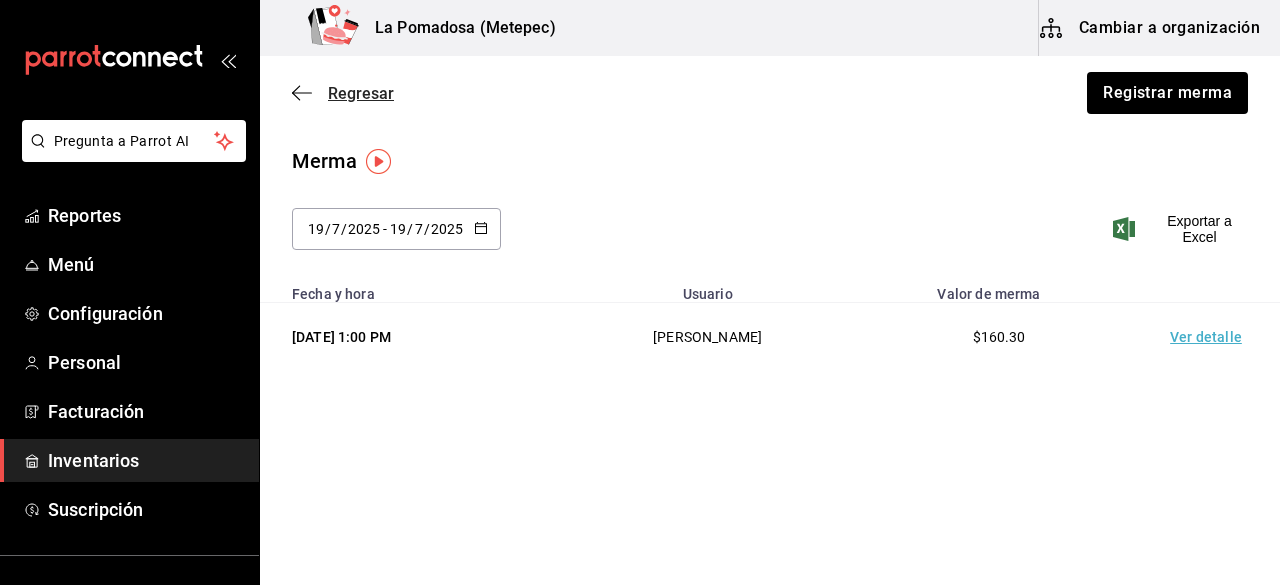 click on "Regresar" at bounding box center [361, 93] 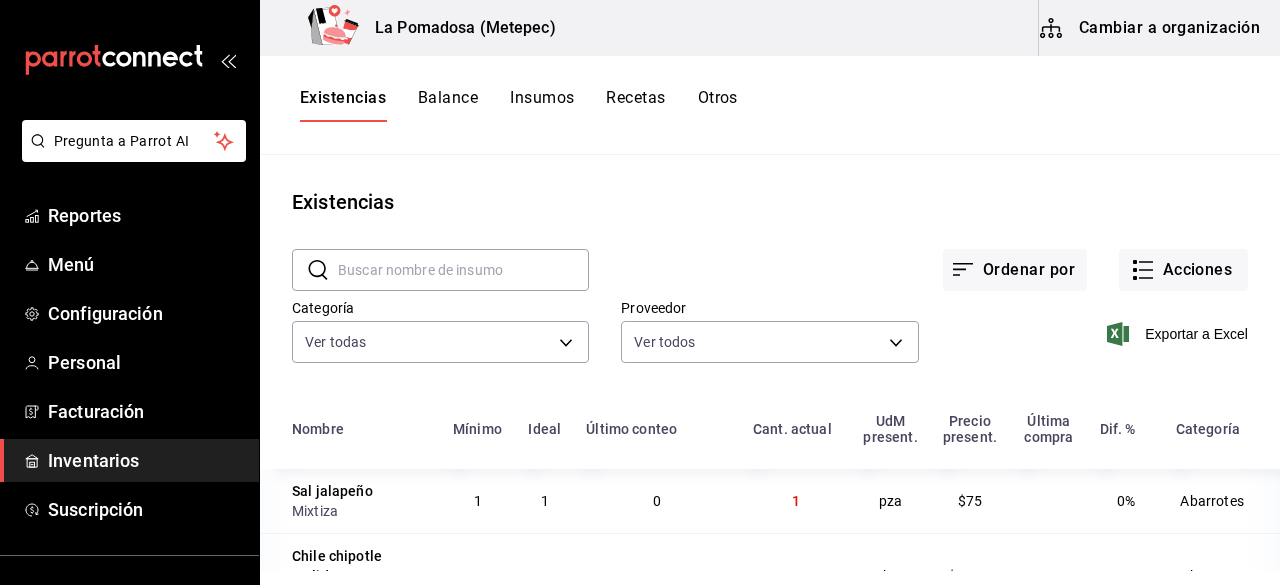 click on "Inventarios" at bounding box center [145, 460] 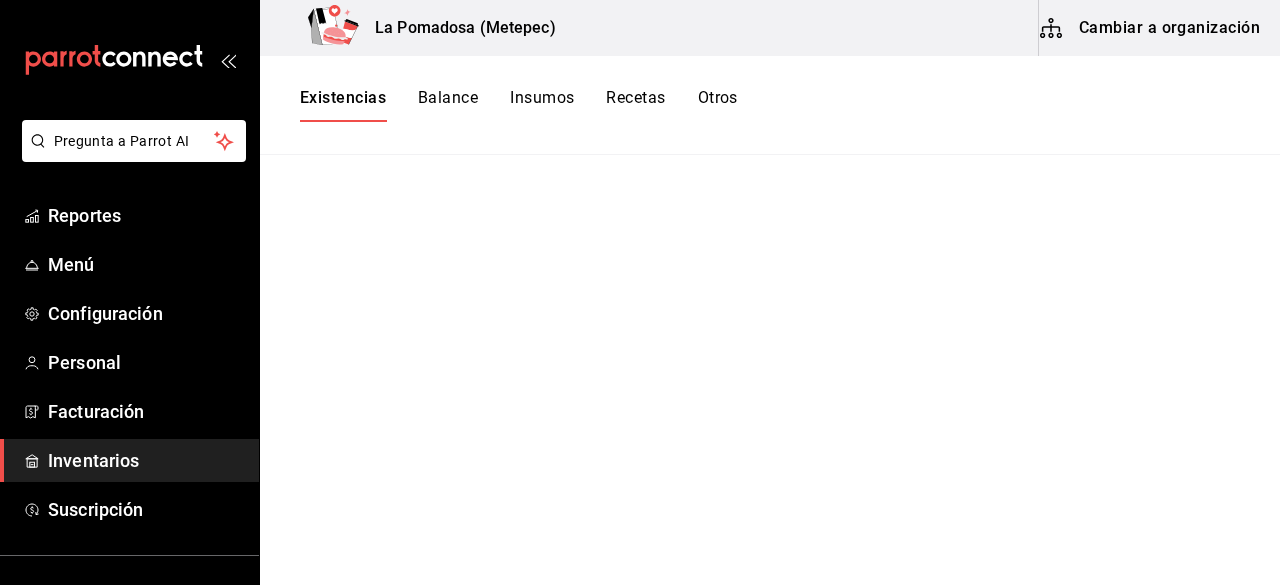 click on "Inventarios" at bounding box center (145, 460) 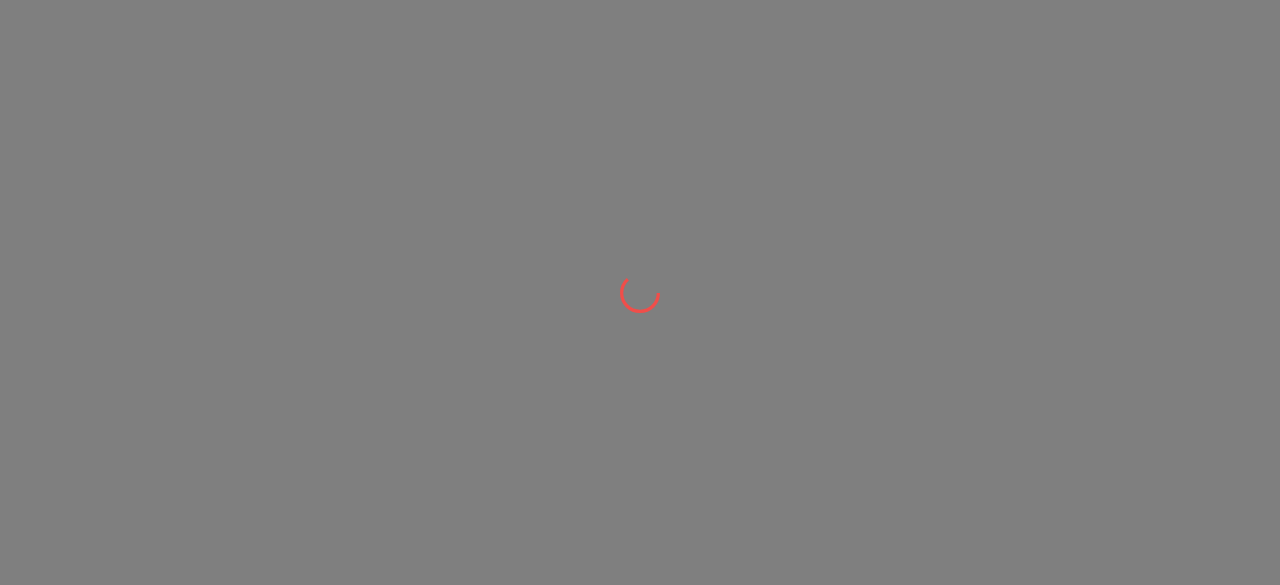scroll, scrollTop: 0, scrollLeft: 0, axis: both 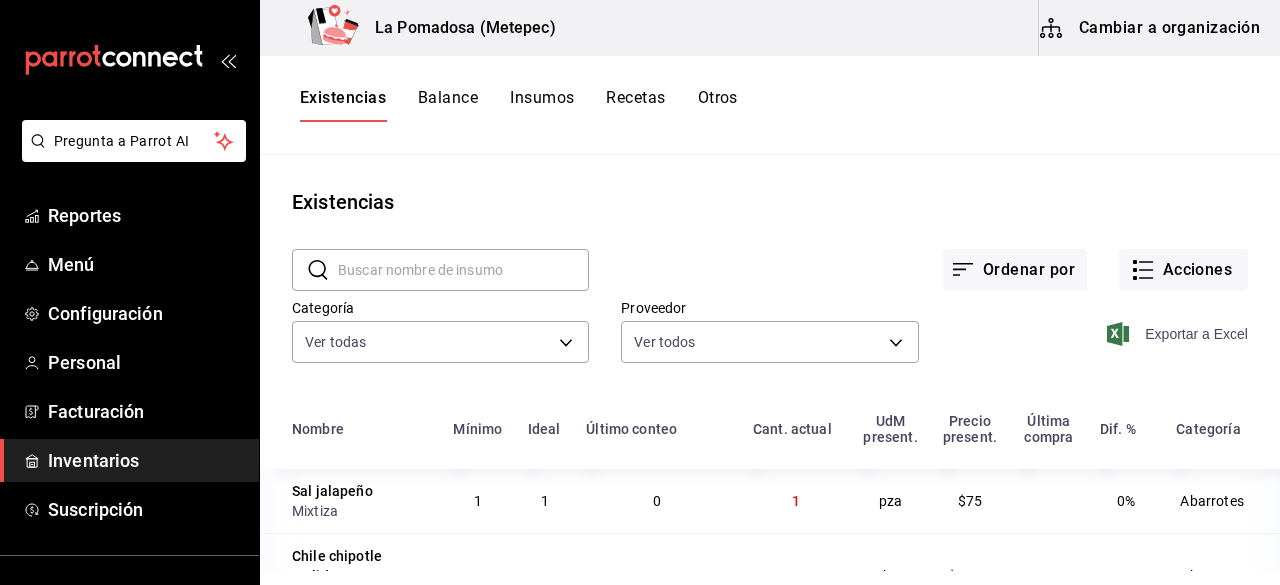 click on "Exportar a Excel" at bounding box center [1179, 334] 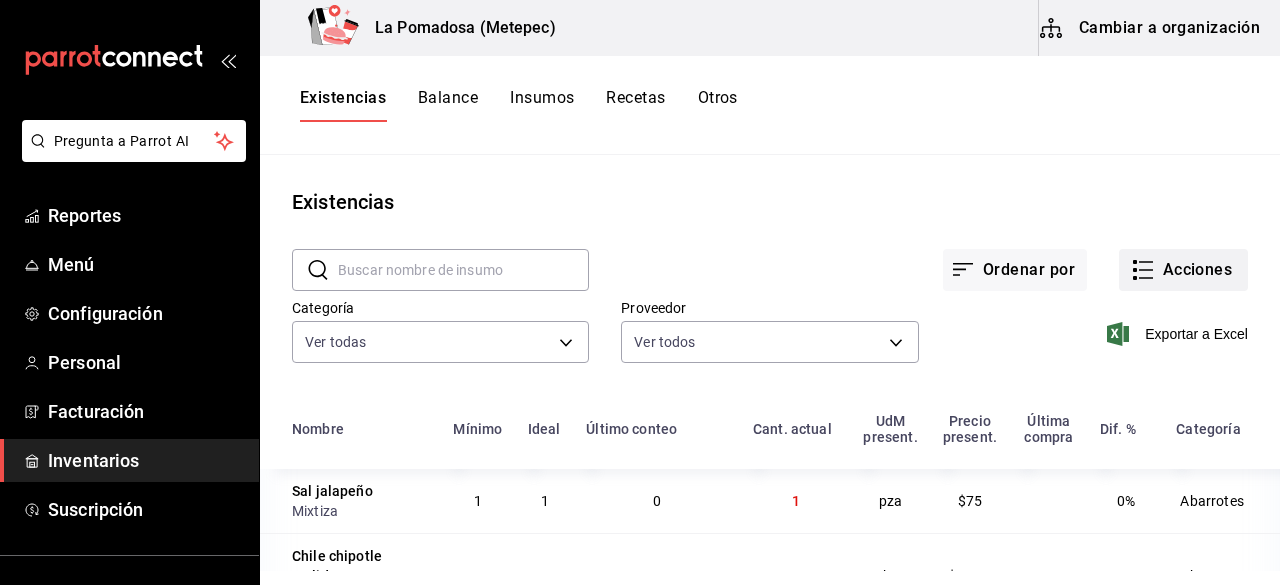 click on "Acciones" at bounding box center (1183, 270) 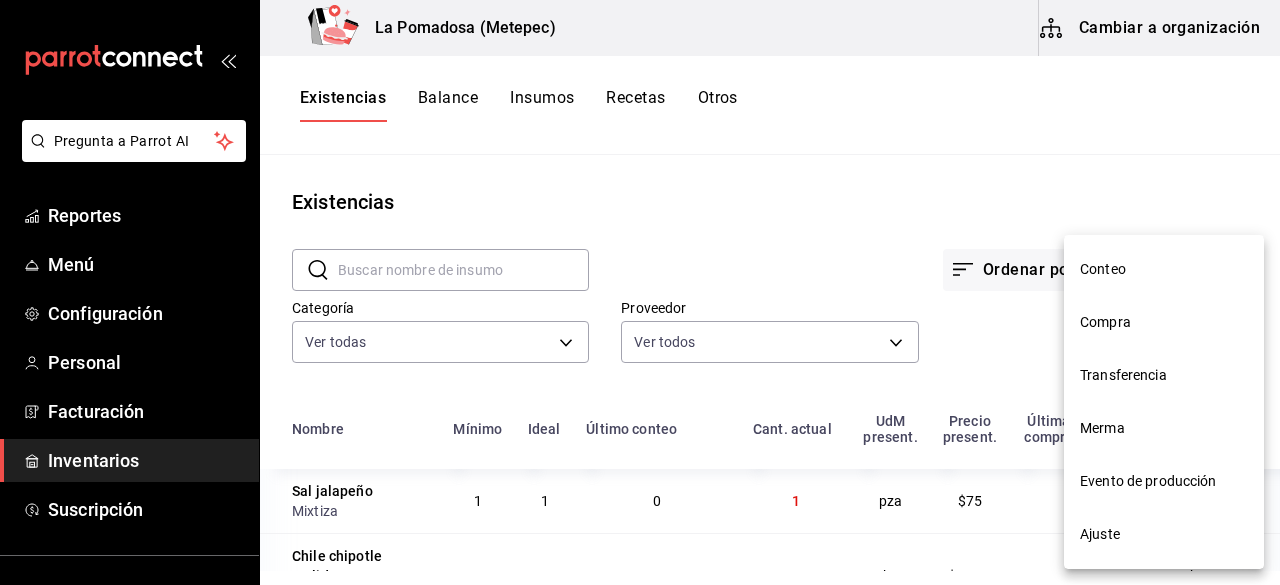 click on "Merma" at bounding box center [1164, 428] 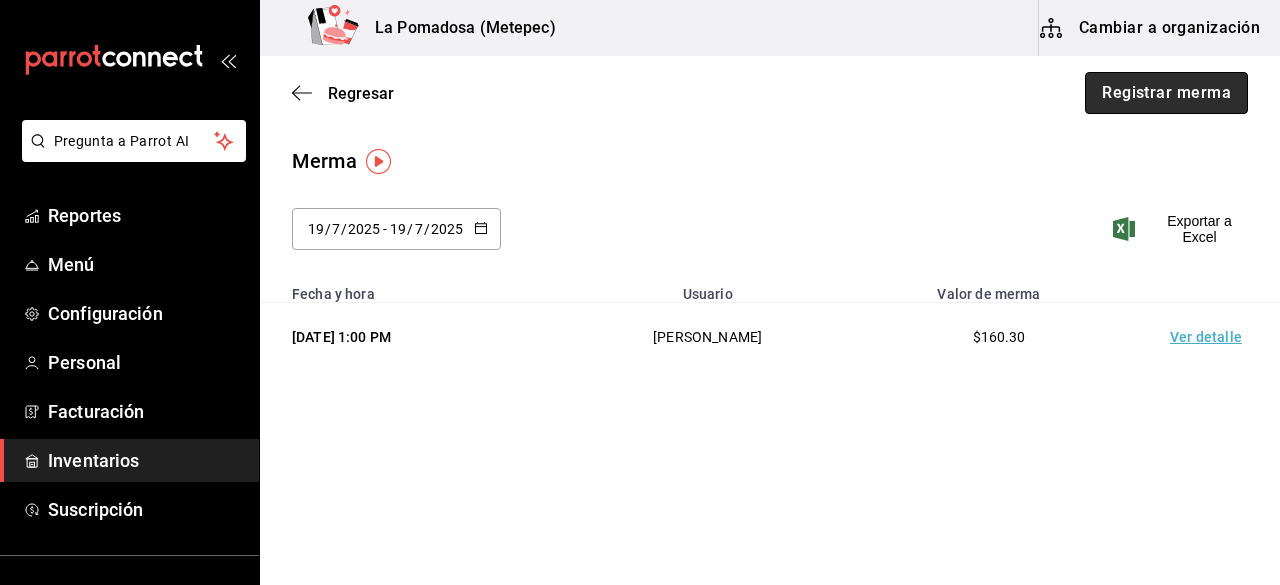 click on "Registrar merma" at bounding box center (1166, 93) 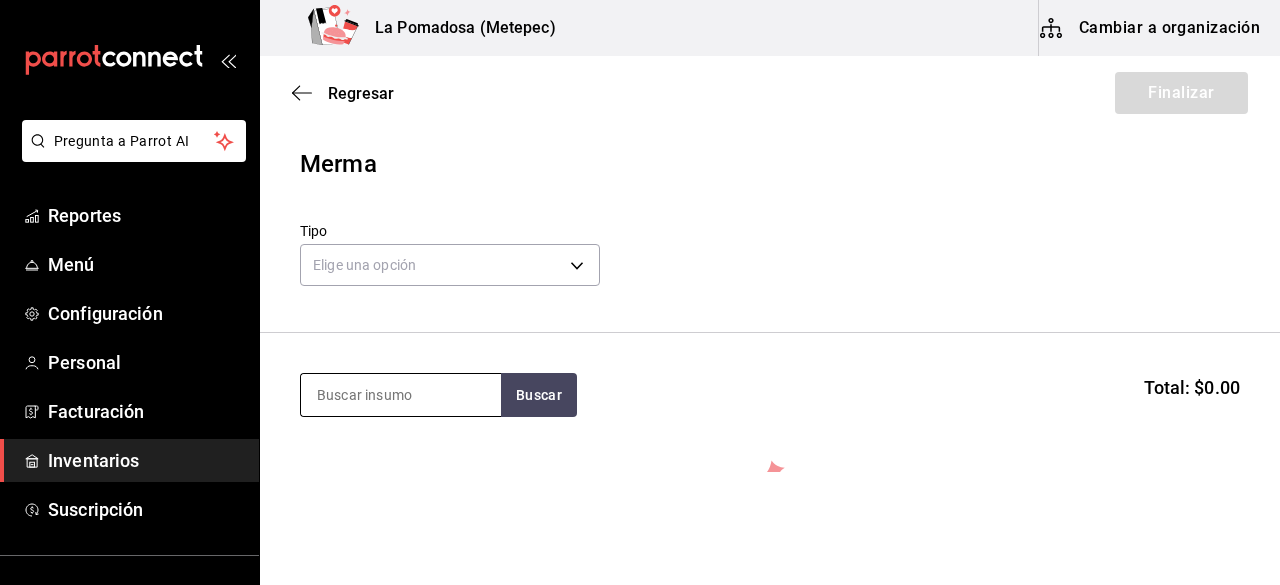 click at bounding box center (401, 395) 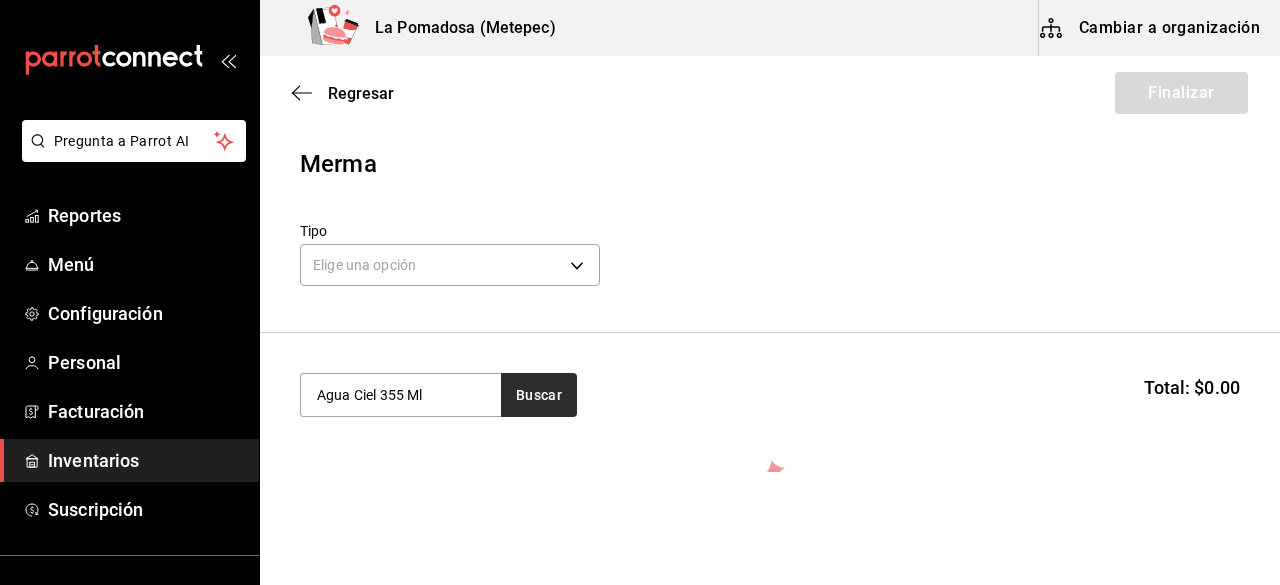 type on "Agua Ciel 355 Ml" 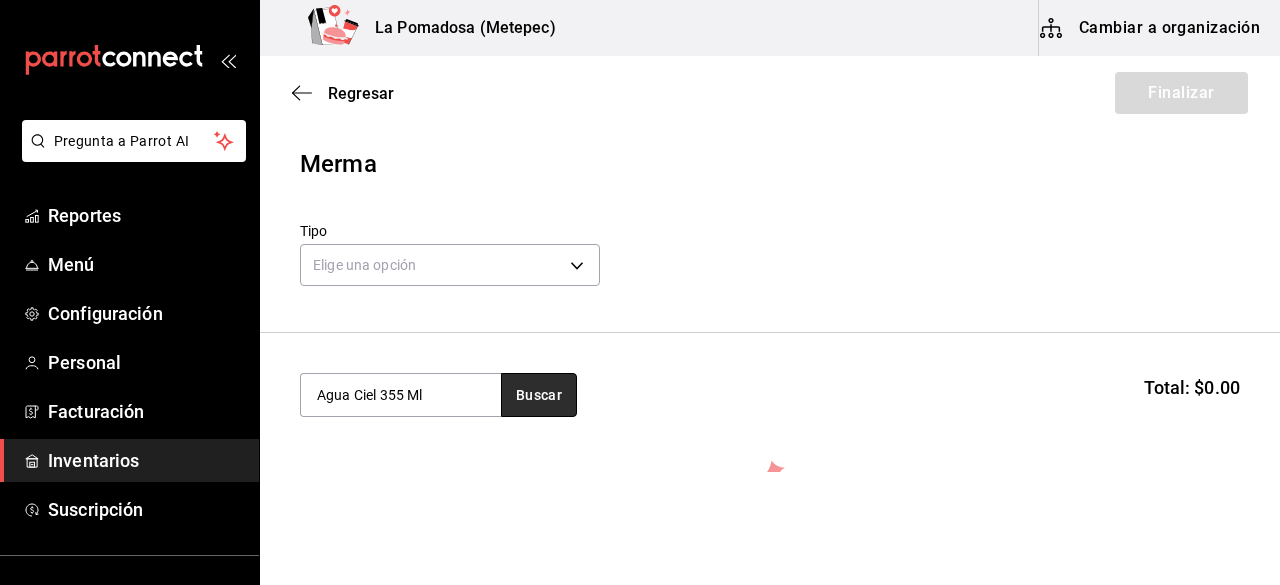 click on "Buscar" at bounding box center (539, 395) 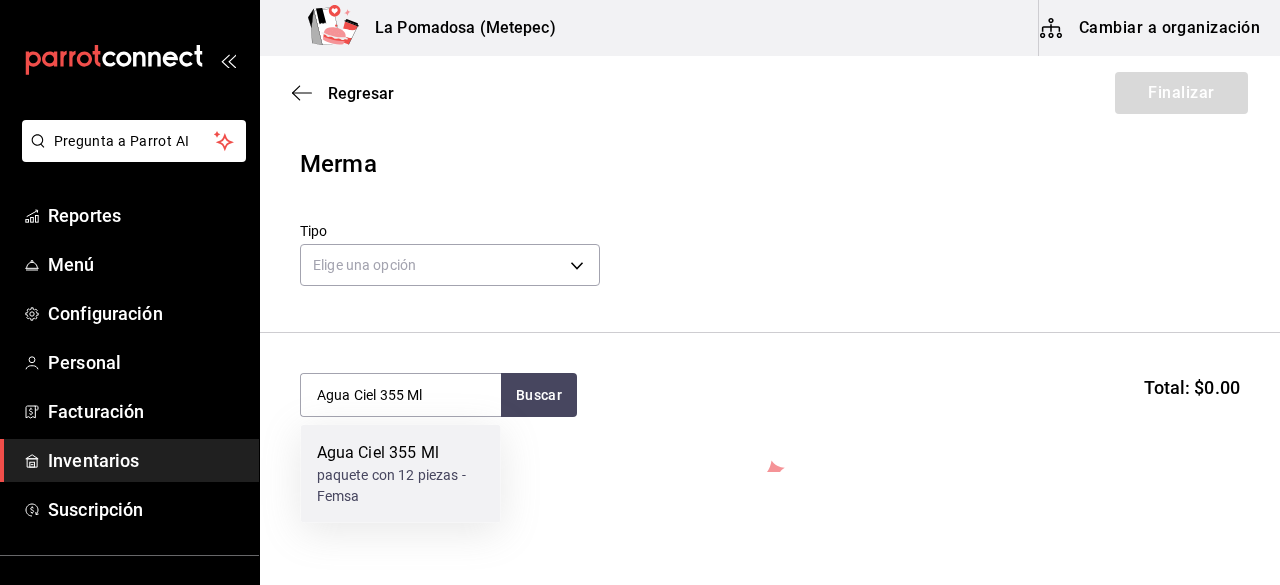 click on "paquete con 12 piezas  - Femsa" at bounding box center [401, 486] 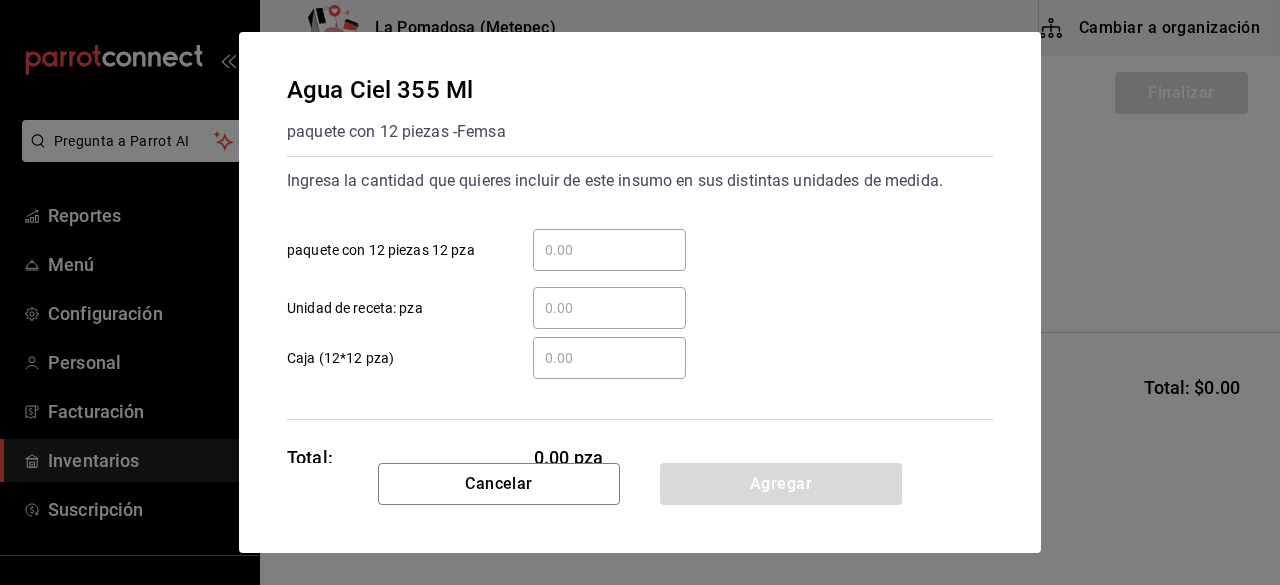 click on "​ Unidad de receta: pza" at bounding box center [609, 308] 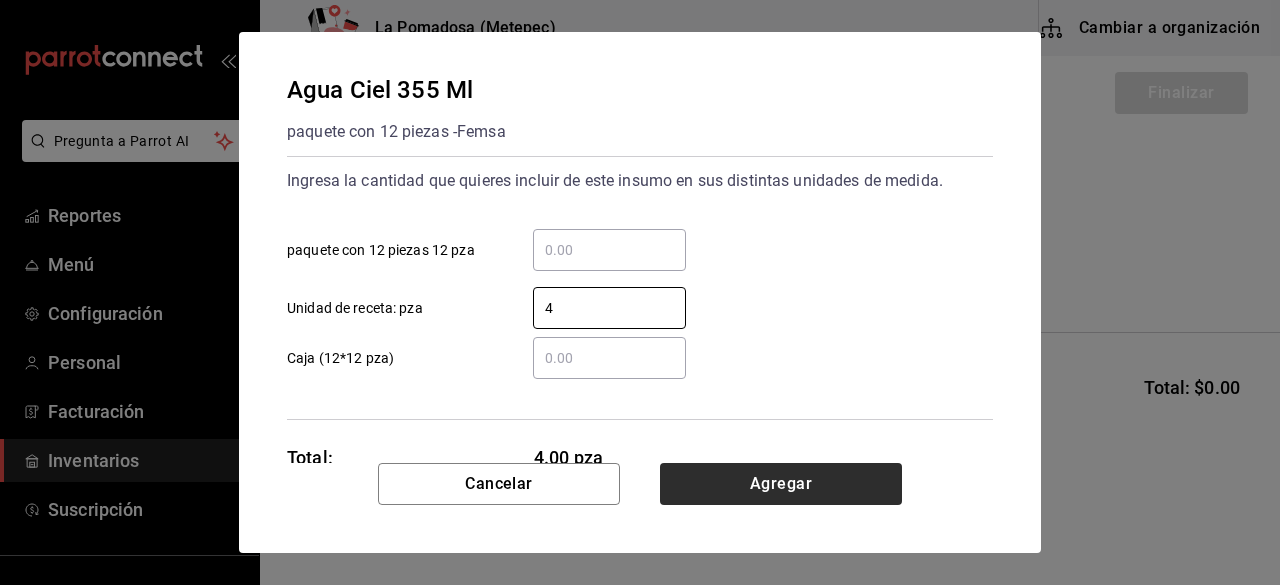 type on "4" 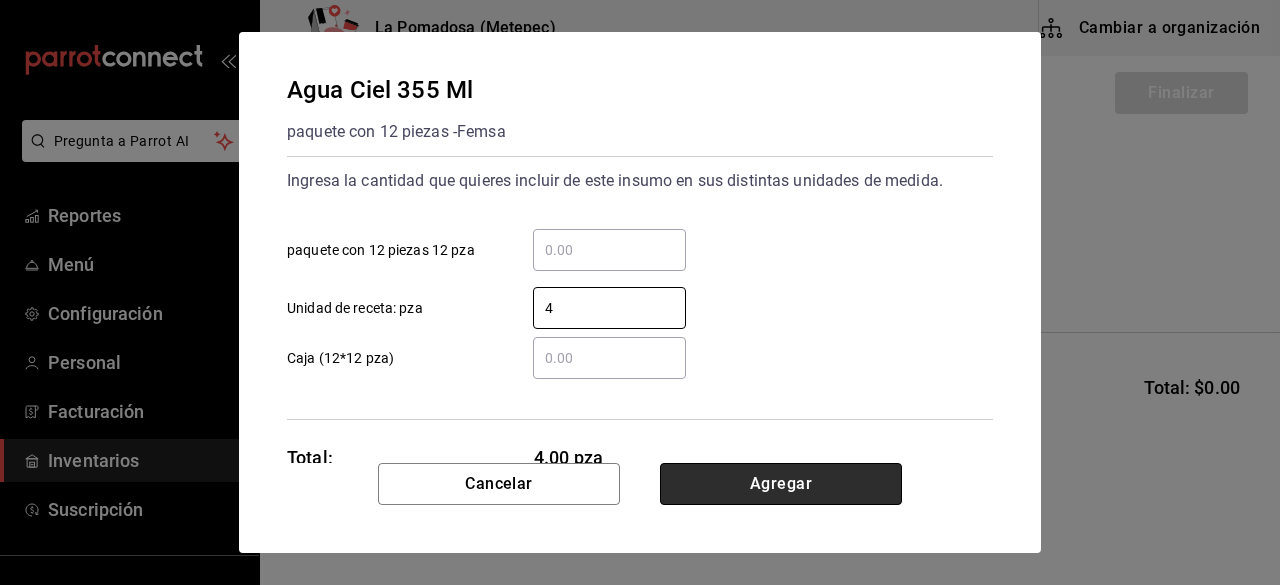 click on "Agregar" at bounding box center [781, 484] 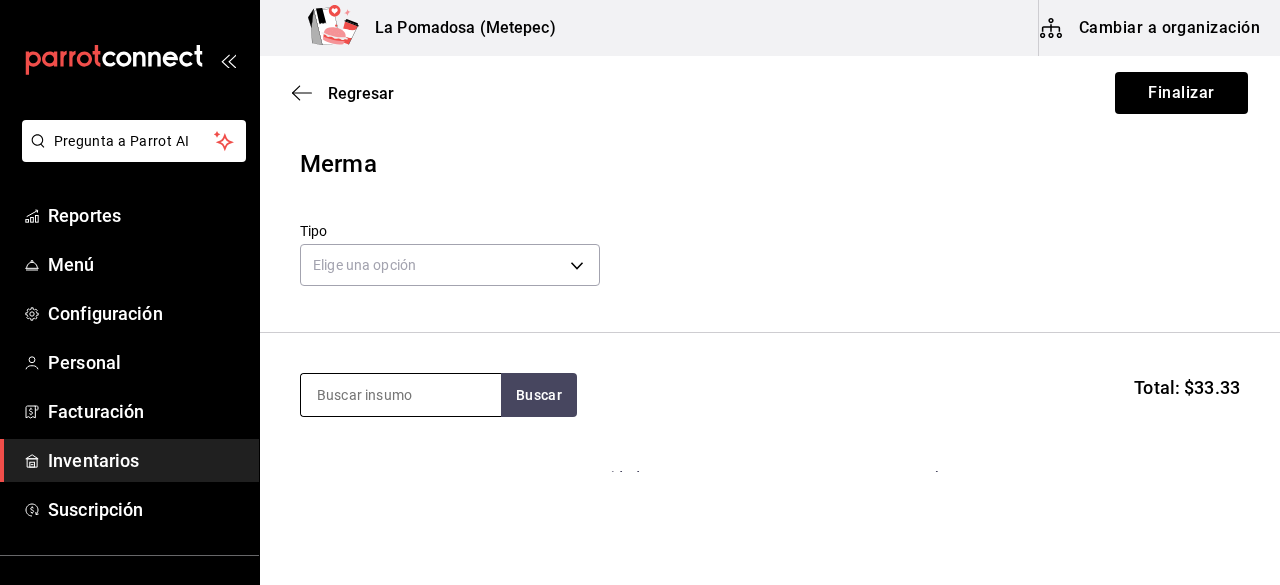 paste on "Cerveza Heineken 355 Ml" 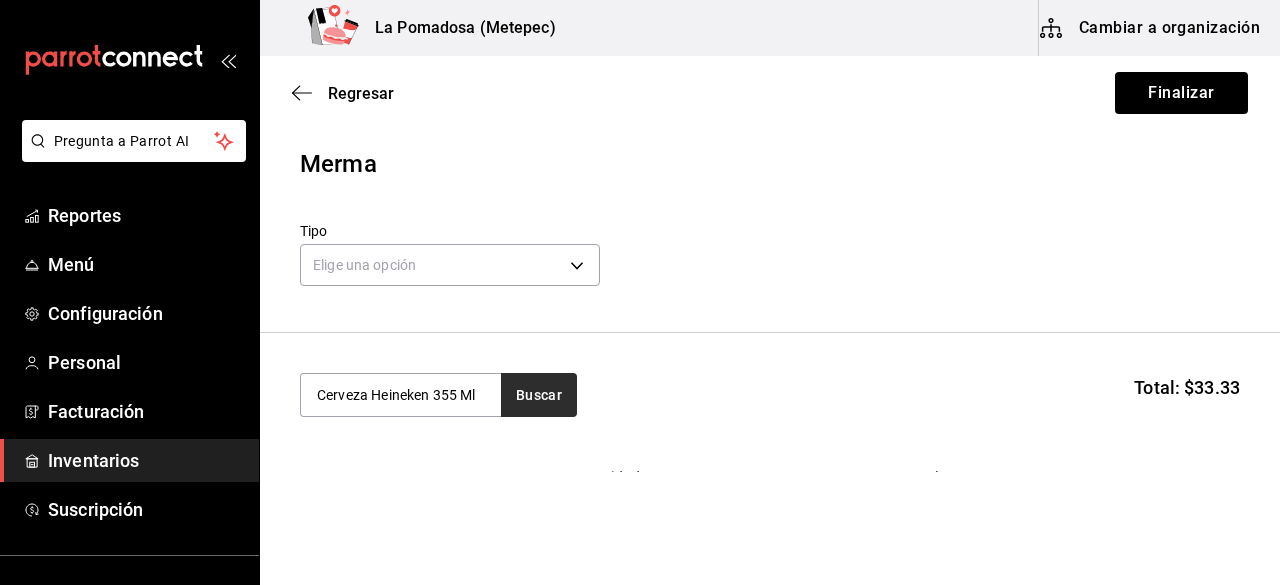 type on "Cerveza Heineken 355 Ml" 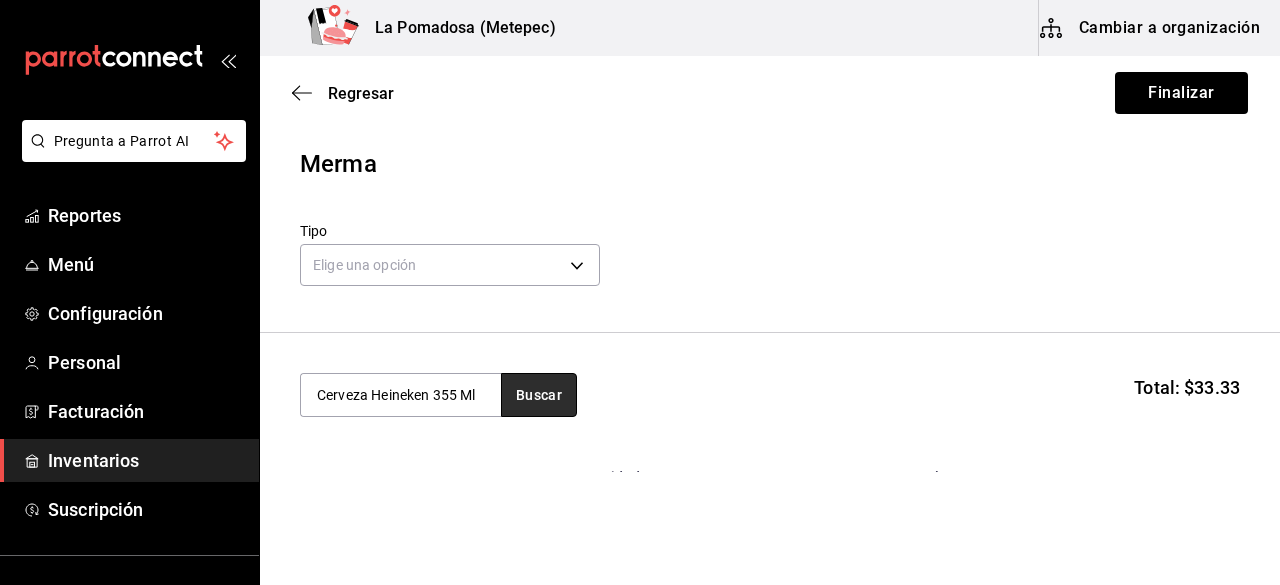 click on "Buscar" at bounding box center [539, 395] 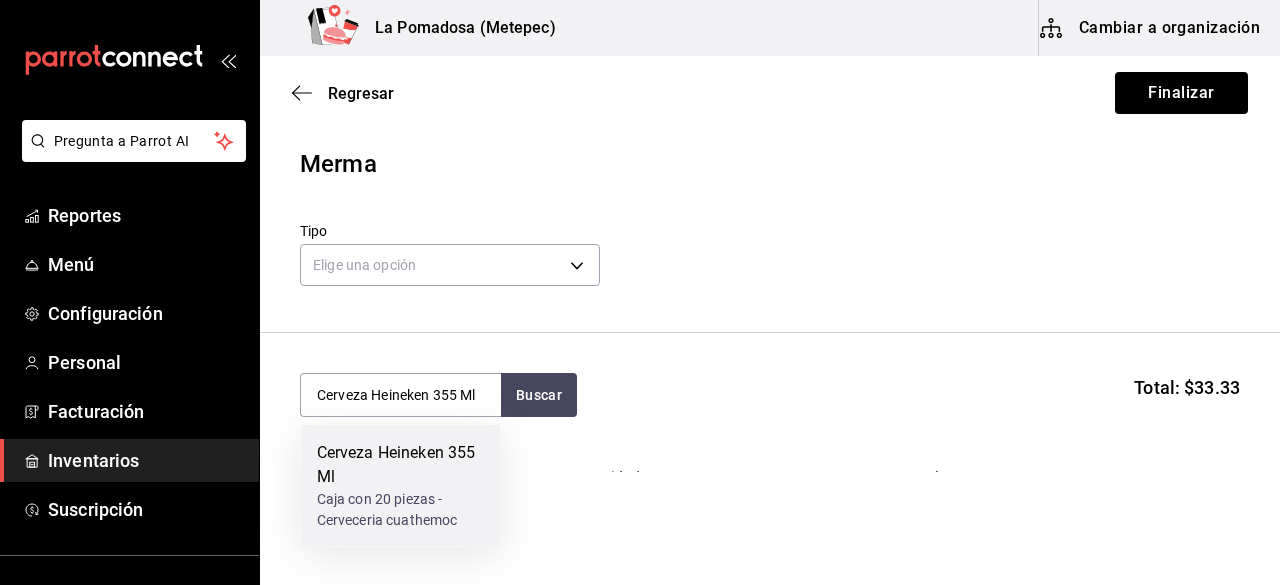 click on "Cerveza Heineken 355 Ml" at bounding box center [401, 465] 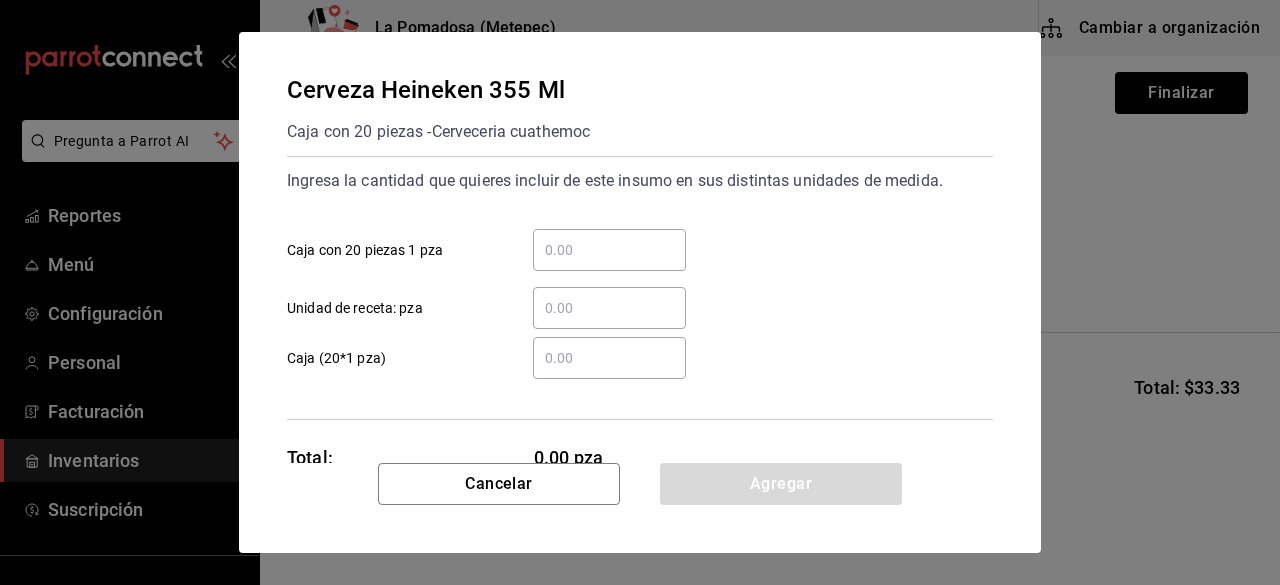 click on "​" at bounding box center (609, 308) 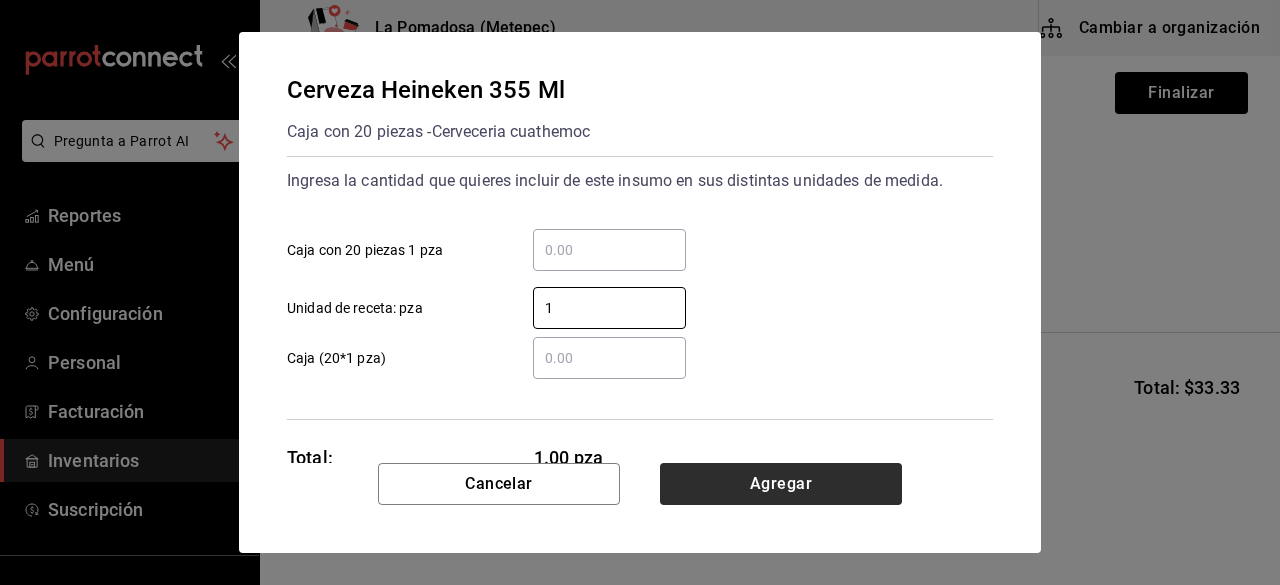 type on "1" 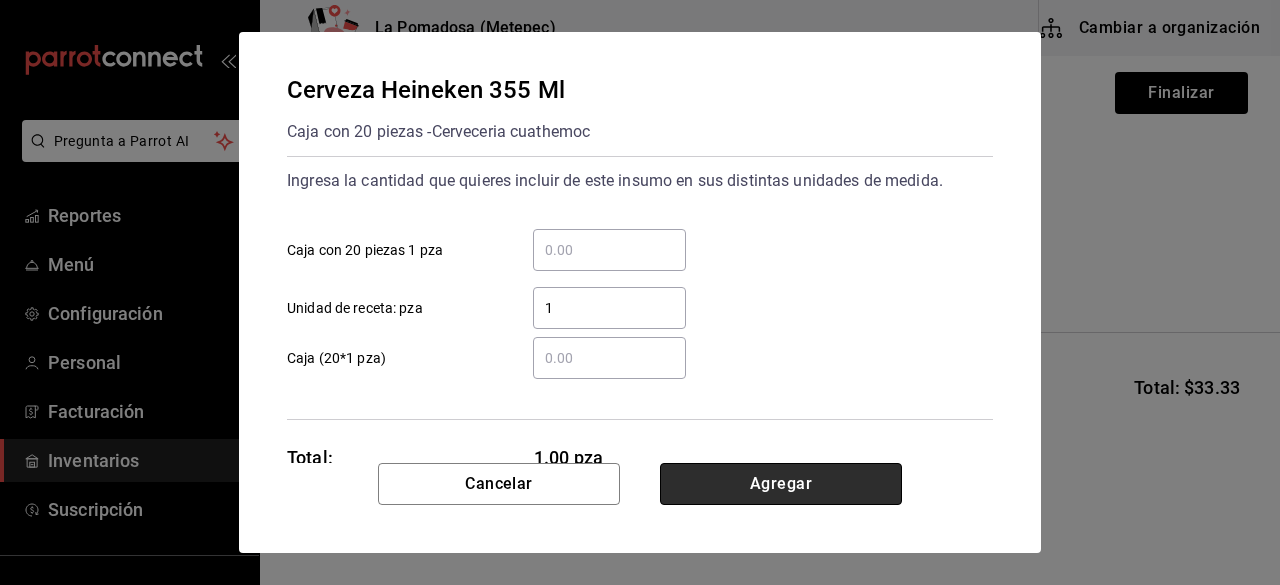 click on "Agregar" at bounding box center (781, 484) 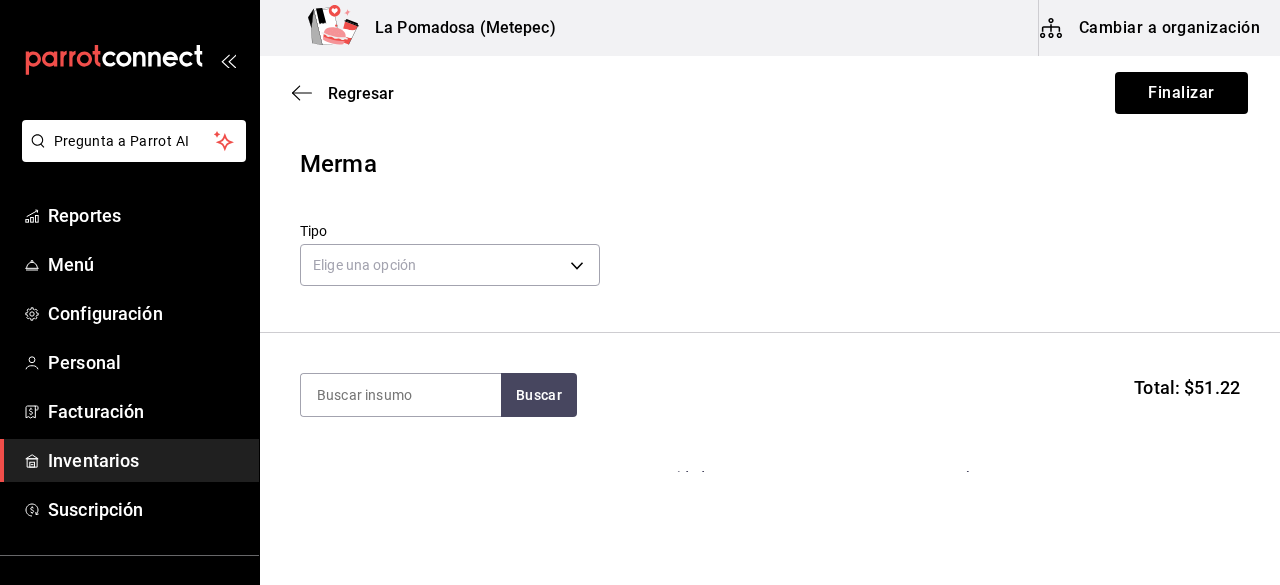 scroll, scrollTop: 214, scrollLeft: 0, axis: vertical 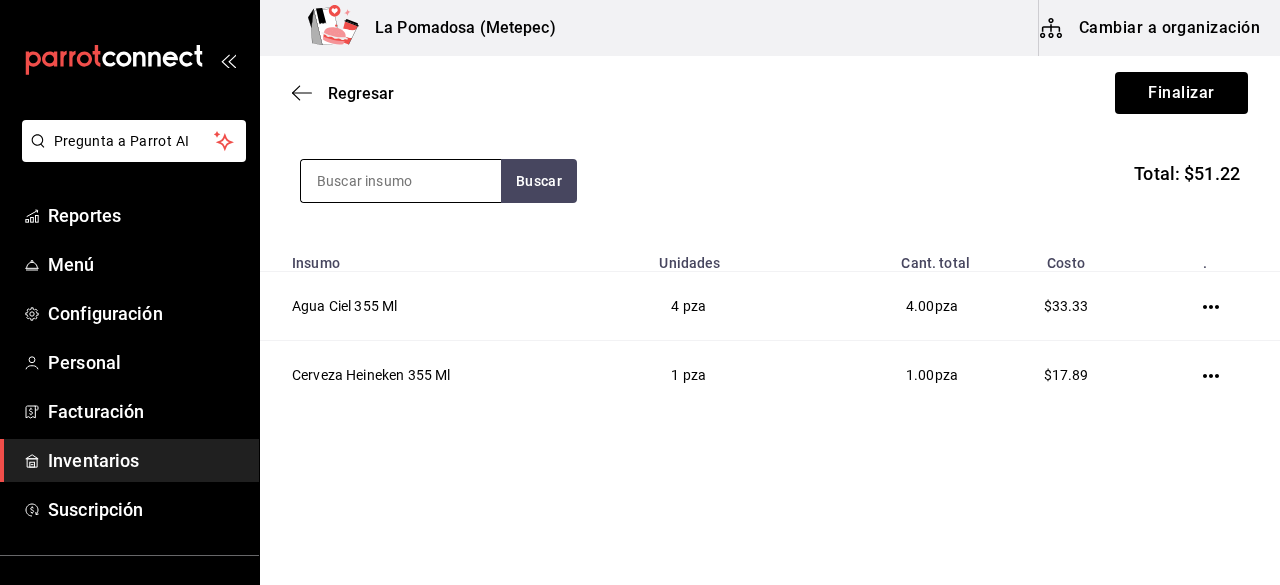 paste on "Refresco Coca Zero 355 Ml" 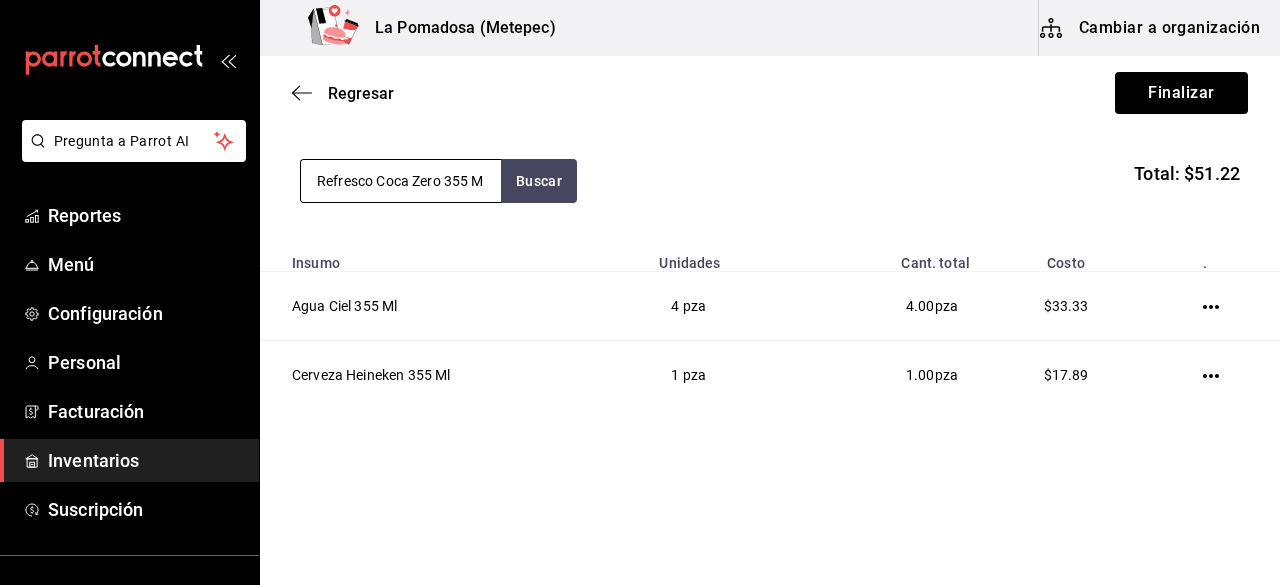 scroll, scrollTop: 0, scrollLeft: 4, axis: horizontal 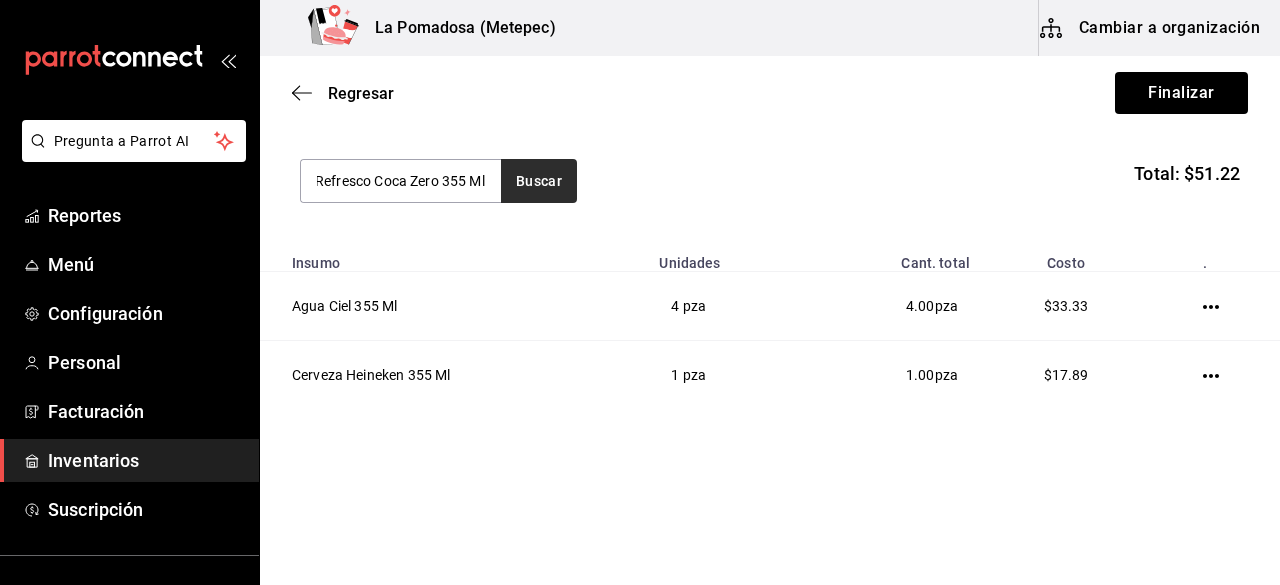 type on "Refresco Coca Zero 355 Ml" 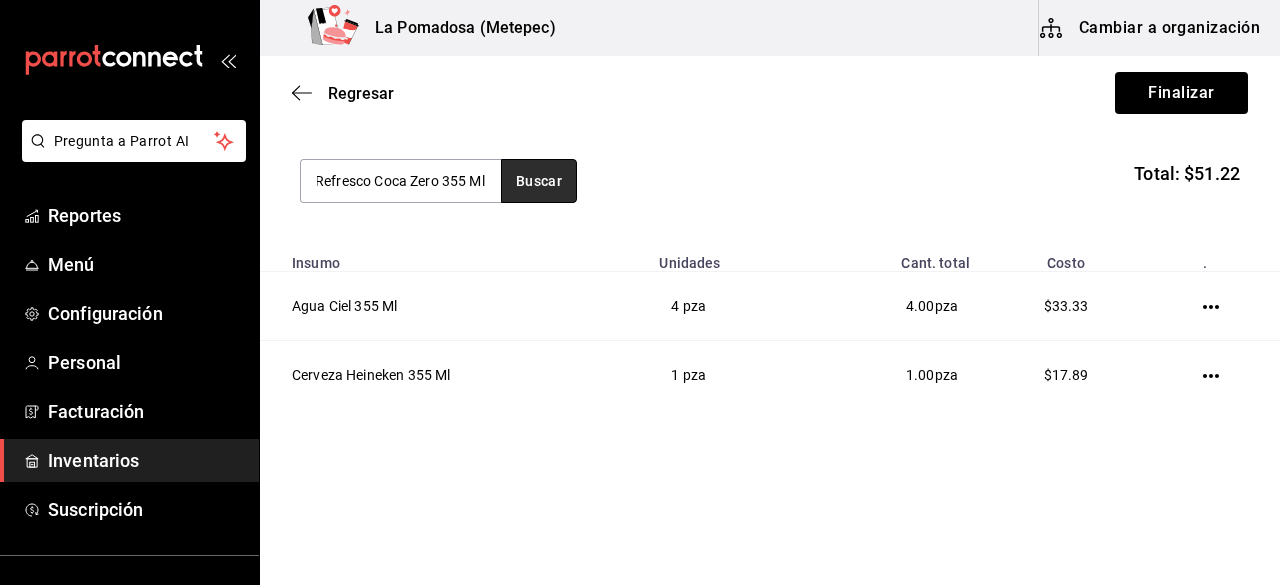 scroll, scrollTop: 0, scrollLeft: 0, axis: both 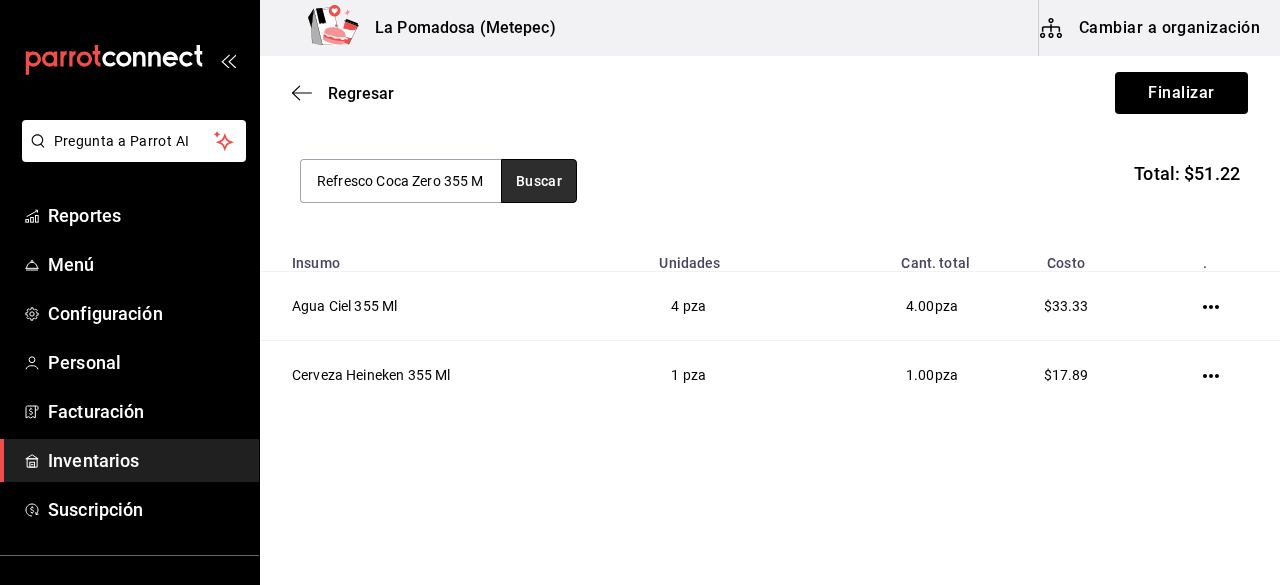 click on "Buscar" at bounding box center (539, 181) 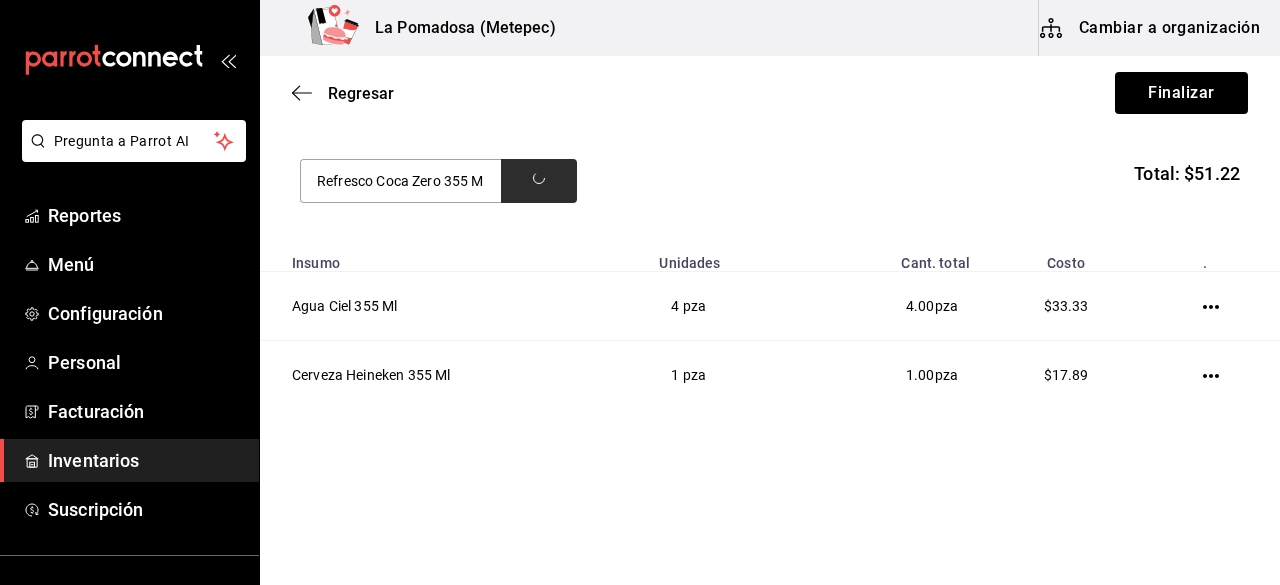scroll, scrollTop: 0, scrollLeft: 4, axis: horizontal 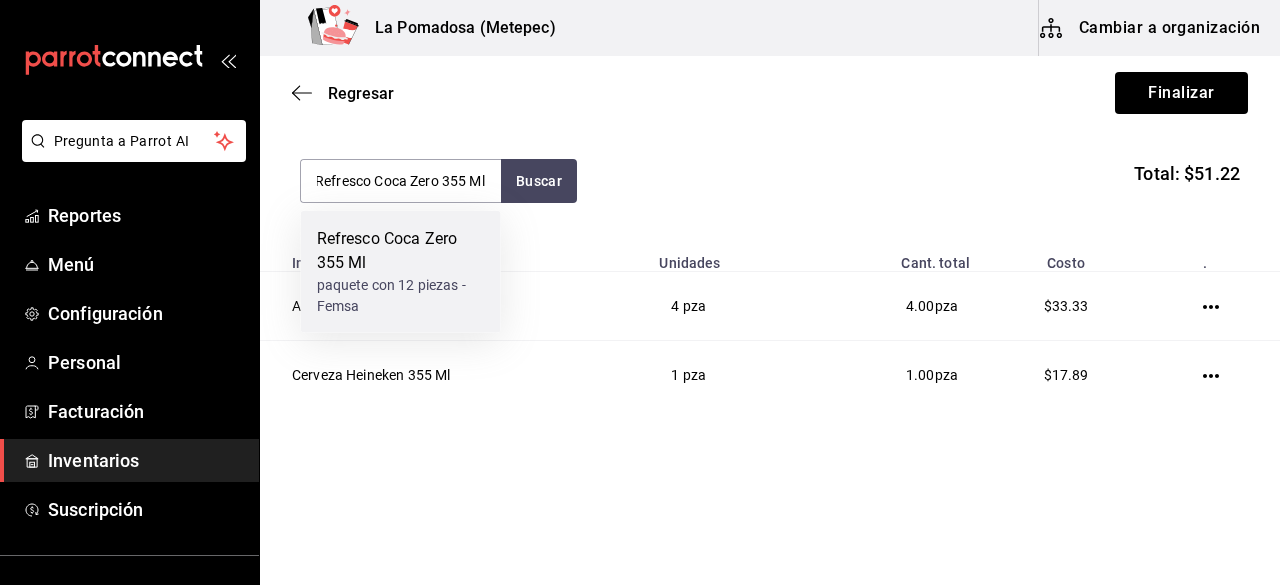 click on "paquete con 12 piezas  - Femsa" at bounding box center (401, 296) 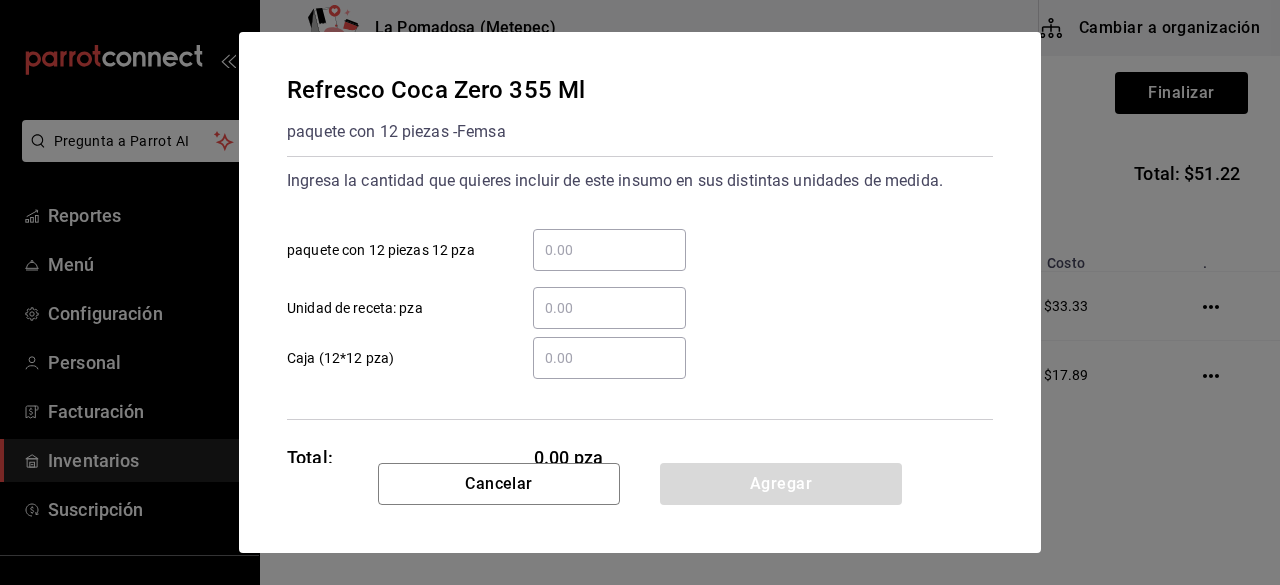 scroll, scrollTop: 0, scrollLeft: 0, axis: both 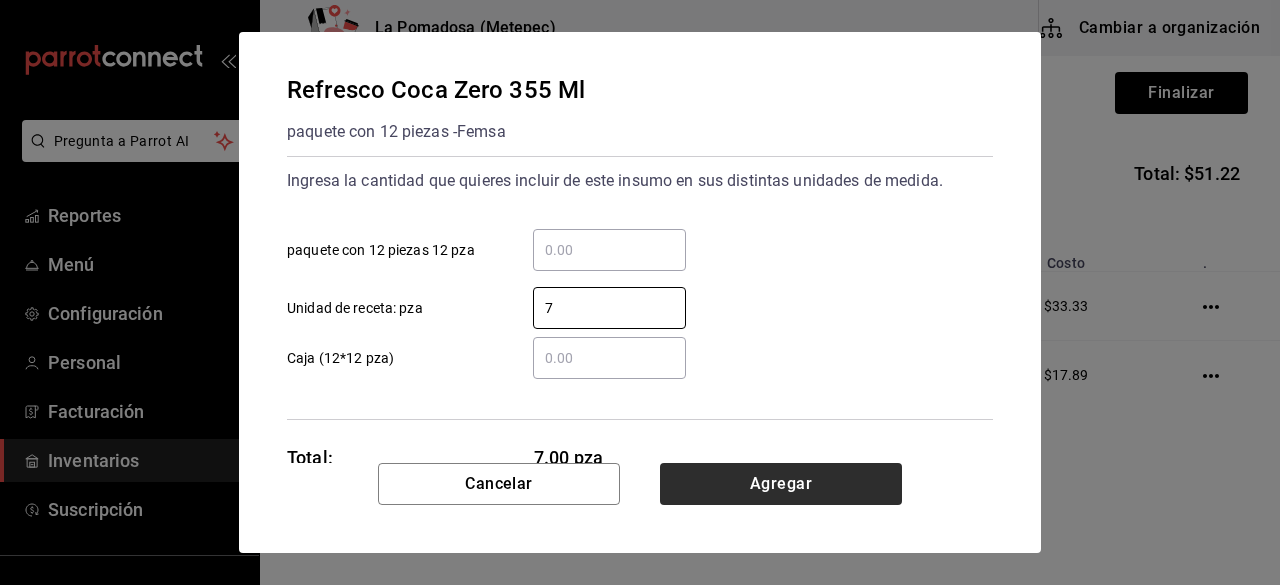 type on "7" 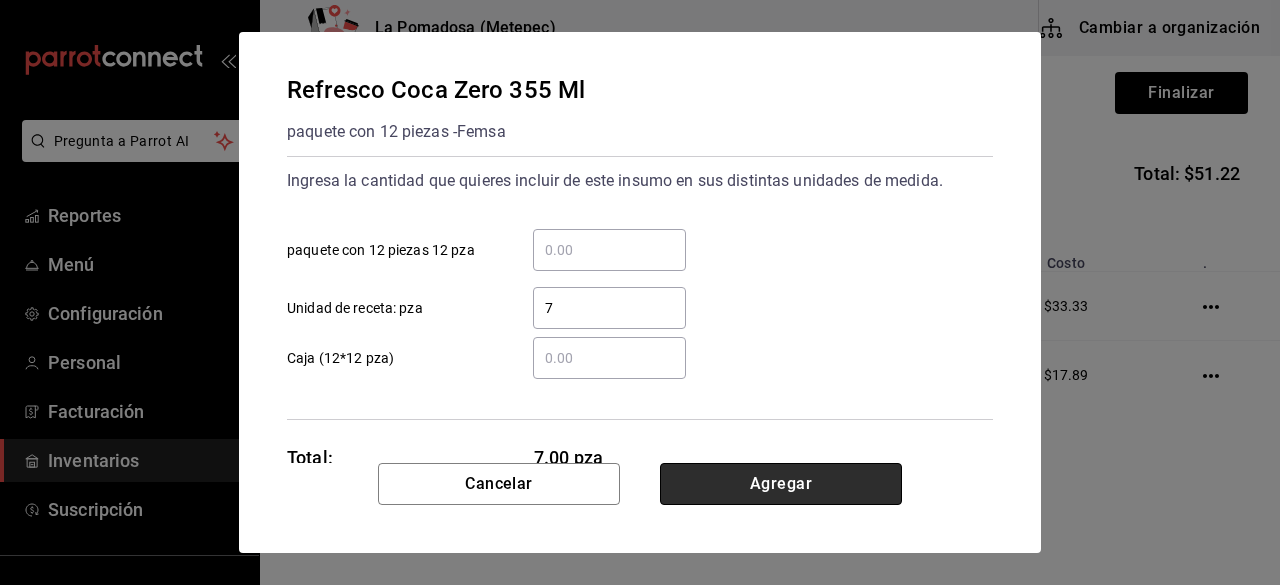 click on "Agregar" at bounding box center (781, 484) 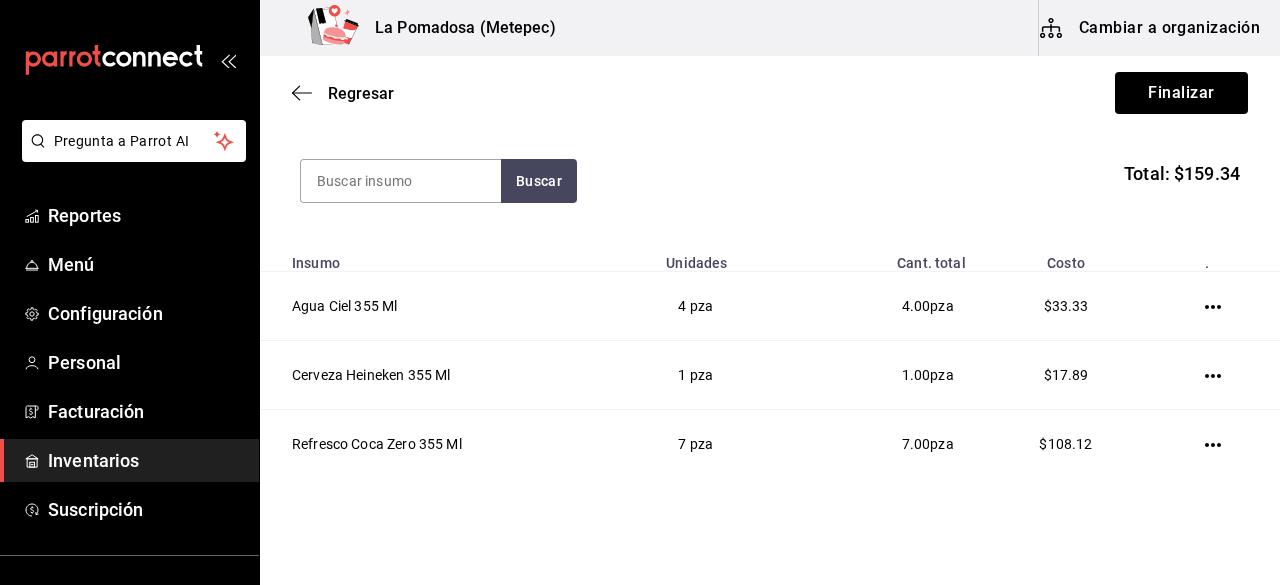 paste on "Schweppes Ginger Ale 235 Ml" 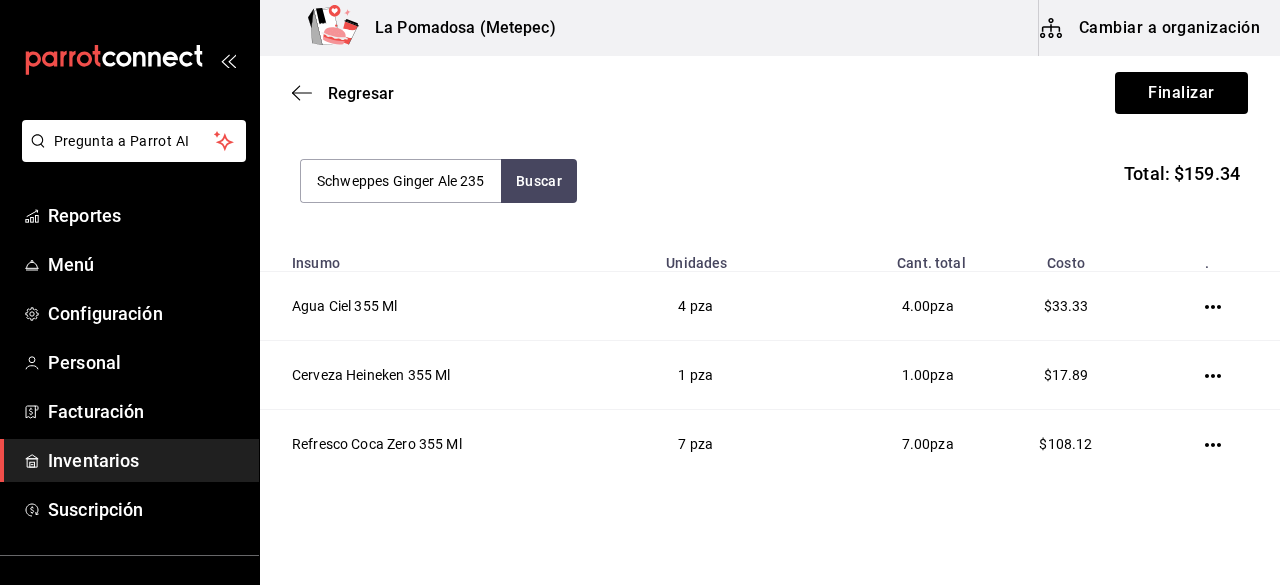 scroll, scrollTop: 0, scrollLeft: 21, axis: horizontal 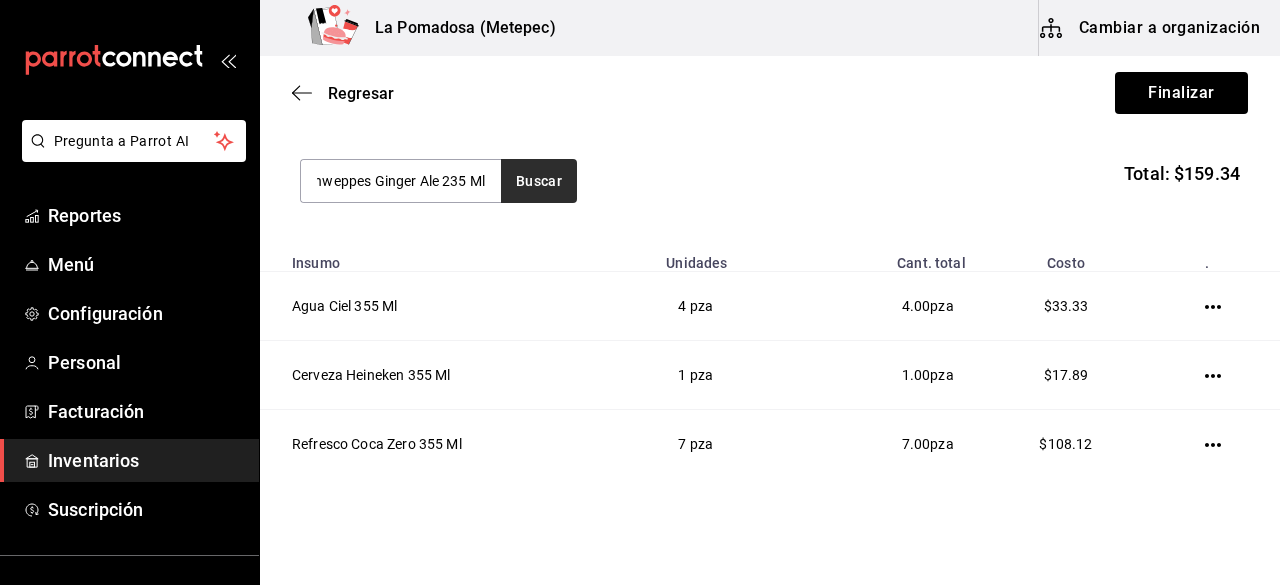 type on "Schweppes Ginger Ale 235 Ml" 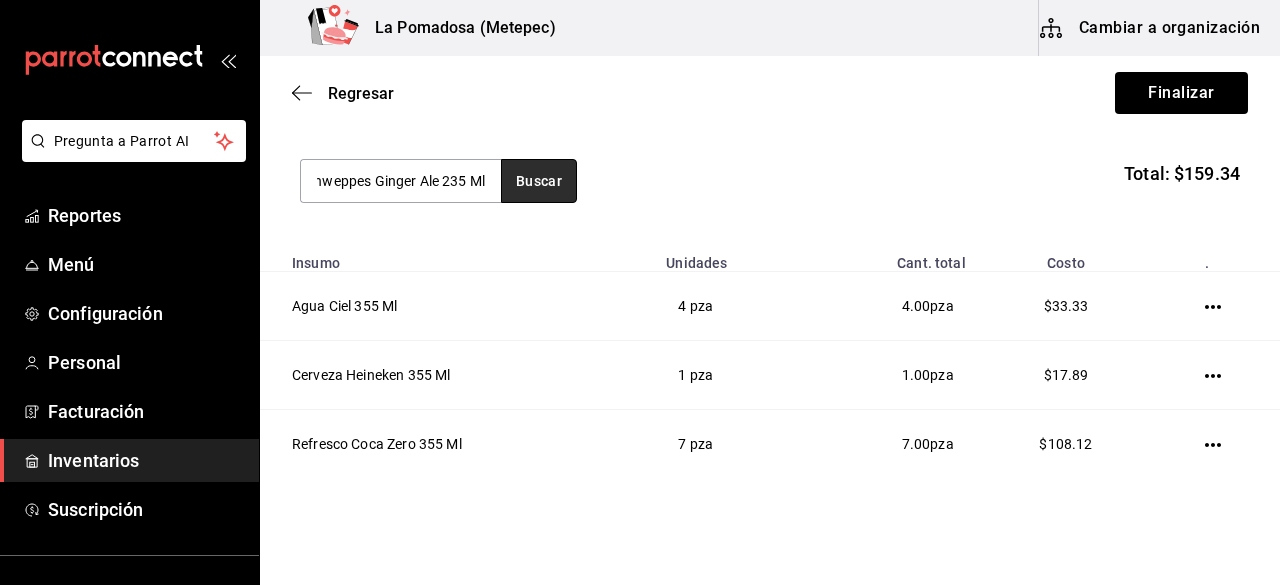 scroll, scrollTop: 0, scrollLeft: 0, axis: both 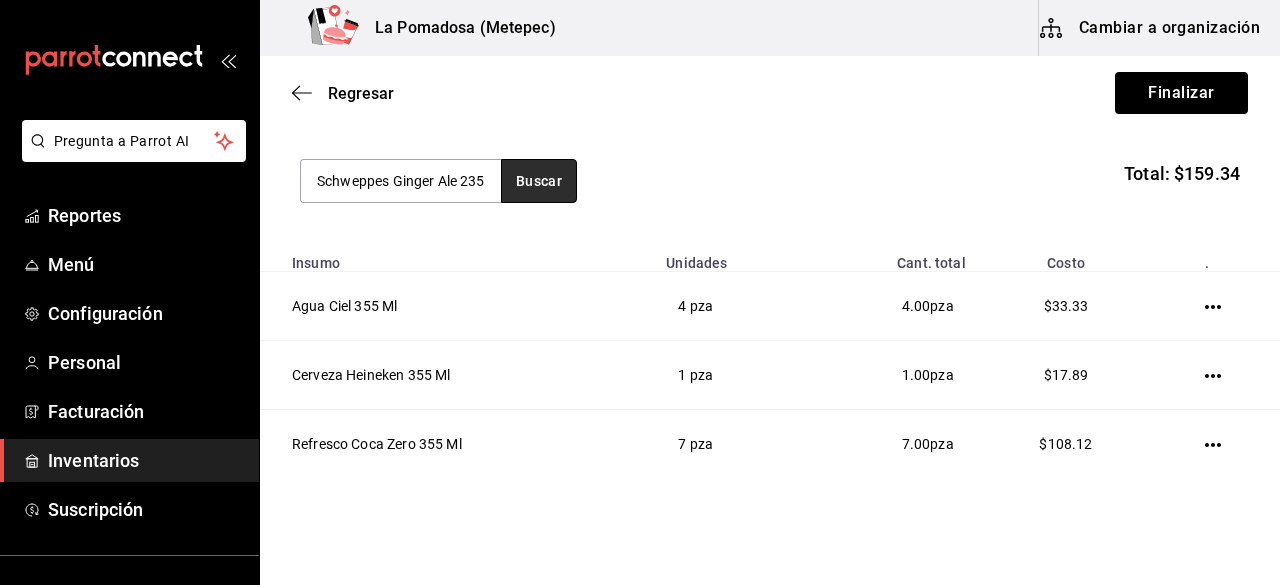 click on "Buscar" at bounding box center [539, 181] 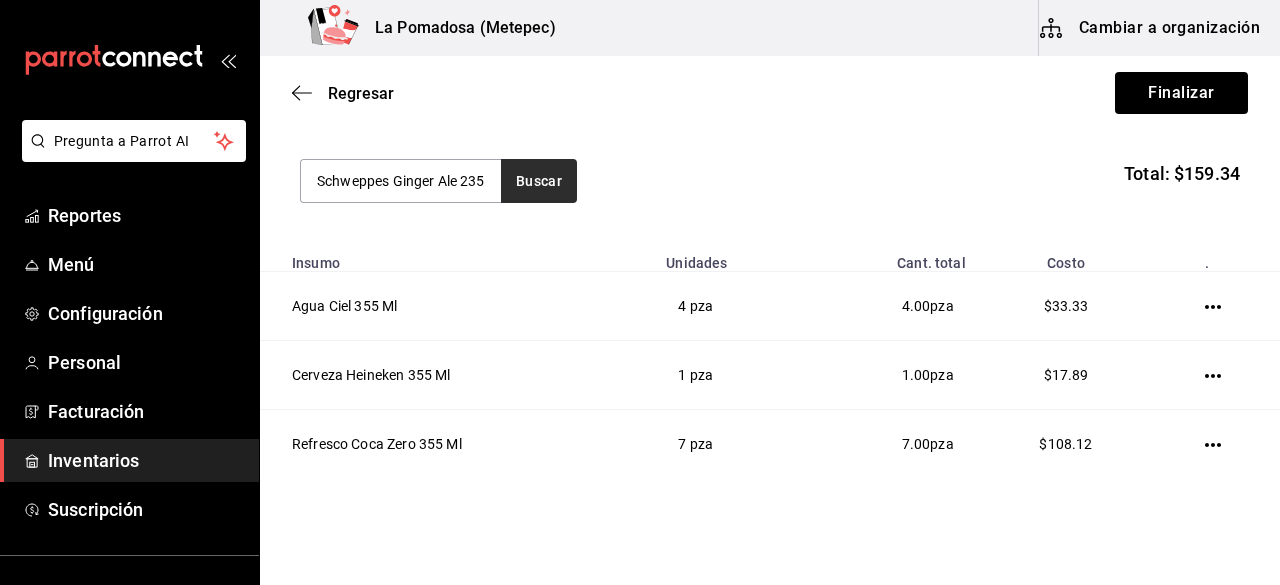 scroll, scrollTop: 0, scrollLeft: 21, axis: horizontal 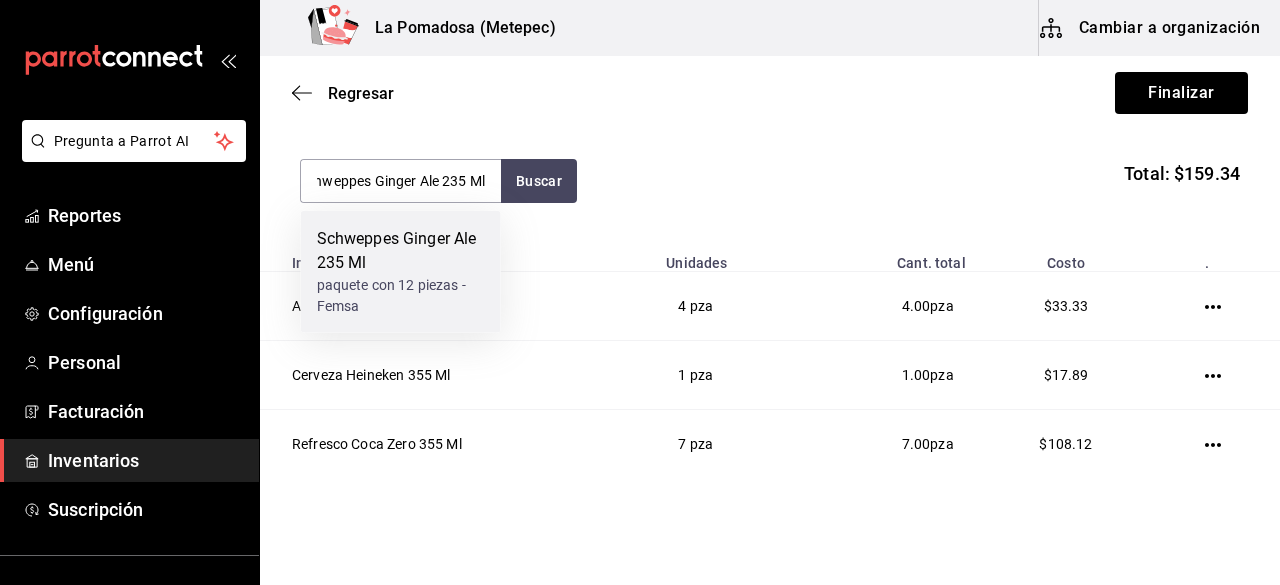 click on "Schweppes Ginger Ale 235 Ml" at bounding box center [401, 251] 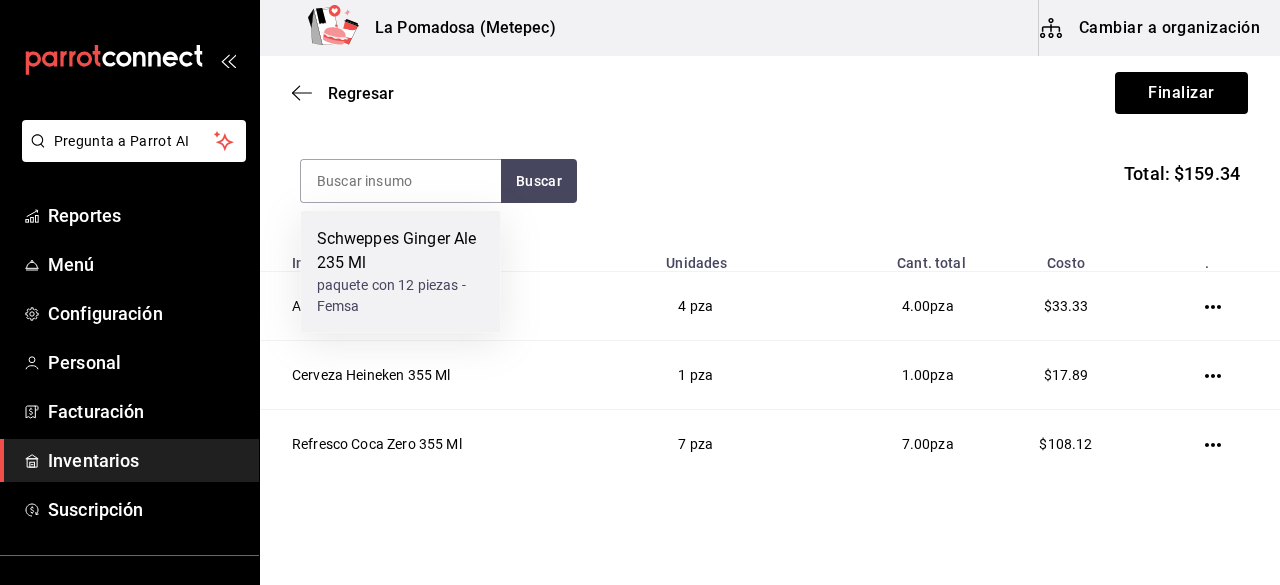 scroll, scrollTop: 0, scrollLeft: 0, axis: both 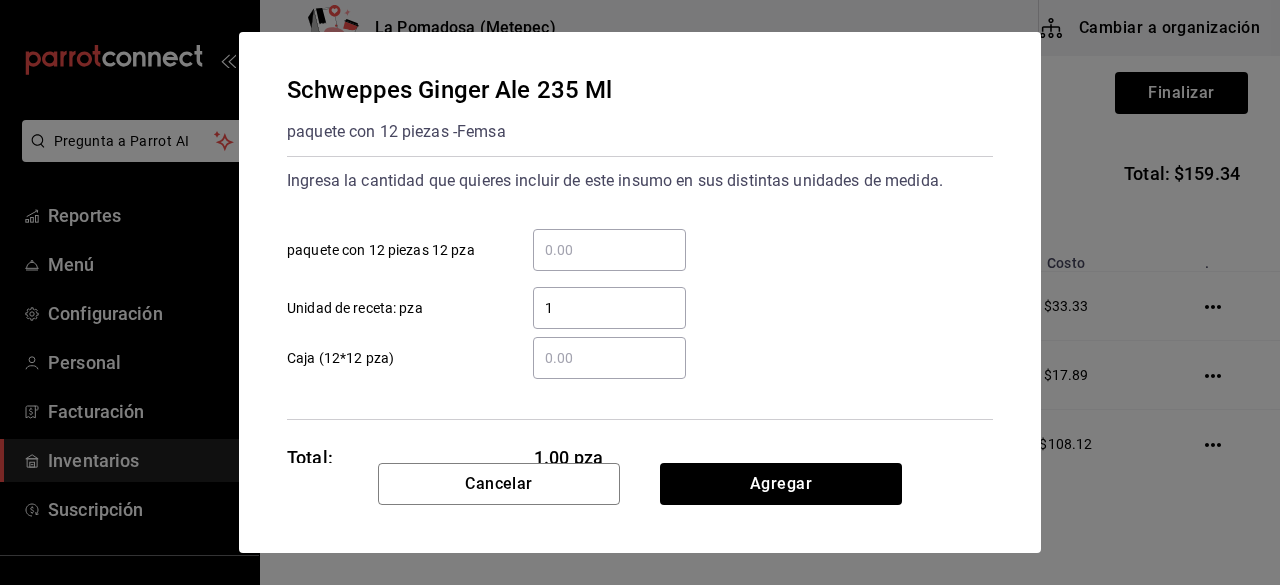 click on "1" at bounding box center [609, 308] 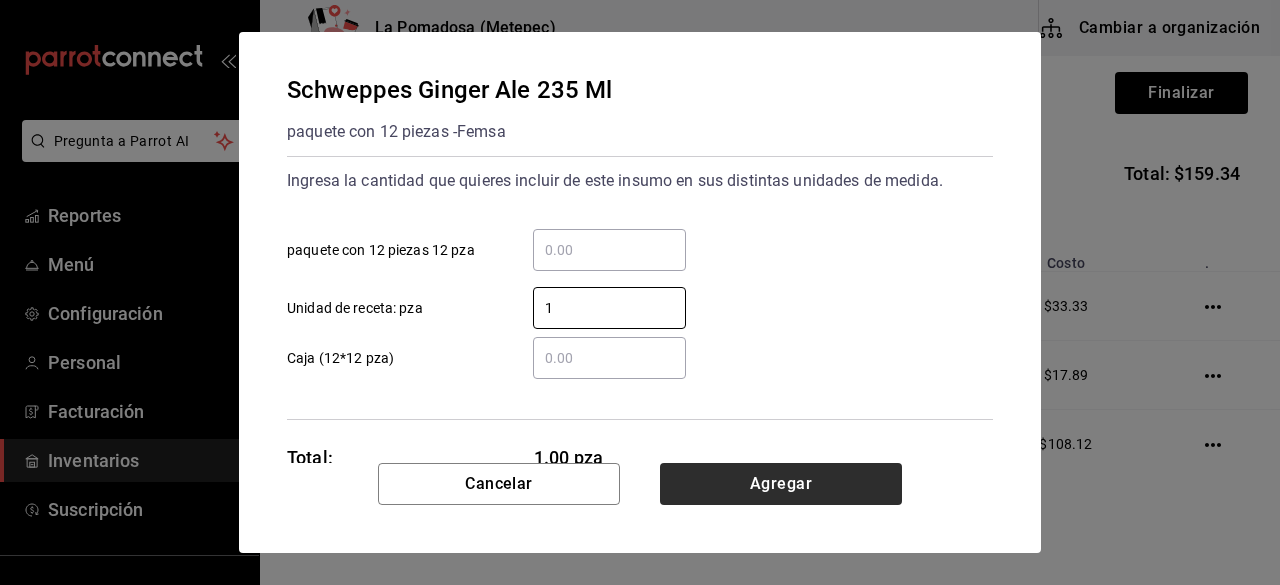 type on "1" 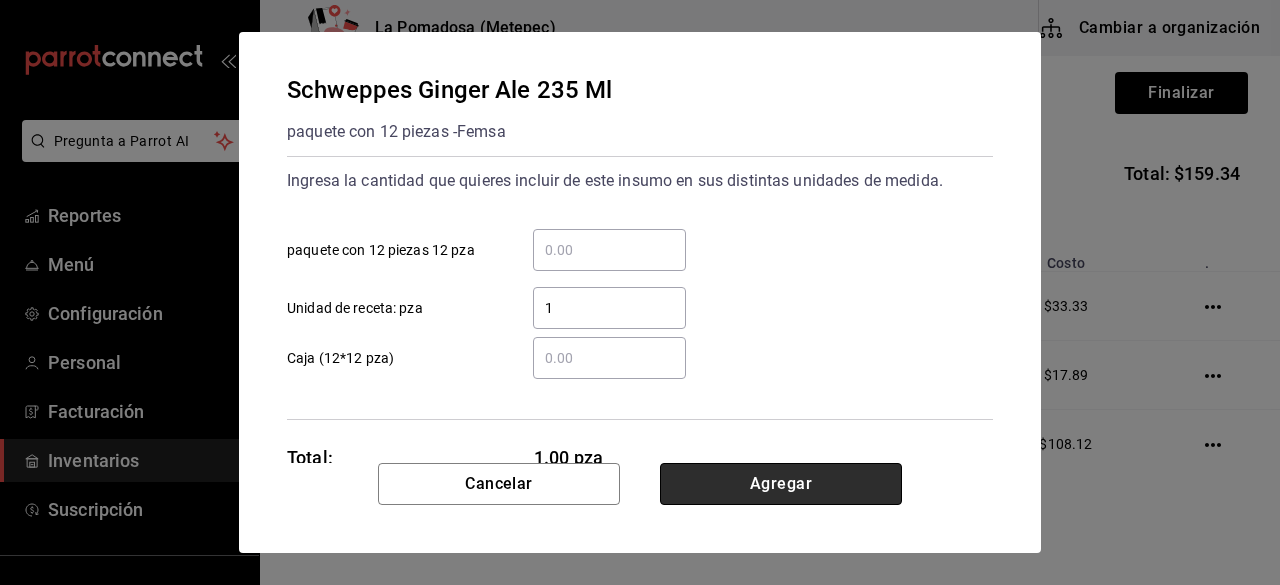 click on "Agregar" at bounding box center (781, 484) 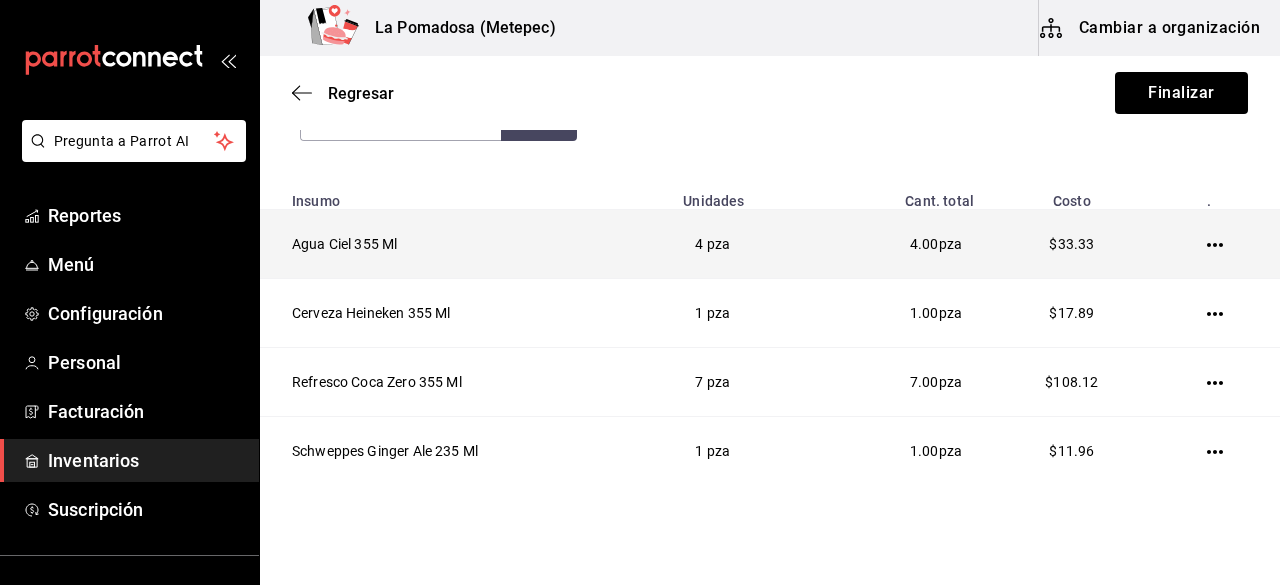 scroll, scrollTop: 275, scrollLeft: 0, axis: vertical 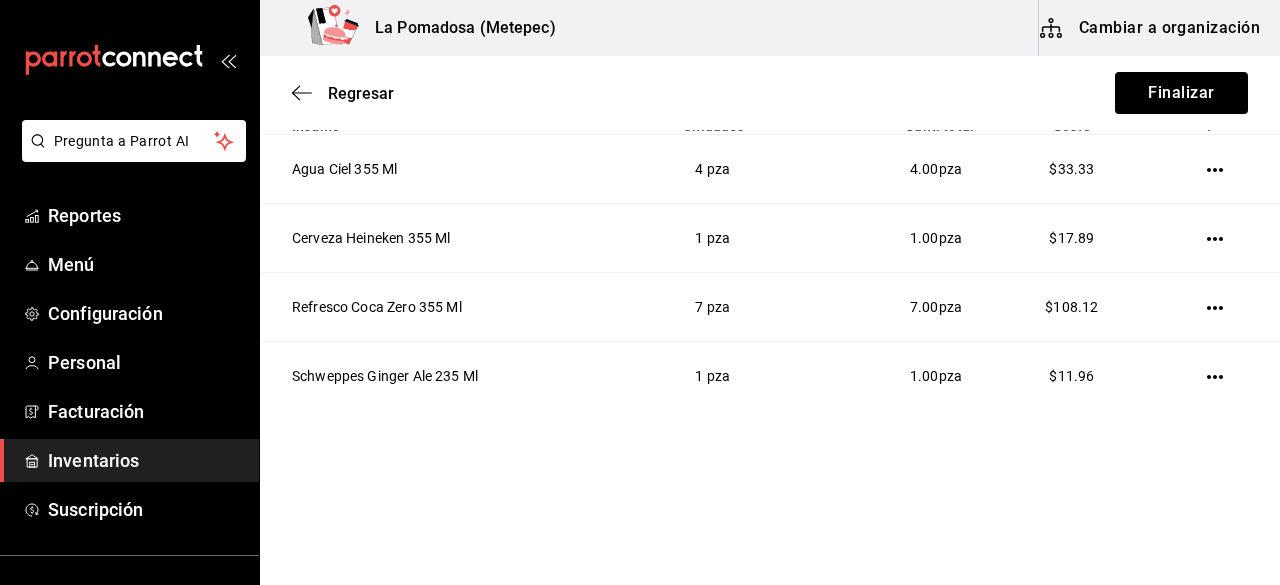 drag, startPoint x: 288, startPoint y: 199, endPoint x: 1156, endPoint y: 421, distance: 895.93976 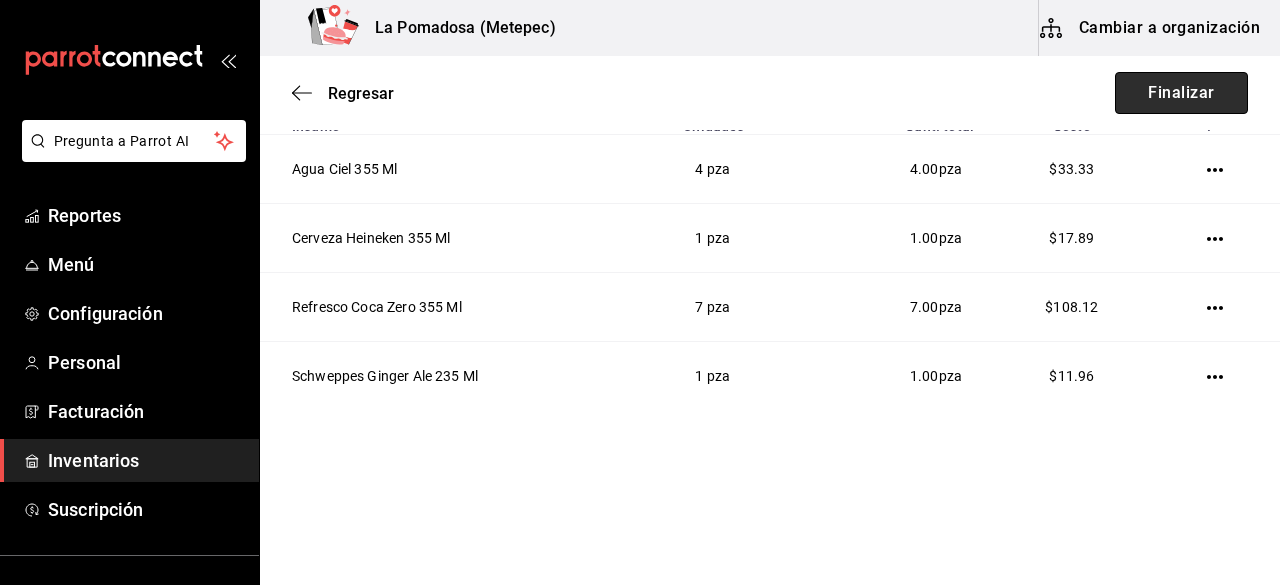 click on "Finalizar" at bounding box center [1181, 93] 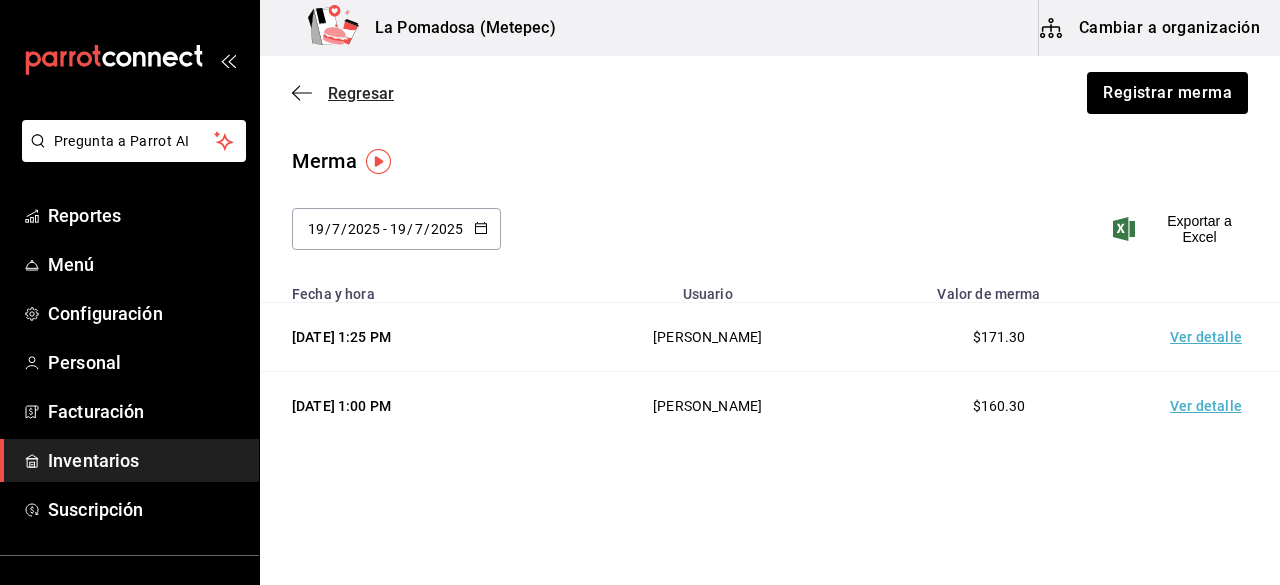 click on "Regresar" at bounding box center (361, 93) 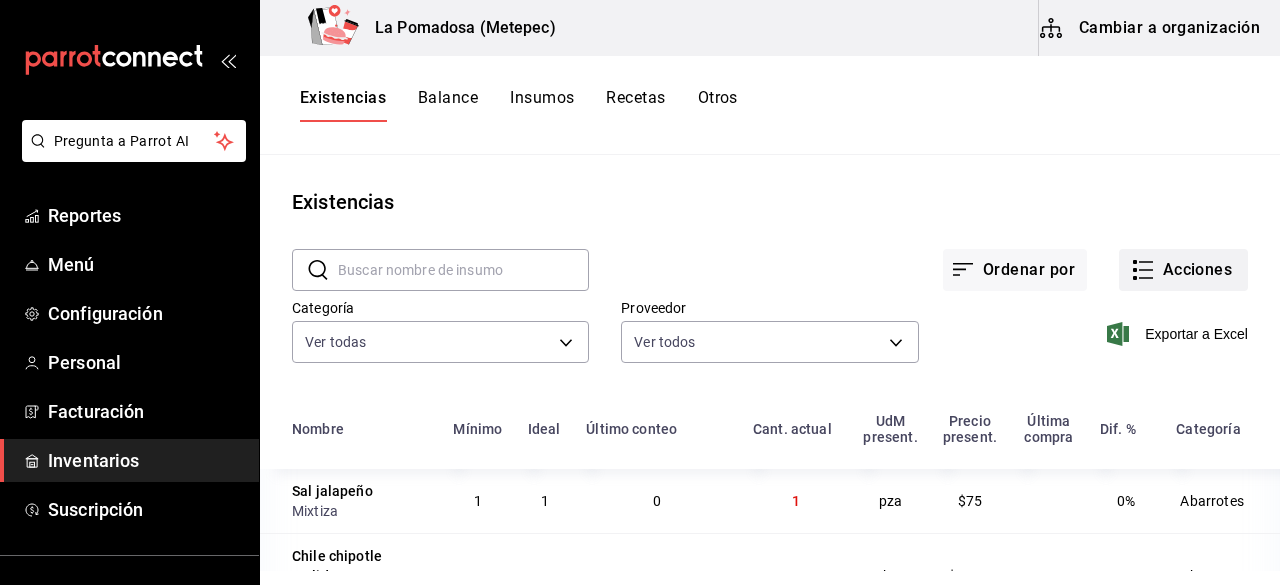 click on "Acciones" at bounding box center (1183, 270) 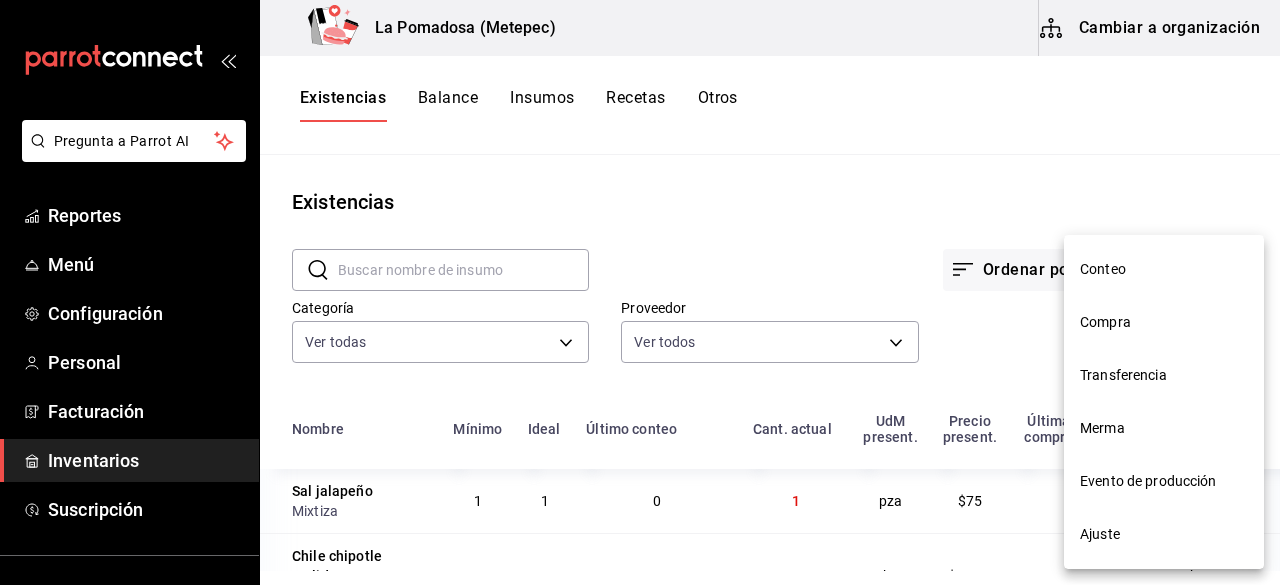 click on "Ajuste" at bounding box center (1164, 534) 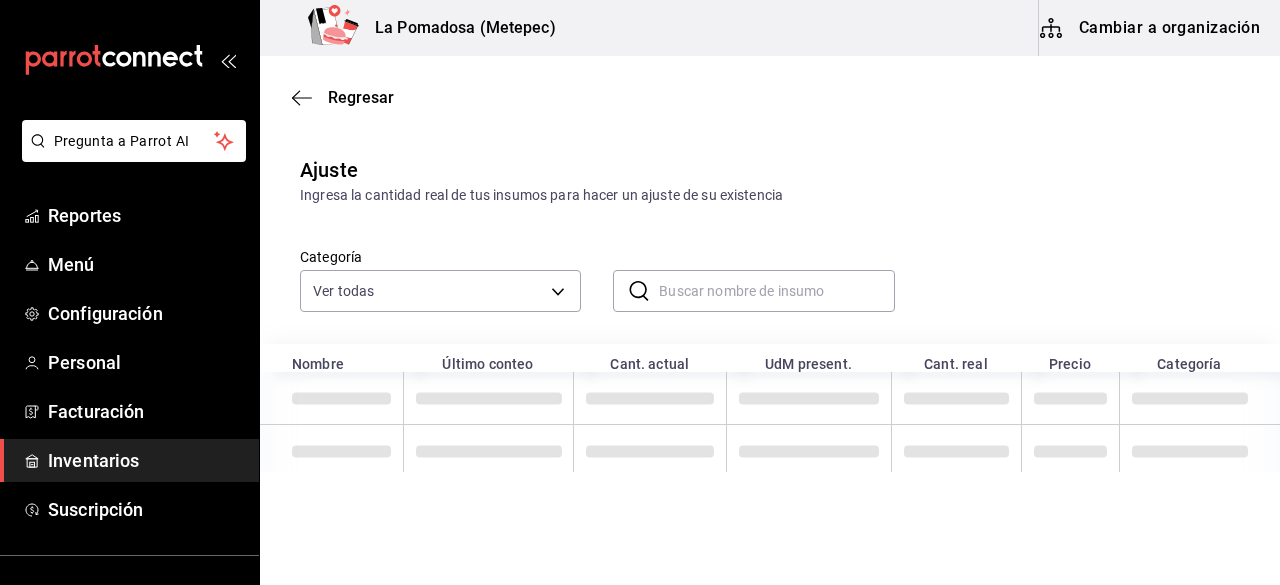 click at bounding box center (776, 291) 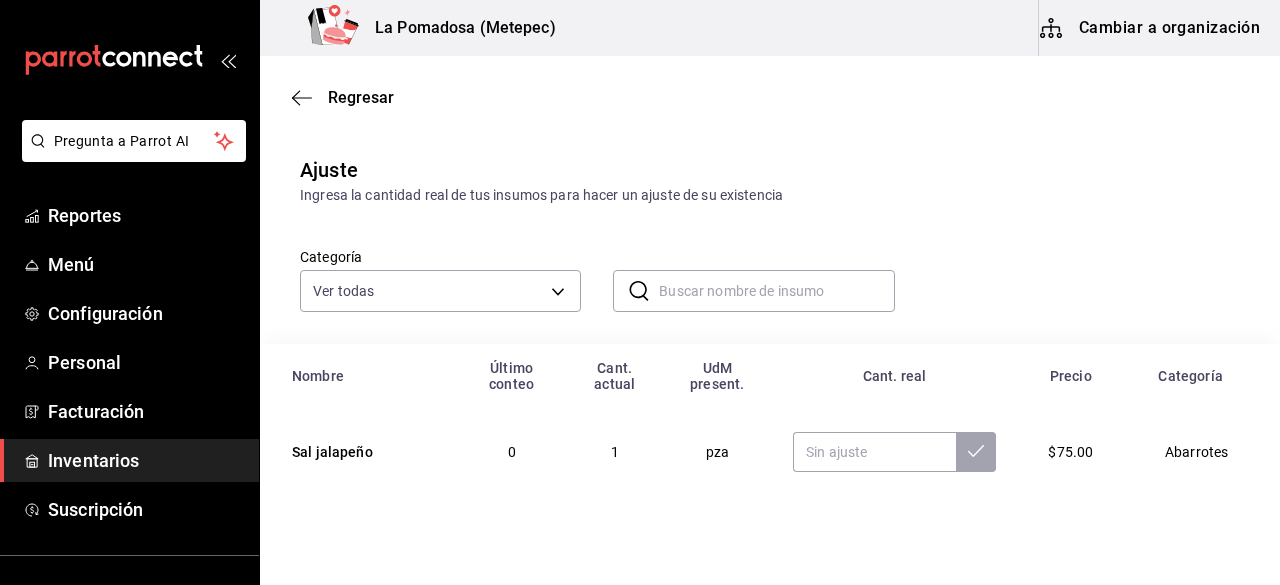 paste on "Agua Mineral [PERSON_NAME] 235 Ml" 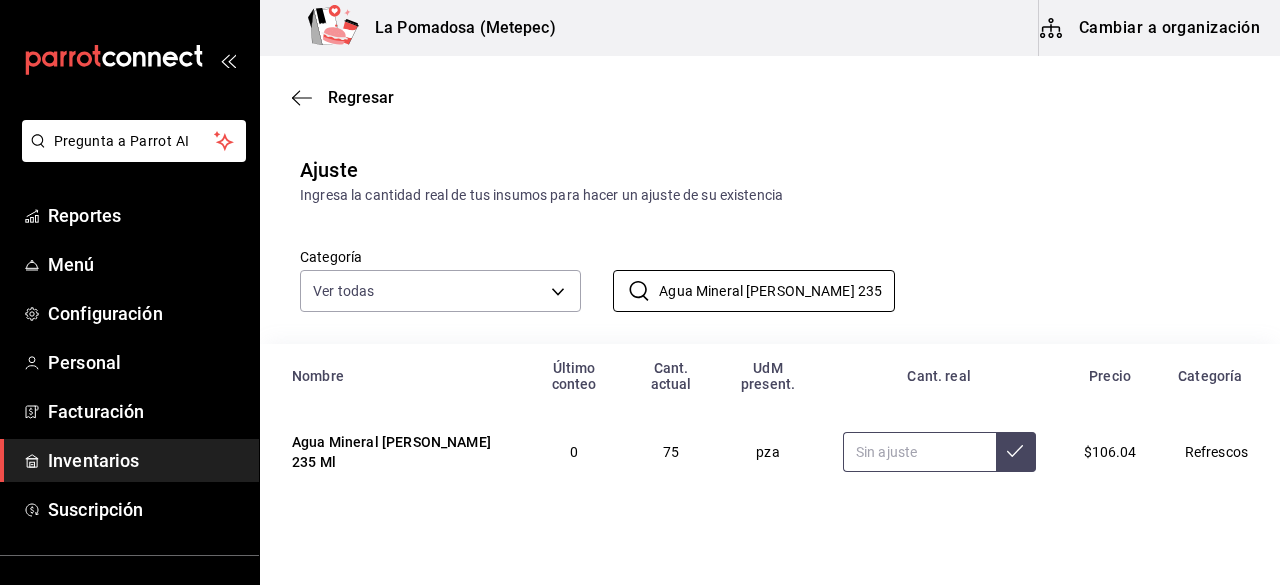 type on "Agua Mineral [PERSON_NAME] 235 Ml" 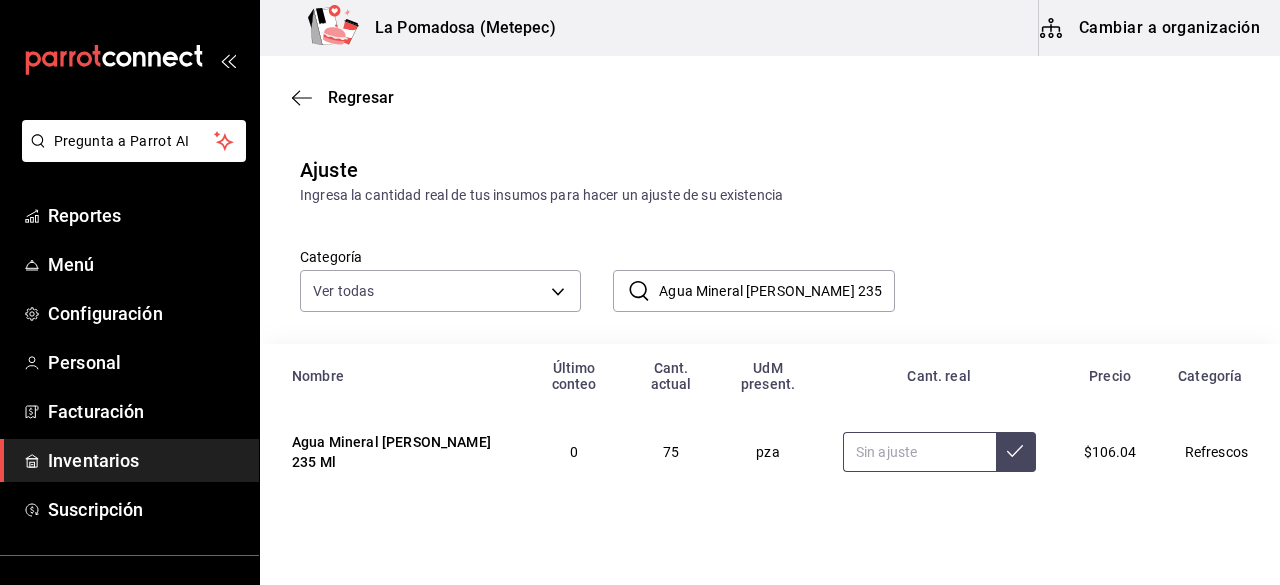 paste on "90.00" 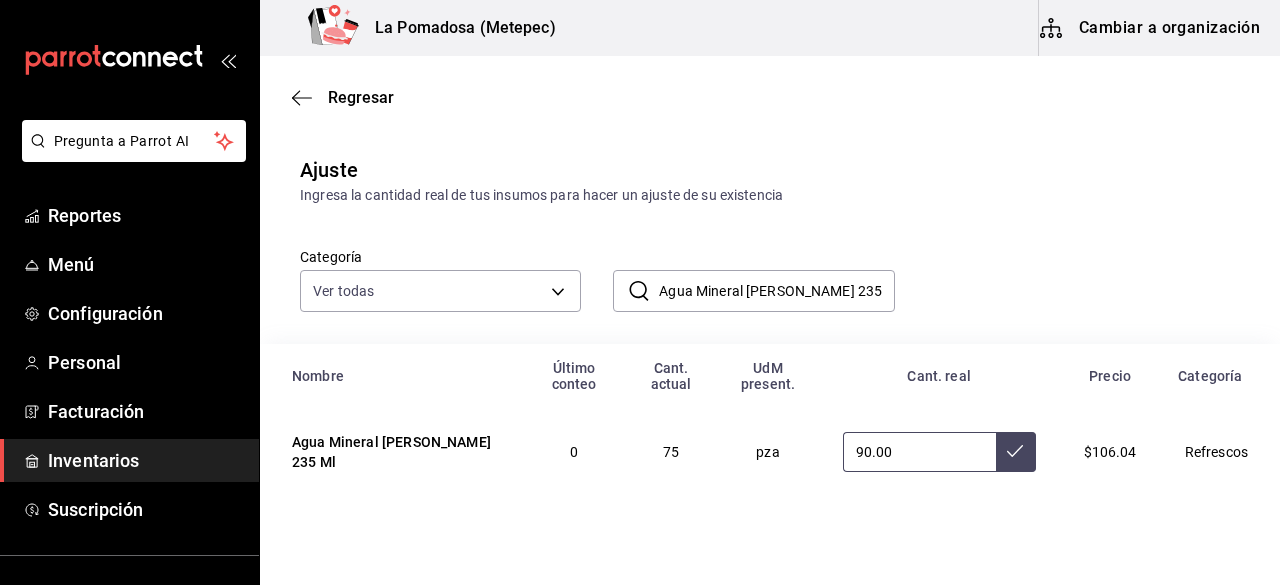 click on "90.00" at bounding box center [919, 452] 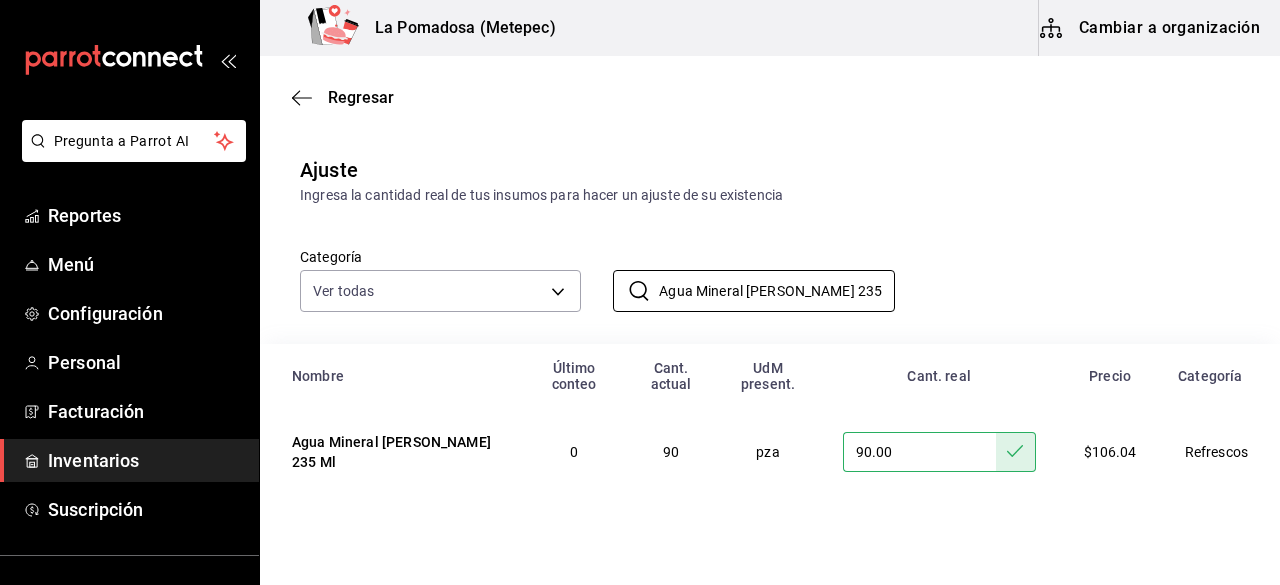 drag, startPoint x: 849, startPoint y: 297, endPoint x: 604, endPoint y: 294, distance: 245.01837 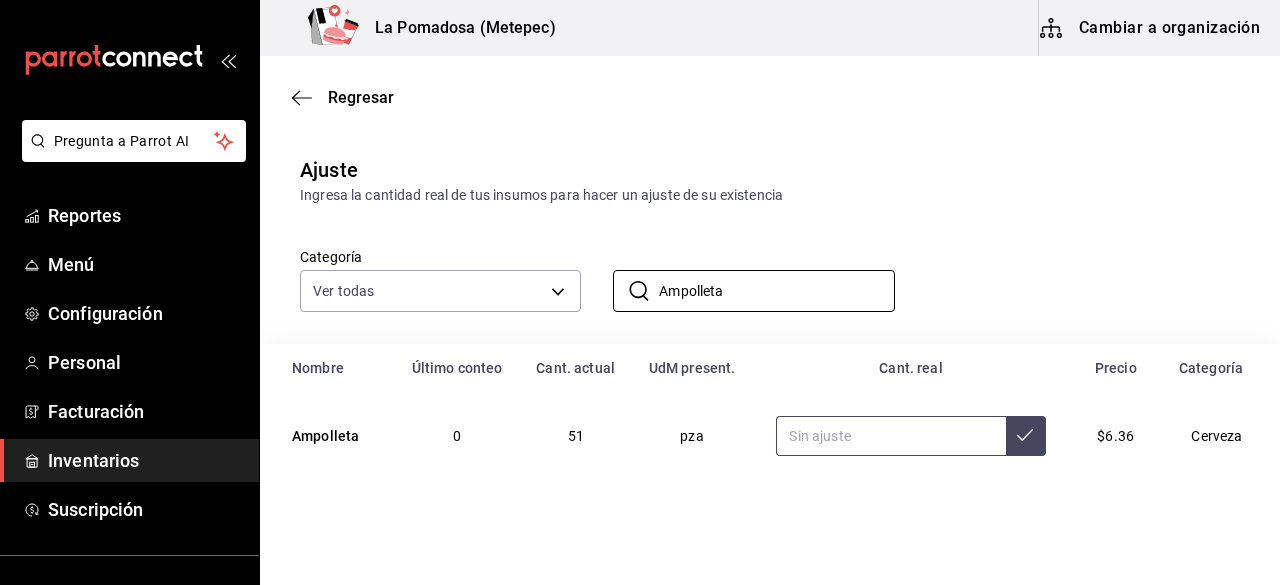 type on "Ampolleta" 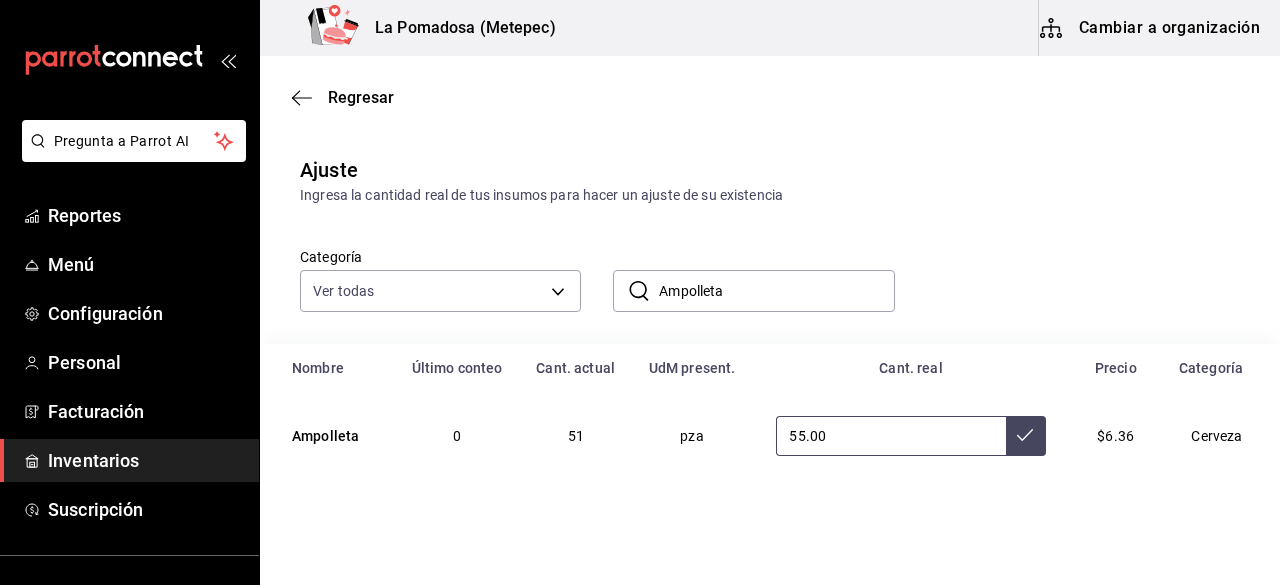 click on "55.00" at bounding box center [890, 436] 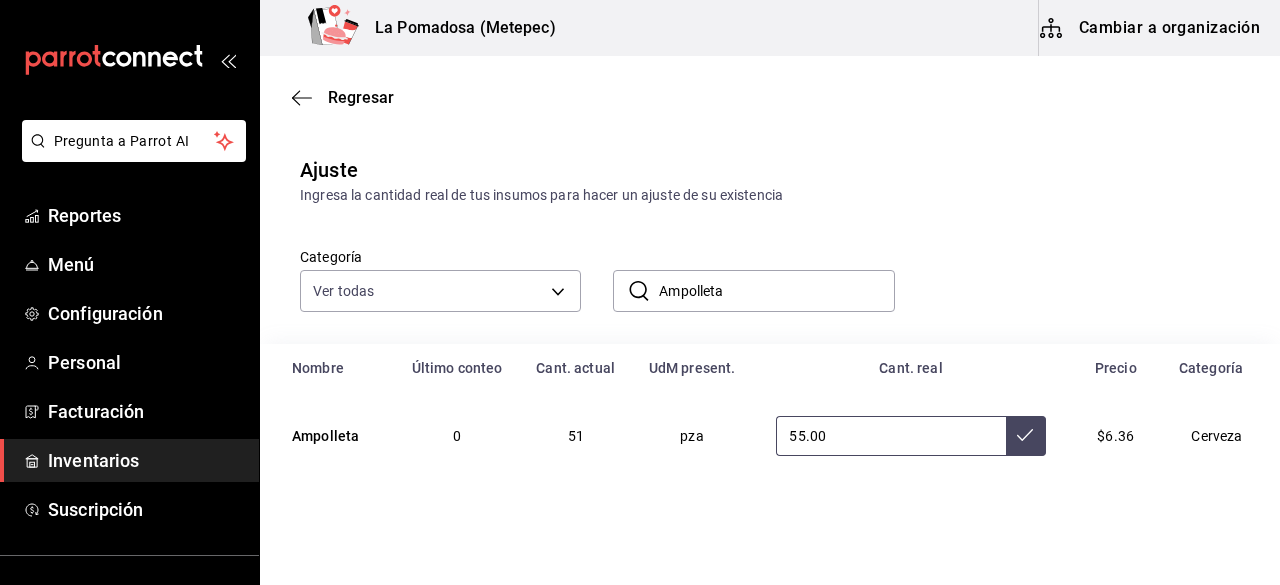 type on "55.00" 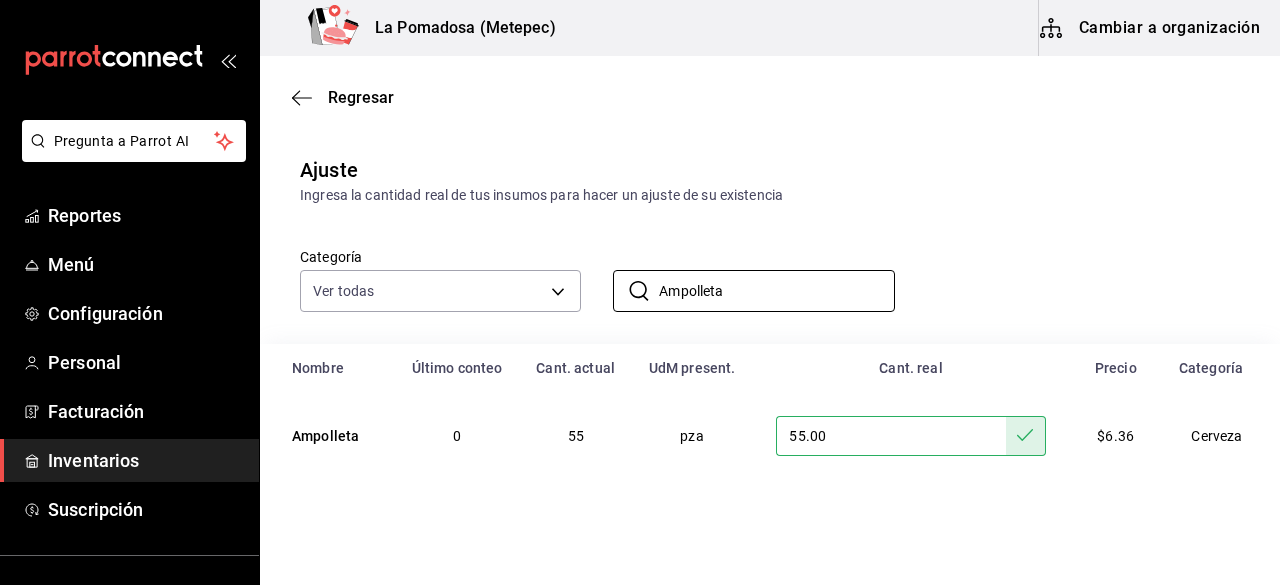 drag, startPoint x: 760, startPoint y: 287, endPoint x: 603, endPoint y: 298, distance: 157.38487 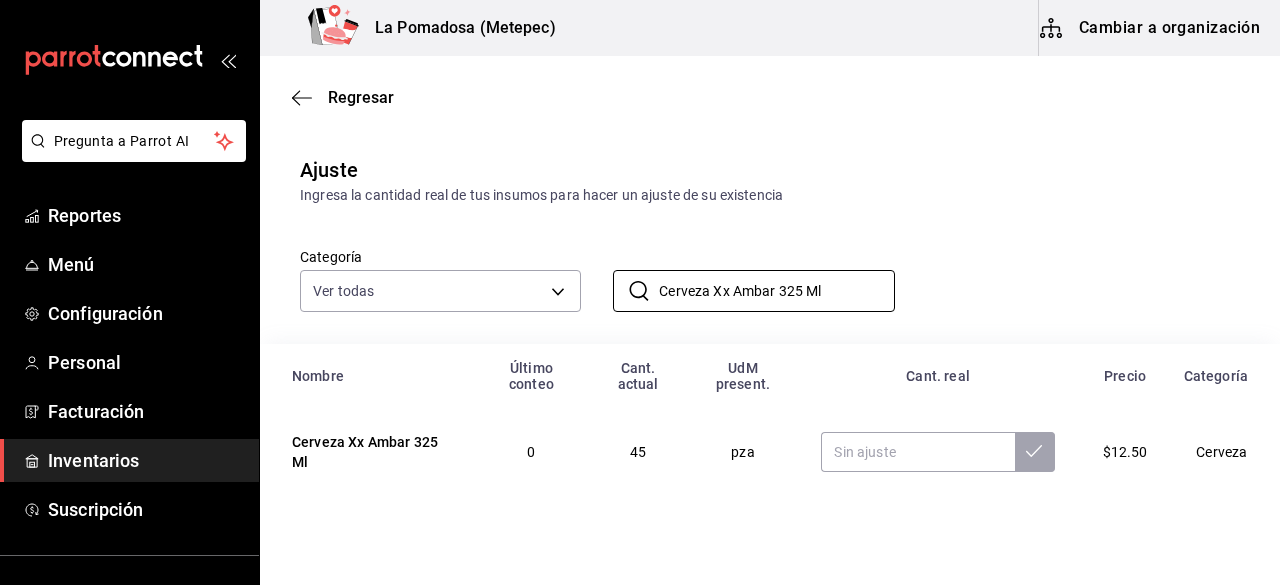 type on "Cerveza Xx Ambar 325 Ml" 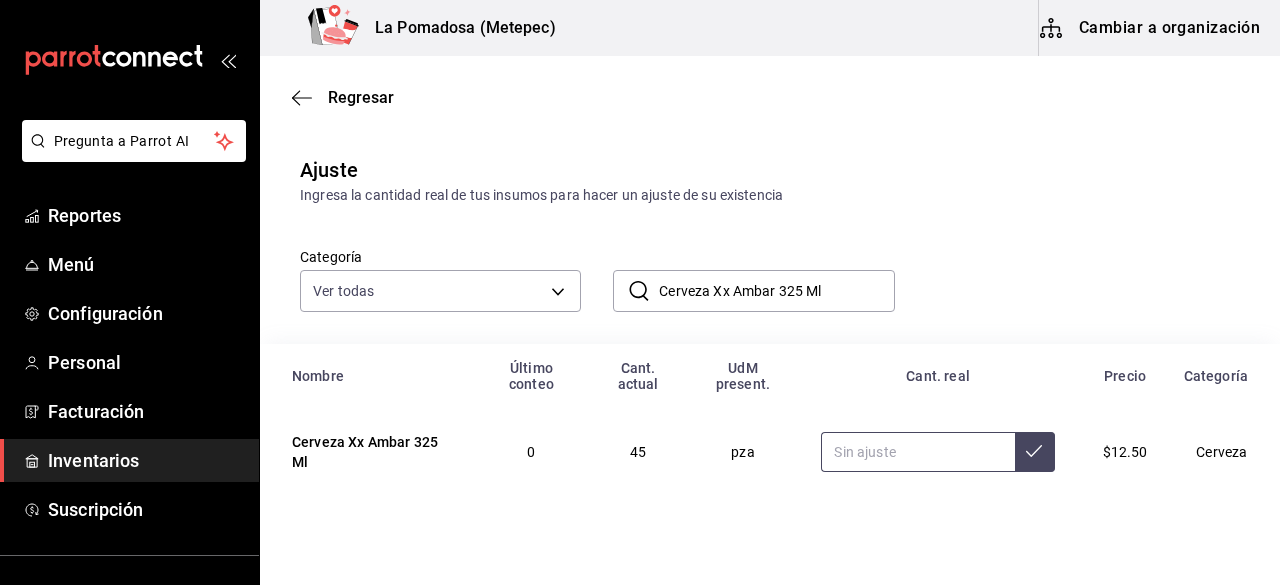 click at bounding box center [917, 452] 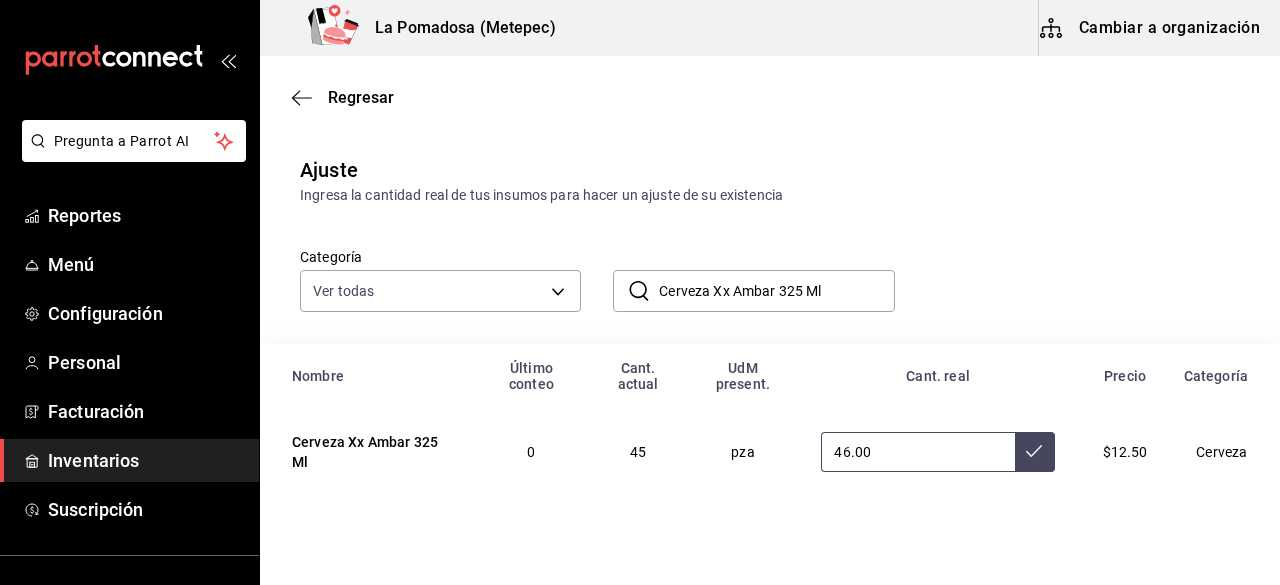 type on "46.00" 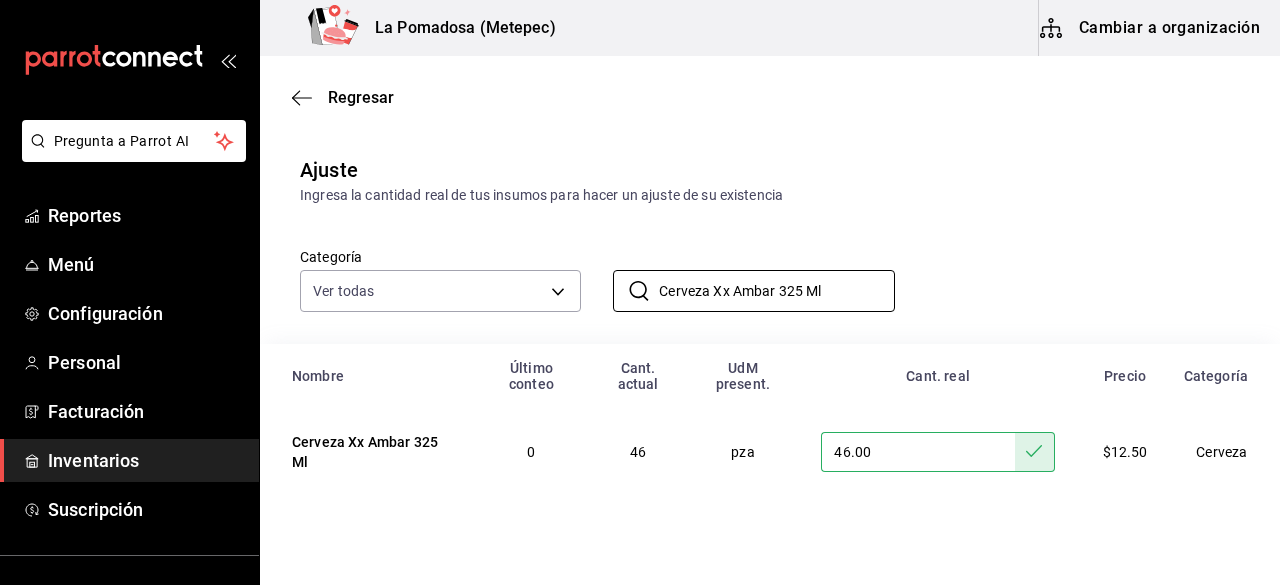 drag, startPoint x: 830, startPoint y: 295, endPoint x: 594, endPoint y: 303, distance: 236.13556 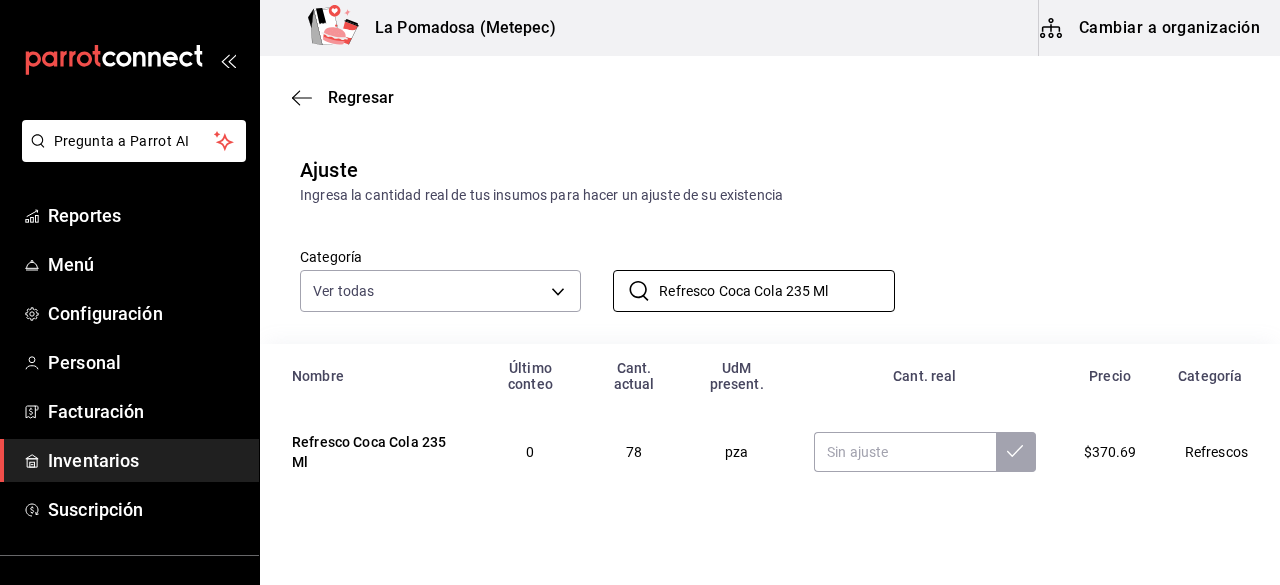 type on "Refresco Coca Cola 235 Ml" 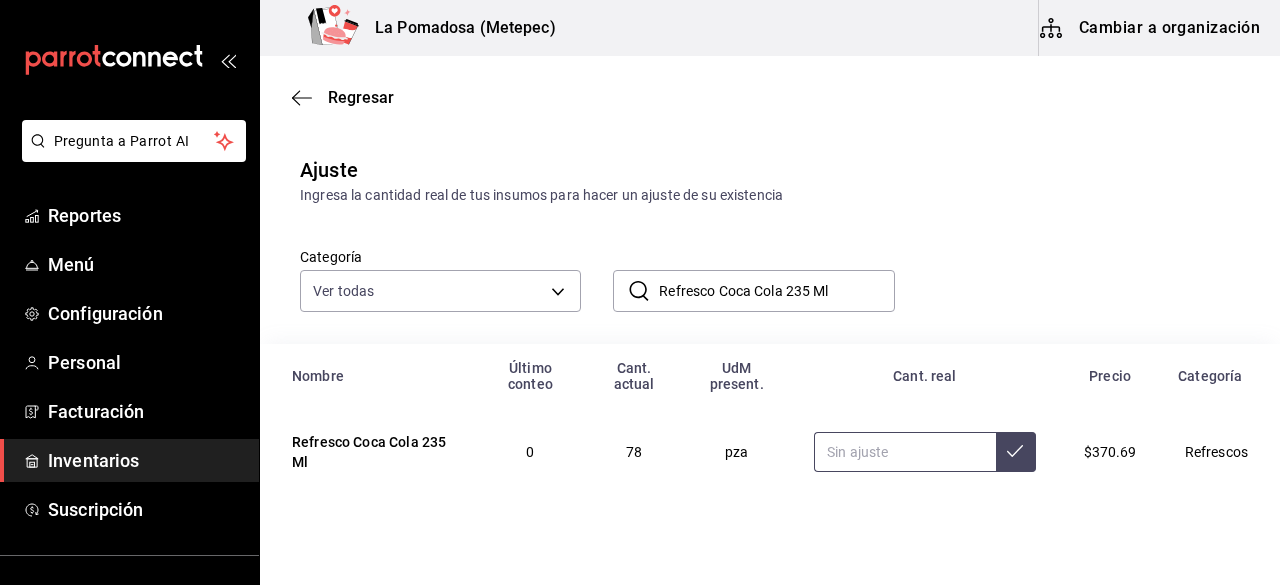 paste on "88.00" 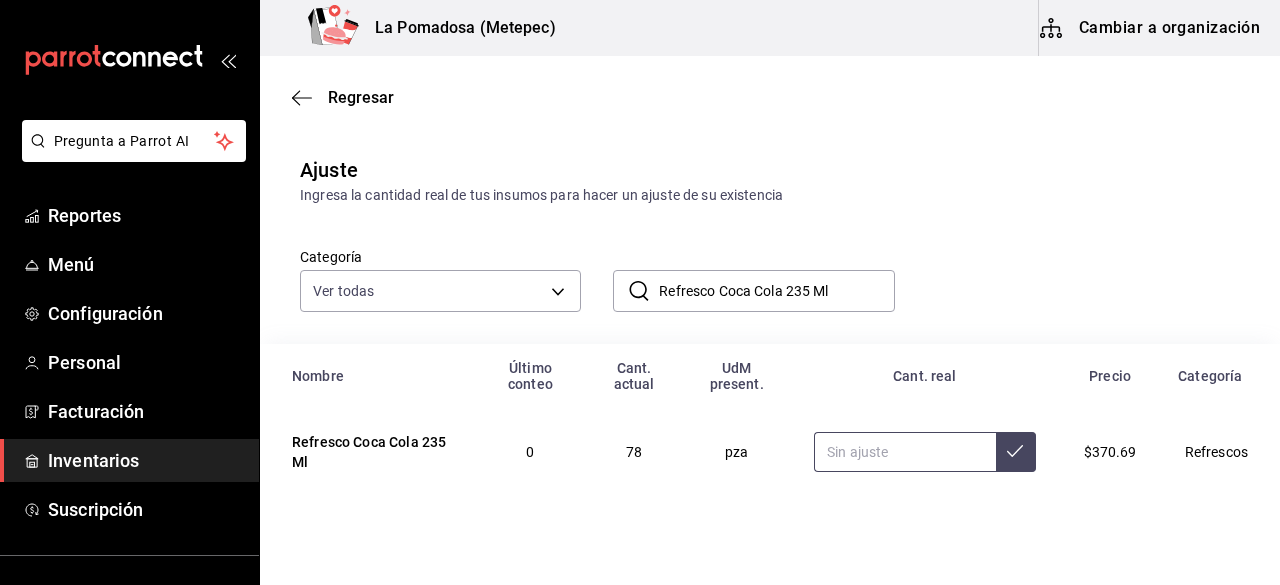 click at bounding box center (904, 452) 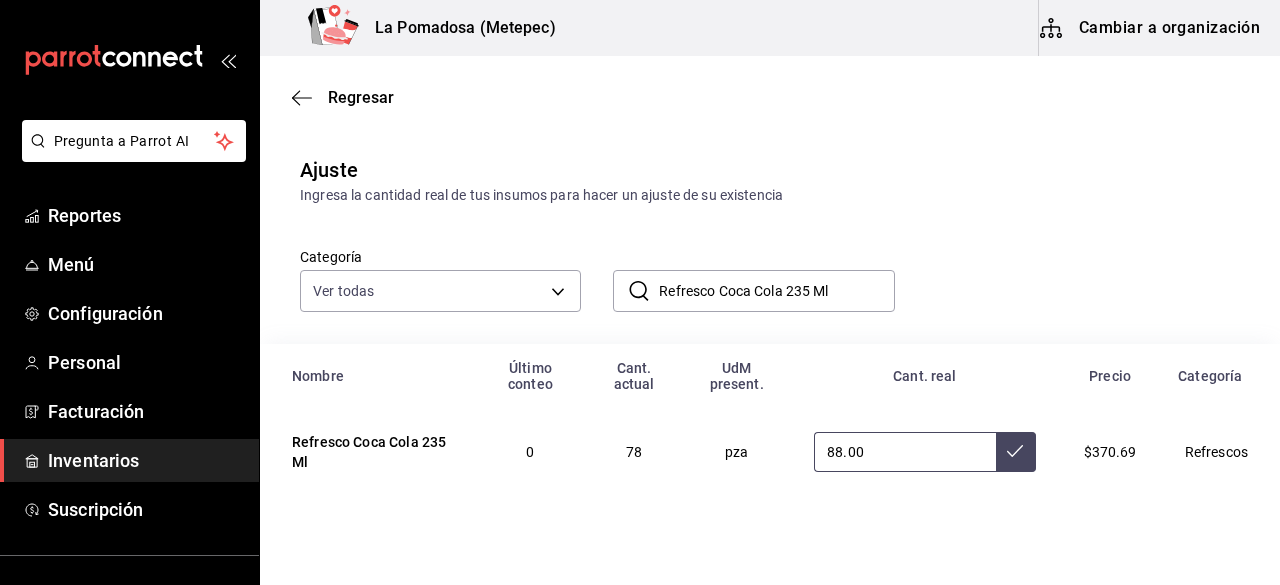 type on "88.00" 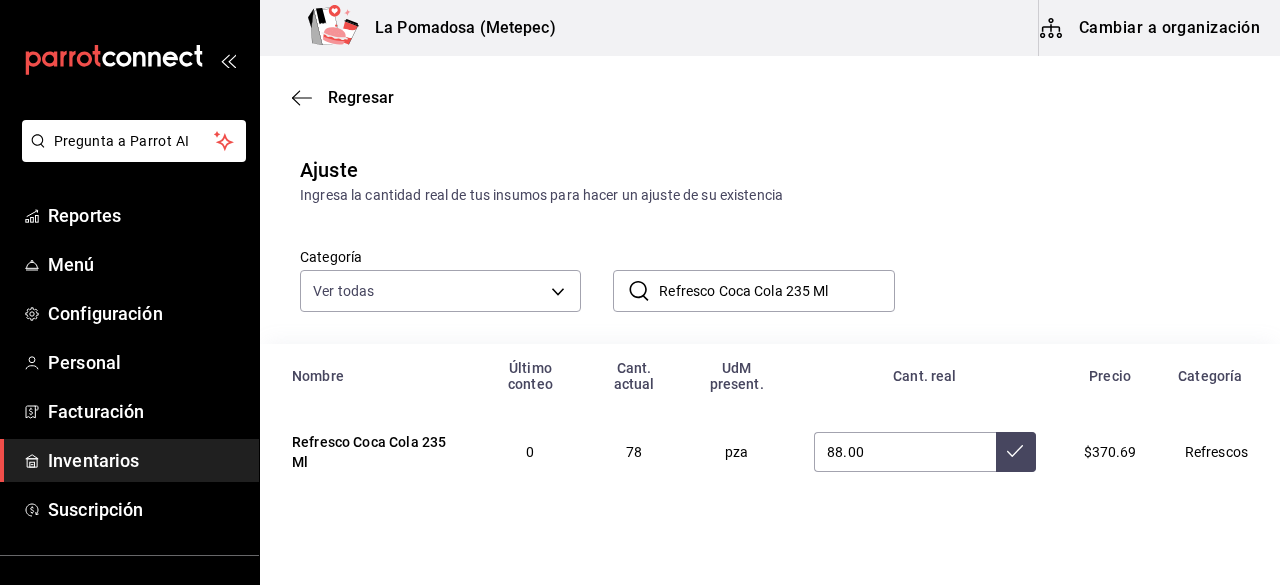 click on "88.00" at bounding box center [924, 452] 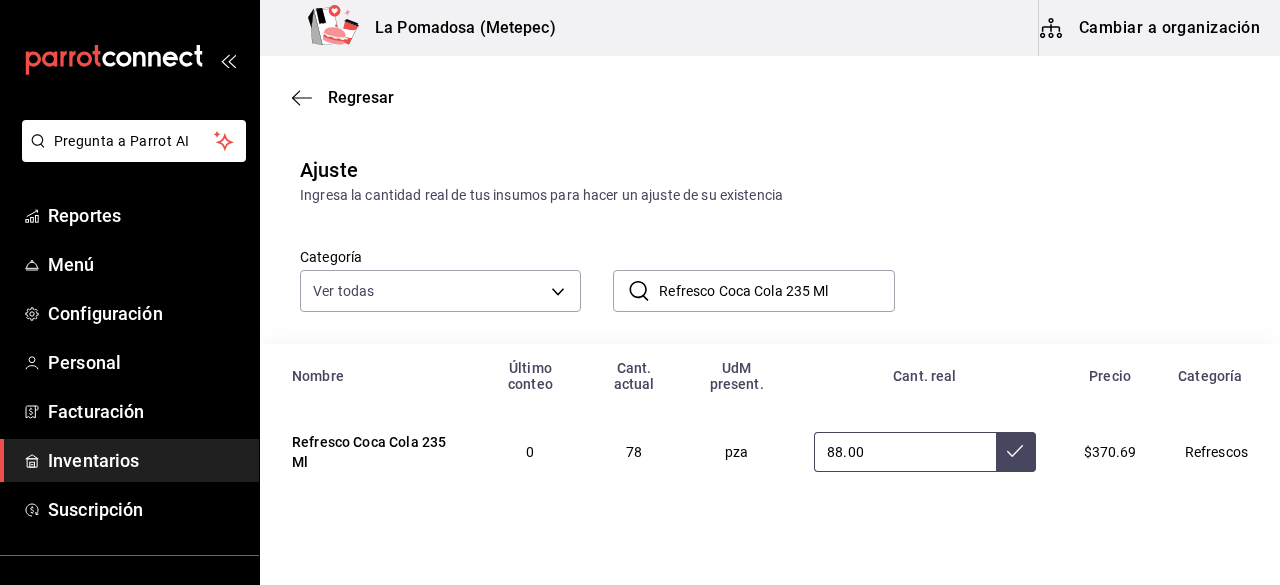 click at bounding box center (1016, 452) 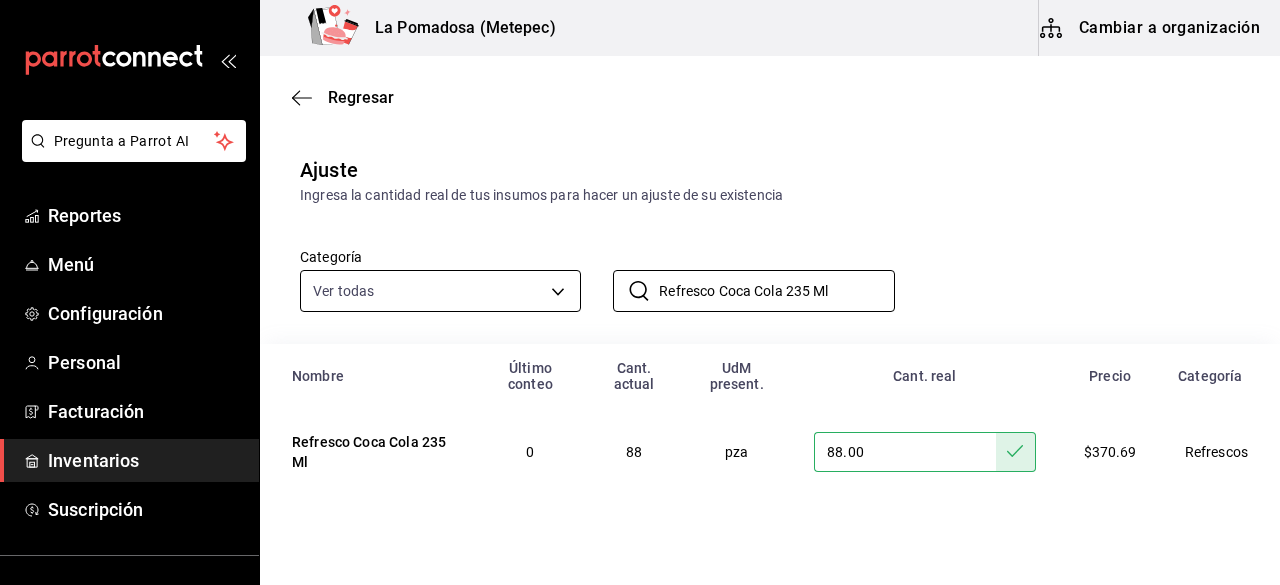 drag, startPoint x: 866, startPoint y: 296, endPoint x: 574, endPoint y: 293, distance: 292.0154 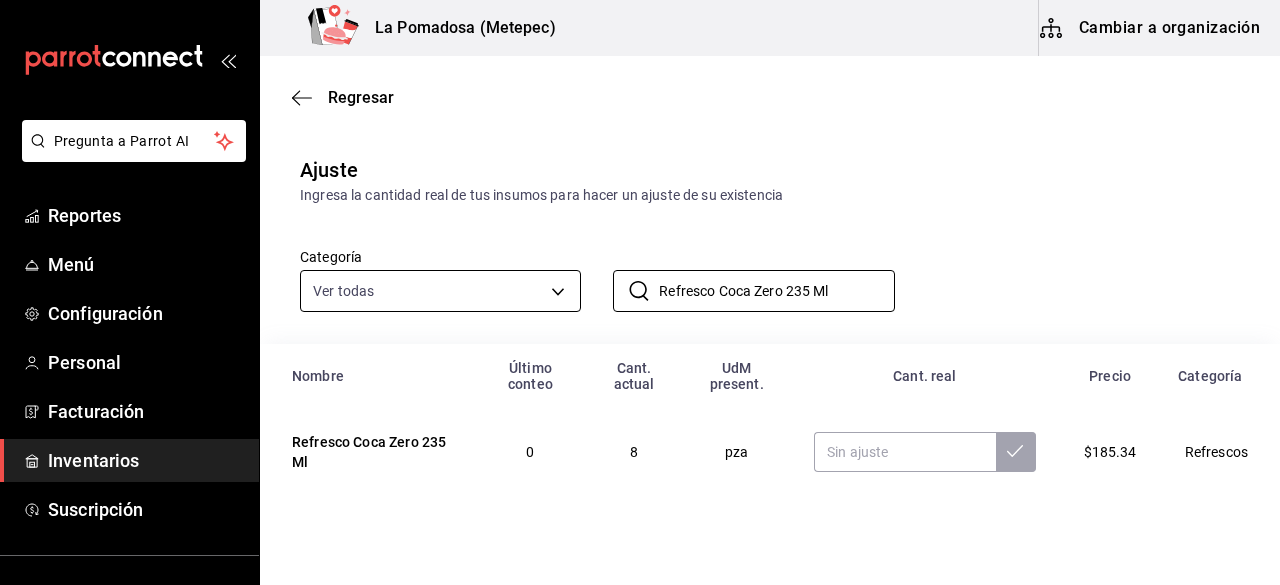 type on "Refresco Coca Zero 235 Ml" 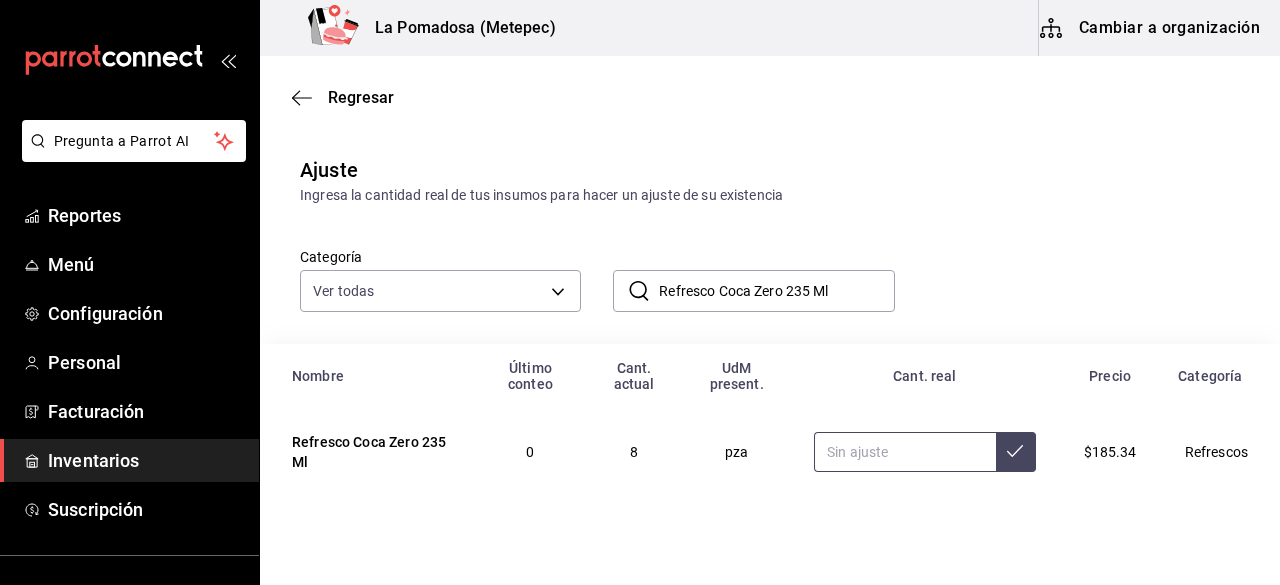 paste on "15.00" 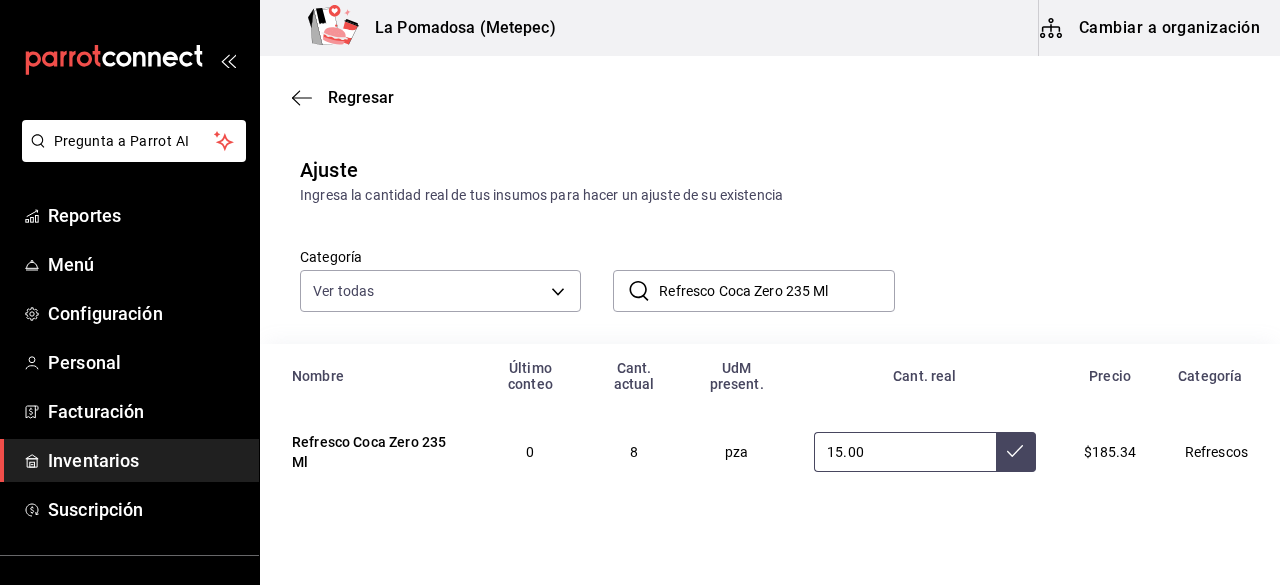 type on "15.00" 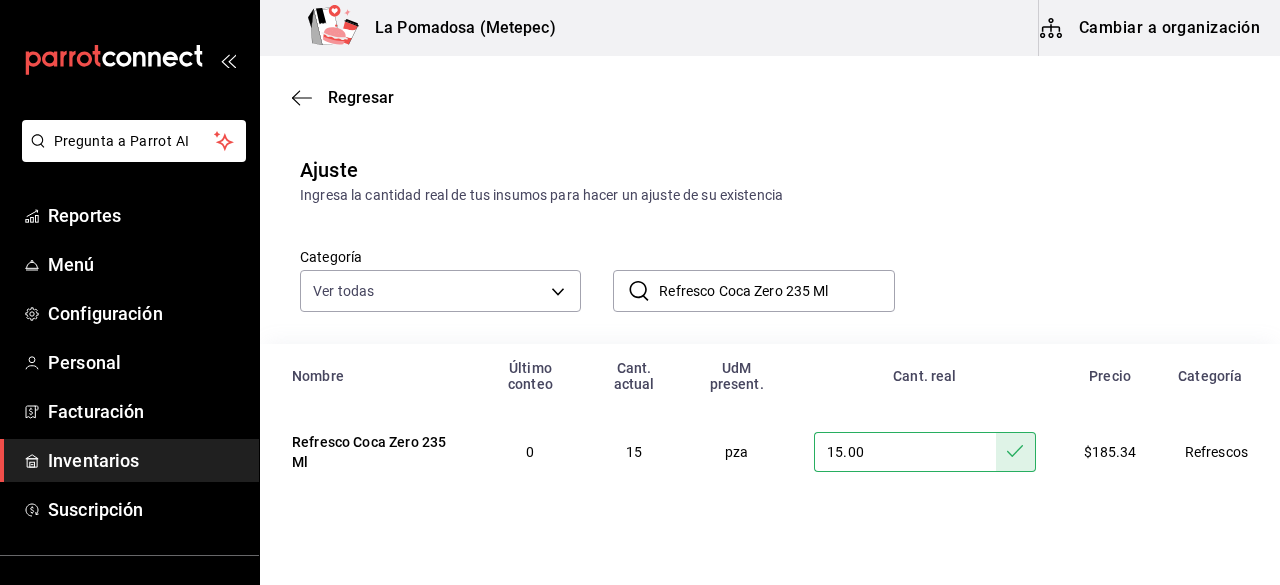 drag, startPoint x: 850, startPoint y: 295, endPoint x: 609, endPoint y: 296, distance: 241.00208 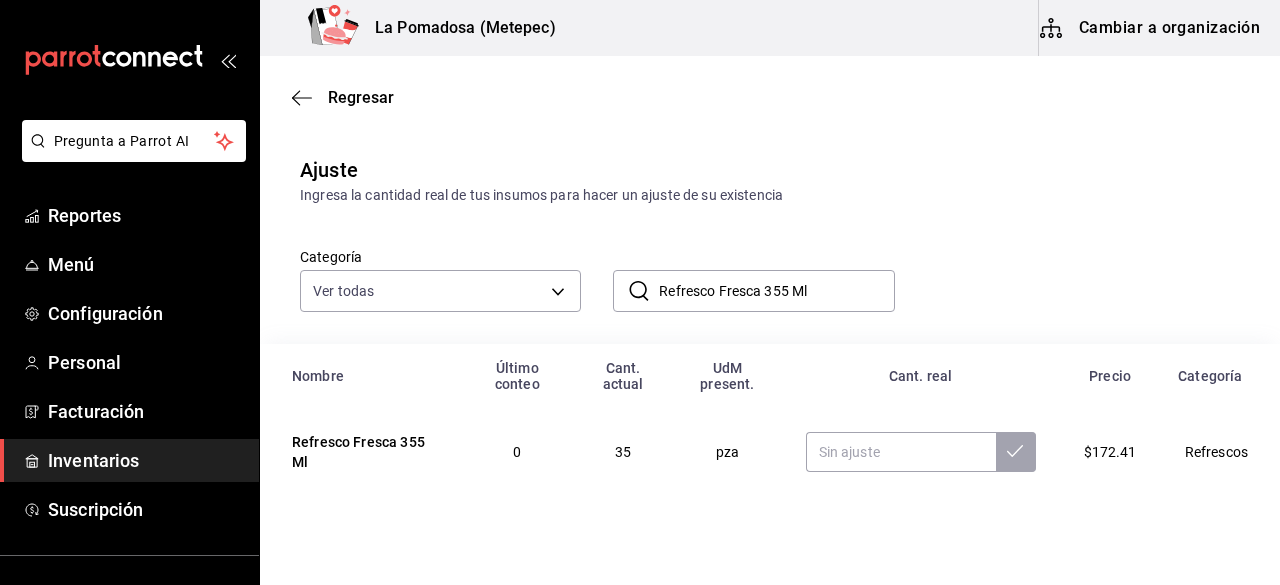 type on "Refresco Fresca 355 Ml" 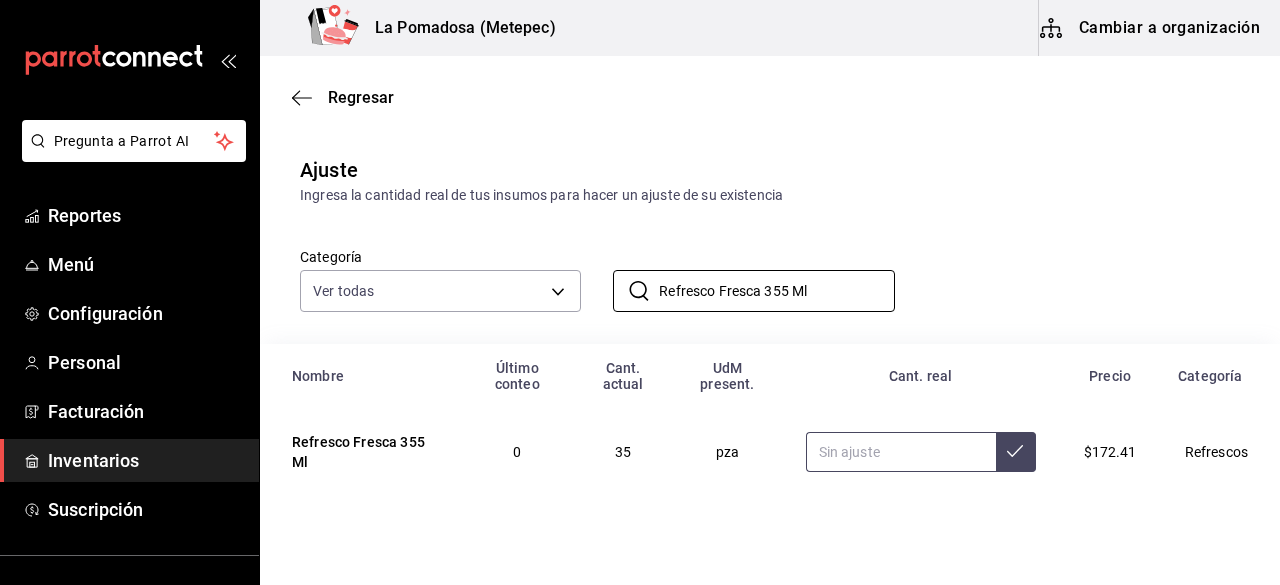 paste on "37.00" 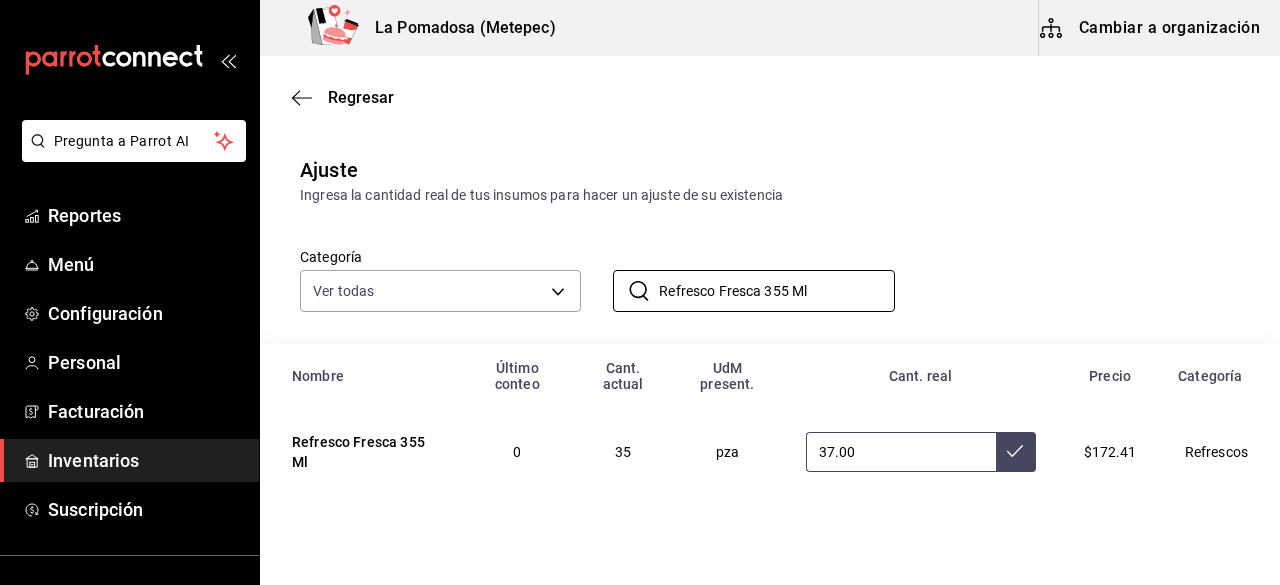 click on "37.00" at bounding box center (901, 452) 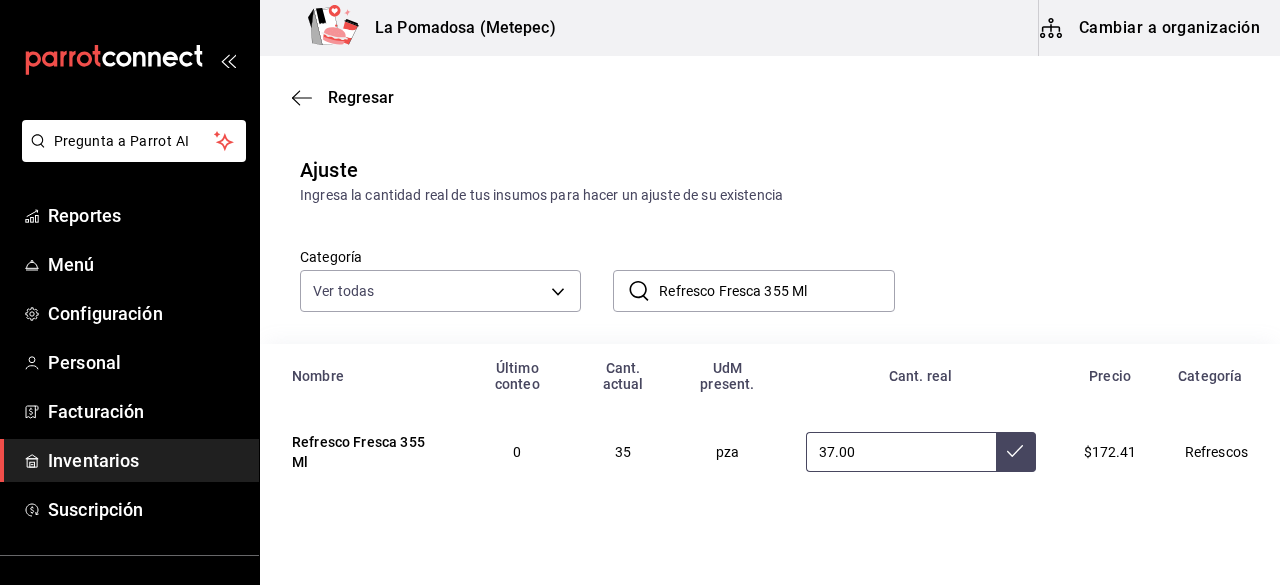 type on "37.00" 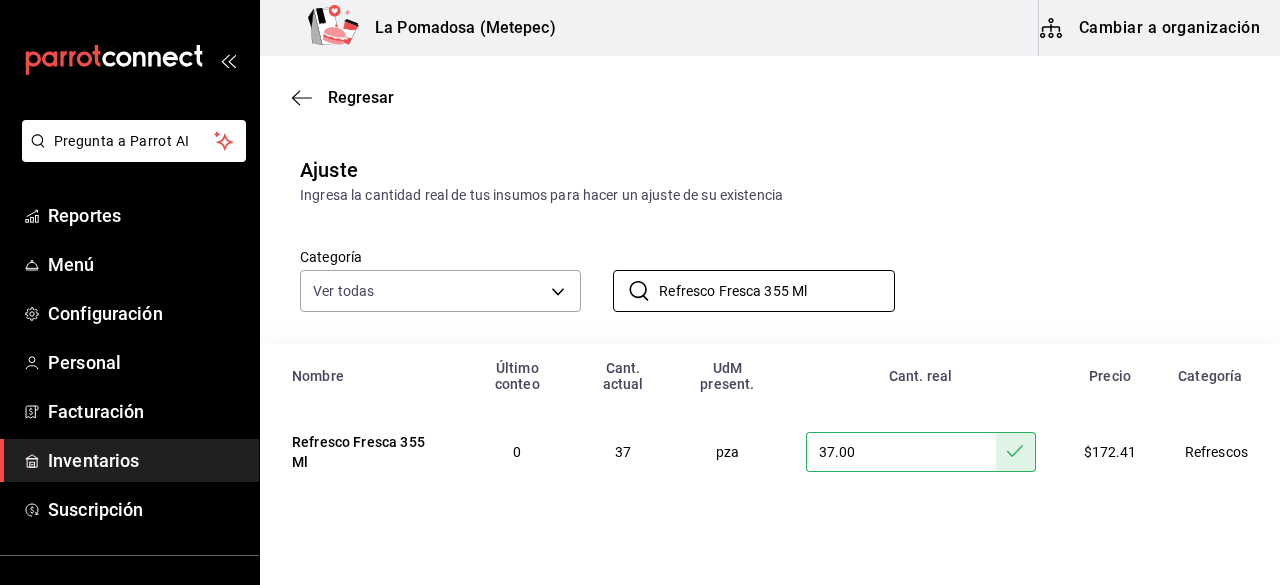 drag, startPoint x: 859, startPoint y: 295, endPoint x: 587, endPoint y: 304, distance: 272.14886 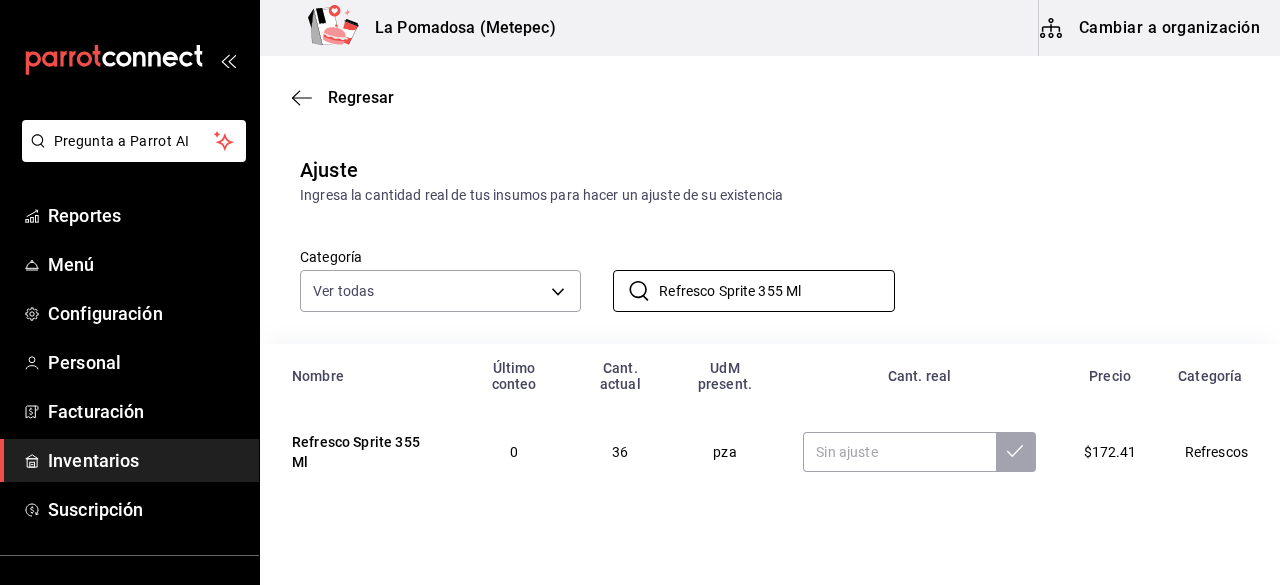 type on "Refresco Sprite 355 Ml" 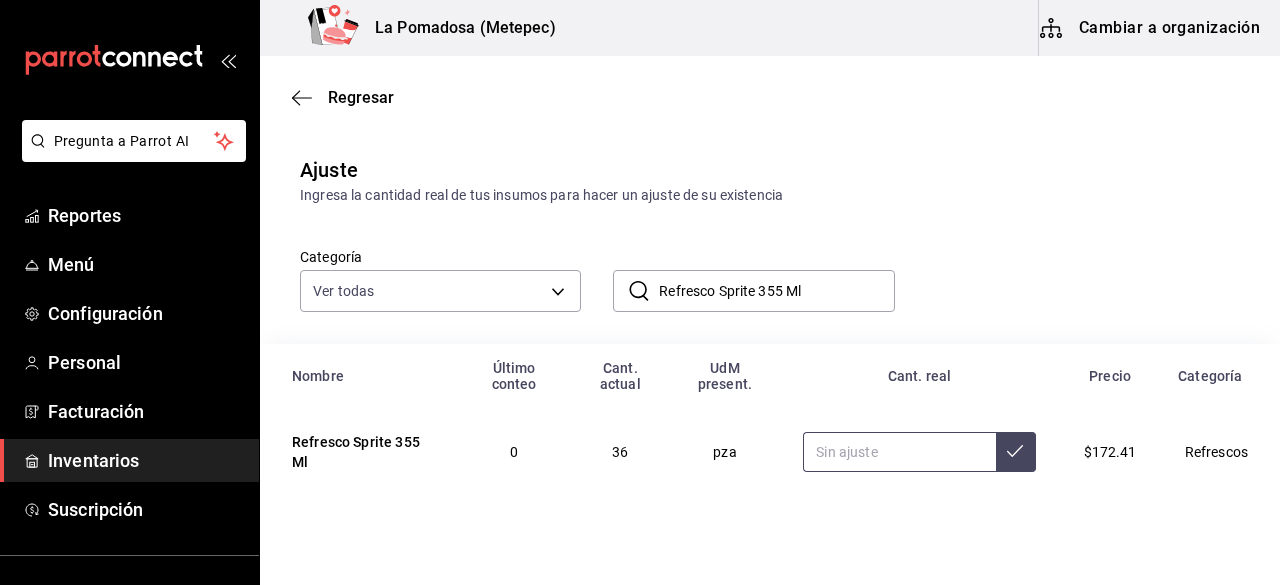 paste on "37.00" 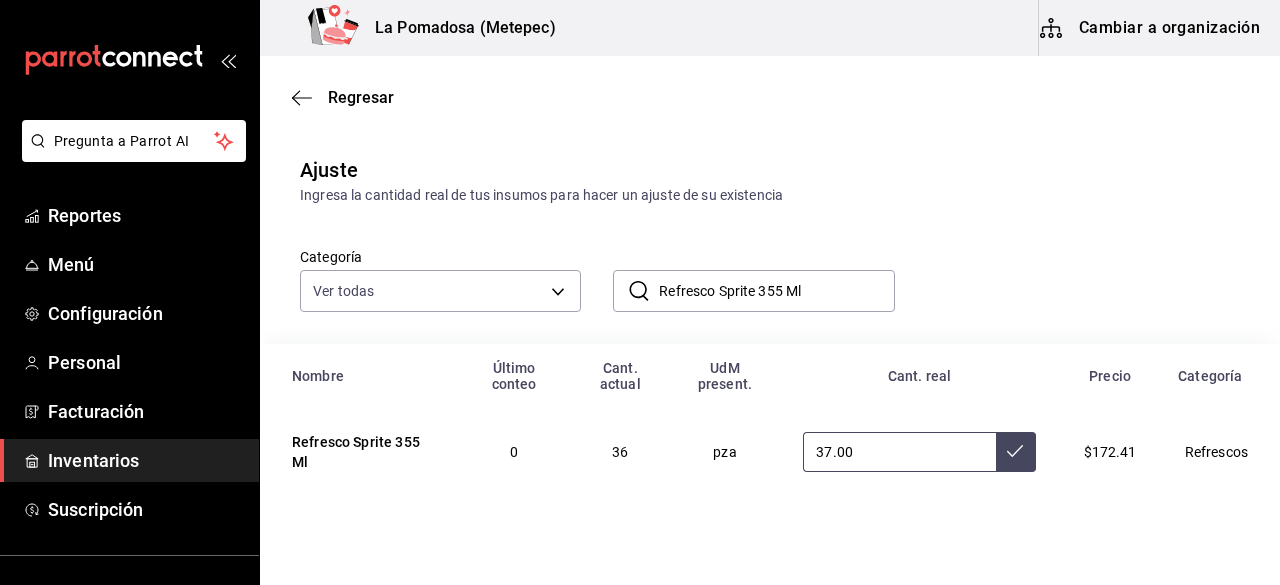 type on "37.00" 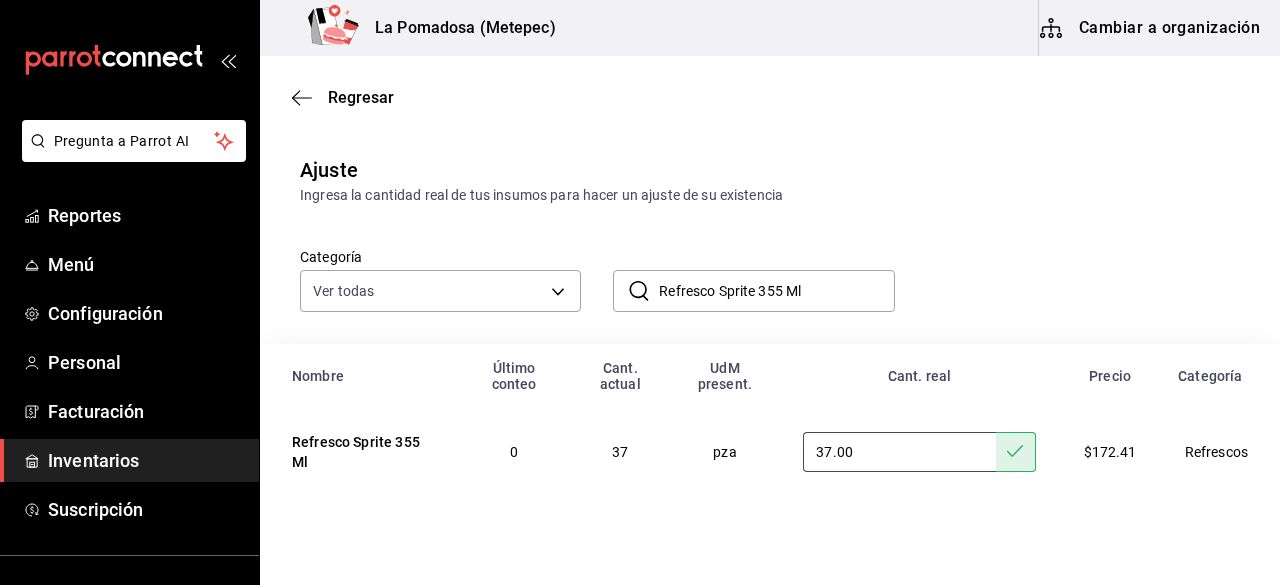 drag, startPoint x: 903, startPoint y: 447, endPoint x: 800, endPoint y: 456, distance: 103.392456 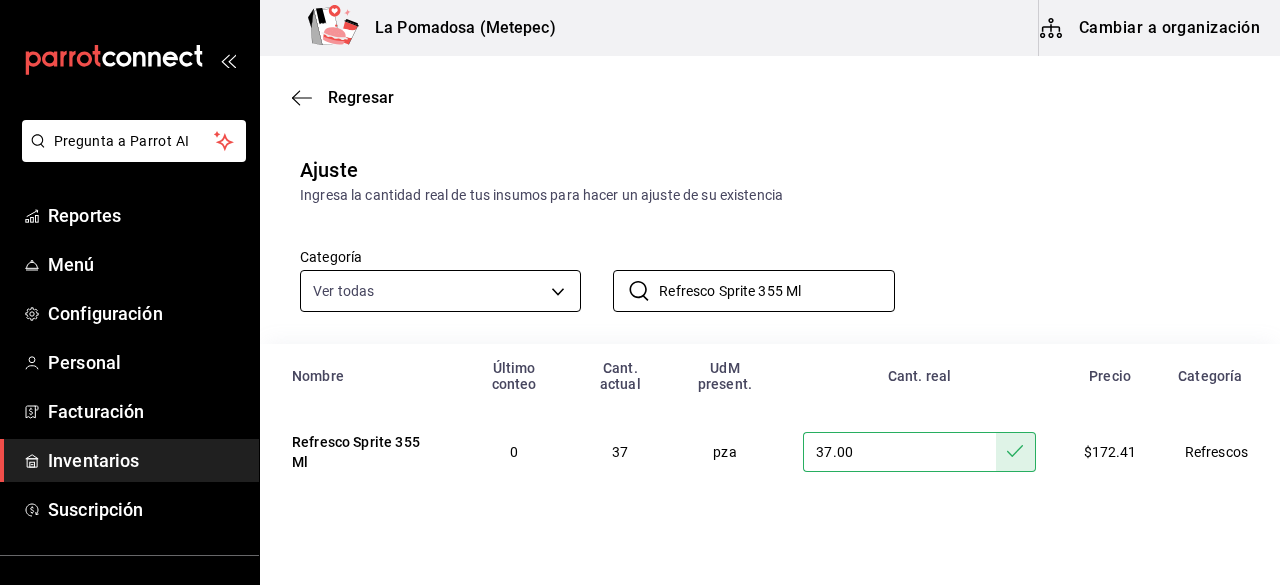 drag, startPoint x: 832, startPoint y: 291, endPoint x: 525, endPoint y: 305, distance: 307.31906 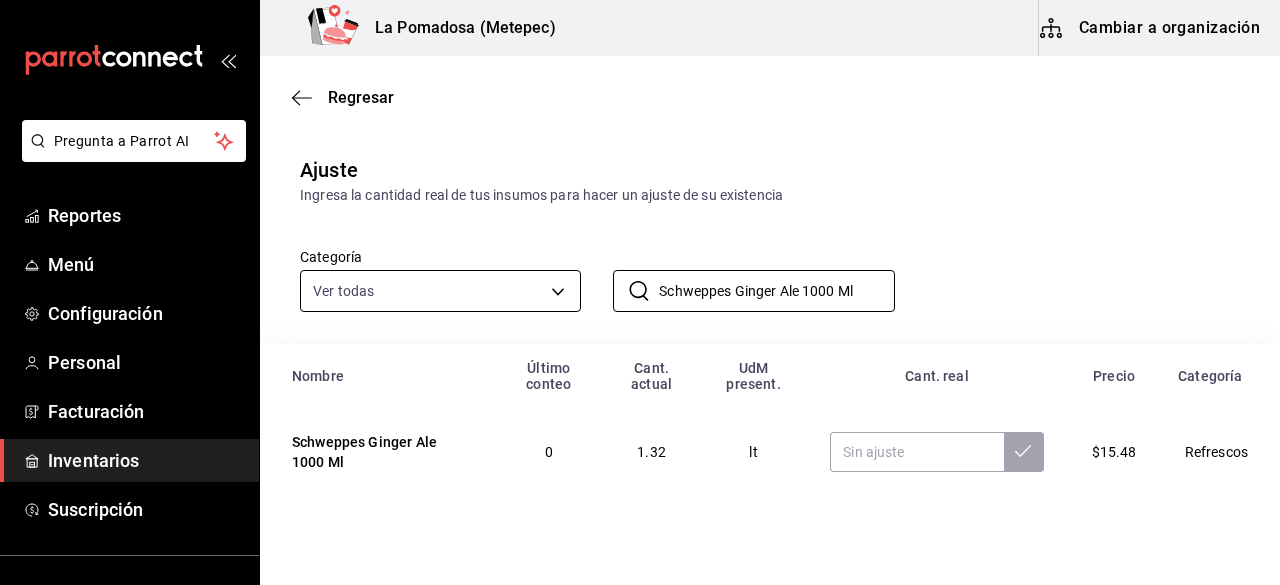 type on "Schweppes Ginger Ale 1000 Ml" 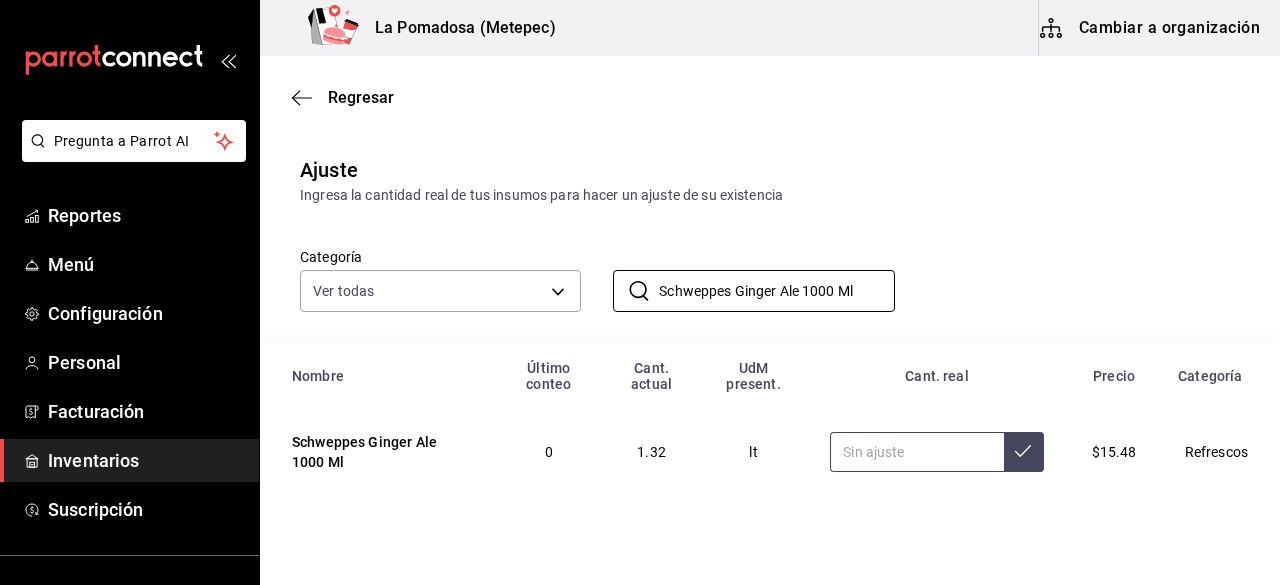 click at bounding box center [916, 452] 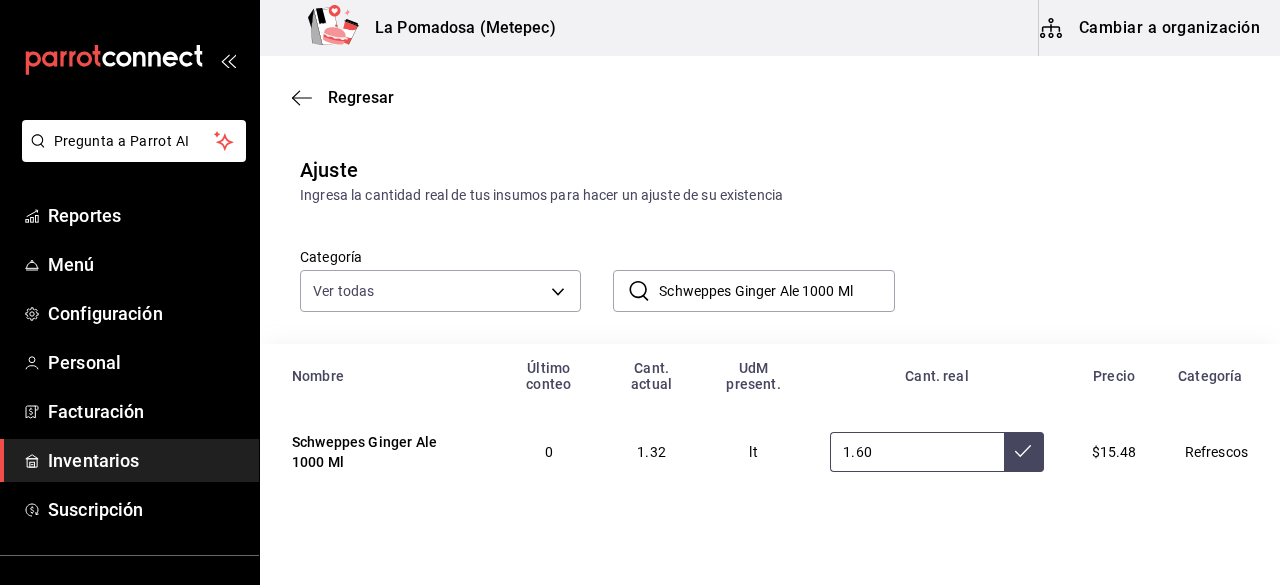 type on "1.60" 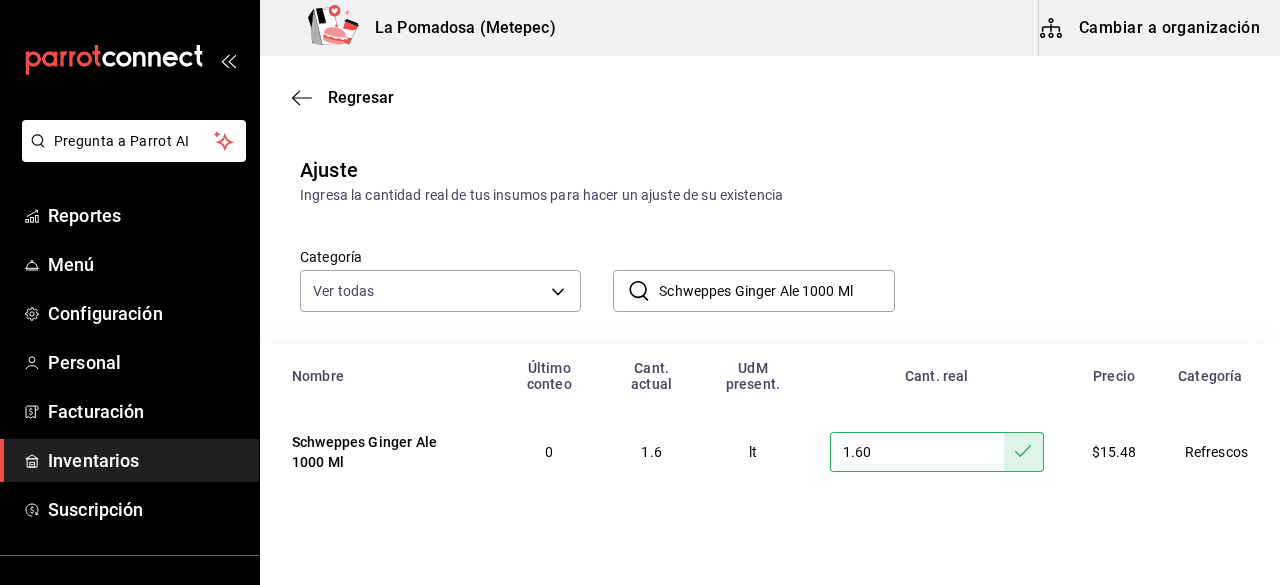 click on "Inventarios" at bounding box center [145, 460] 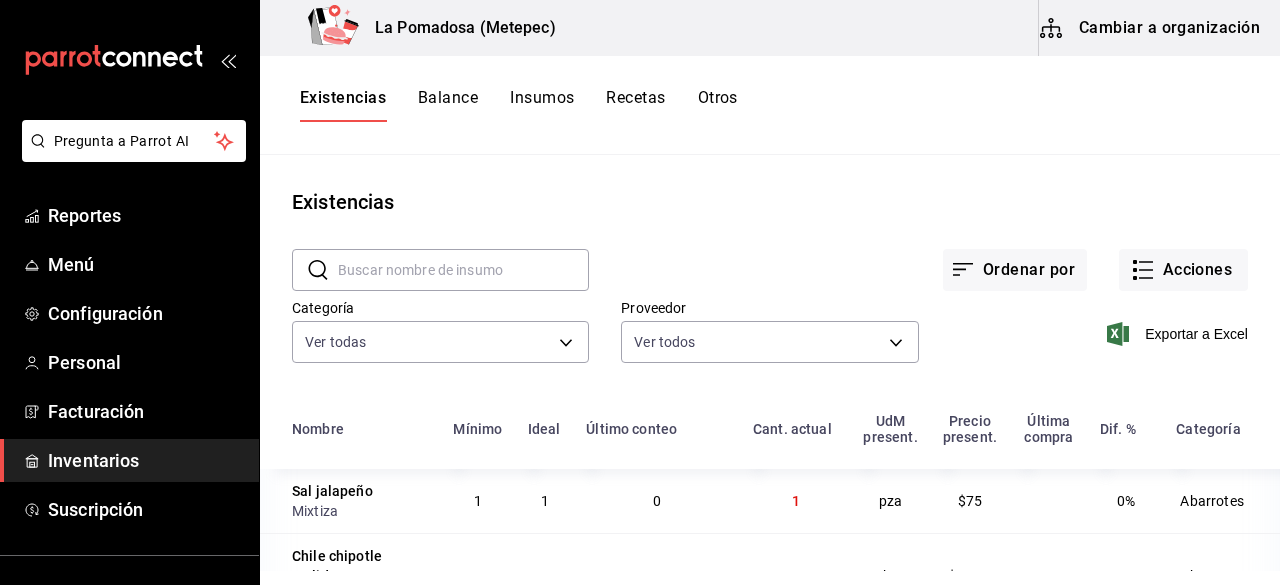 click on "Exportar a Excel" at bounding box center [1179, 334] 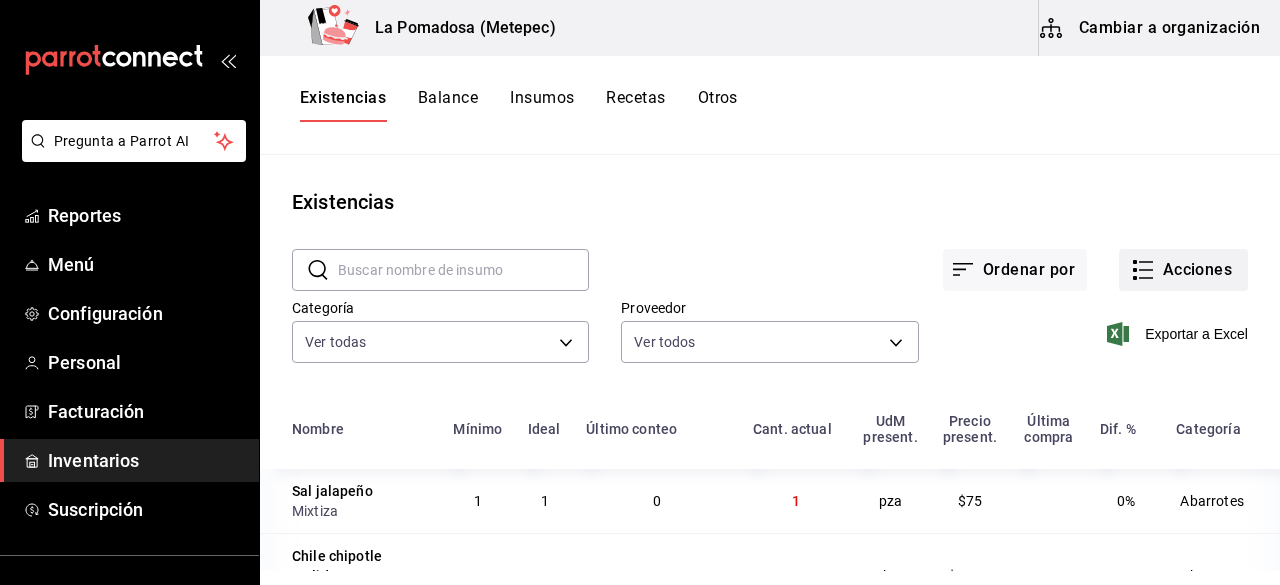 click on "Acciones" at bounding box center (1183, 270) 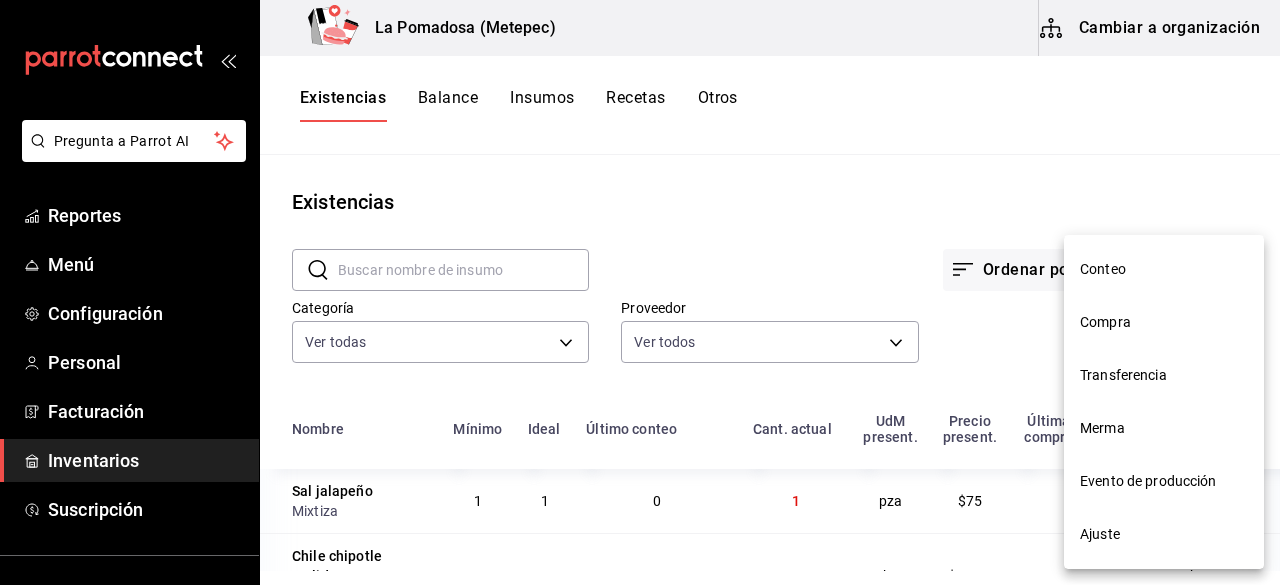 click on "Ajuste" at bounding box center (1164, 534) 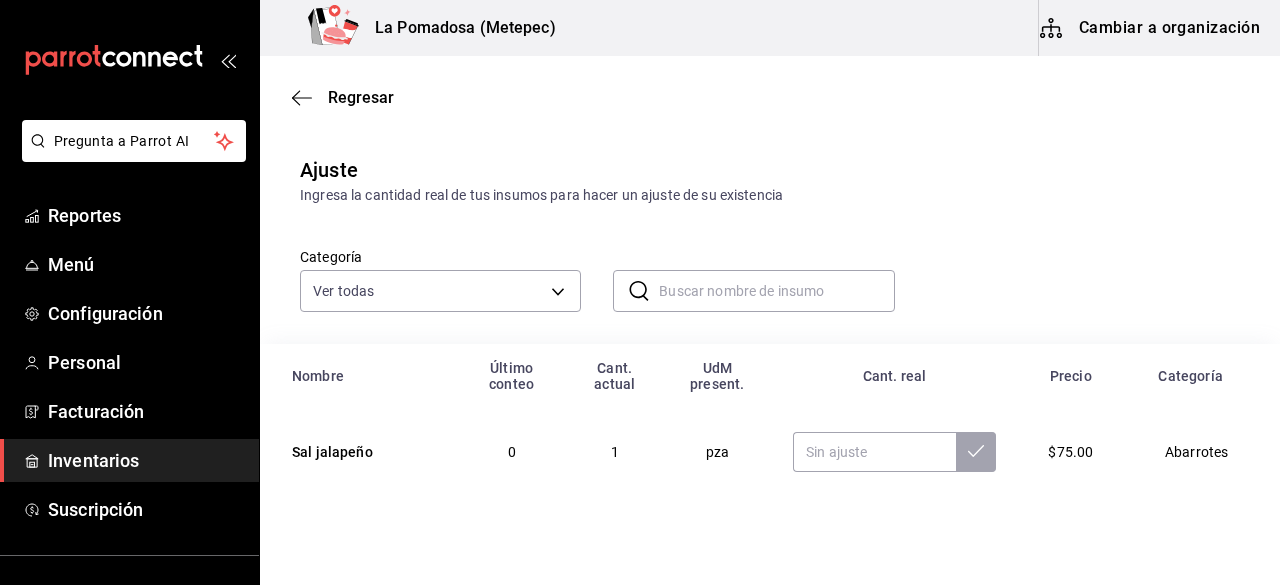 paste on "Agua Mineral [PERSON_NAME] 1.75 Lt" 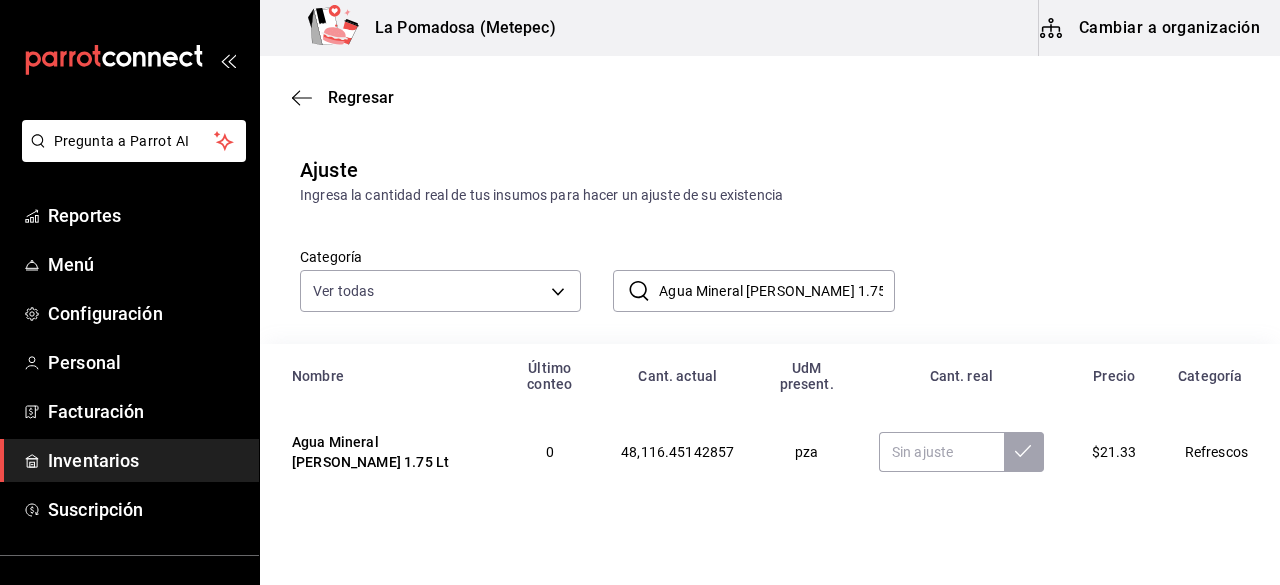 type on "Agua Mineral [PERSON_NAME] 1.75 Lt" 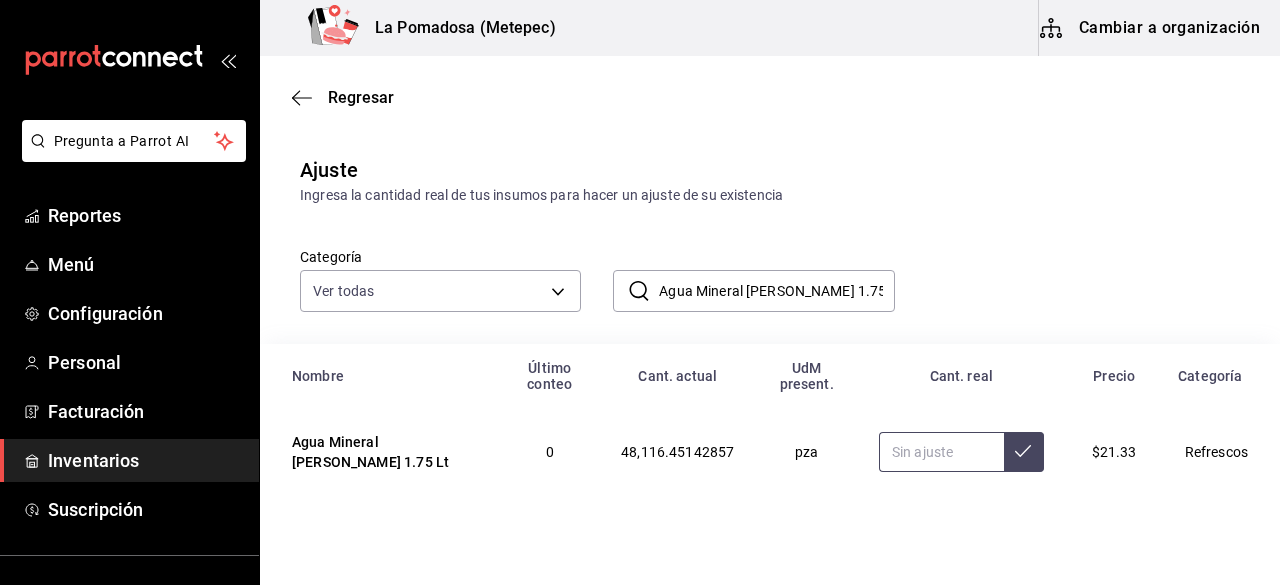 paste on "40250.00" 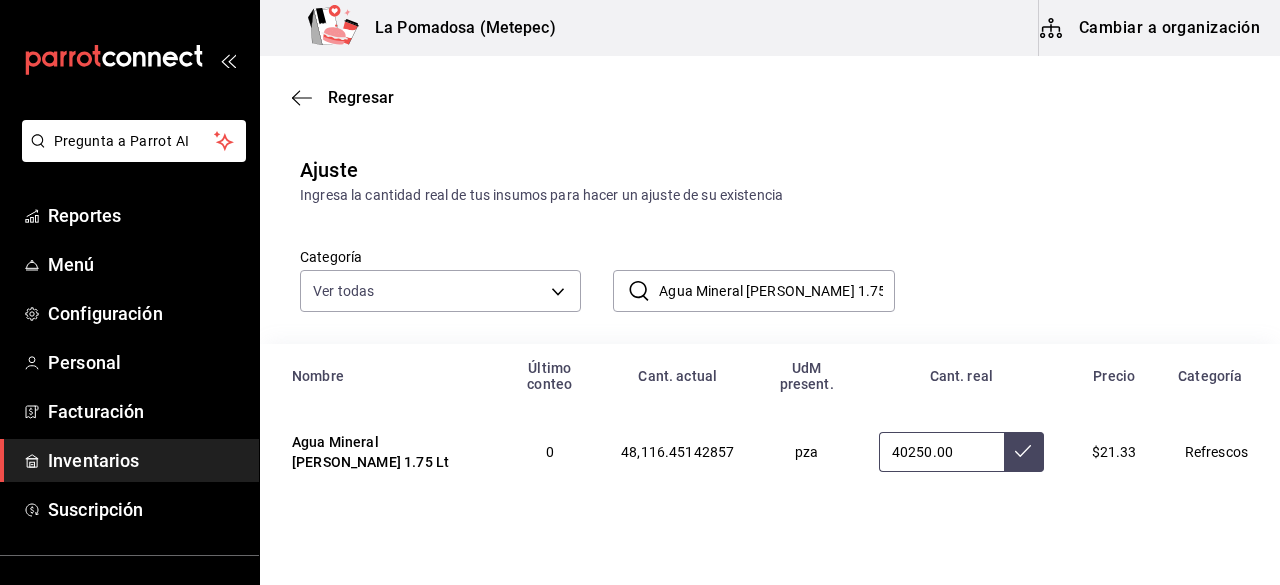 type on "40250.00" 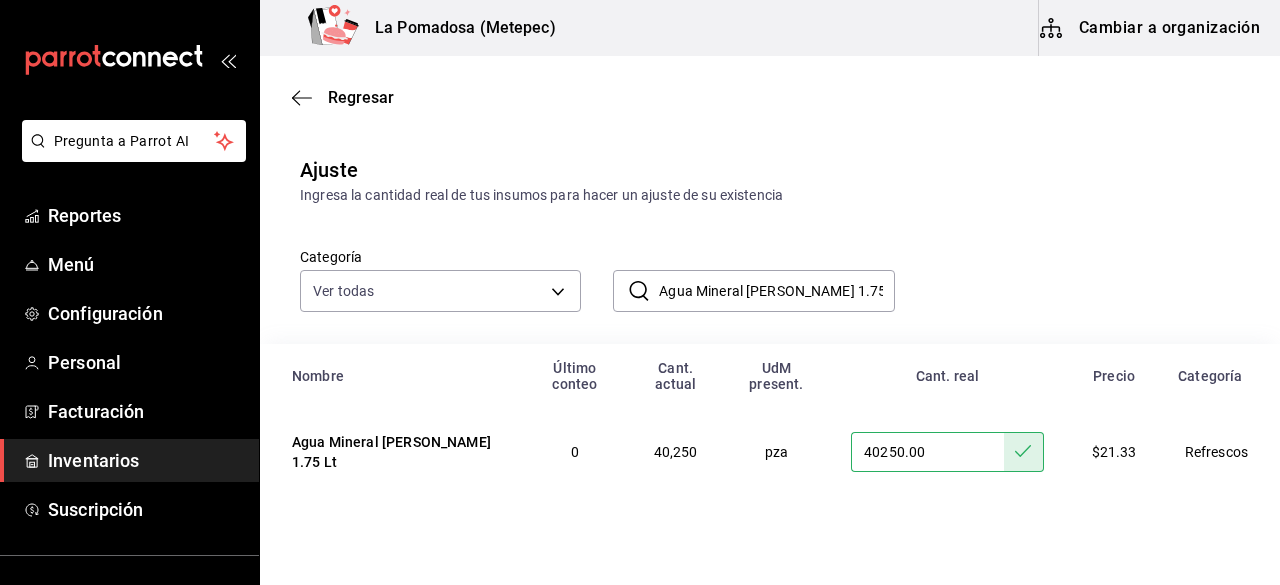 click on "Inventarios" at bounding box center [145, 460] 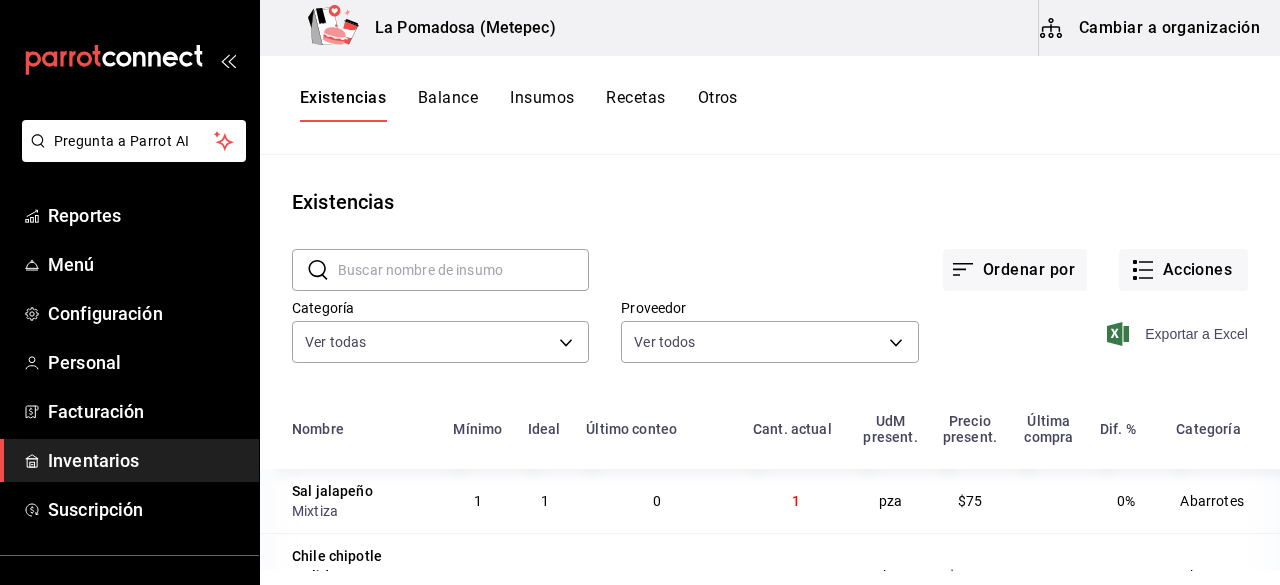 click on "Exportar a Excel" at bounding box center (1179, 334) 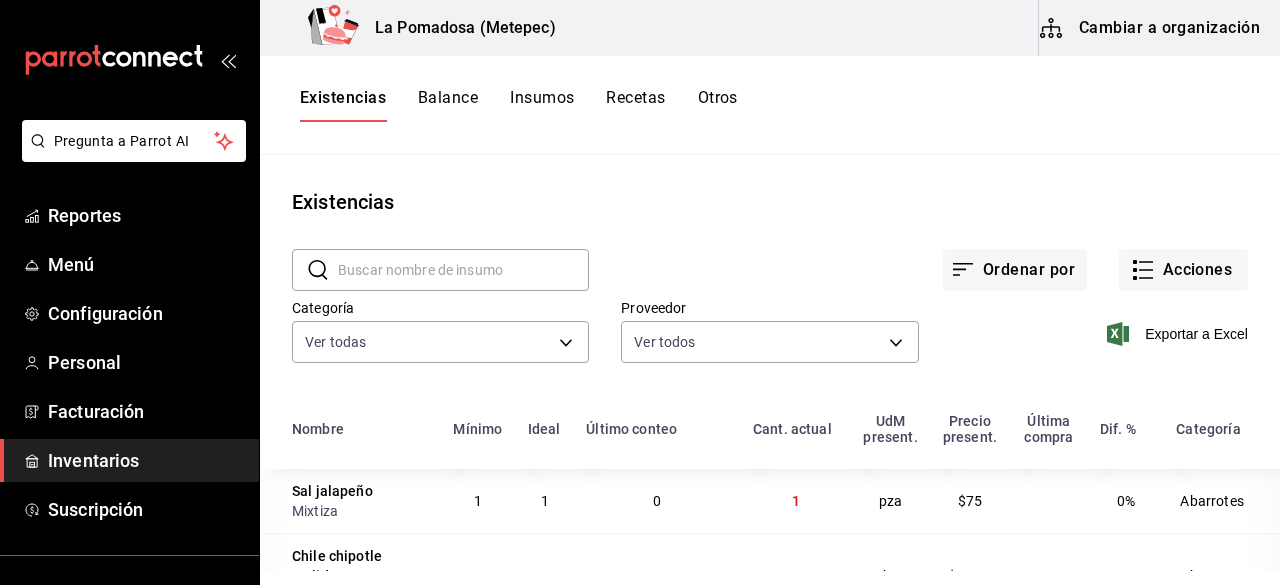 click on "Inventarios" at bounding box center (145, 460) 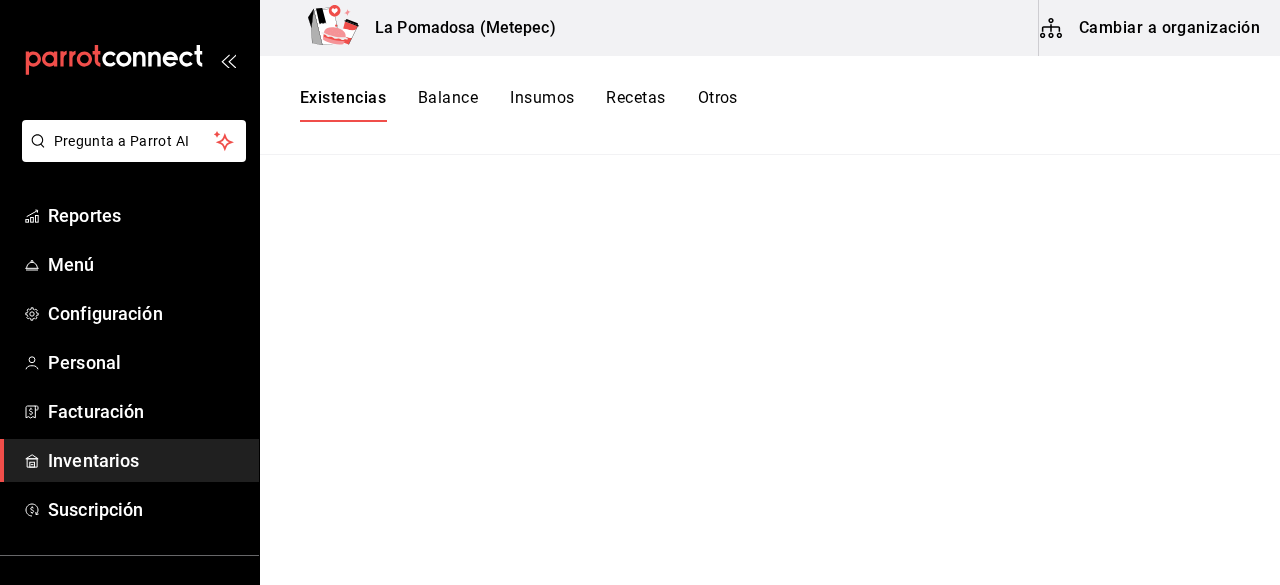 click on "Existencias Balance Insumos Recetas Otros" at bounding box center (770, 105) 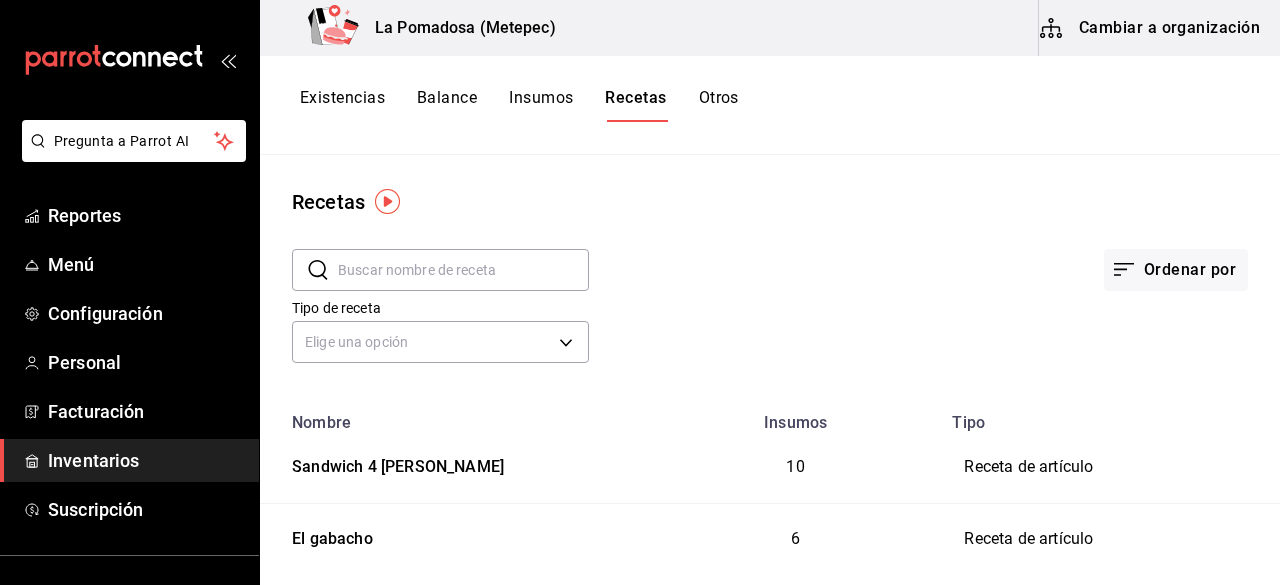 click at bounding box center [463, 270] 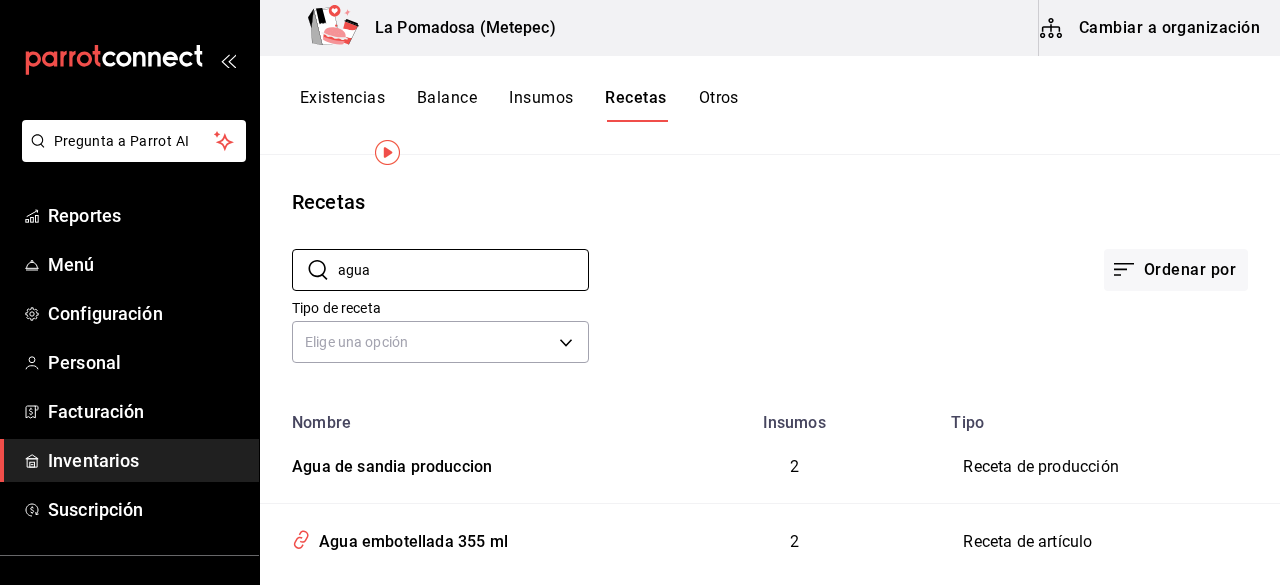 scroll, scrollTop: 49, scrollLeft: 0, axis: vertical 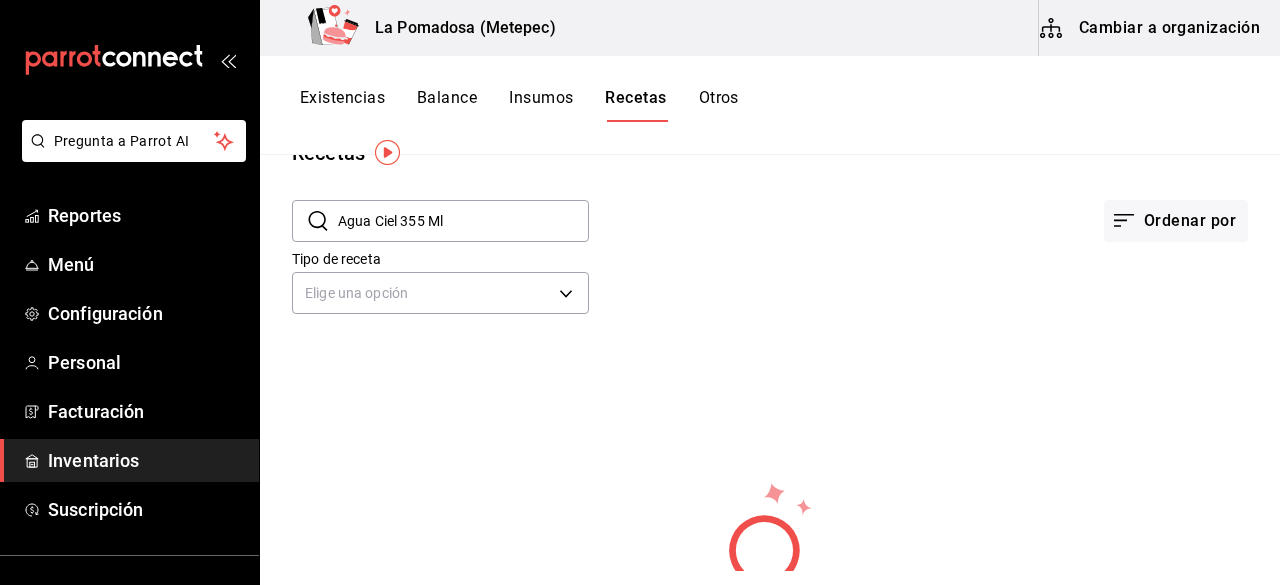 click on "Agua Ciel 355 Ml" at bounding box center (463, 221) 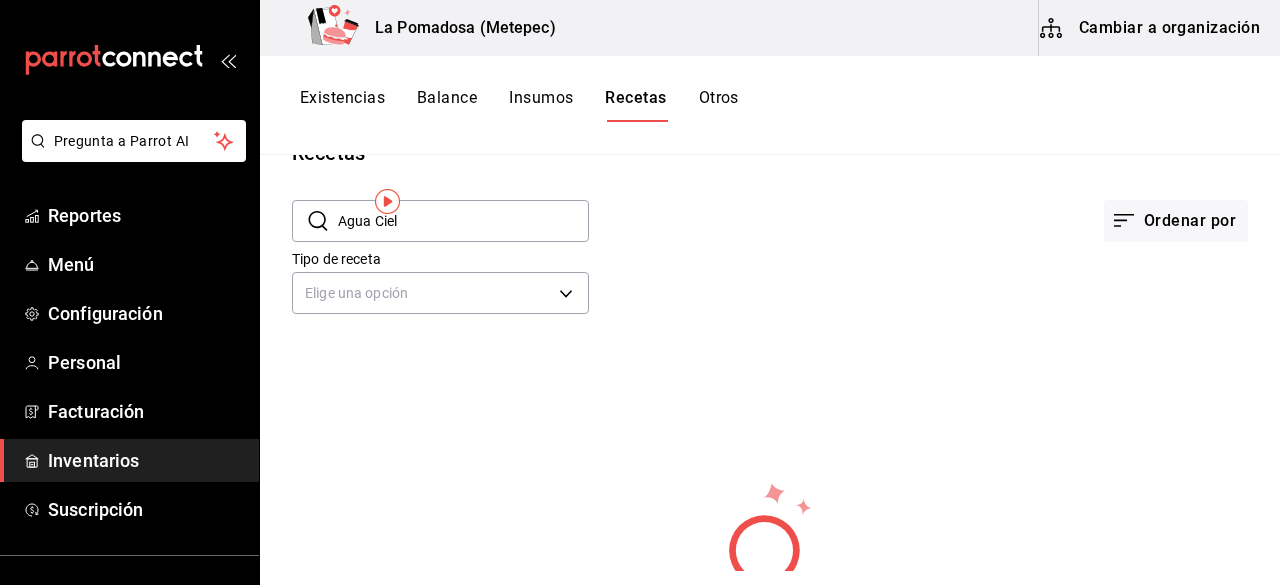 scroll, scrollTop: 0, scrollLeft: 0, axis: both 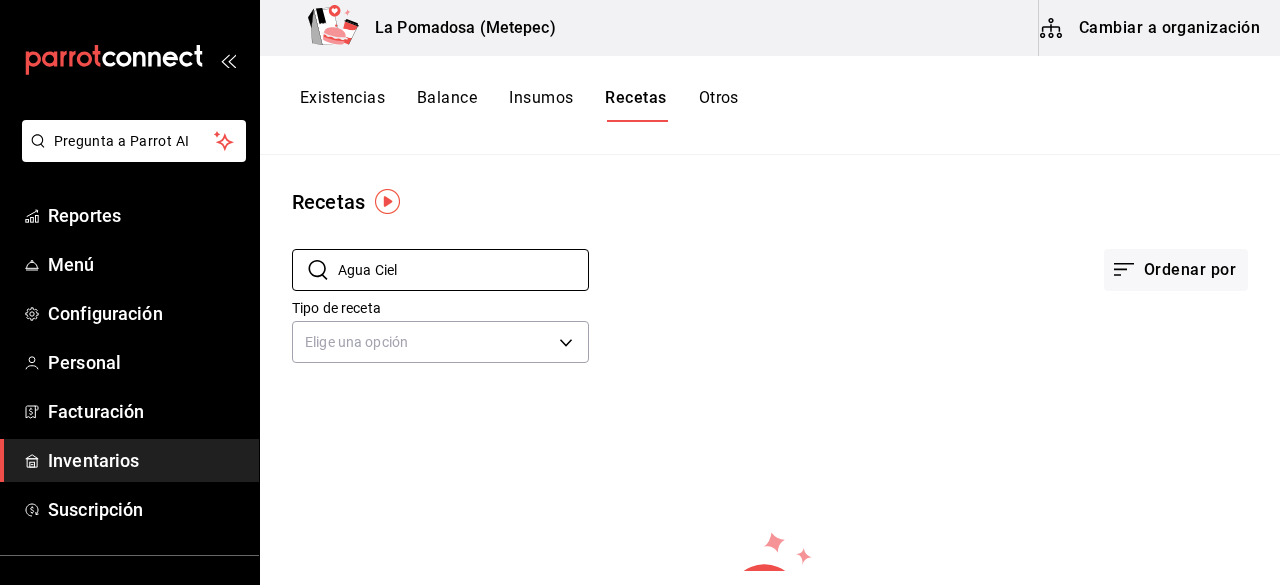 type on "Agua Ciel" 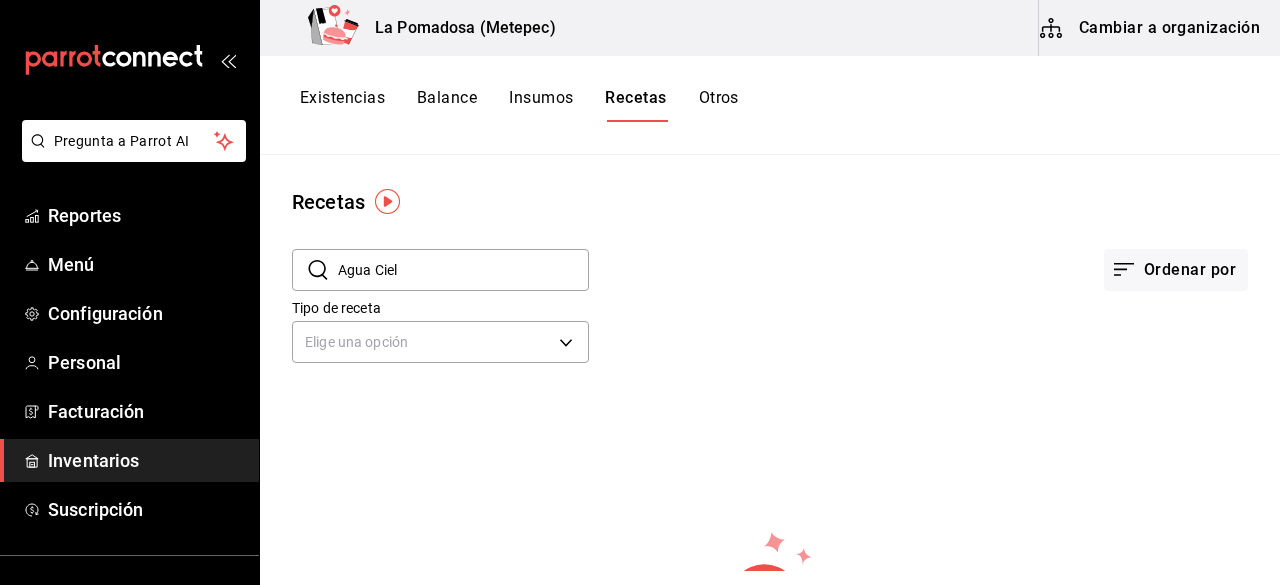 click on "Inventarios" at bounding box center (145, 460) 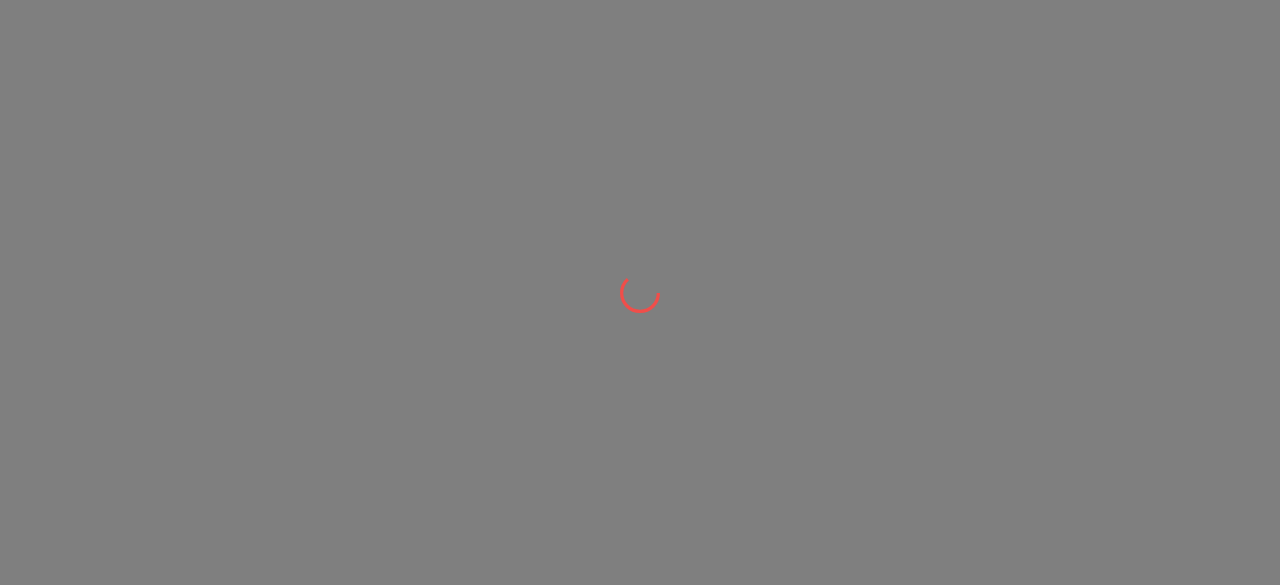 scroll, scrollTop: 0, scrollLeft: 0, axis: both 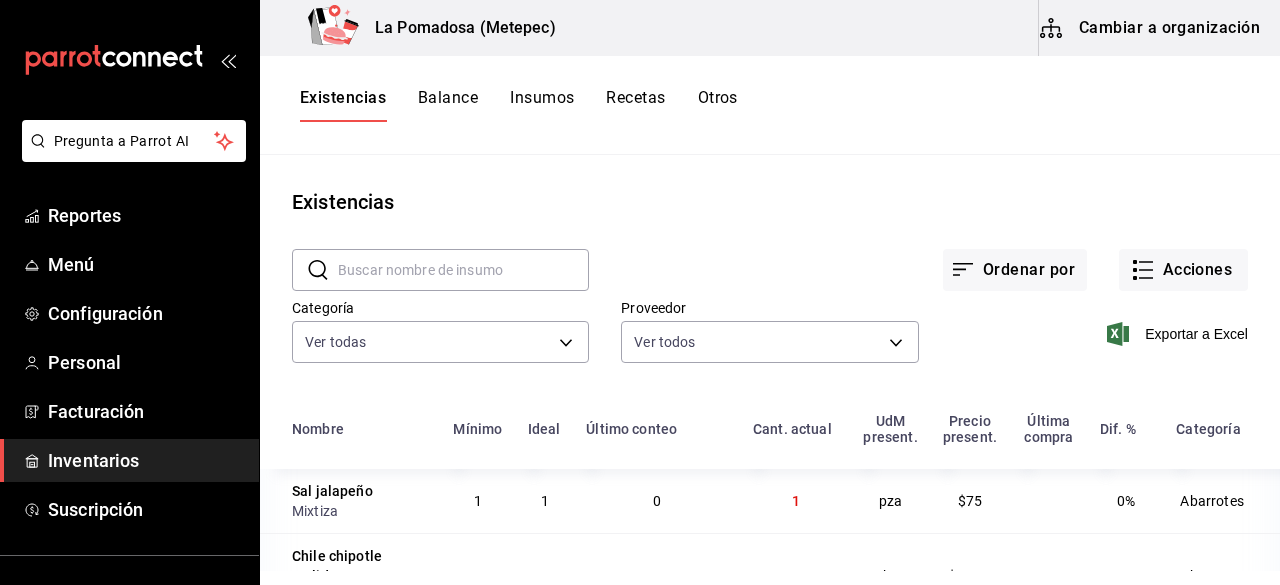 click at bounding box center [463, 270] 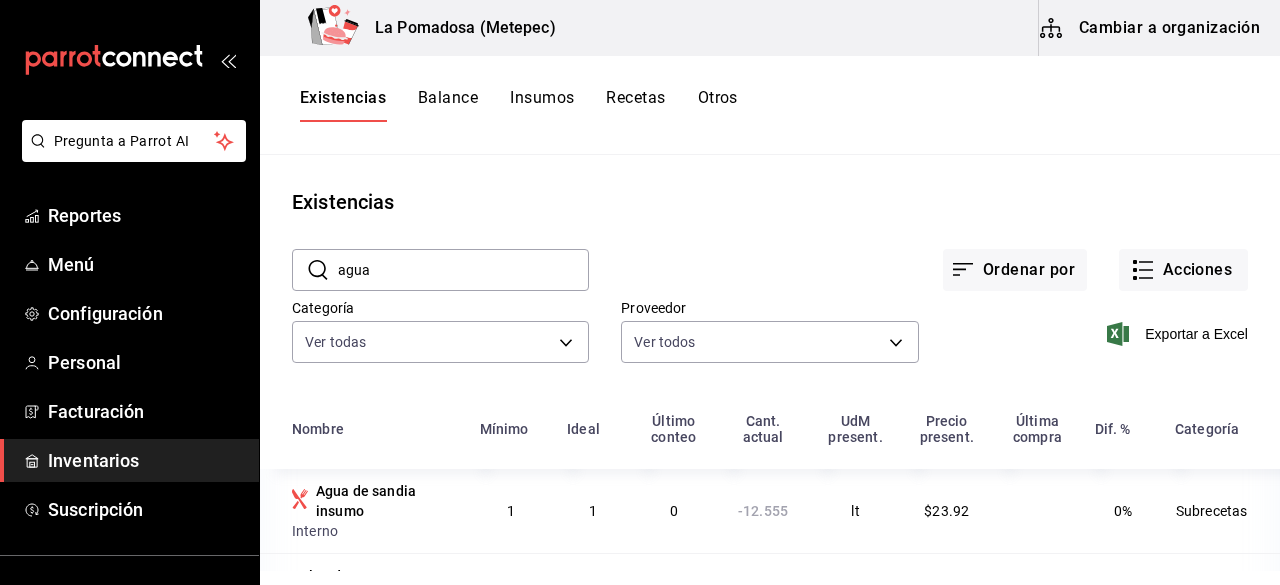 type on "Agua Ciel 355 Ml" 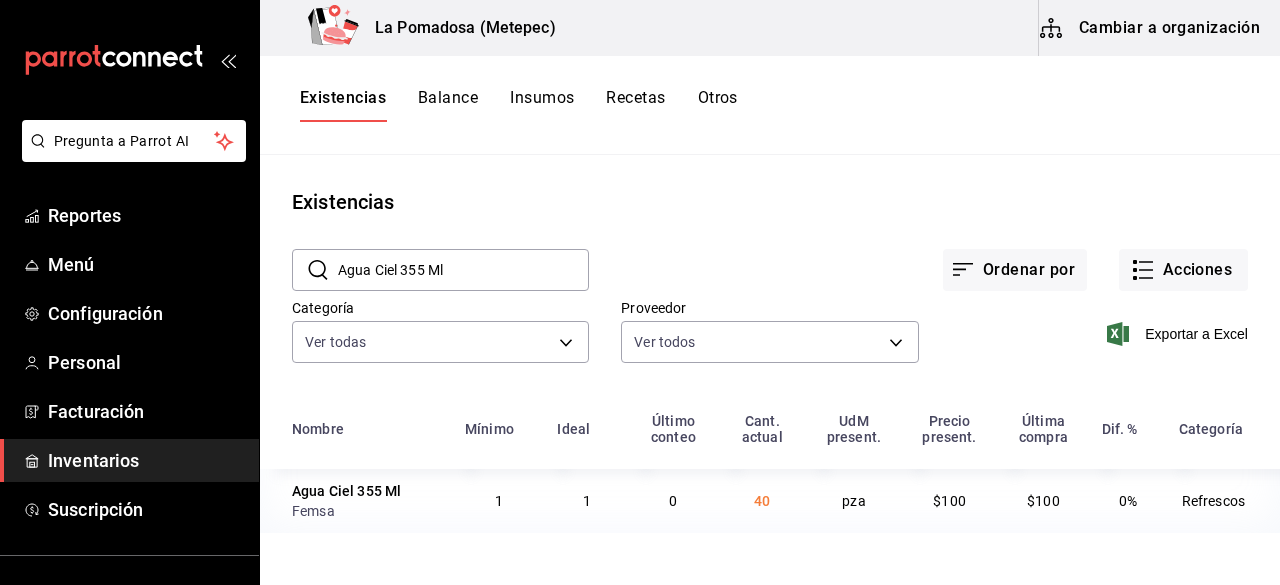 click on "Recetas" at bounding box center (635, 105) 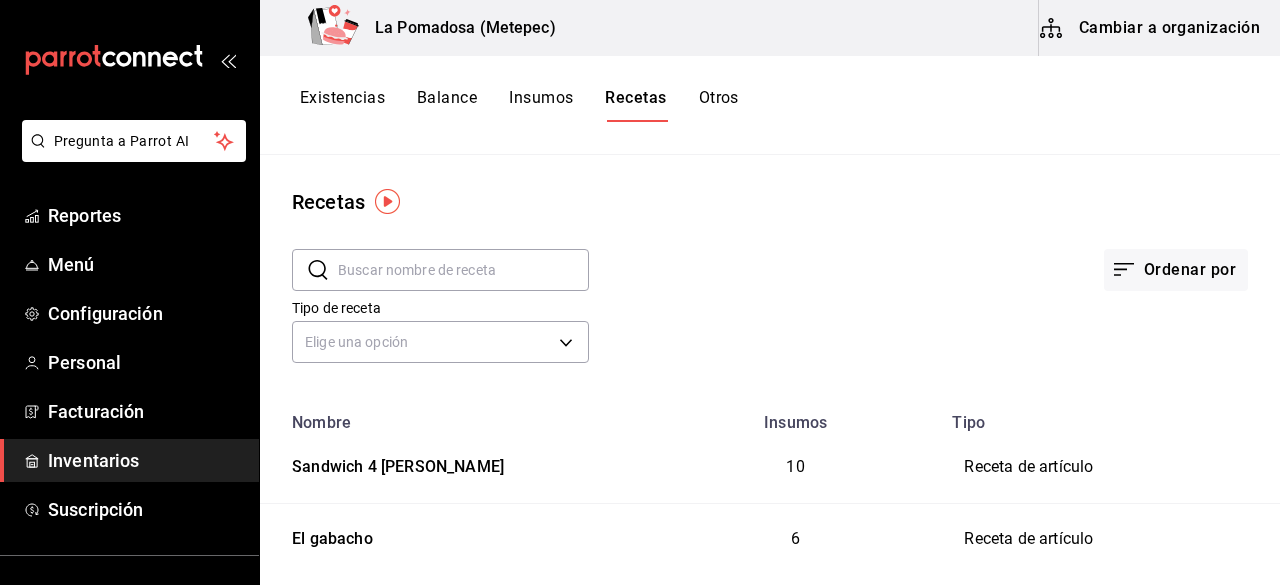 click at bounding box center (463, 270) 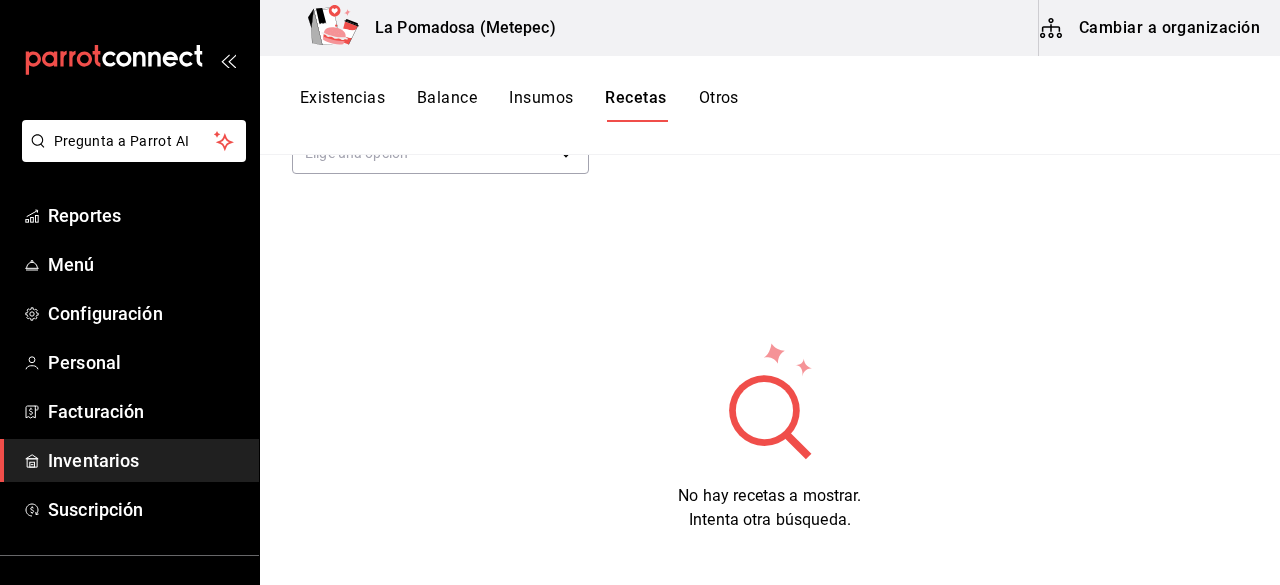 scroll, scrollTop: 0, scrollLeft: 0, axis: both 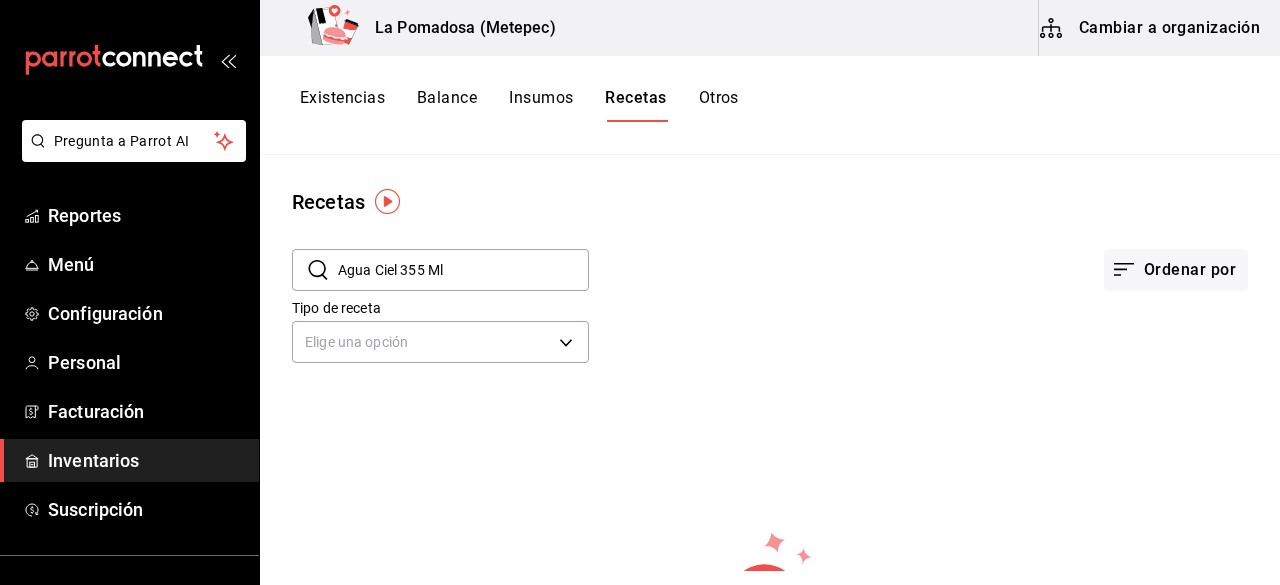 click on "Agua Ciel 355 Ml" at bounding box center [463, 270] 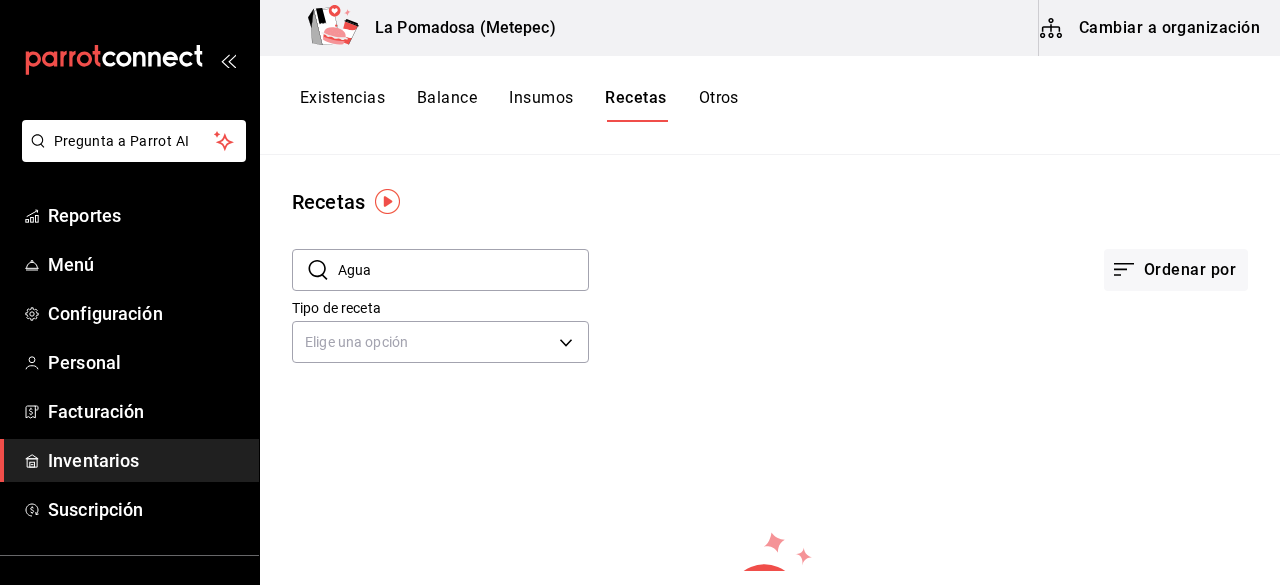 type on "Agua" 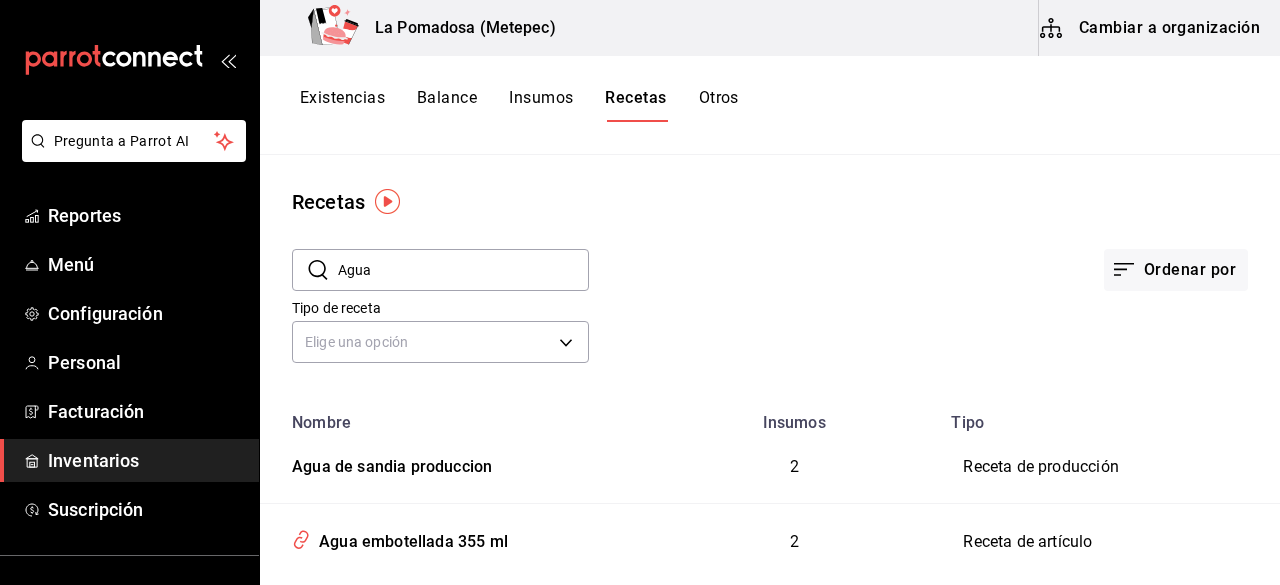 click on "Ordenar por" at bounding box center (918, 254) 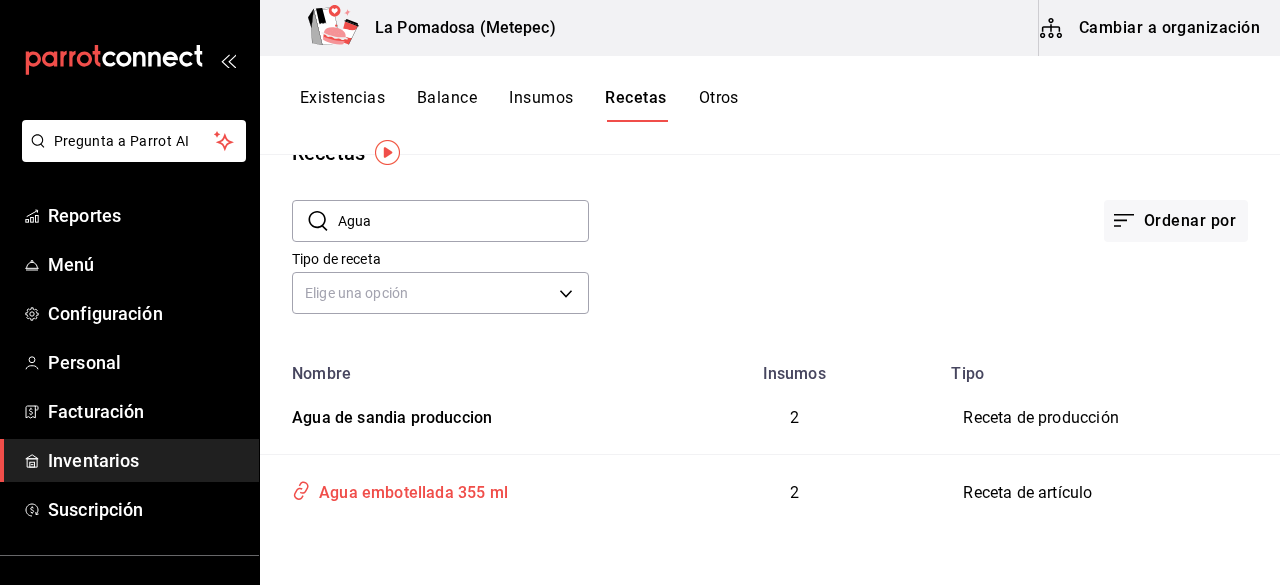 click on "Agua embotellada 355 ml" at bounding box center (409, 489) 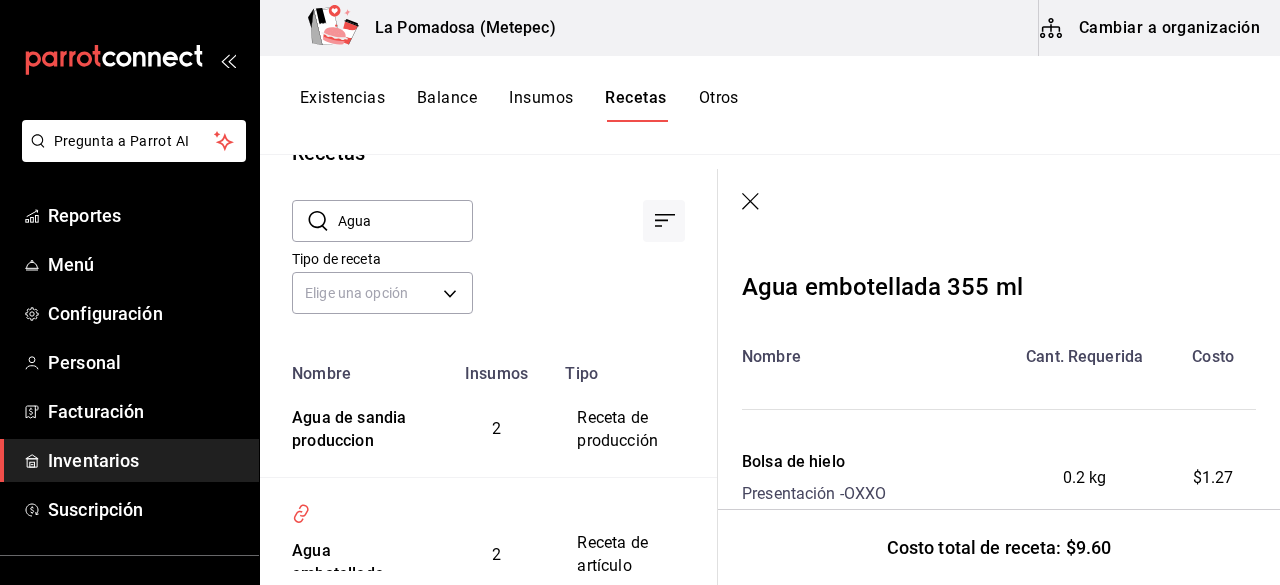 scroll, scrollTop: 217, scrollLeft: 0, axis: vertical 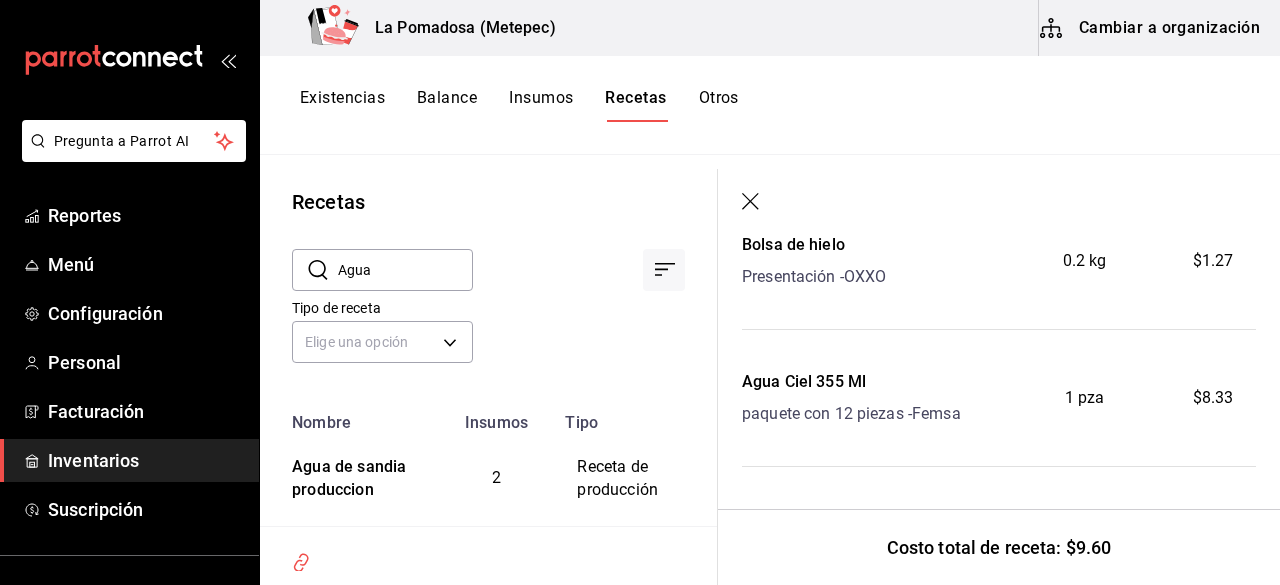 click 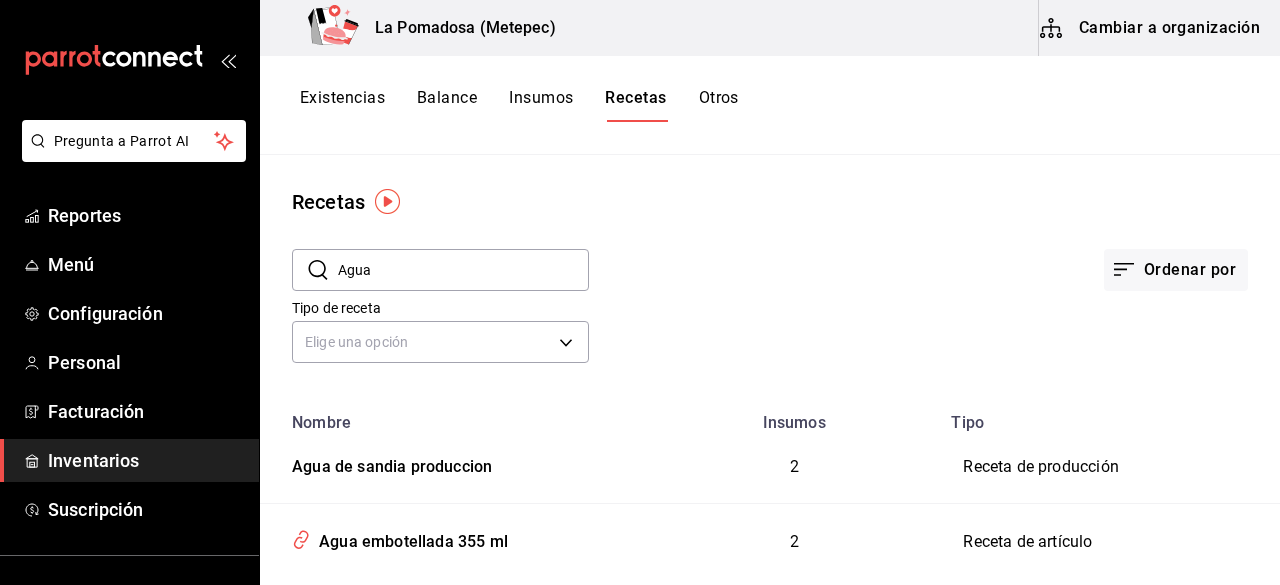 scroll, scrollTop: 0, scrollLeft: 0, axis: both 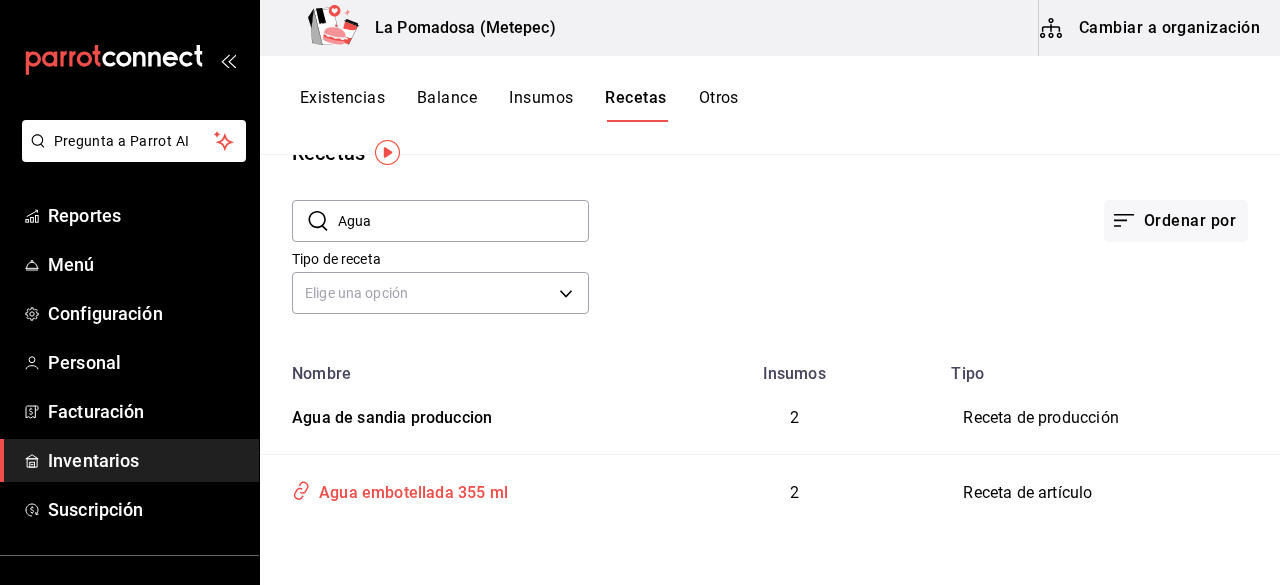 click on "Agua embotellada 355 ml" at bounding box center (409, 489) 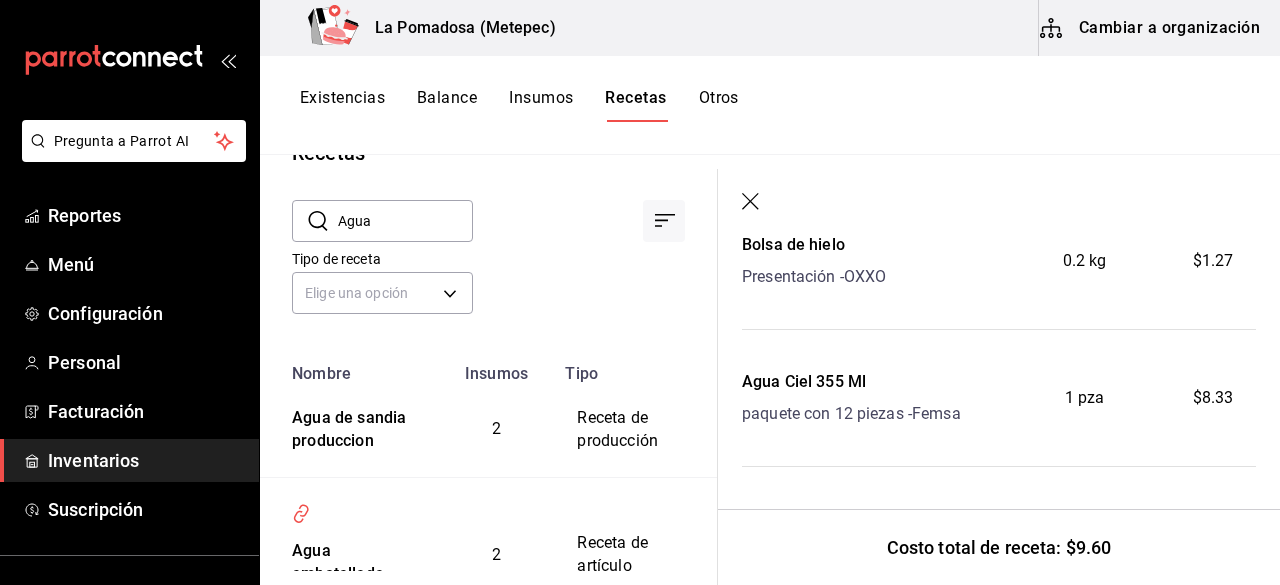 scroll, scrollTop: 0, scrollLeft: 0, axis: both 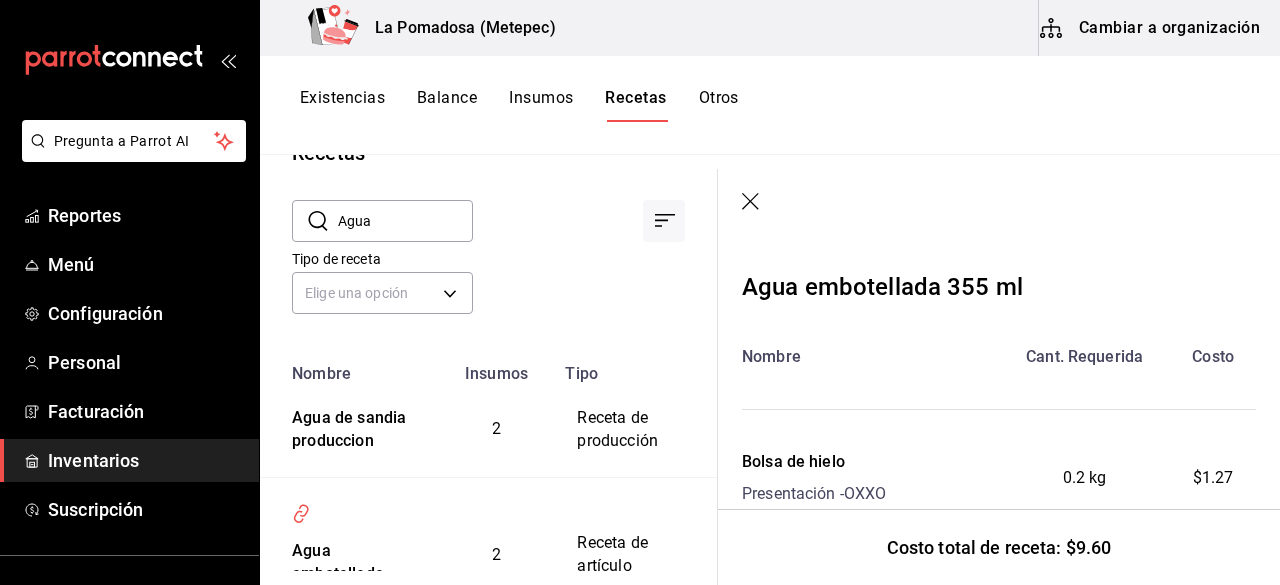 click 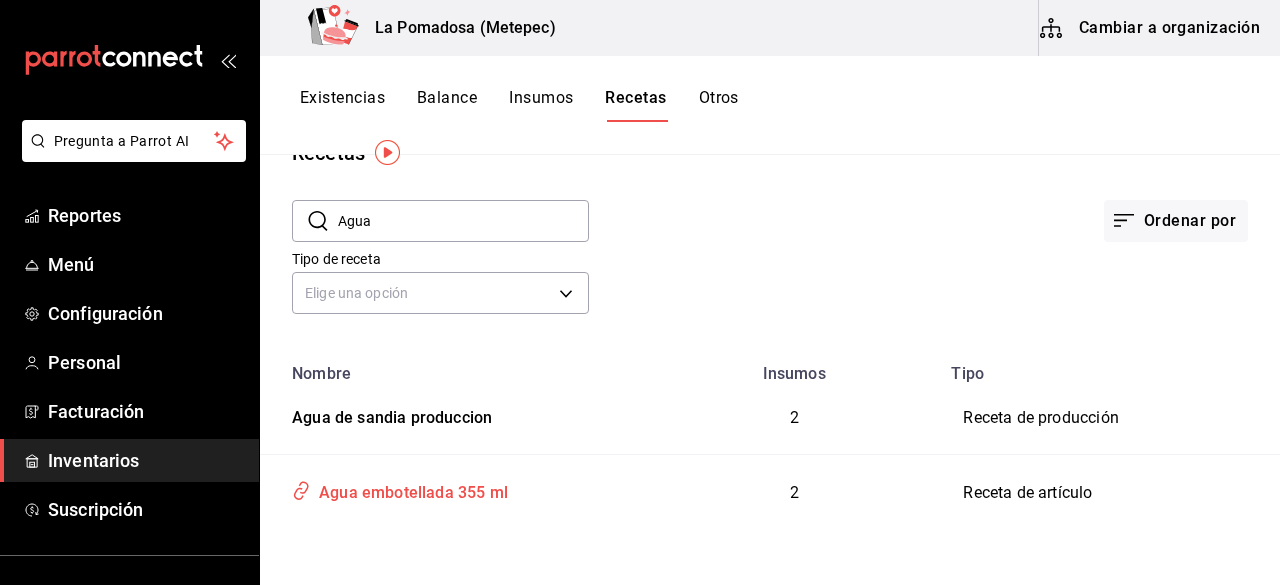 click on "Agua embotellada 355 ml" at bounding box center (409, 489) 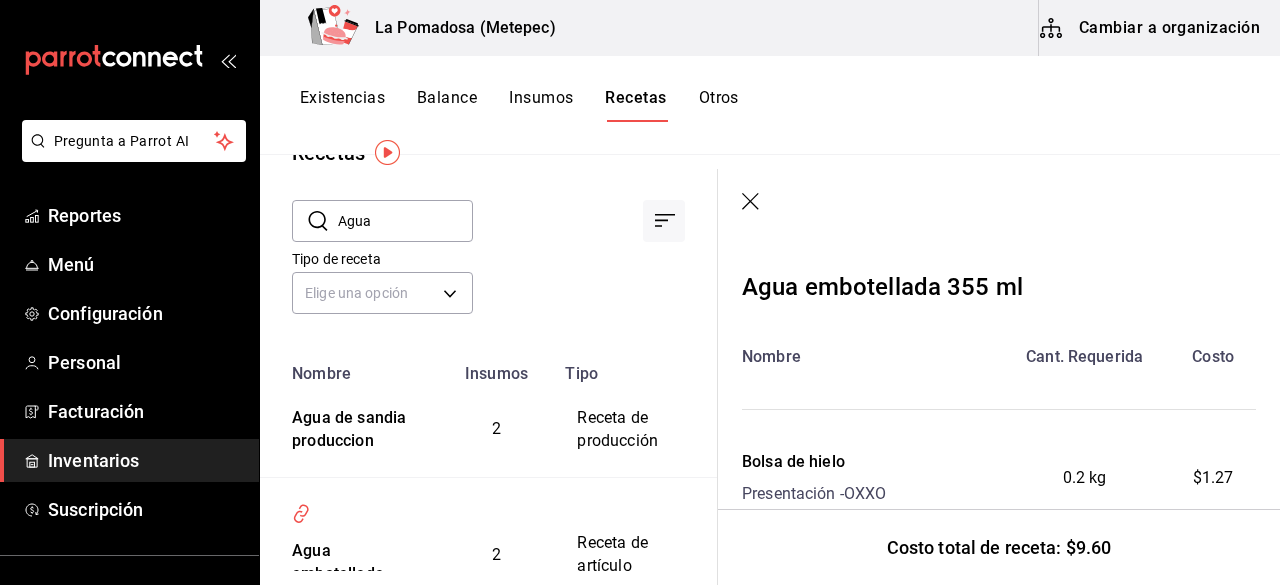 scroll, scrollTop: 217, scrollLeft: 0, axis: vertical 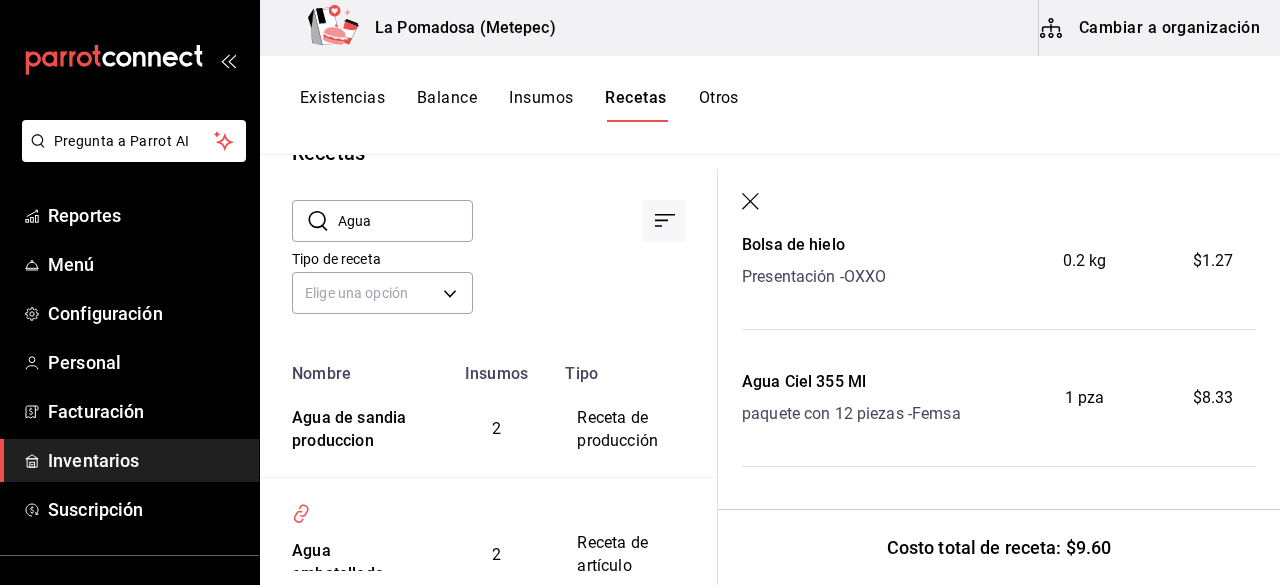 click 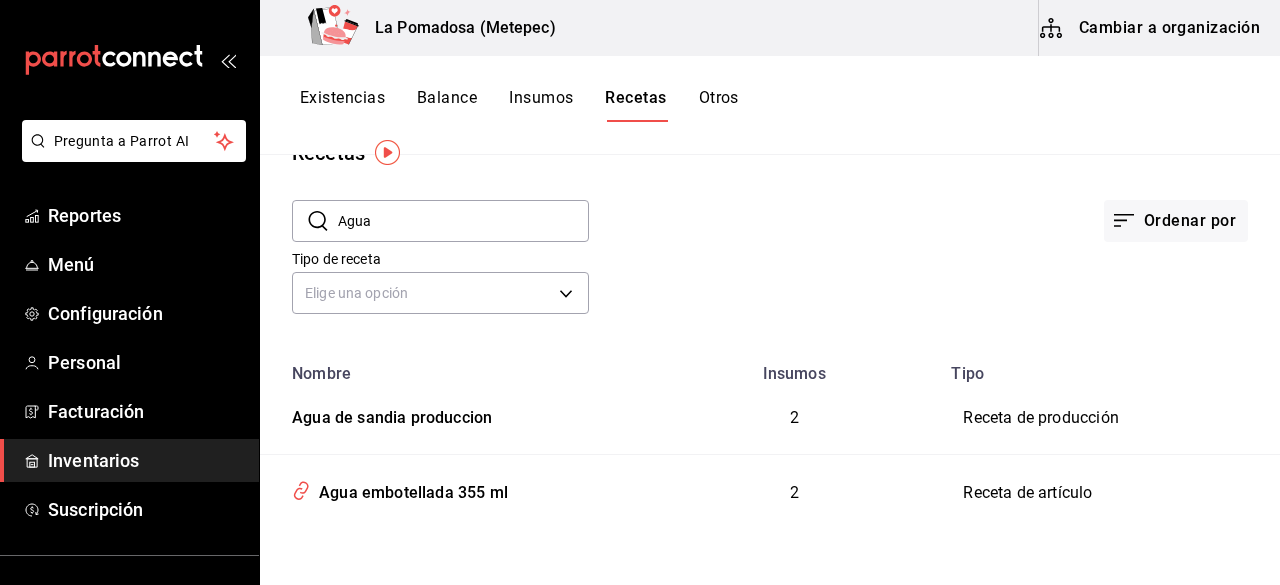 scroll, scrollTop: 0, scrollLeft: 0, axis: both 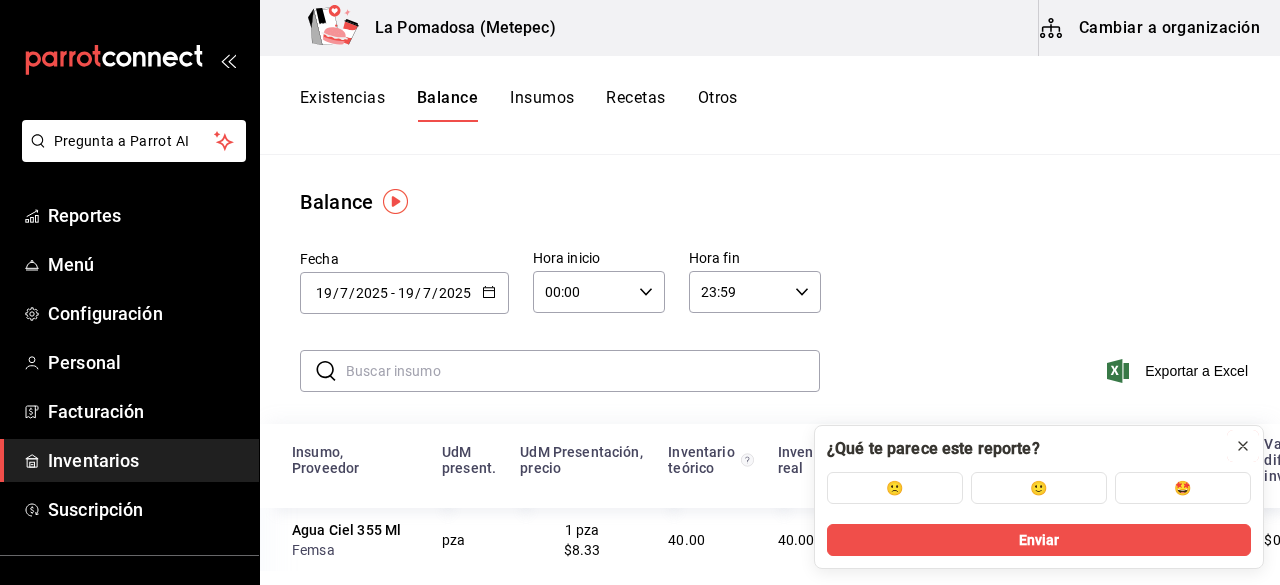 click at bounding box center (1243, 446) 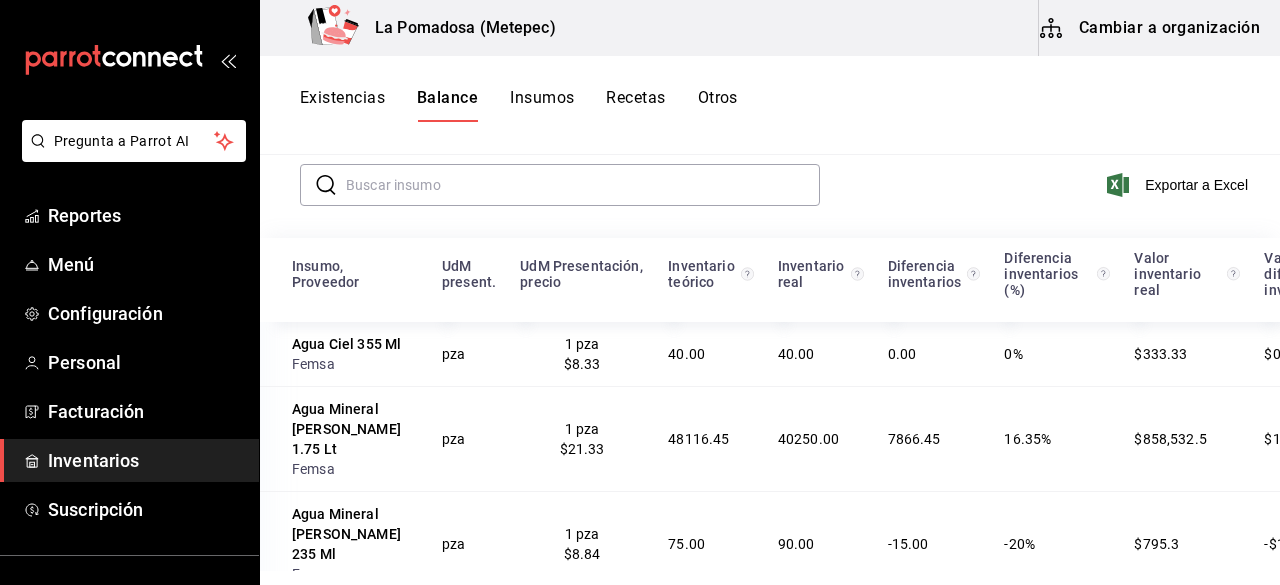 scroll, scrollTop: 0, scrollLeft: 0, axis: both 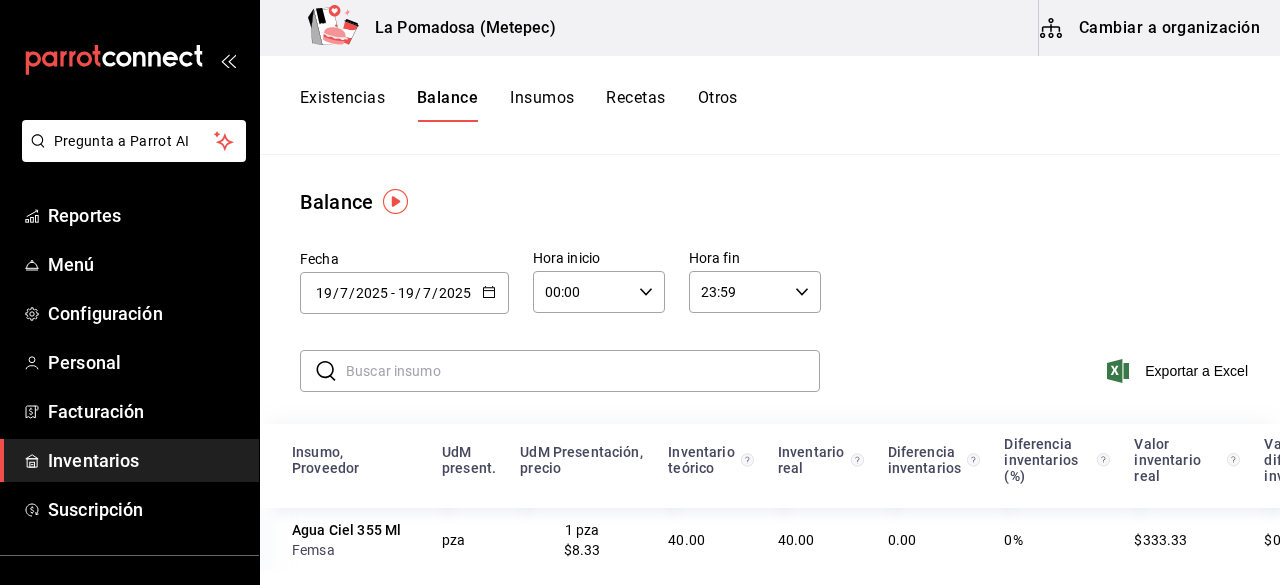 click on "Existencias Balance Insumos Recetas Otros" at bounding box center (770, 105) 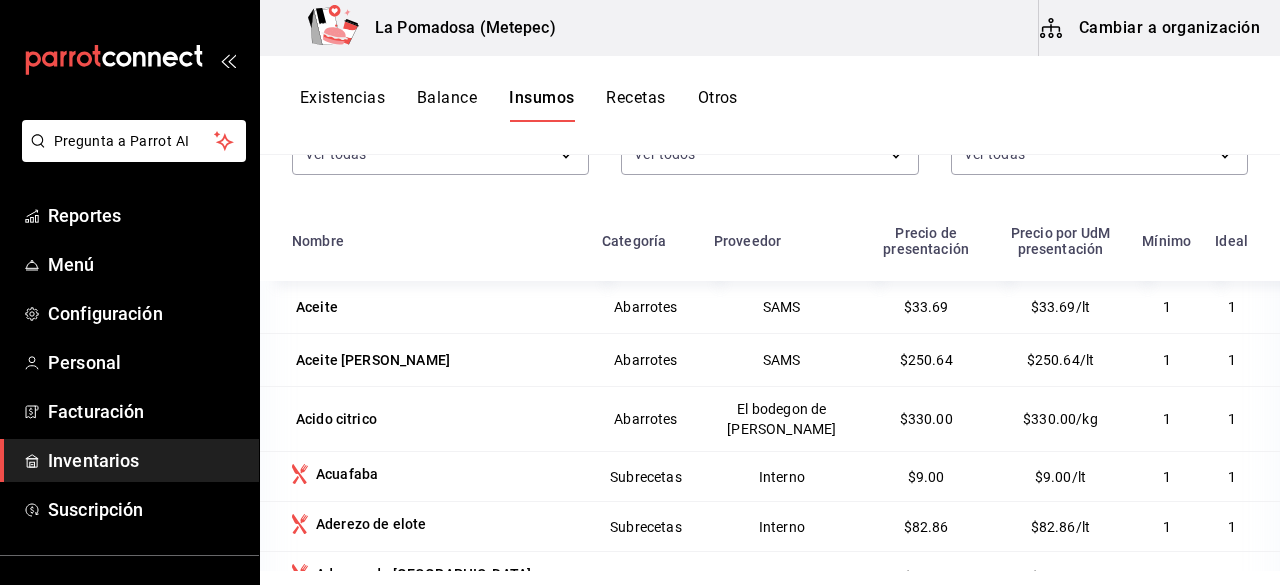 scroll, scrollTop: 208, scrollLeft: 0, axis: vertical 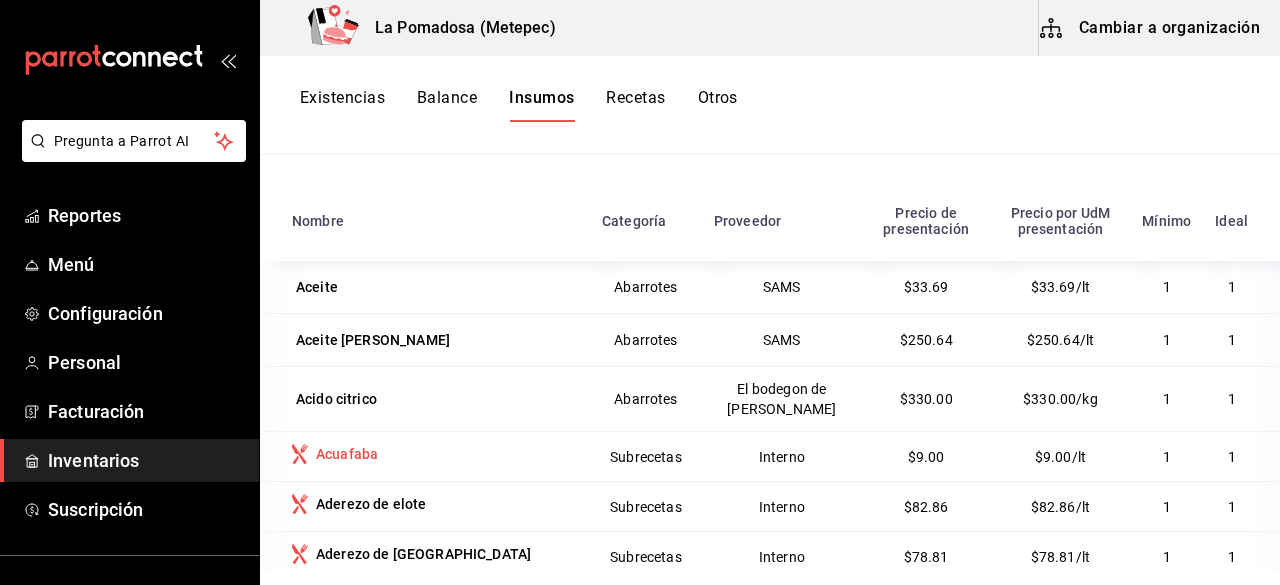 click on "Acuafaba" at bounding box center [347, 454] 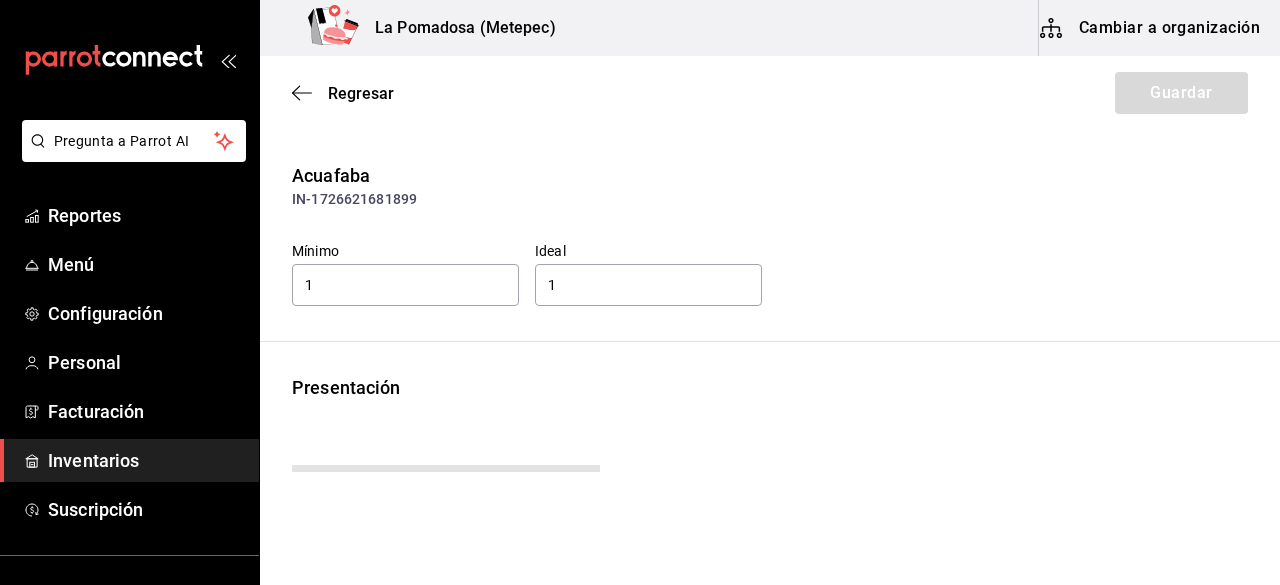 type on "9.00" 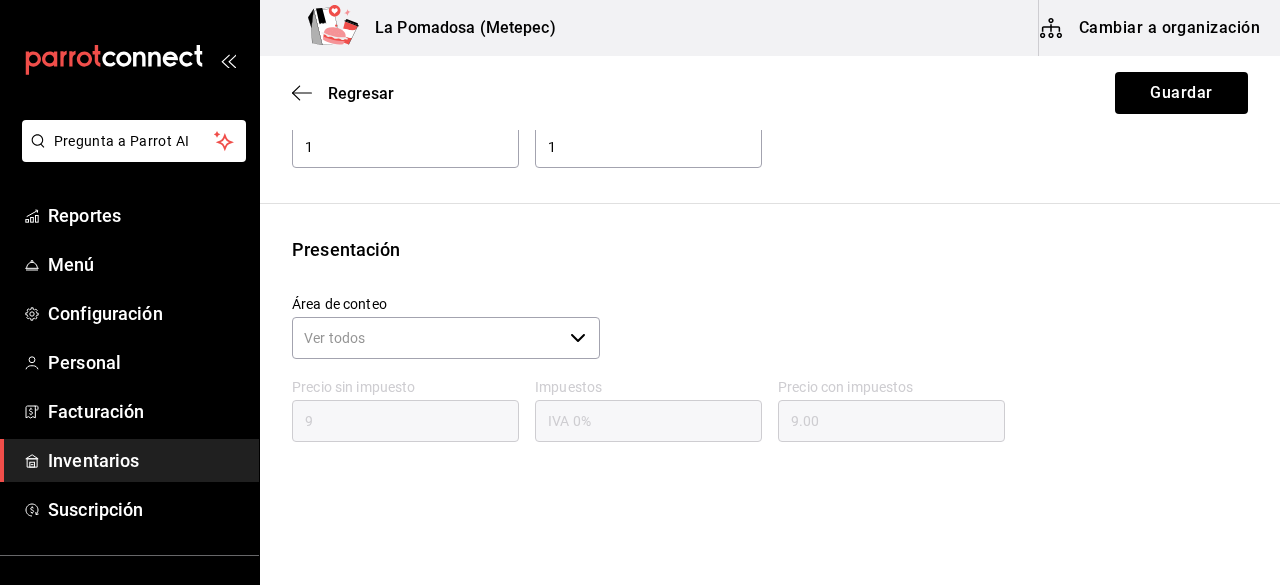 scroll, scrollTop: 0, scrollLeft: 0, axis: both 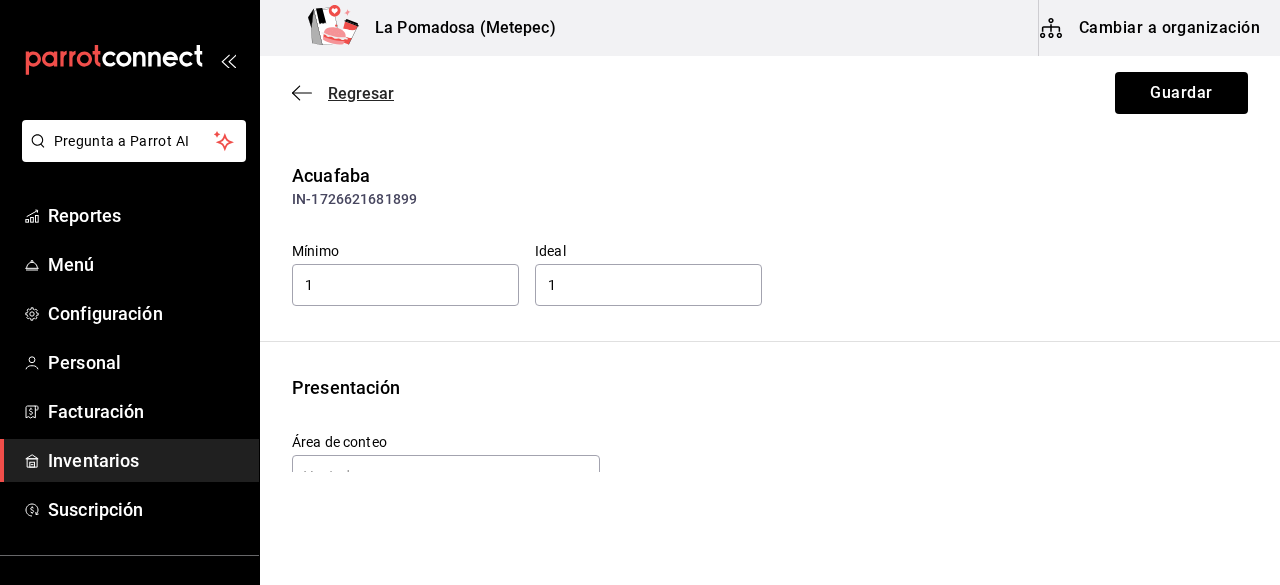 click on "Regresar" at bounding box center (361, 93) 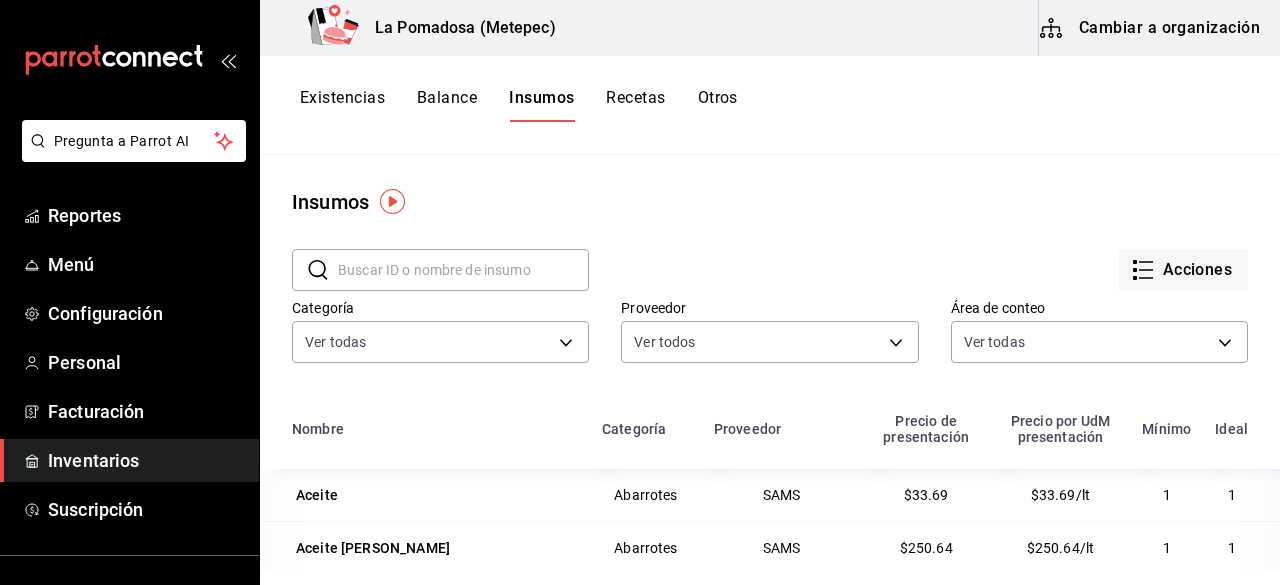 click on "Recetas" at bounding box center [635, 105] 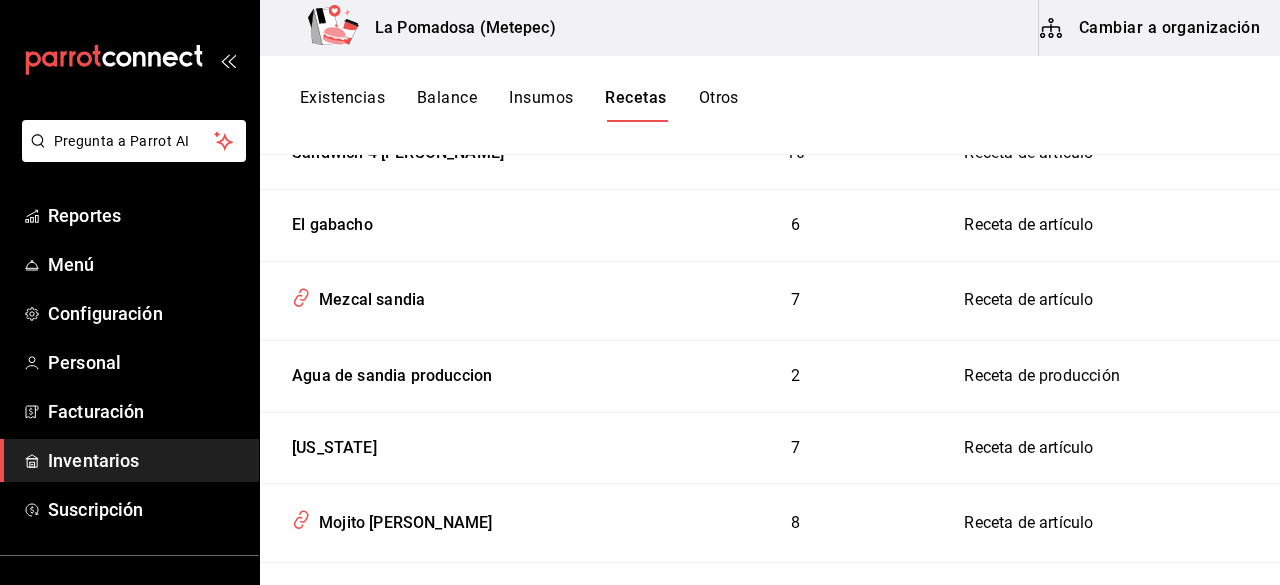 scroll, scrollTop: 0, scrollLeft: 0, axis: both 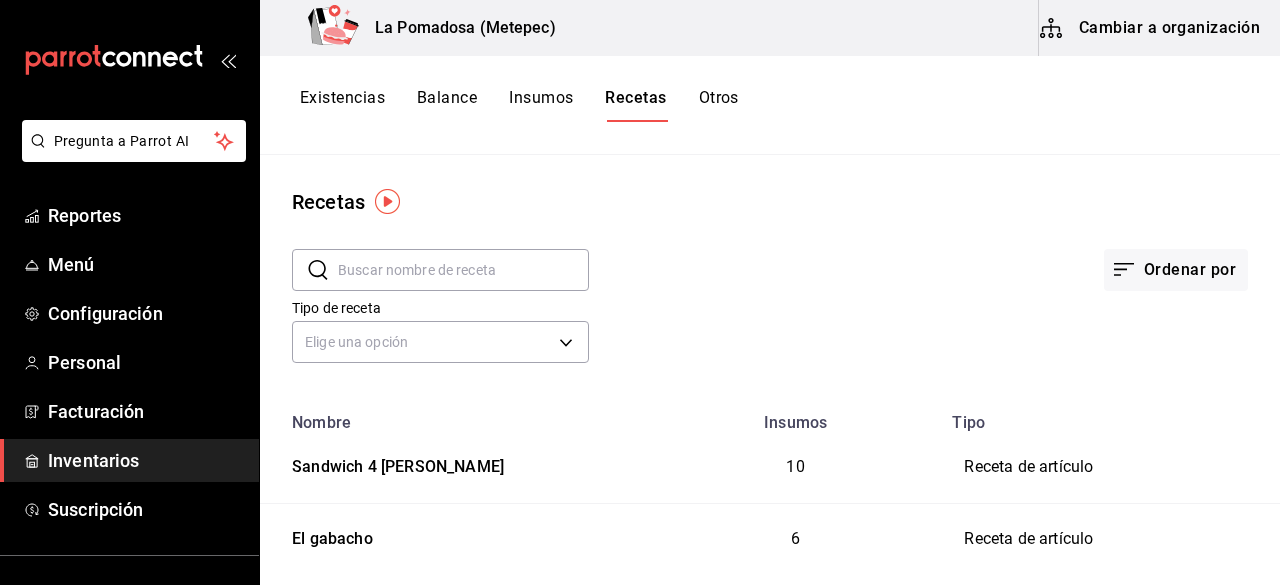 click at bounding box center (463, 270) 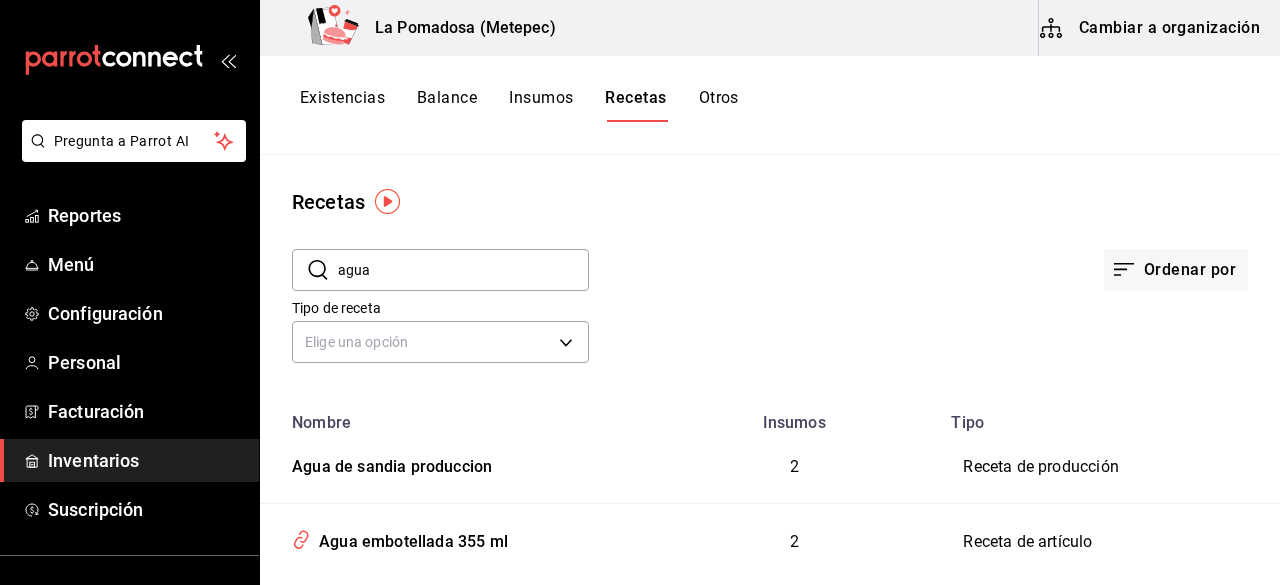 type on "agua" 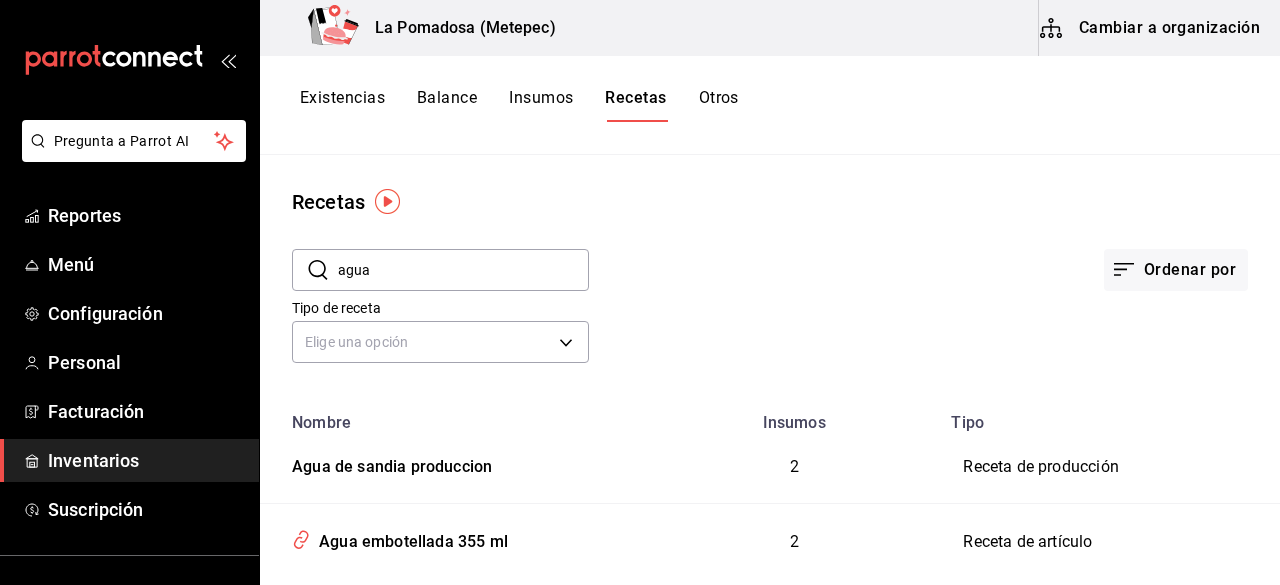 click on "Ordenar por" at bounding box center (918, 254) 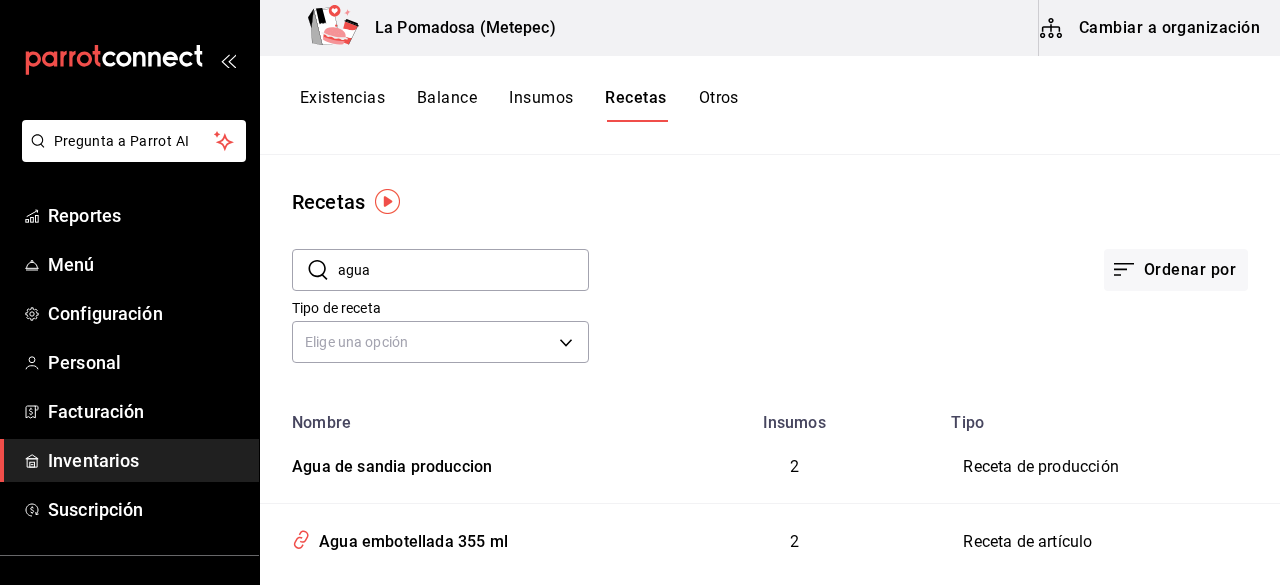 scroll, scrollTop: 49, scrollLeft: 0, axis: vertical 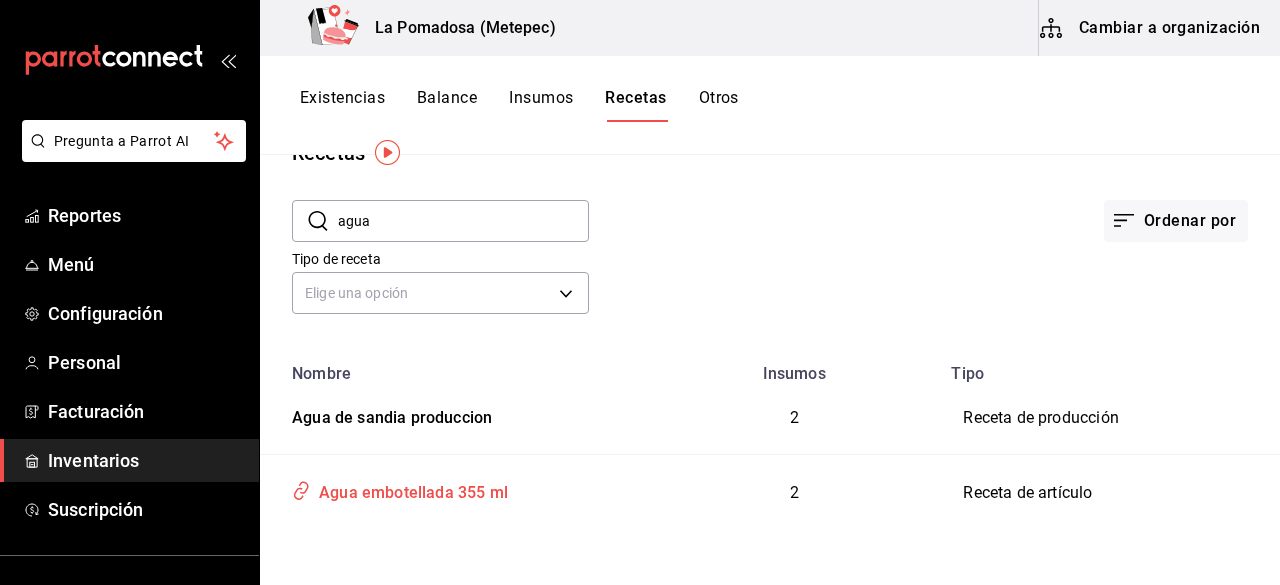 click on "Agua embotellada 355 ml" at bounding box center [409, 489] 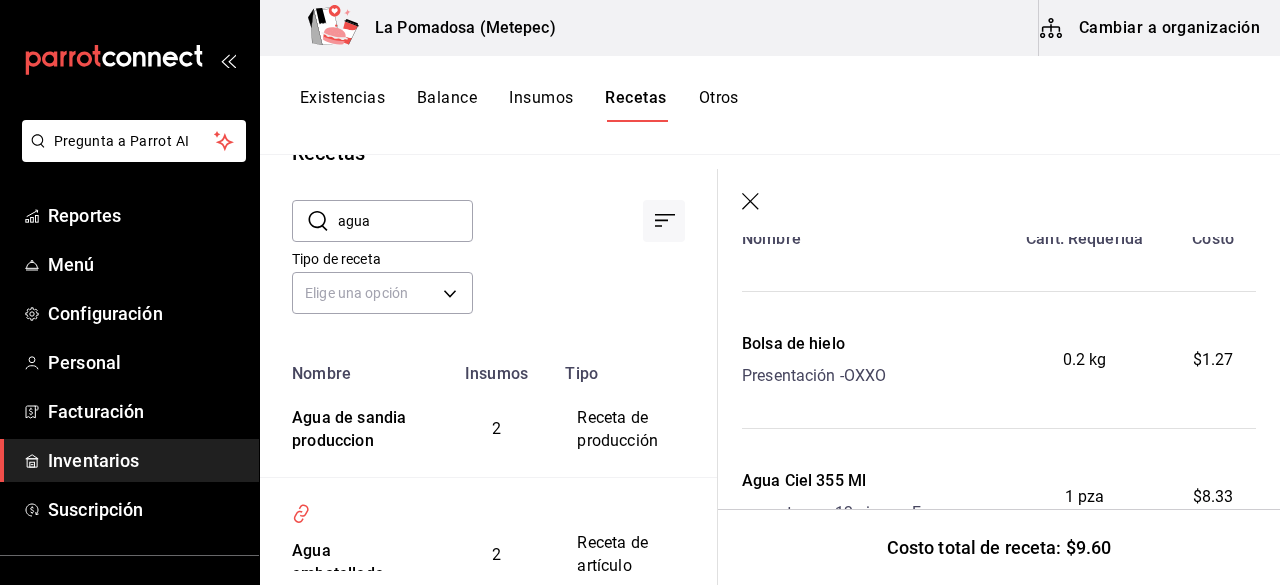 scroll, scrollTop: 217, scrollLeft: 0, axis: vertical 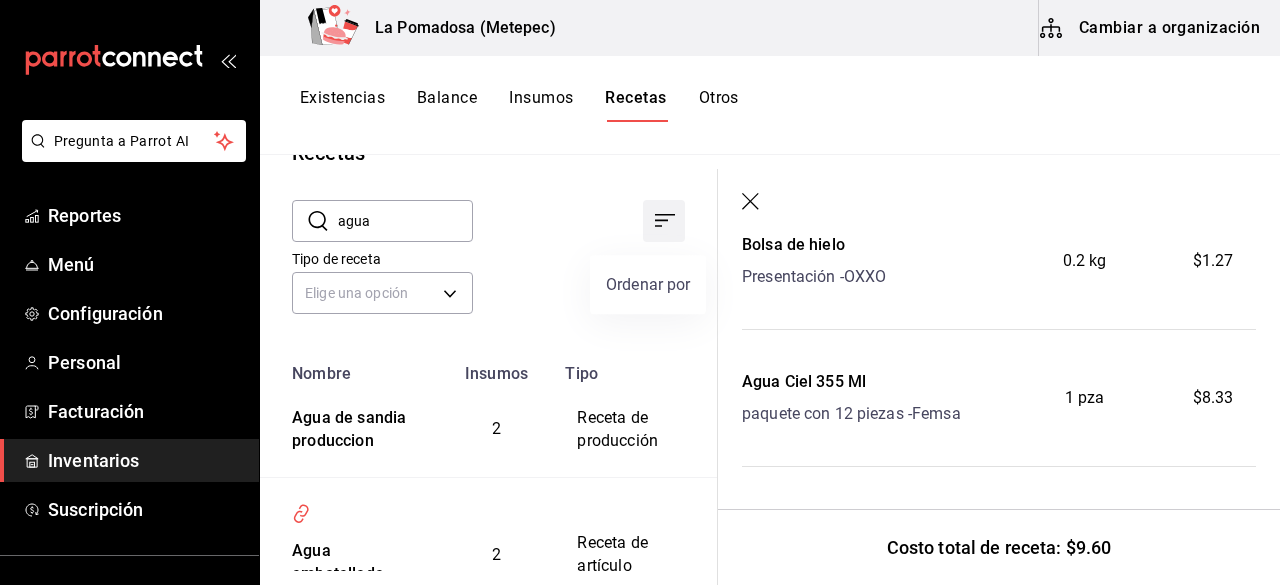 click at bounding box center [664, 221] 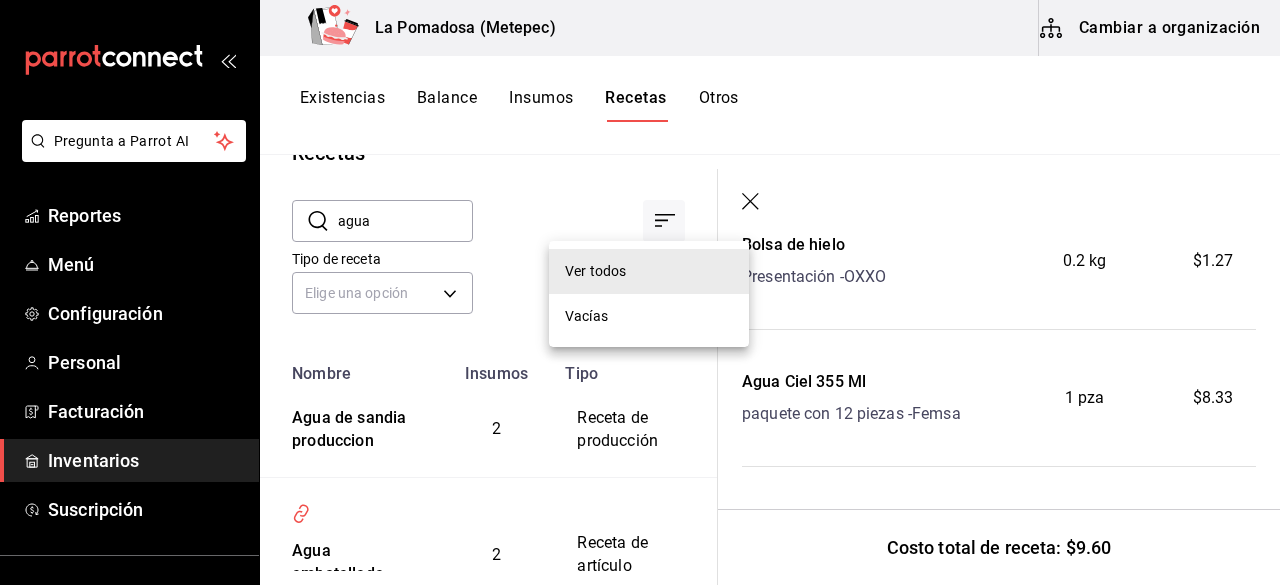 click at bounding box center (640, 292) 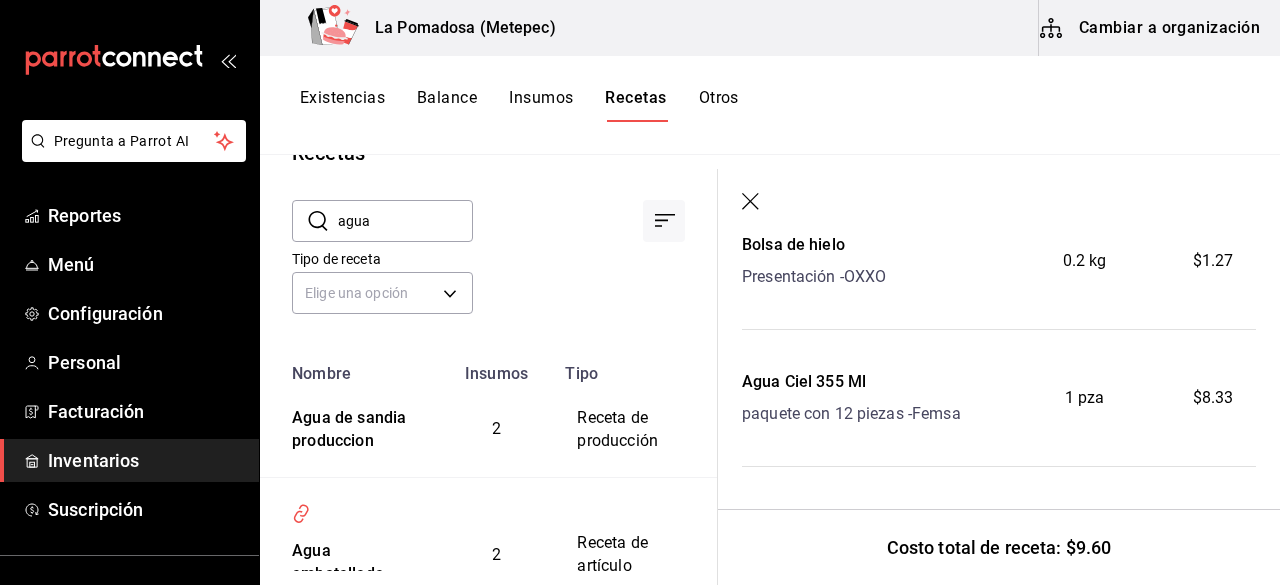 click at bounding box center (999, 203) 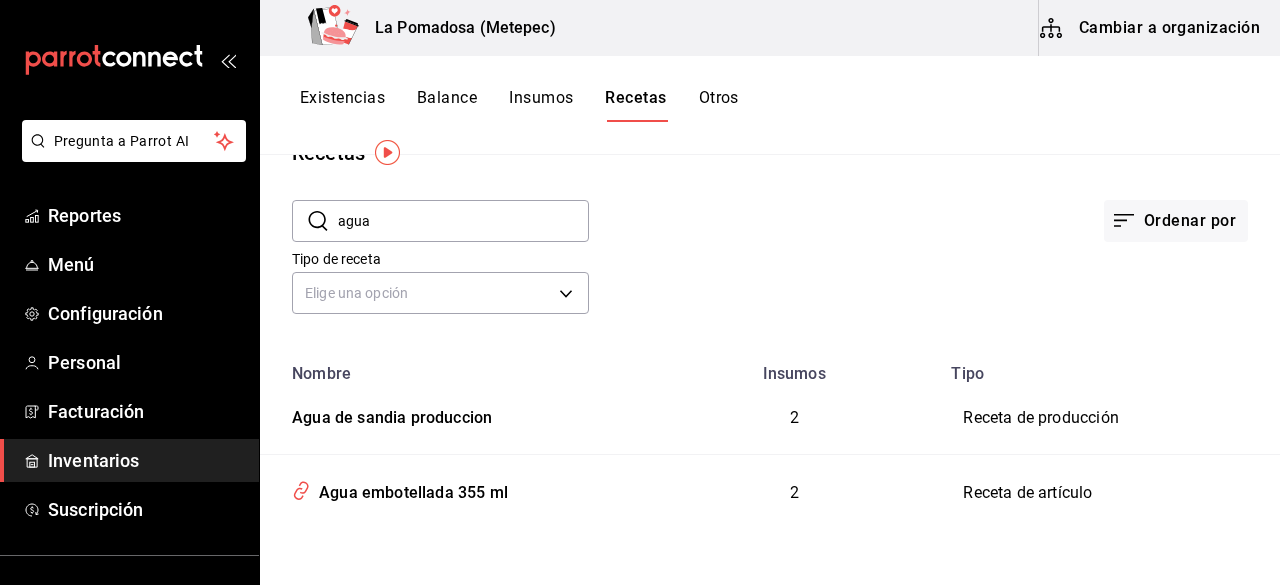 scroll, scrollTop: 0, scrollLeft: 0, axis: both 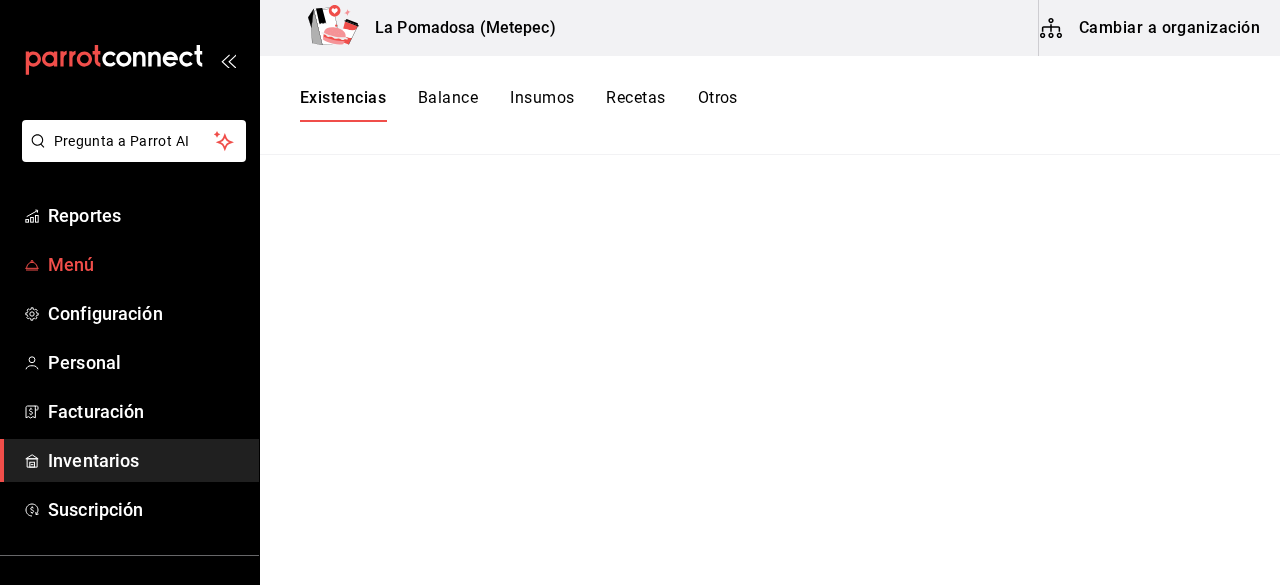 click on "Menú" at bounding box center (145, 264) 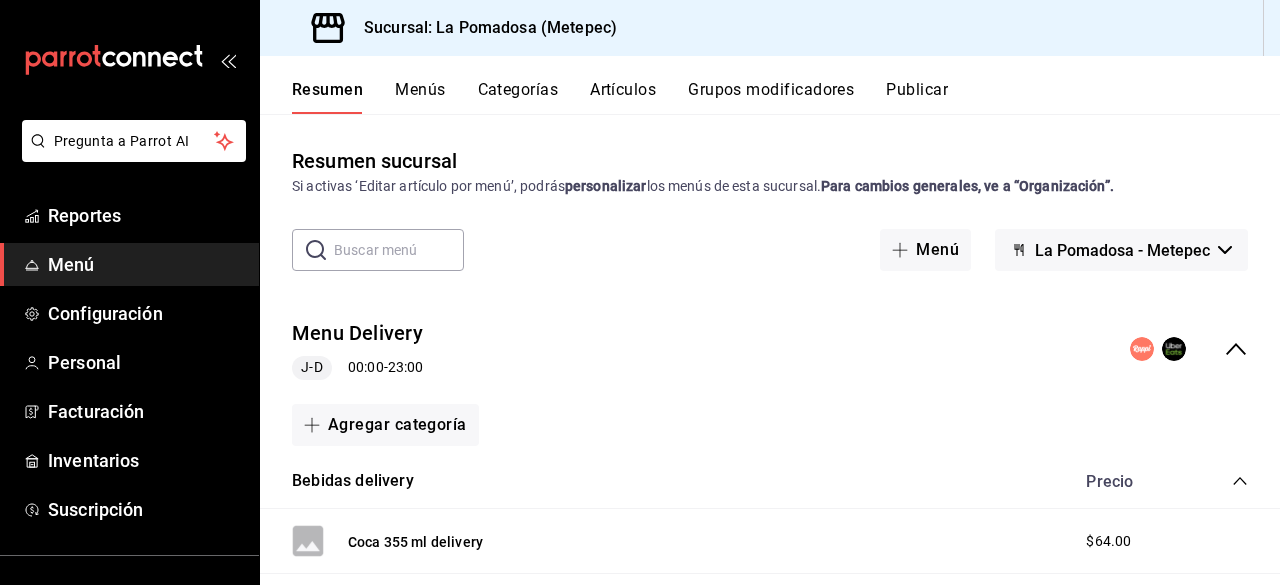 click at bounding box center (399, 250) 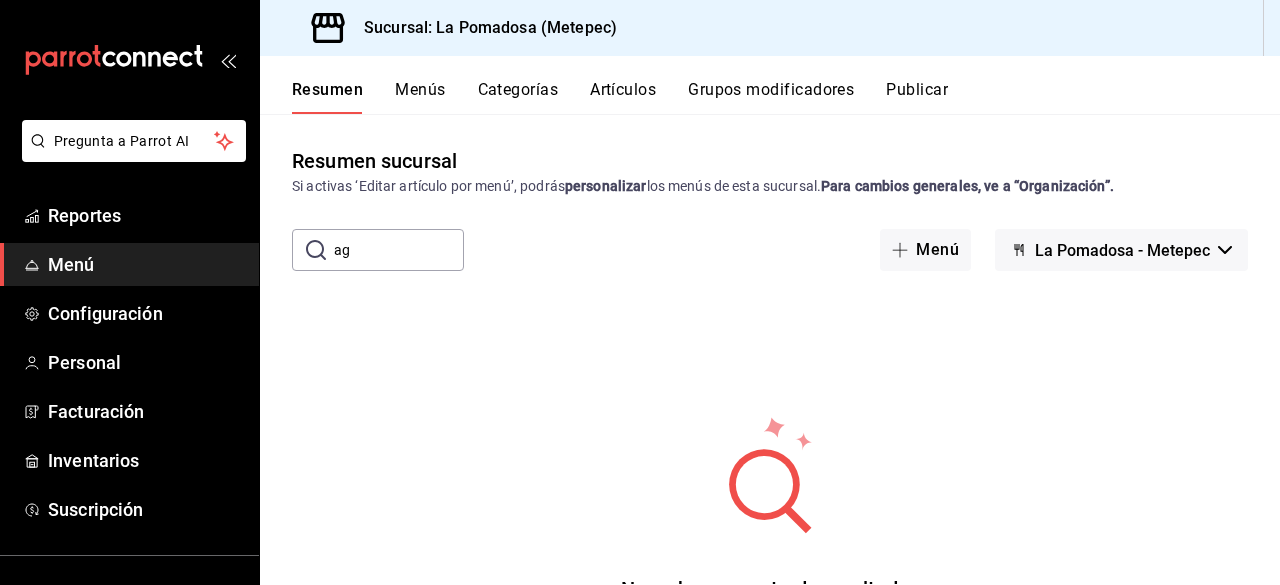type on "a" 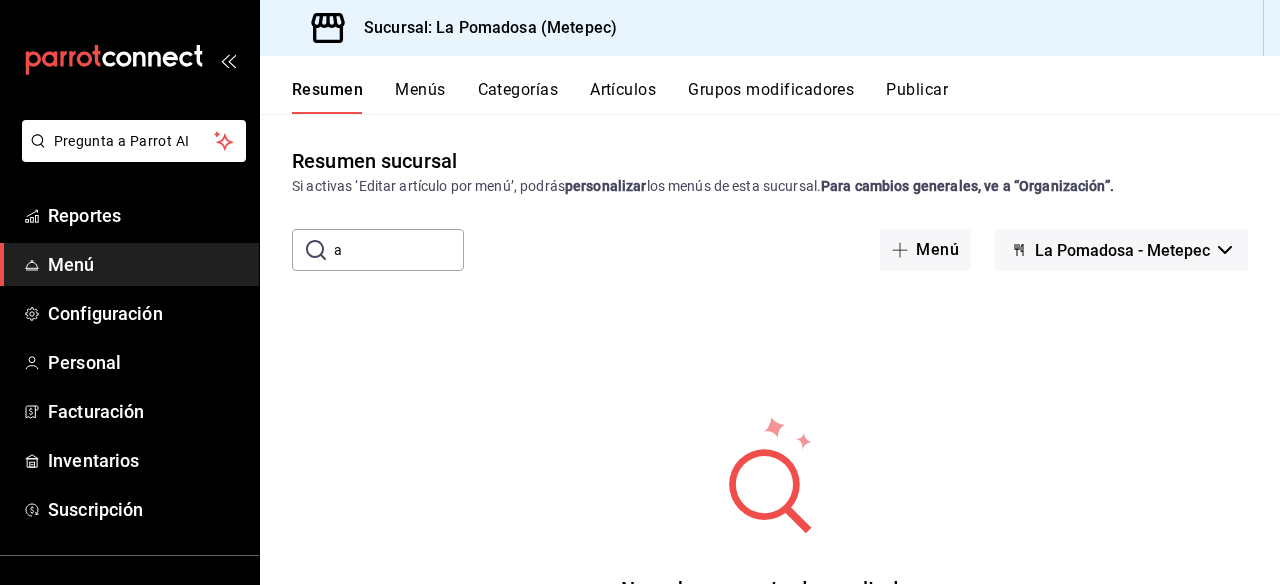 type 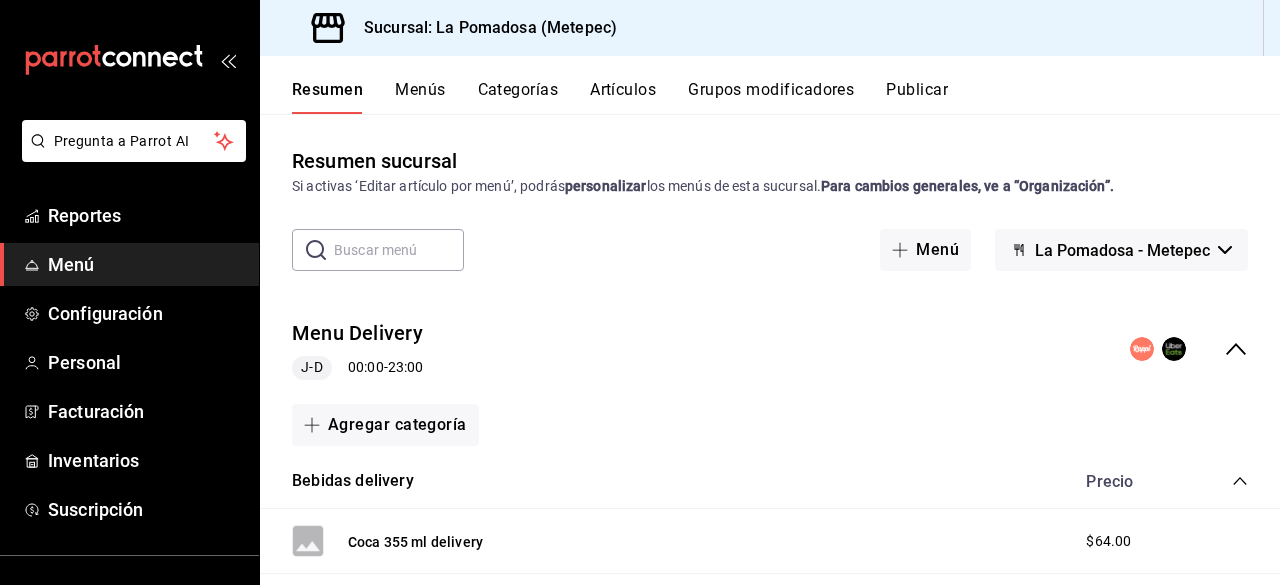 click on "Artículos" at bounding box center [623, 97] 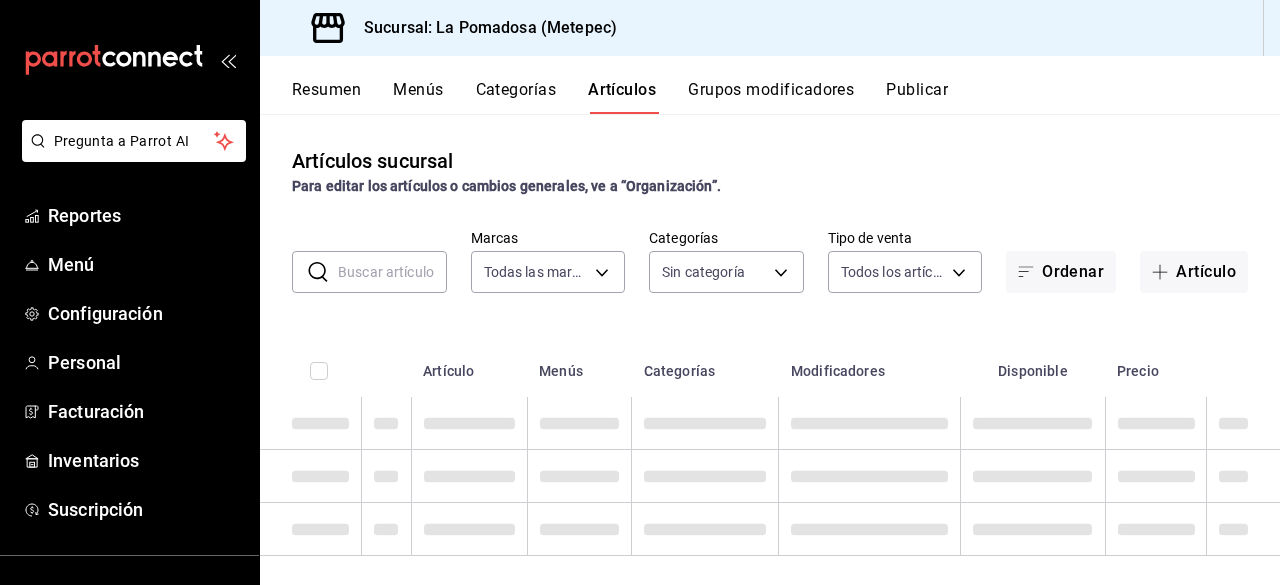 type on "26770a04-f713-4e61-b01c-a965f3f43d2a" 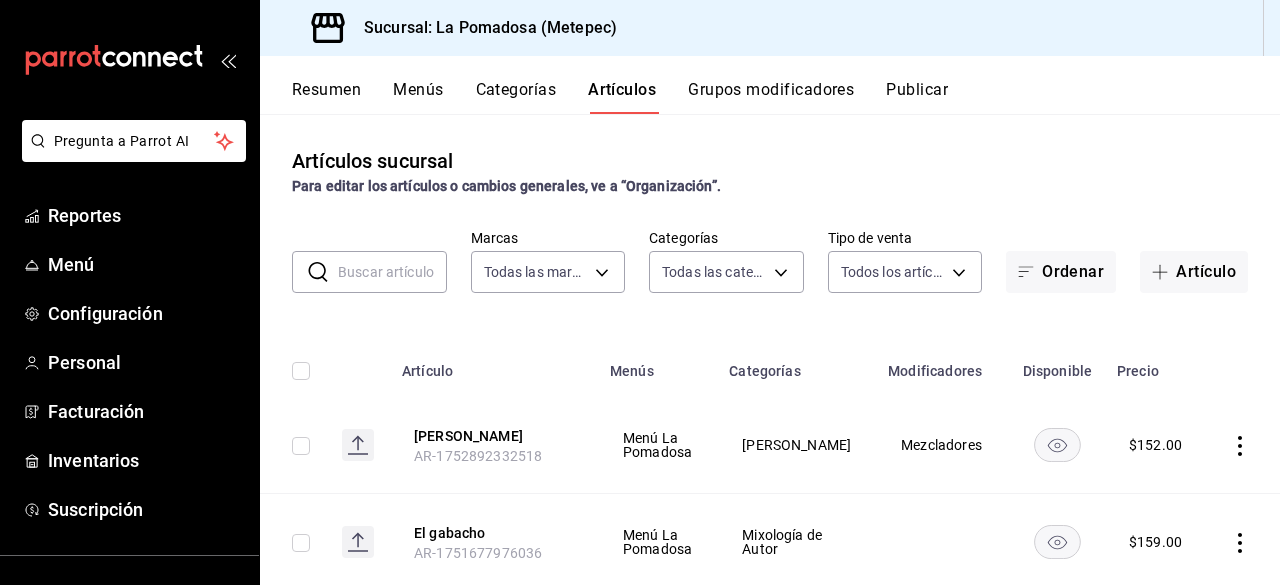 click at bounding box center (392, 272) 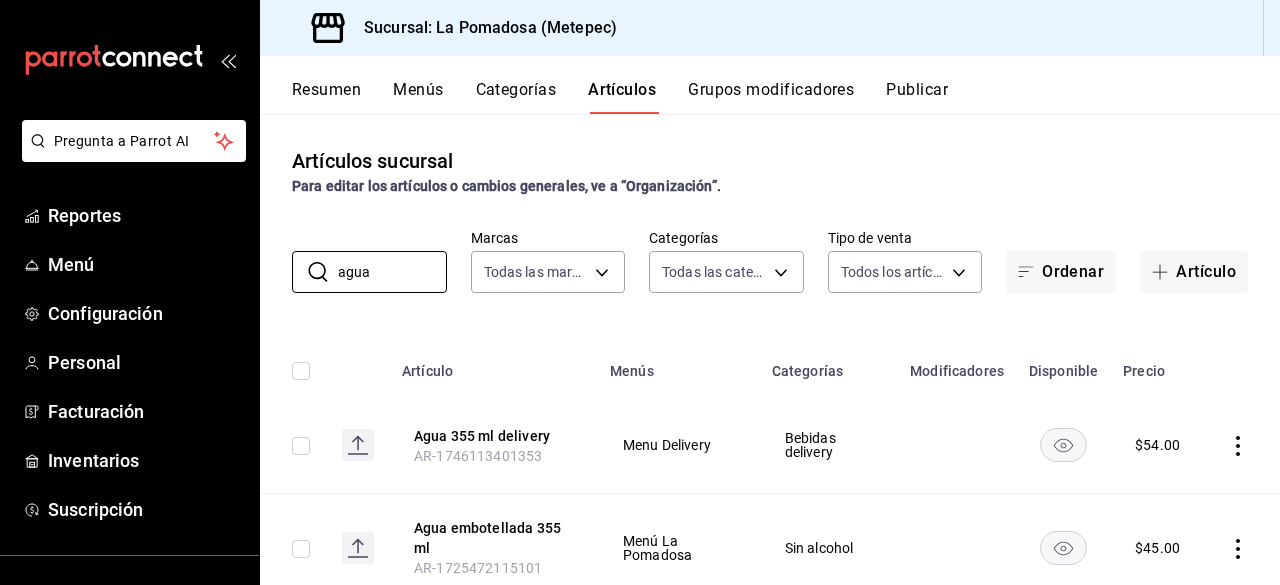 scroll, scrollTop: 65, scrollLeft: 0, axis: vertical 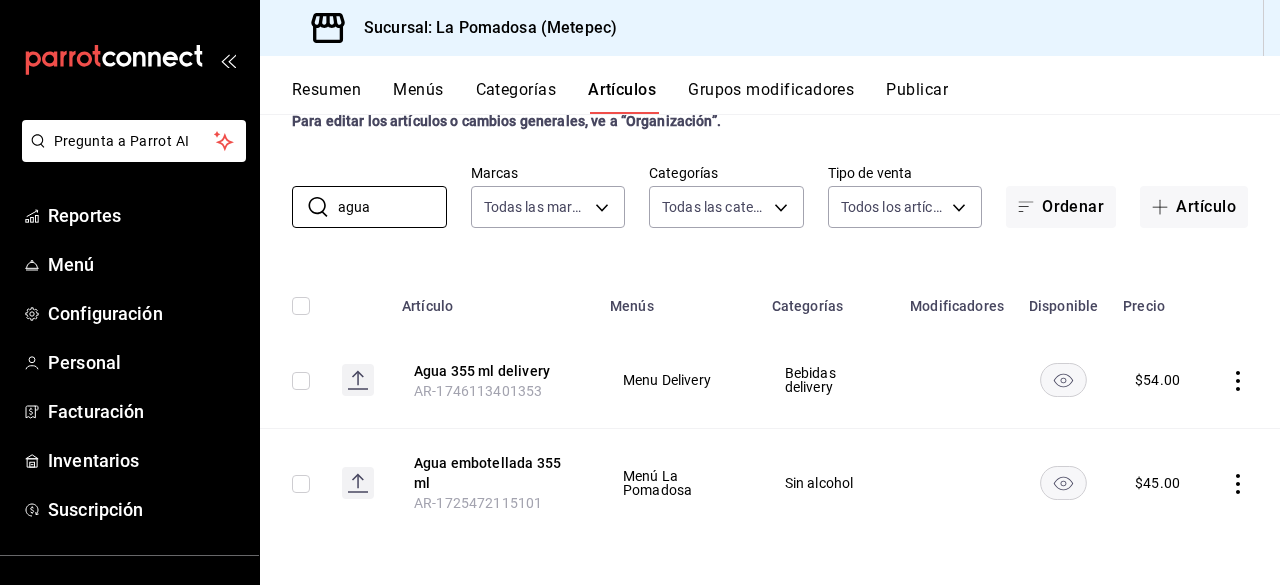 type on "agua" 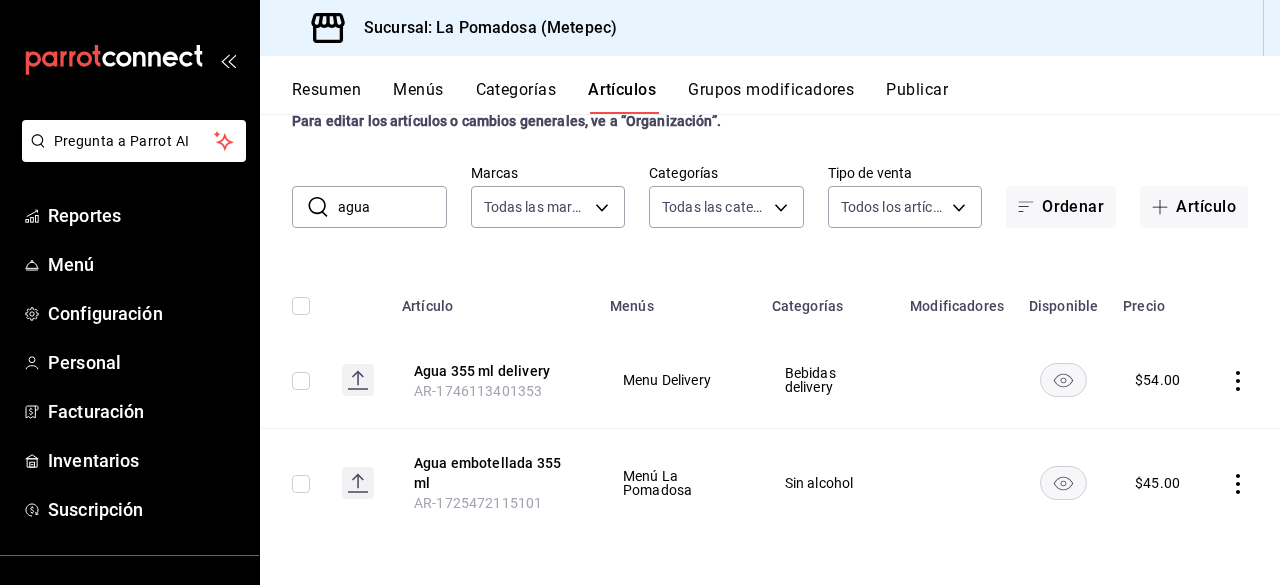 click 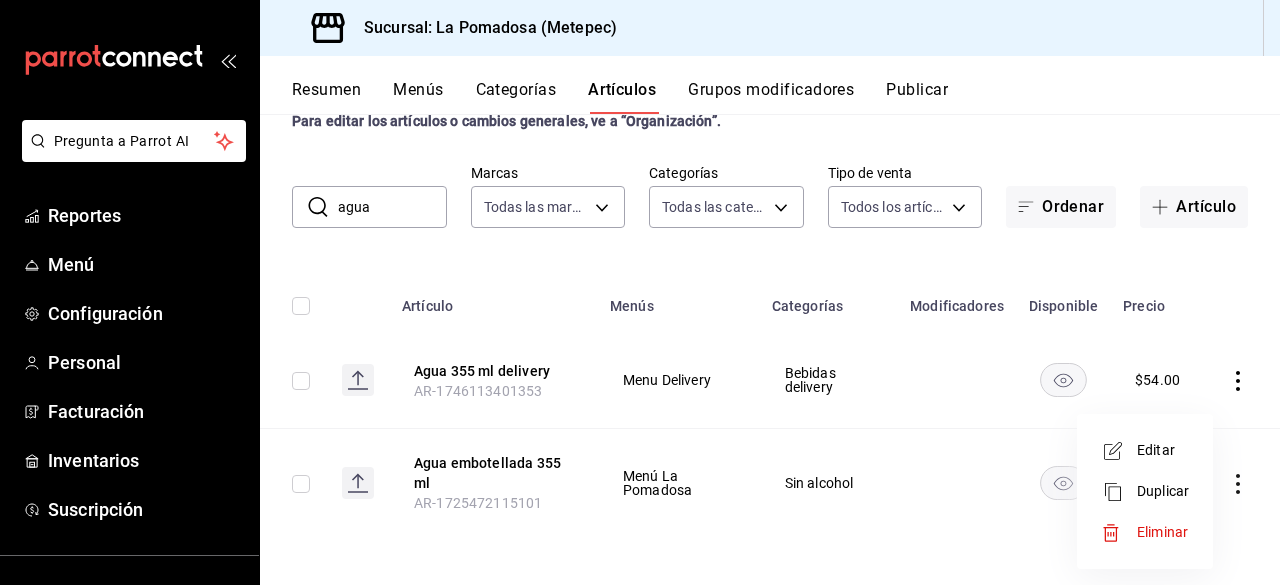 click at bounding box center (640, 292) 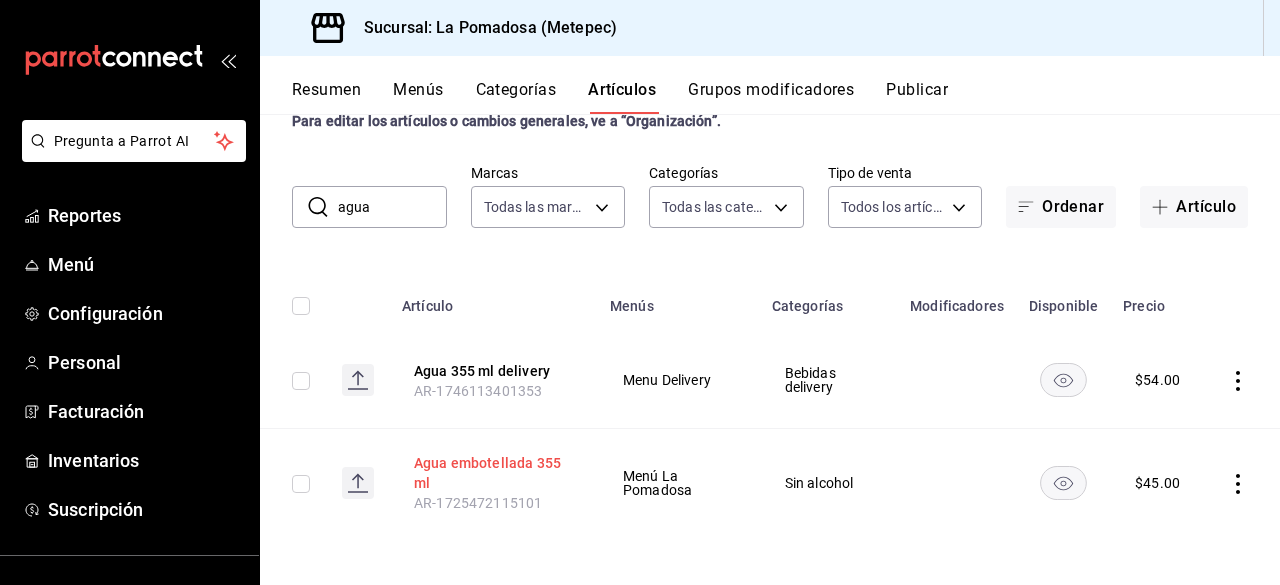 click on "Agua embotellada 355 ml" at bounding box center (494, 473) 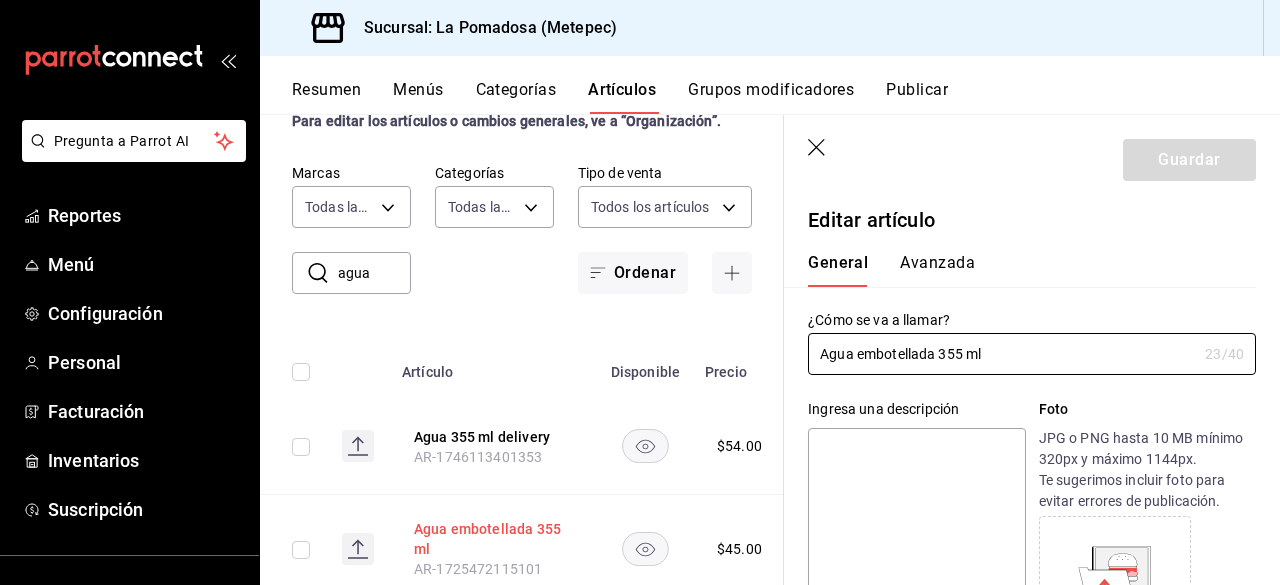 type on "$45.00" 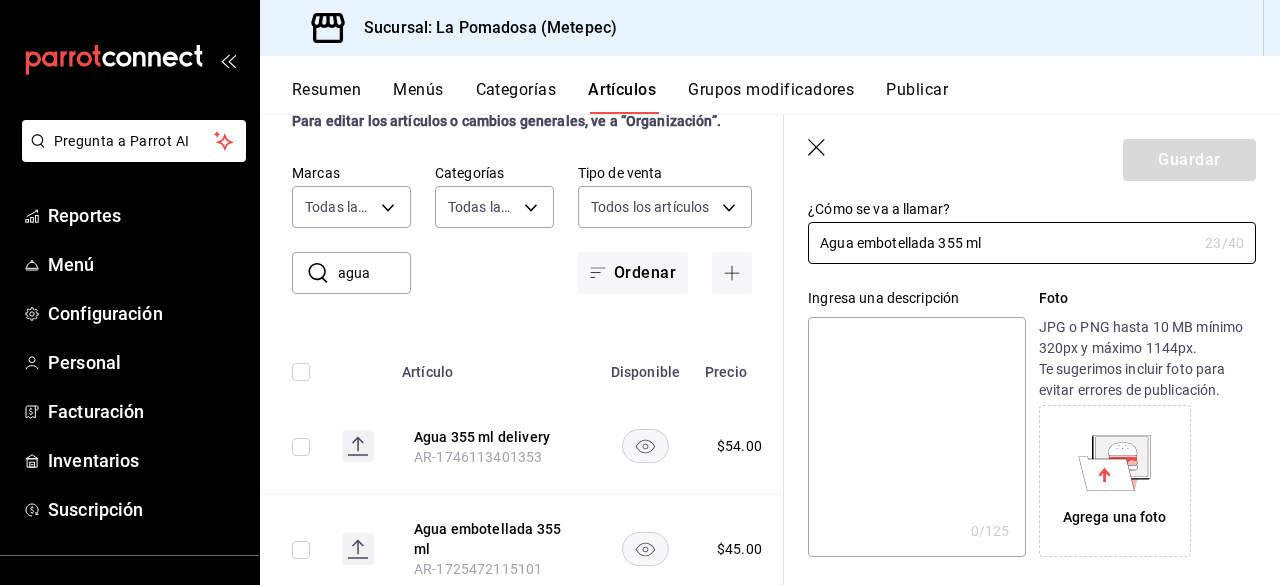 scroll, scrollTop: 0, scrollLeft: 0, axis: both 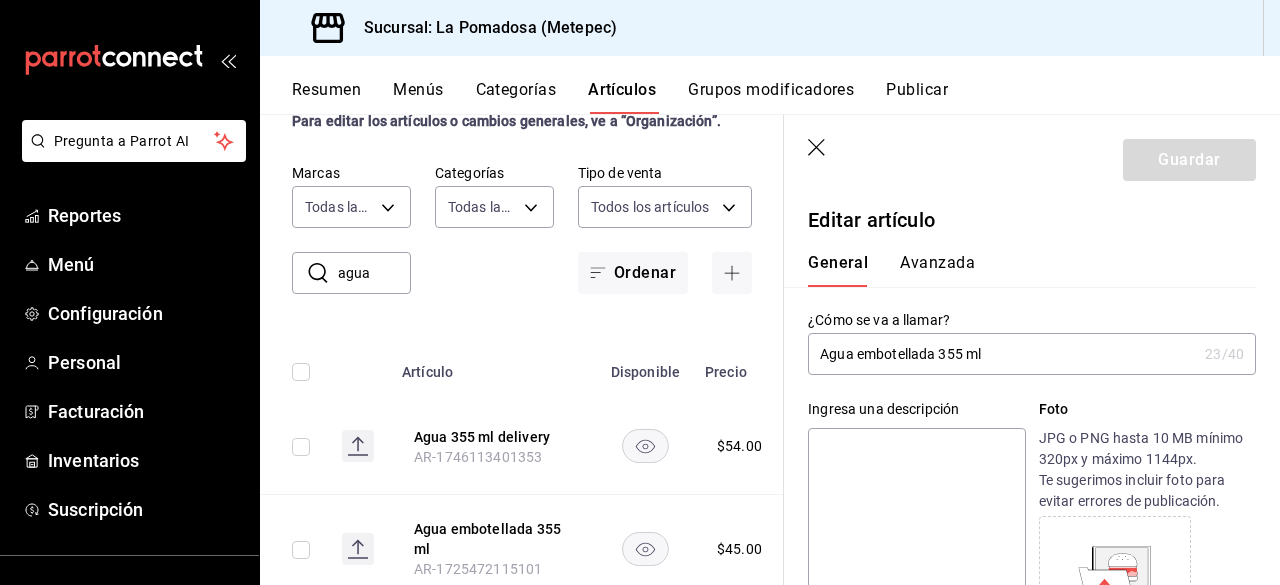click on "Avanzada" at bounding box center (937, 270) 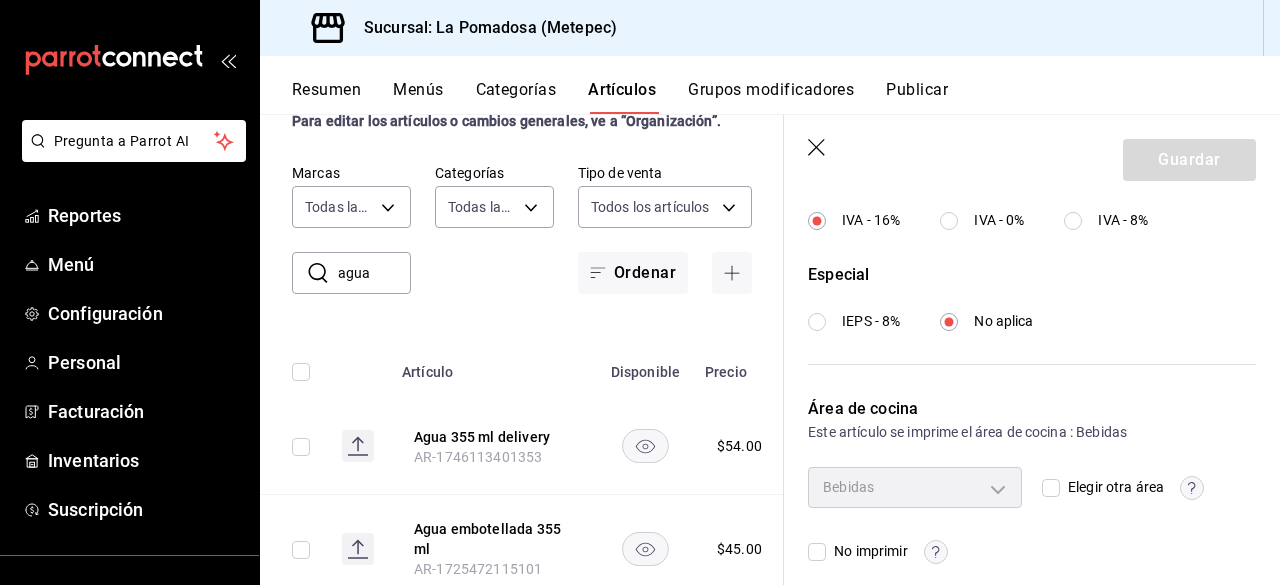 scroll, scrollTop: 825, scrollLeft: 0, axis: vertical 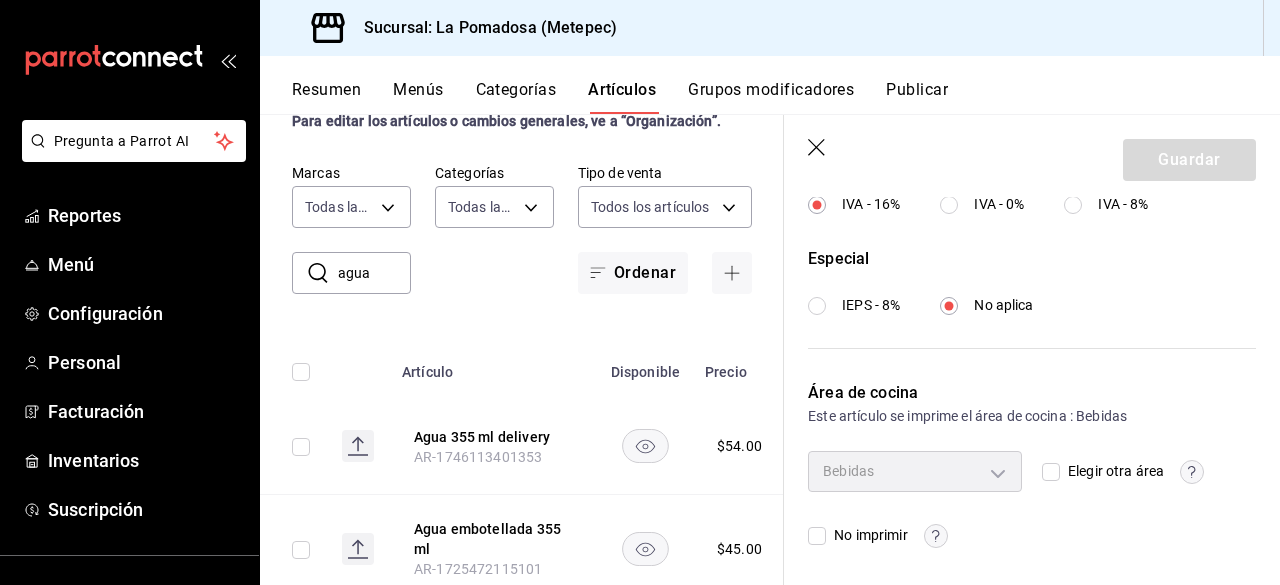 click 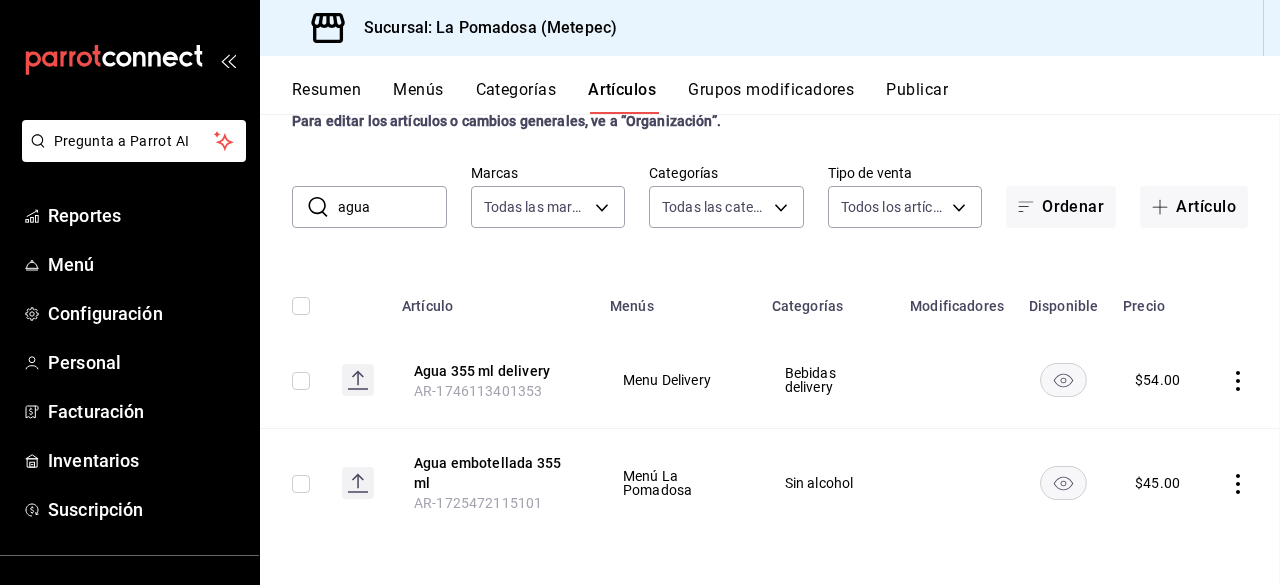scroll, scrollTop: 0, scrollLeft: 0, axis: both 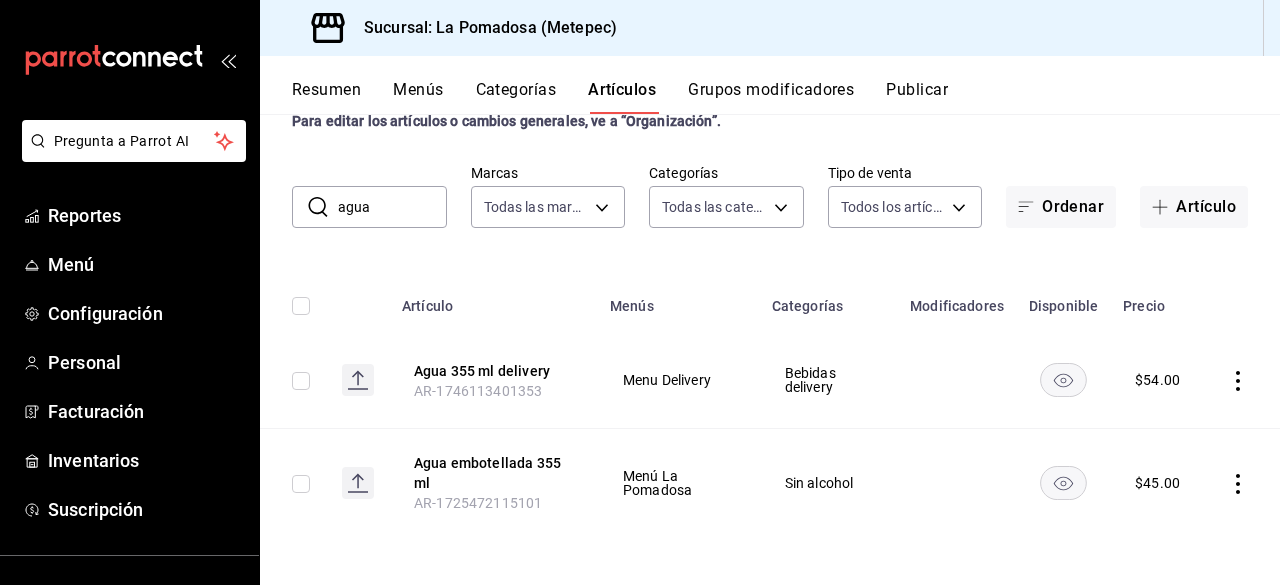 click 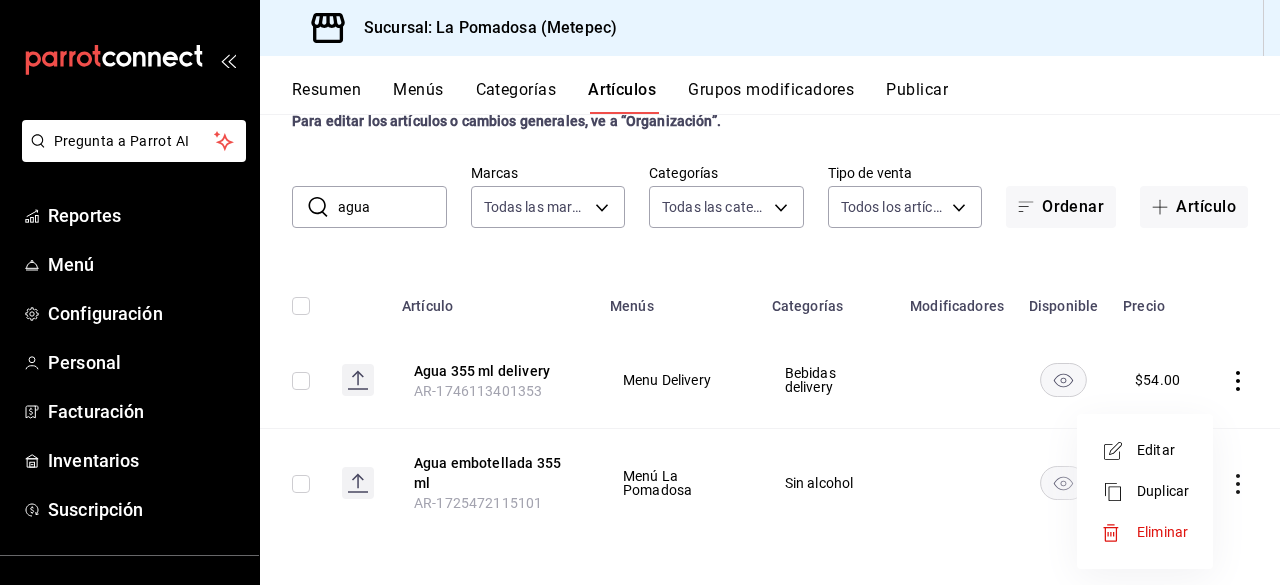 click on "Editar" at bounding box center [1163, 450] 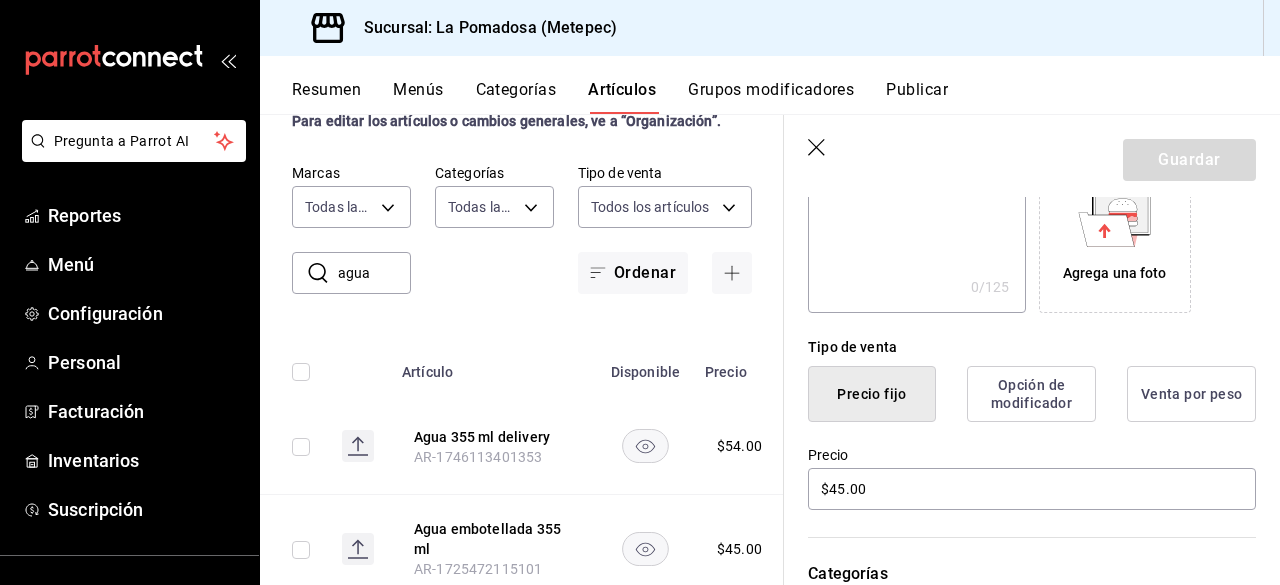 scroll, scrollTop: 361, scrollLeft: 0, axis: vertical 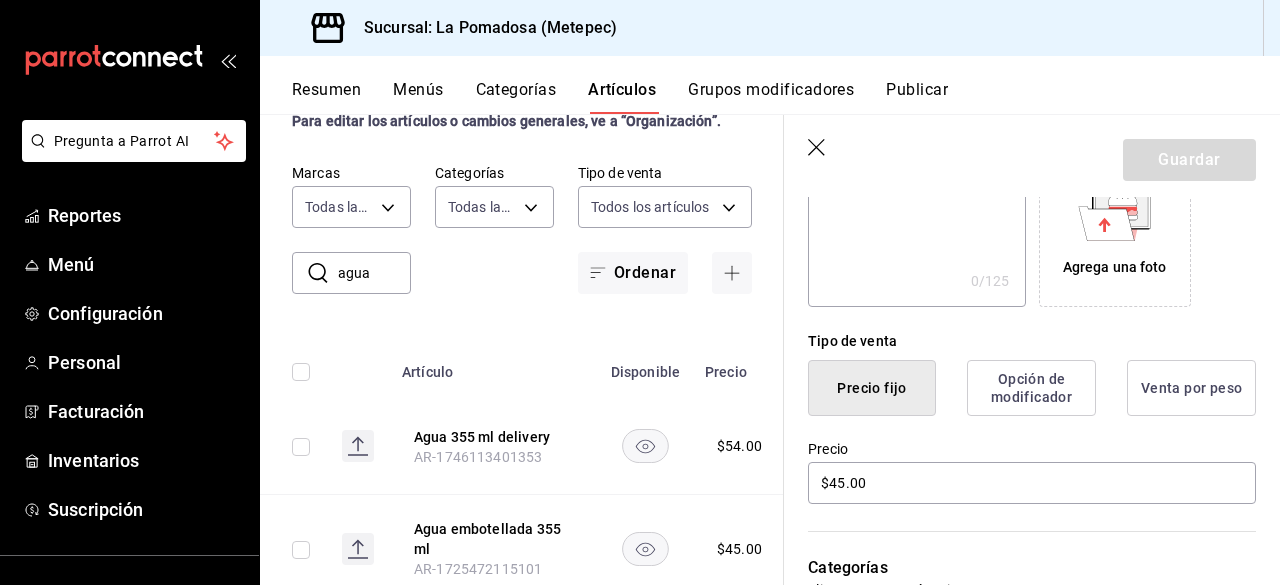 click on "Opción de modificador" at bounding box center (1031, 388) 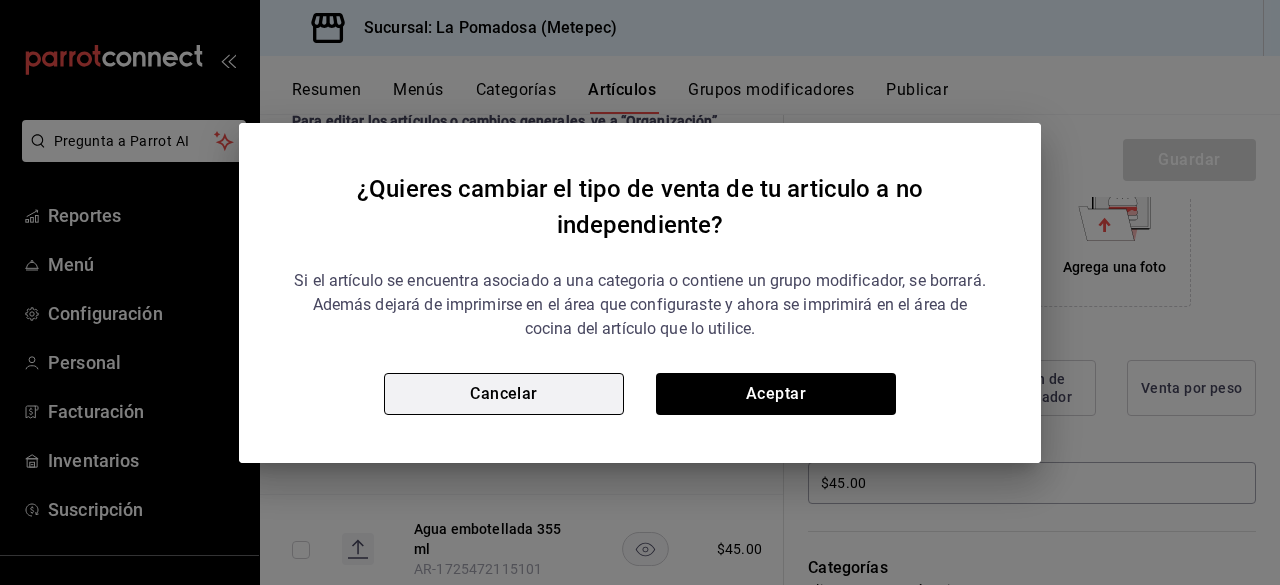 click on "Cancelar" at bounding box center (504, 394) 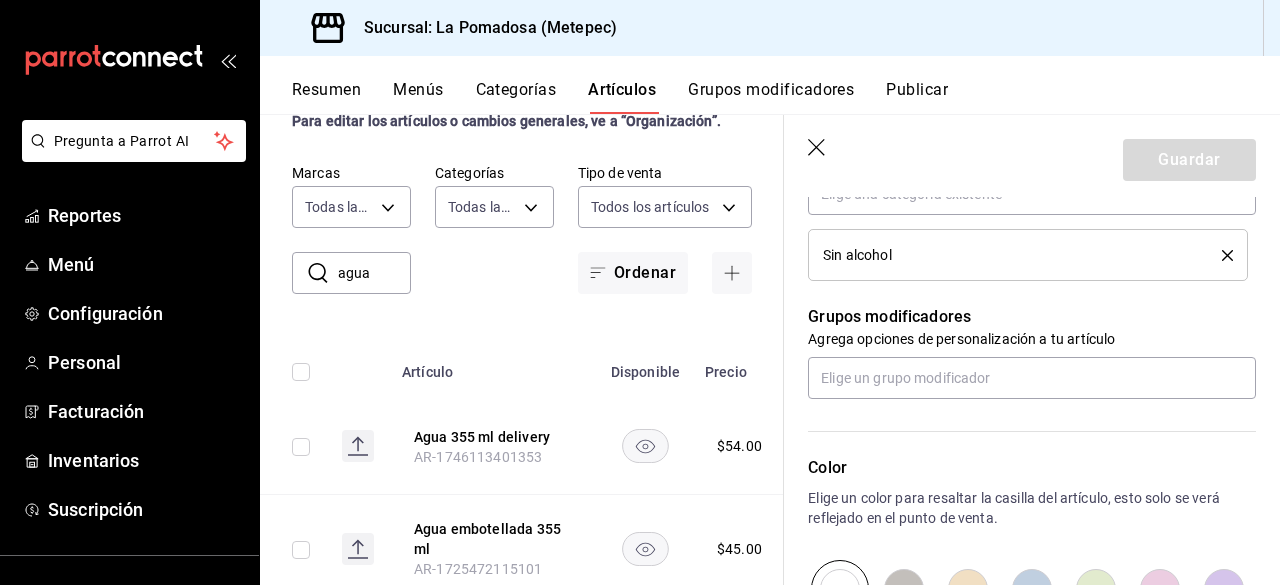 scroll, scrollTop: 1078, scrollLeft: 0, axis: vertical 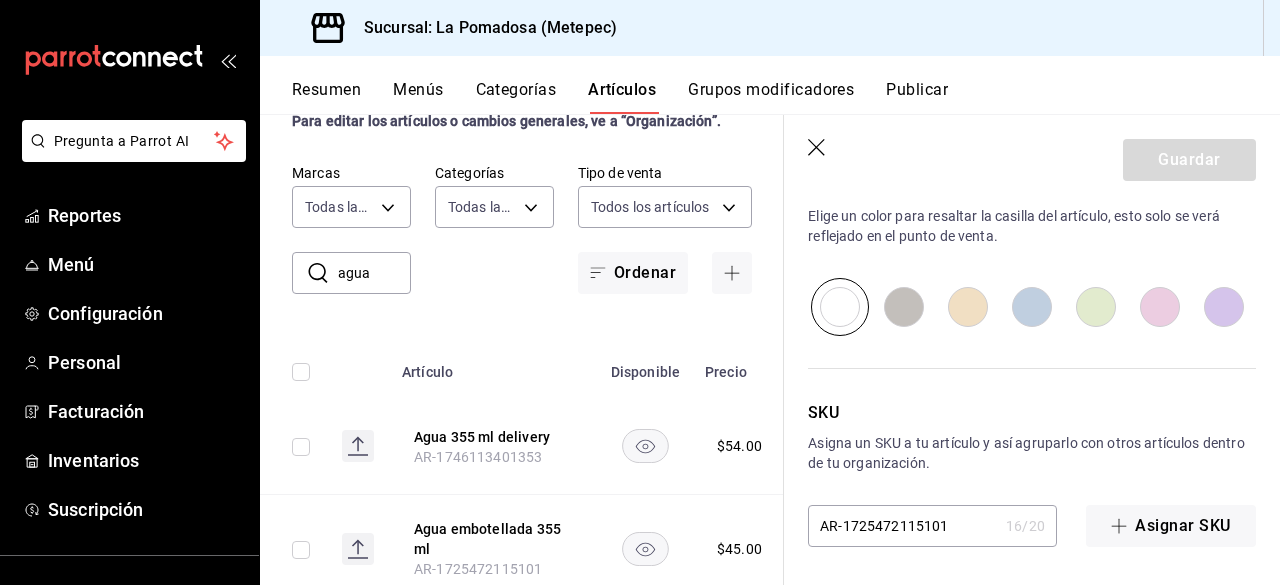 click 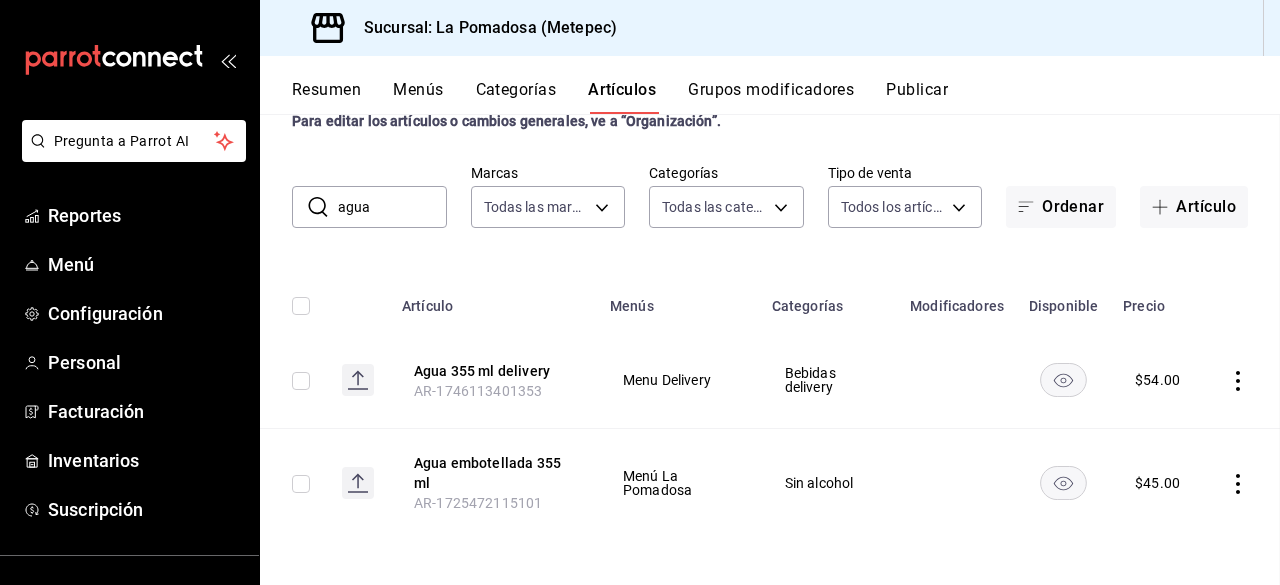 scroll, scrollTop: 0, scrollLeft: 0, axis: both 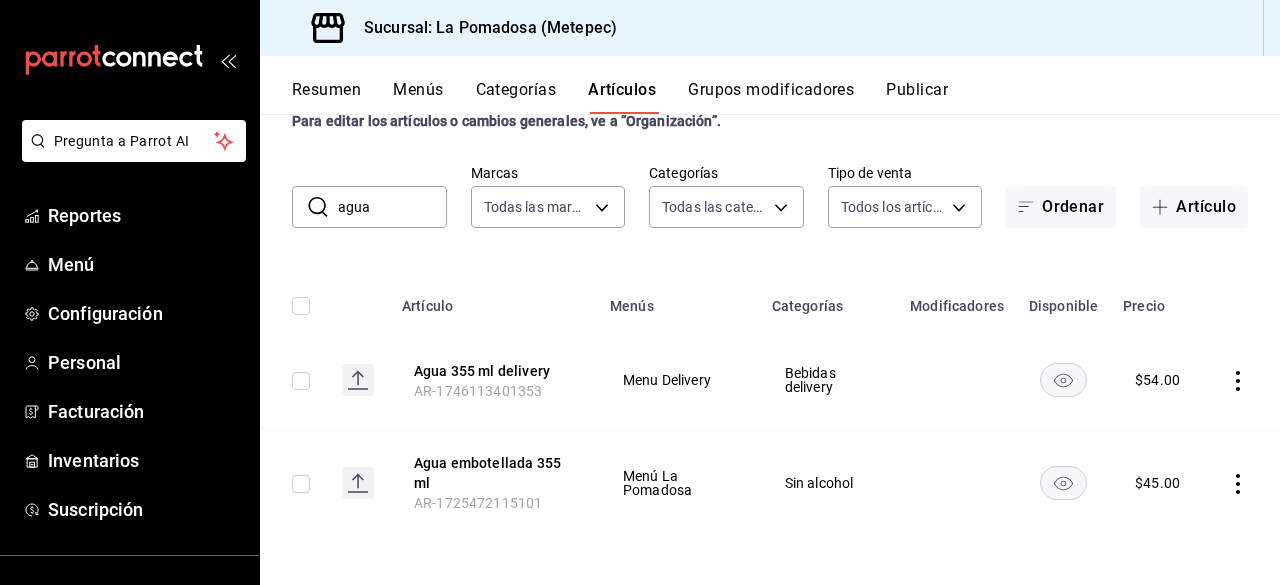 click on "Grupos modificadores" at bounding box center (771, 97) 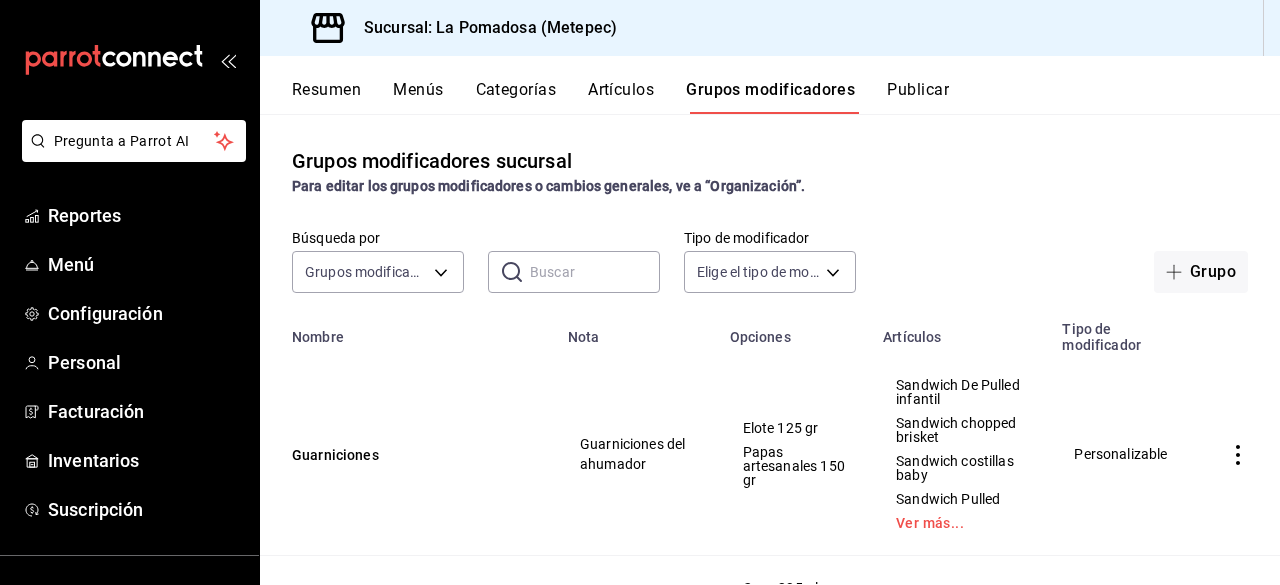 scroll, scrollTop: 208, scrollLeft: 0, axis: vertical 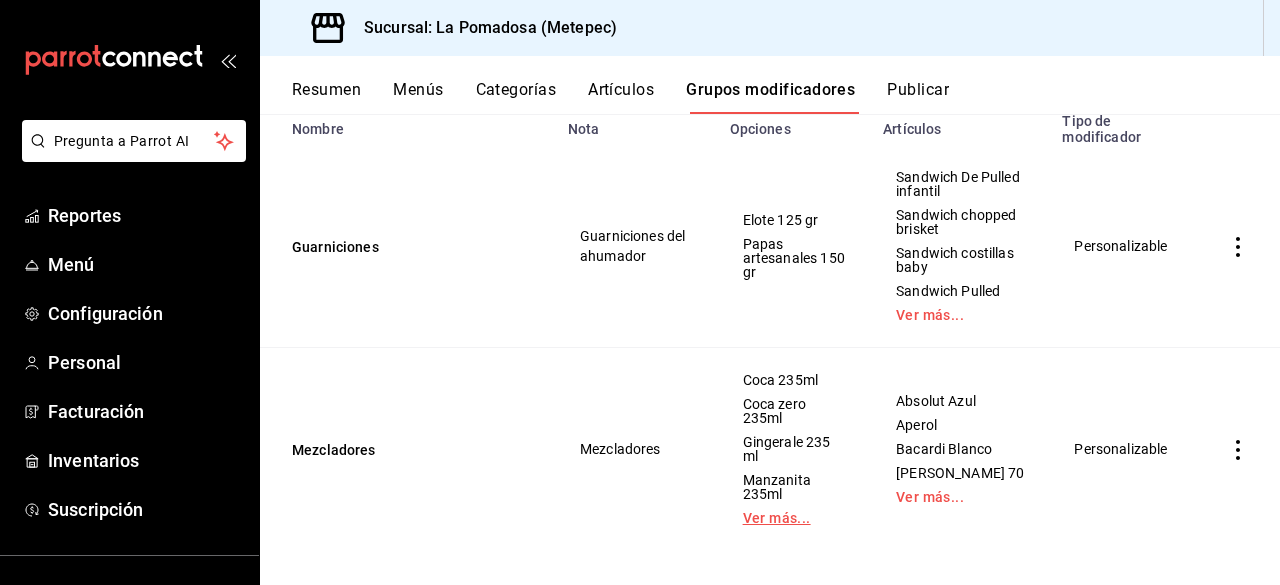 click on "Ver más..." at bounding box center (794, 518) 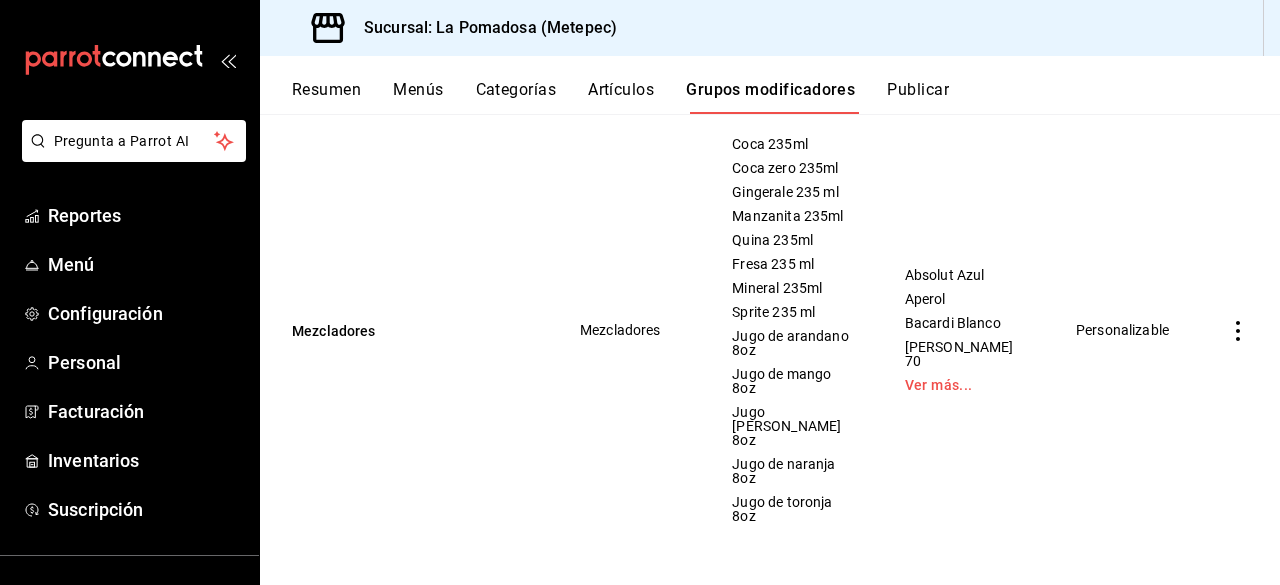 scroll, scrollTop: 448, scrollLeft: 0, axis: vertical 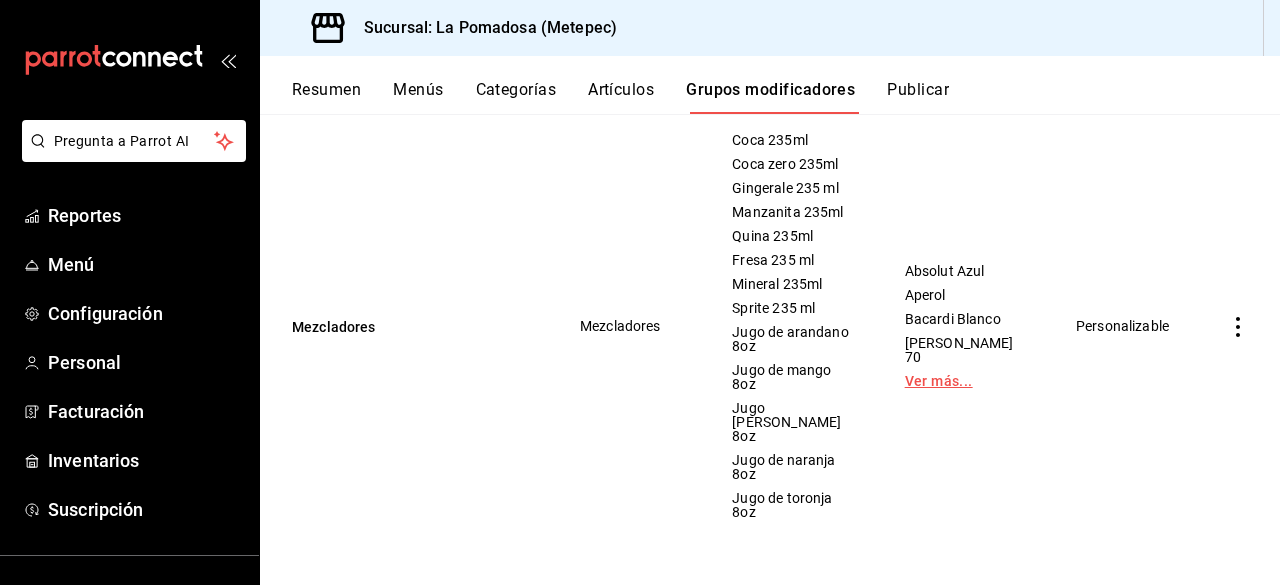 click on "Ver más..." at bounding box center (966, 381) 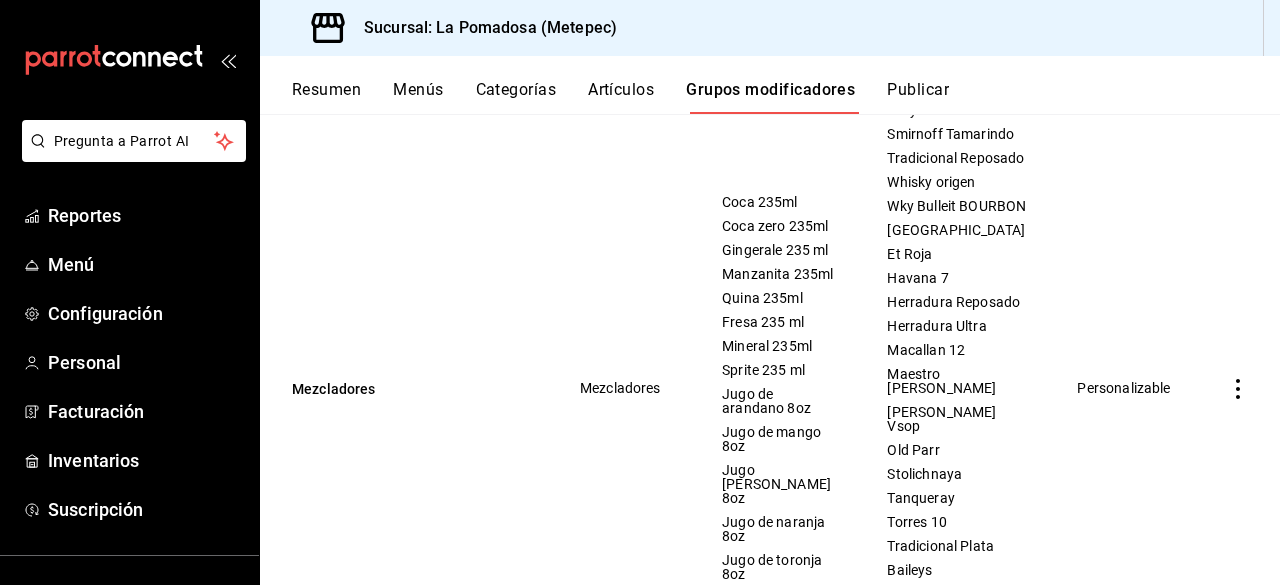 scroll, scrollTop: 618, scrollLeft: 0, axis: vertical 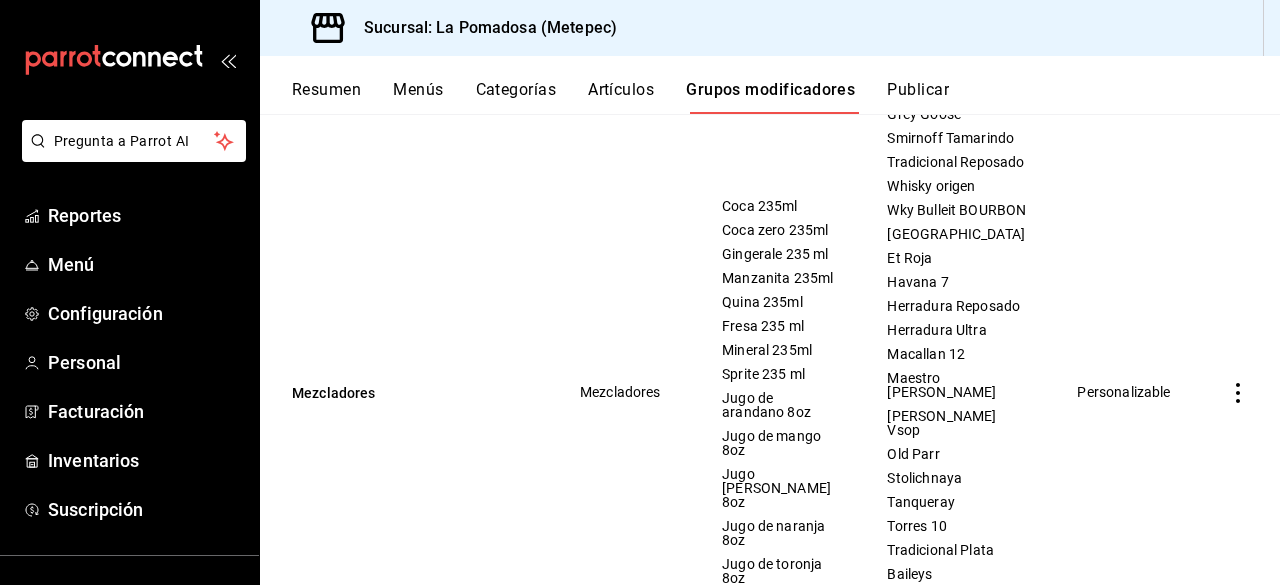 click 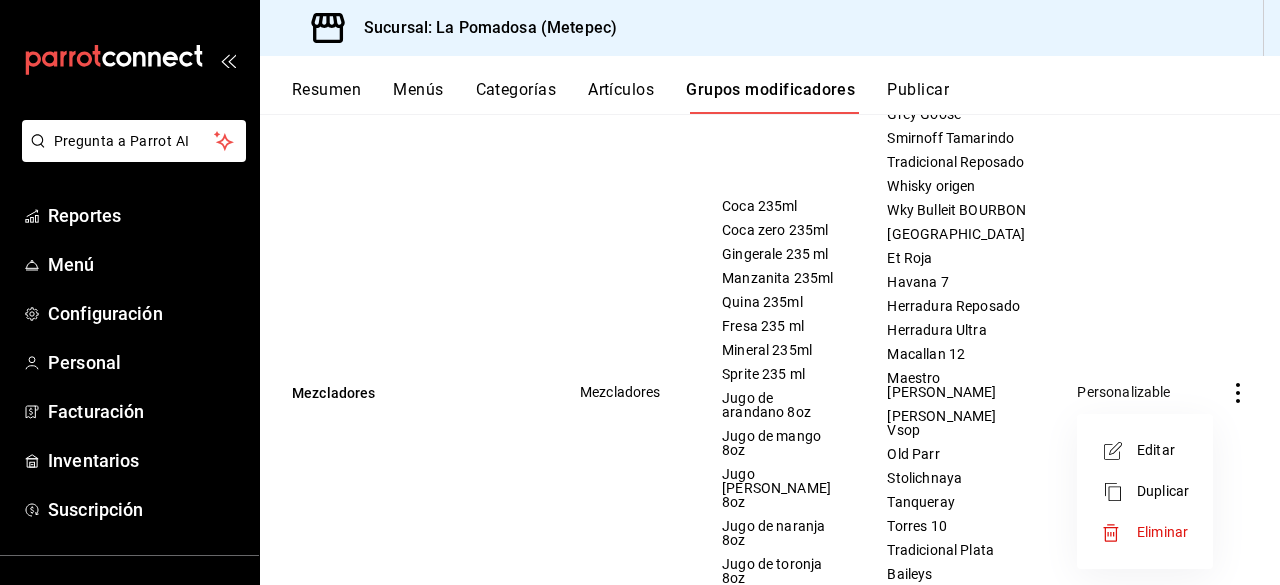 click on "Editar" at bounding box center [1163, 450] 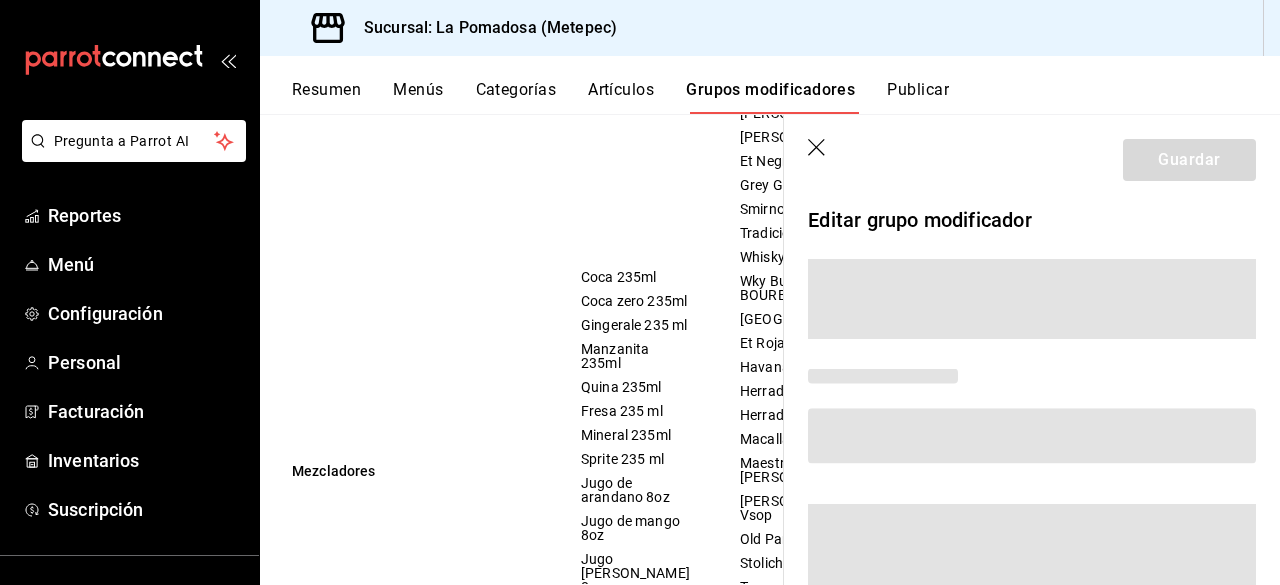 scroll, scrollTop: 518, scrollLeft: 0, axis: vertical 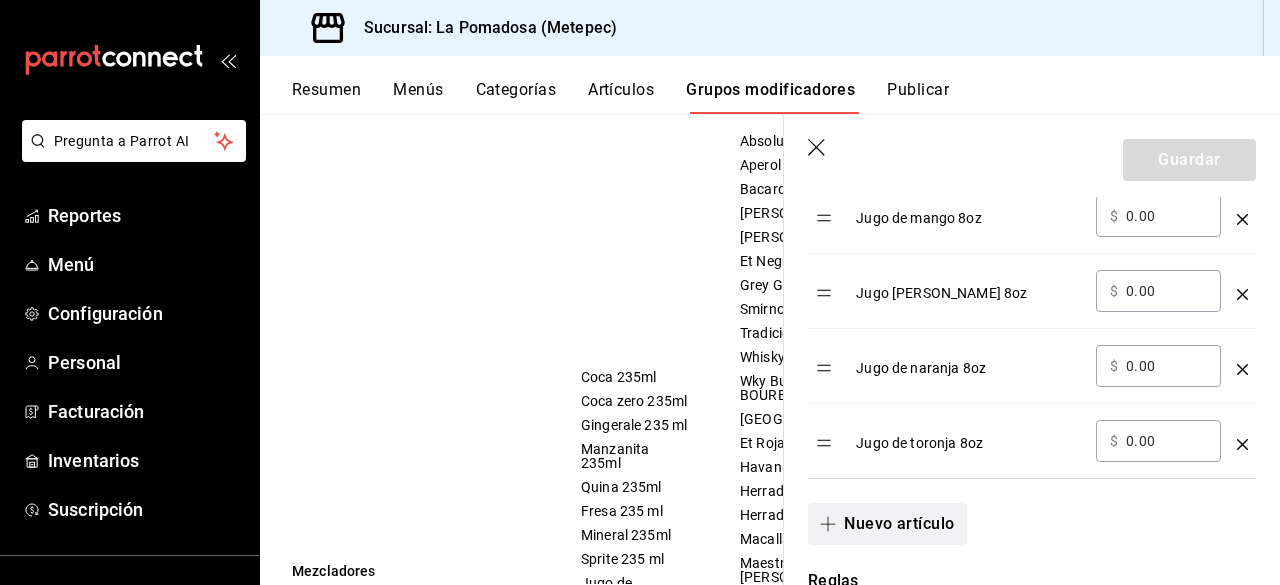 click on "Nuevo artículo" at bounding box center [887, 524] 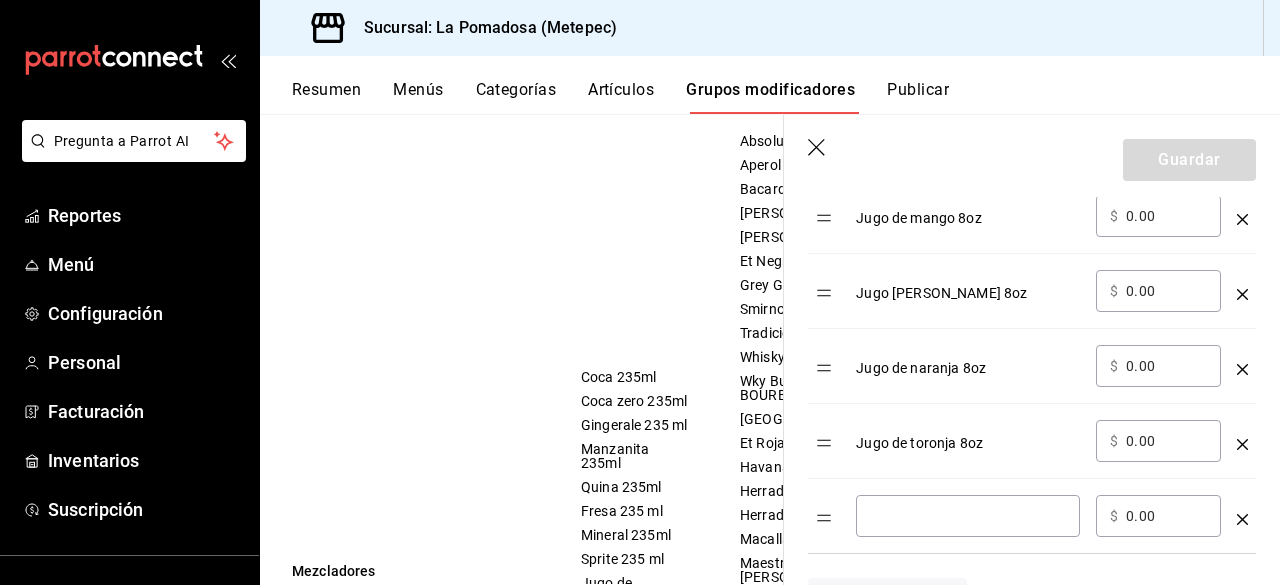 click at bounding box center (968, 516) 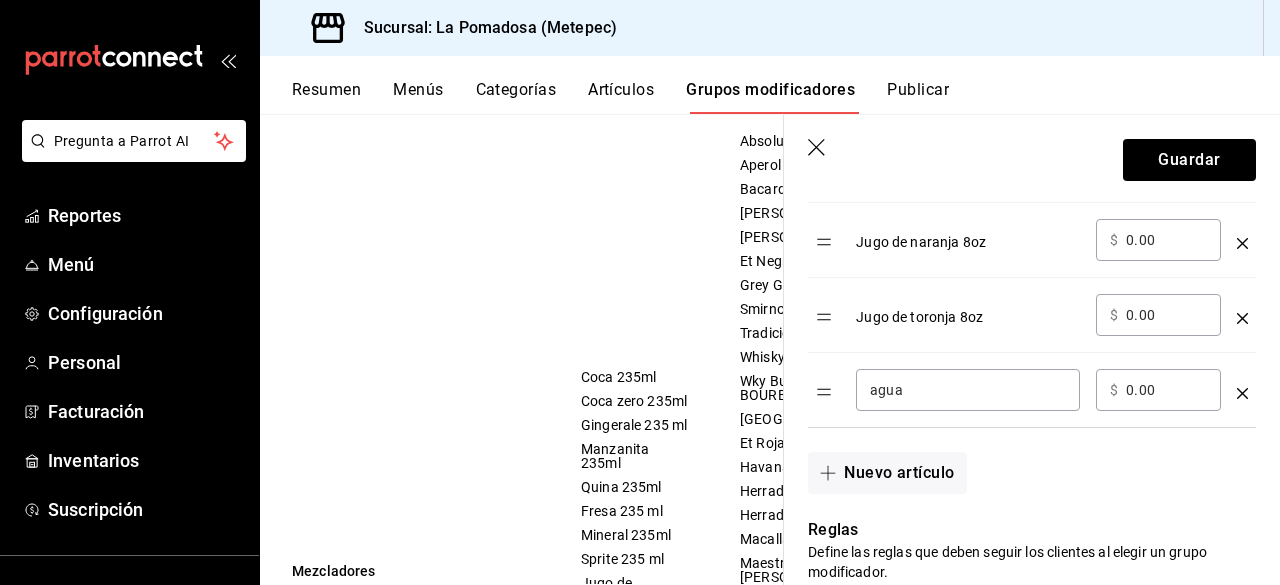 scroll, scrollTop: 1546, scrollLeft: 0, axis: vertical 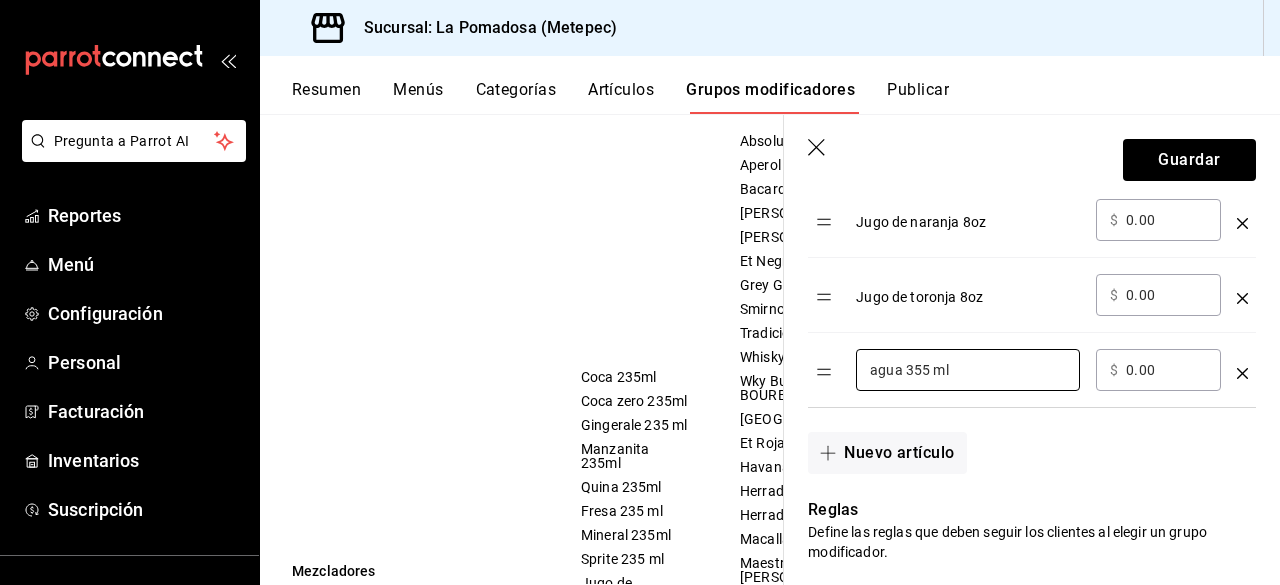 type on "agua 355 ml" 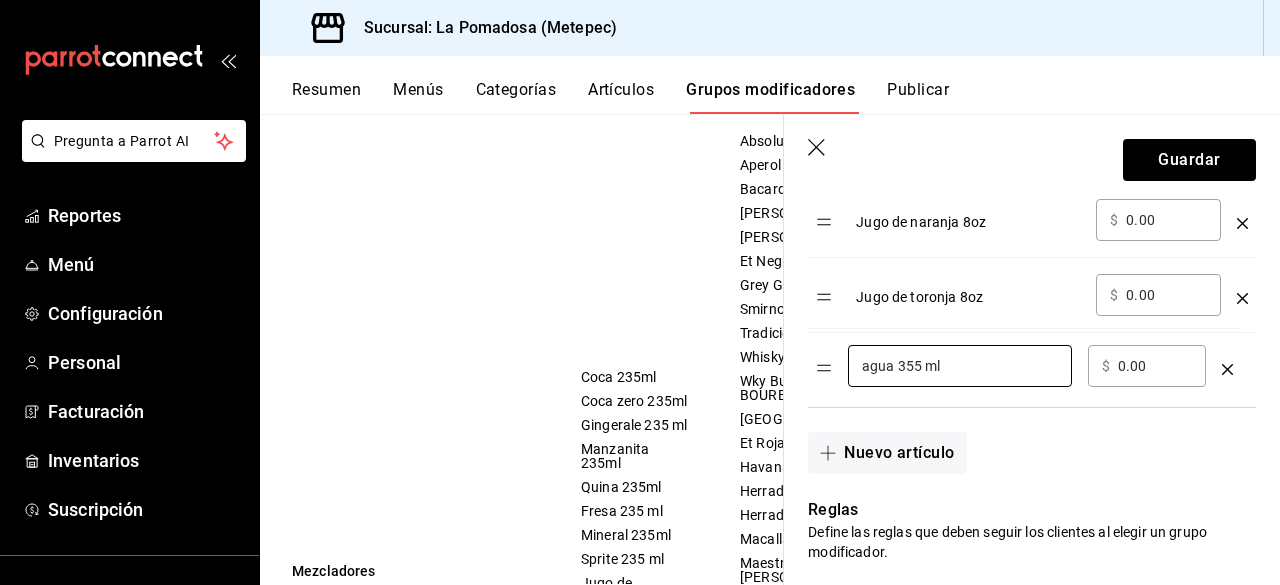 click on "Opción Precio Coca 235ml ​ $ 0.00 ​ Coca zero 235ml ​ $ 0.00 ​ Gingerale 235 ml ​ $ 0.00 ​ Manzanita 235ml ​ $ 0.00 ​ Quina 235ml ​ $ 0.00 ​ Fresa 235 ml ​ $ 0.00 ​ Mineral 235ml ​ $ 0.00 ​ Sprite 235 ml ​ $ 0.00 ​ Jugo de arandano 8oz ​ $ 0.00 ​ Jugo de mango 8oz ​ $ 0.00 ​ Jugo de piña 8oz ​ $ 0.00 ​ Jugo de naranja 8oz ​ $ 0.00 ​ Jugo de toronja 8oz ​ $ 0.00 ​ agua 355 ml ​ ​ $ 0.00 ​" at bounding box center [1032, -142] 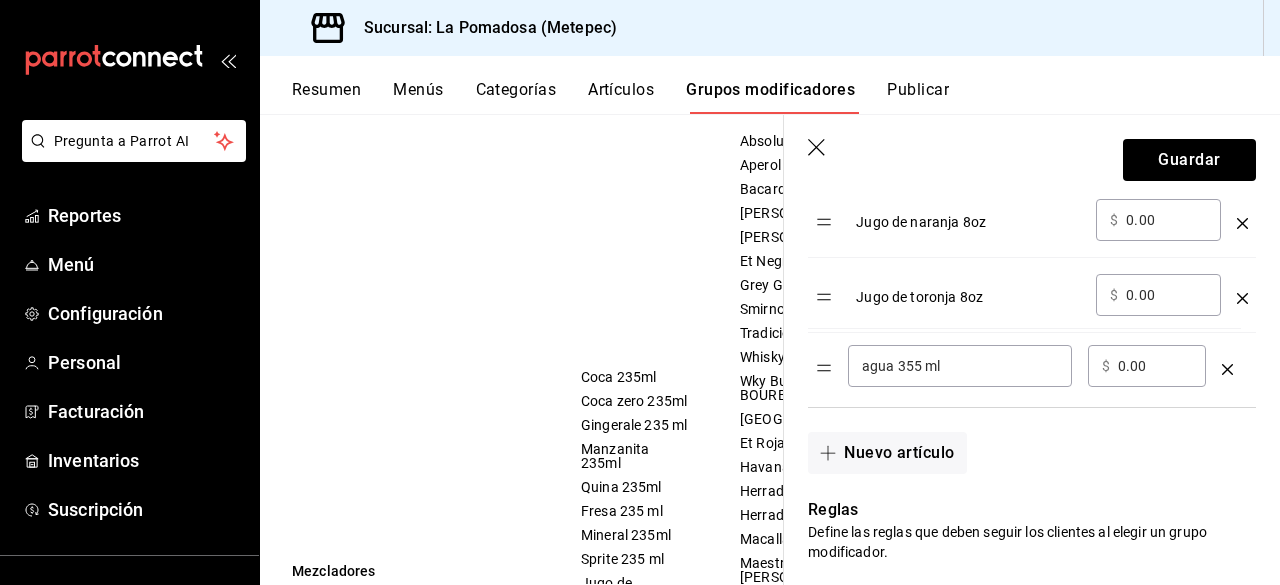 click on "Opción Precio Coca 235ml ​ $ 0.00 ​ Coca zero 235ml ​ $ 0.00 ​ Gingerale 235 ml ​ $ 0.00 ​ Manzanita 235ml ​ $ 0.00 ​ Quina 235ml ​ $ 0.00 ​ Fresa 235 ml ​ $ 0.00 ​ Mineral 235ml ​ $ 0.00 ​ Sprite 235 ml ​ $ 0.00 ​ Jugo de arandano 8oz ​ $ 0.00 ​ Jugo de mango 8oz ​ $ 0.00 ​ Jugo de piña 8oz ​ $ 0.00 ​ Jugo de naranja 8oz ​ $ 0.00 ​ Jugo de toronja 8oz ​ $ 0.00 ​ agua 355 ml ​ ​ $ 0.00 ​" at bounding box center [1032, -142] 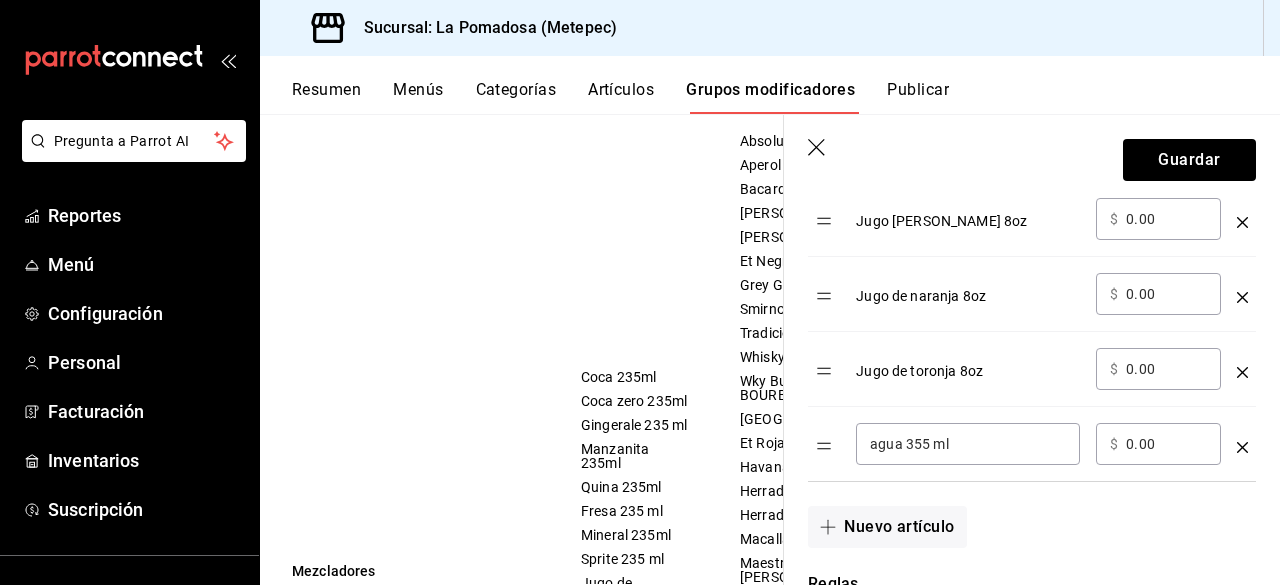 scroll, scrollTop: 1475, scrollLeft: 0, axis: vertical 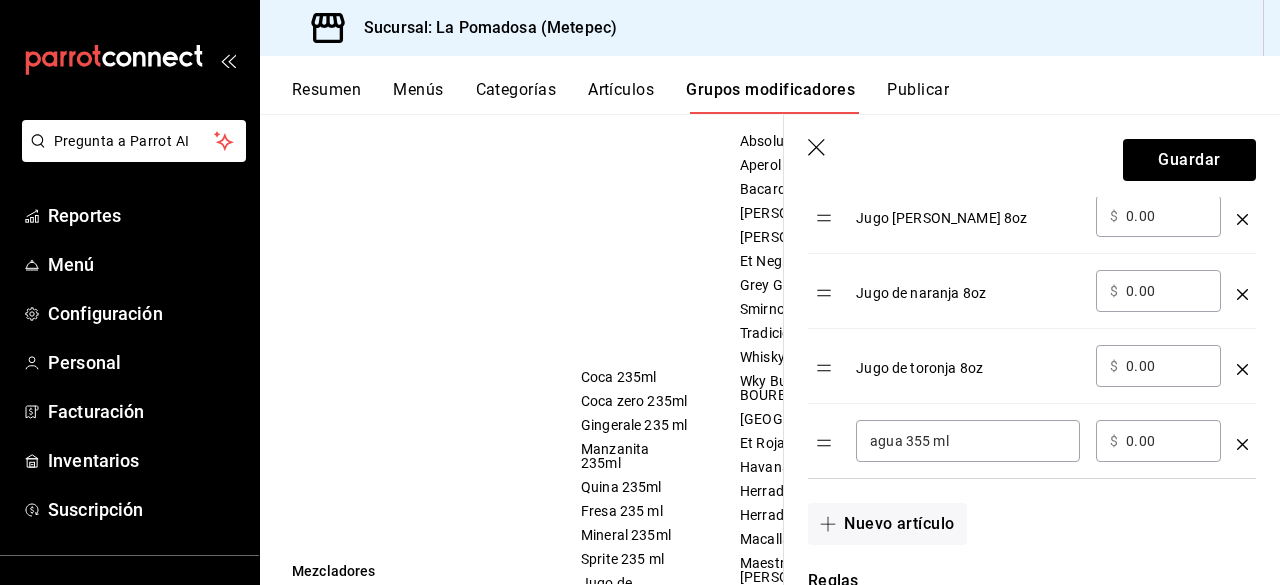 click 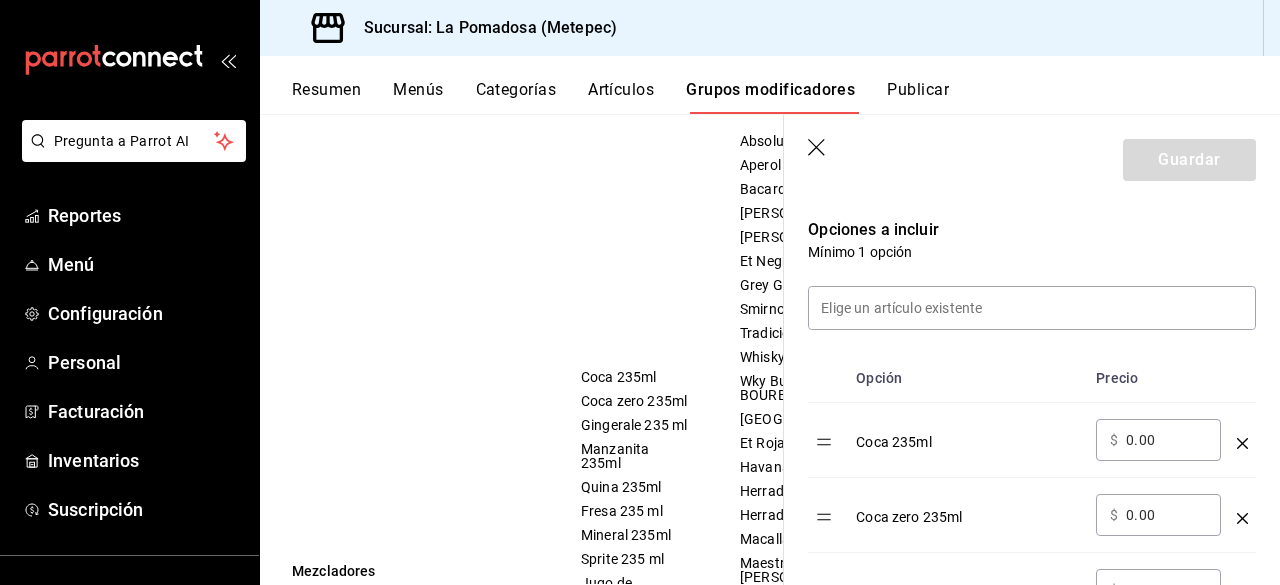 scroll, scrollTop: 498, scrollLeft: 0, axis: vertical 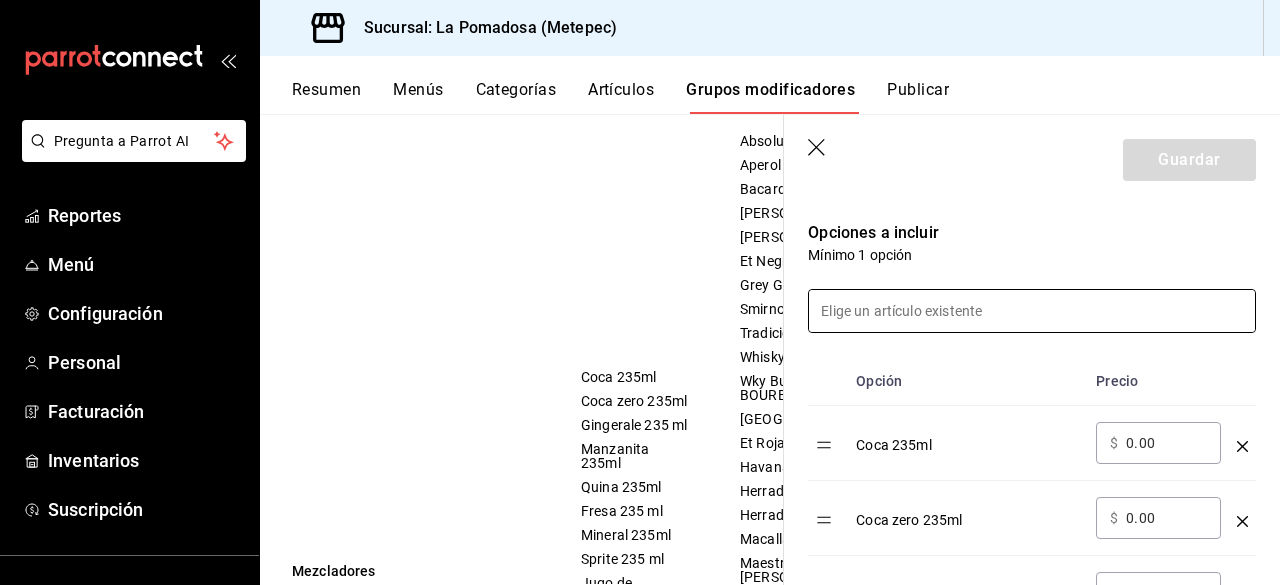 click at bounding box center (1032, 311) 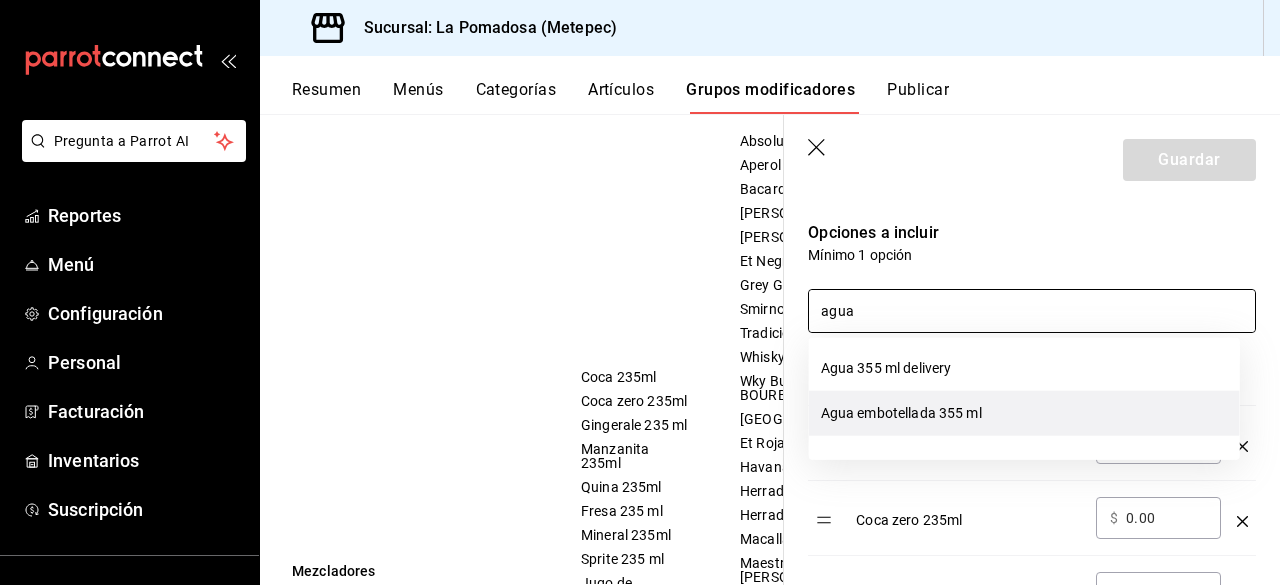 click on "Agua embotellada 355 ml" at bounding box center [1024, 413] 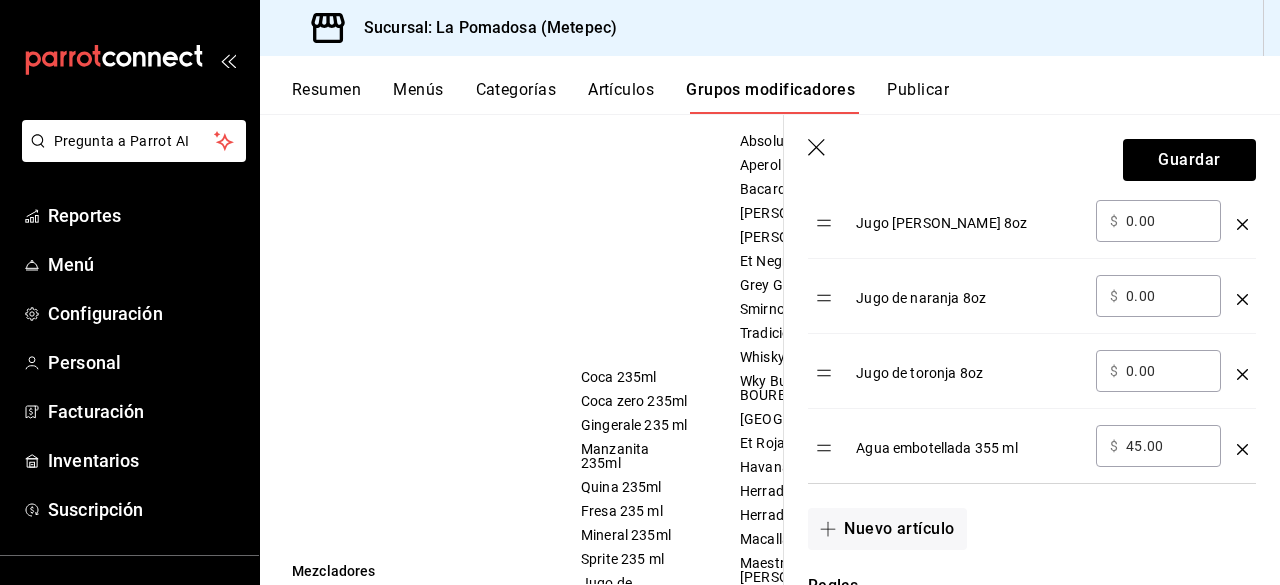 scroll, scrollTop: 1517, scrollLeft: 0, axis: vertical 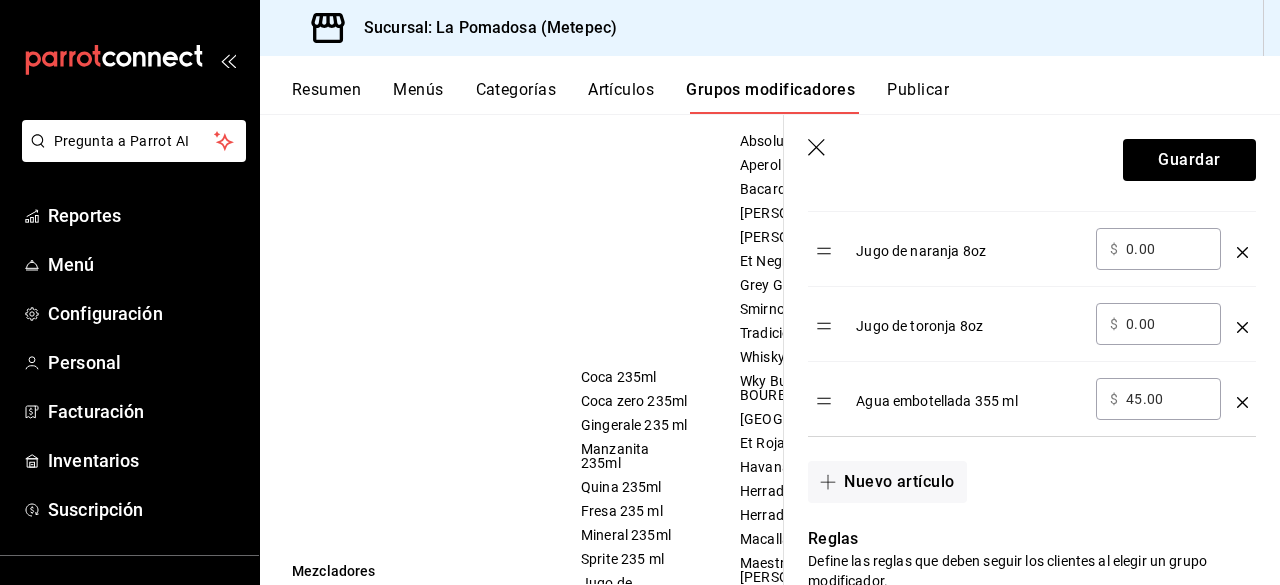 type on "agua" 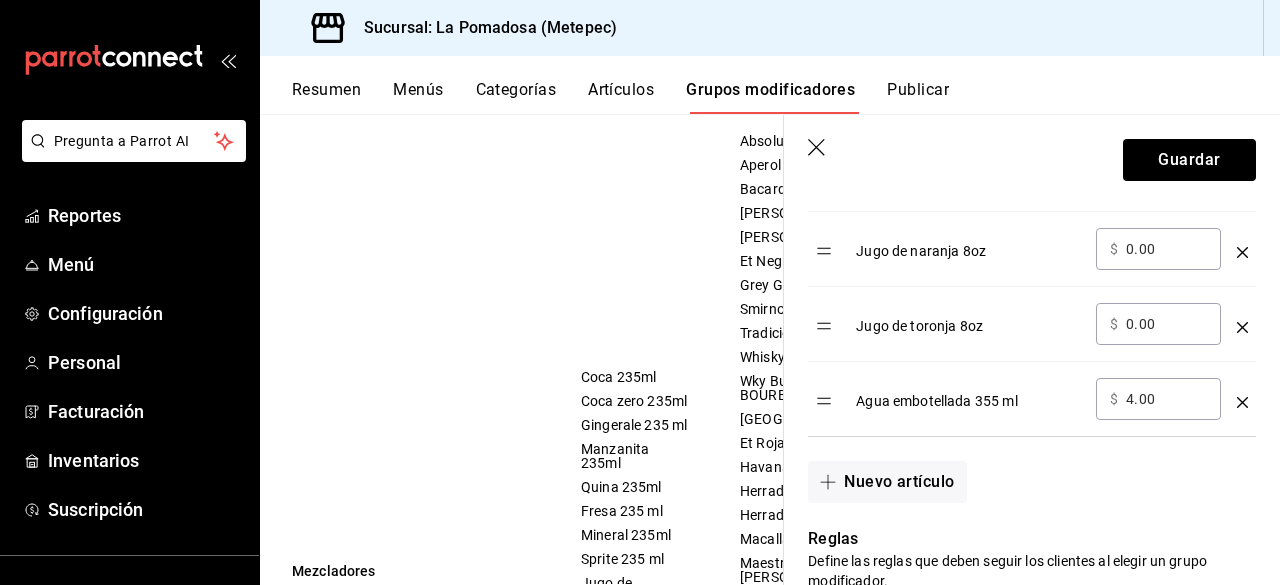 type on "4.00" 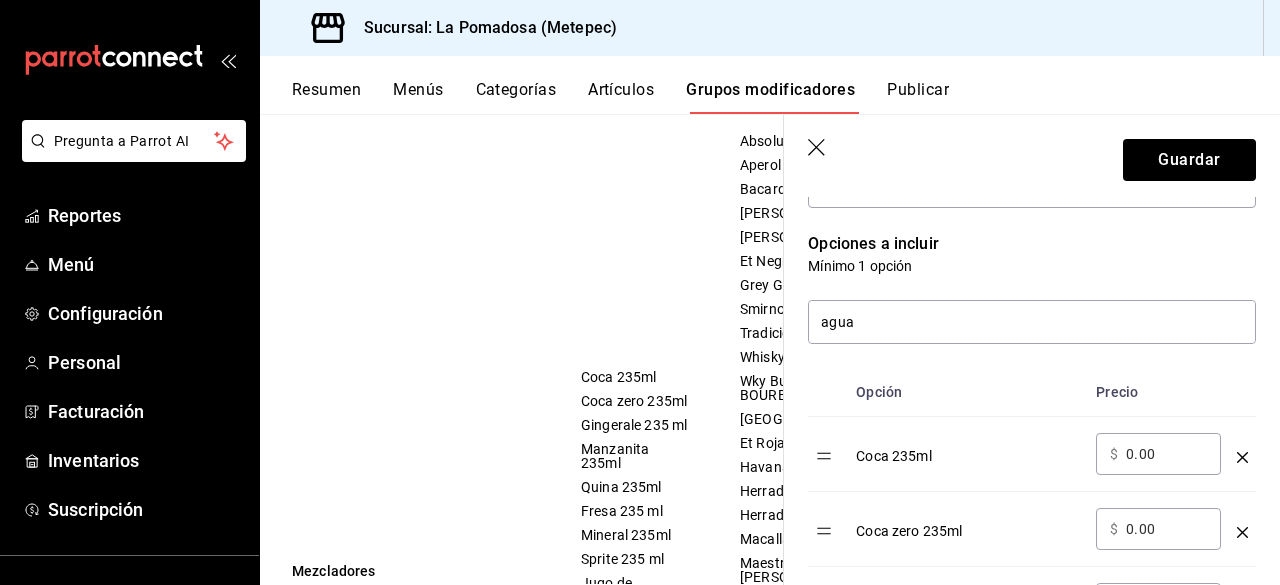 scroll, scrollTop: 0, scrollLeft: 0, axis: both 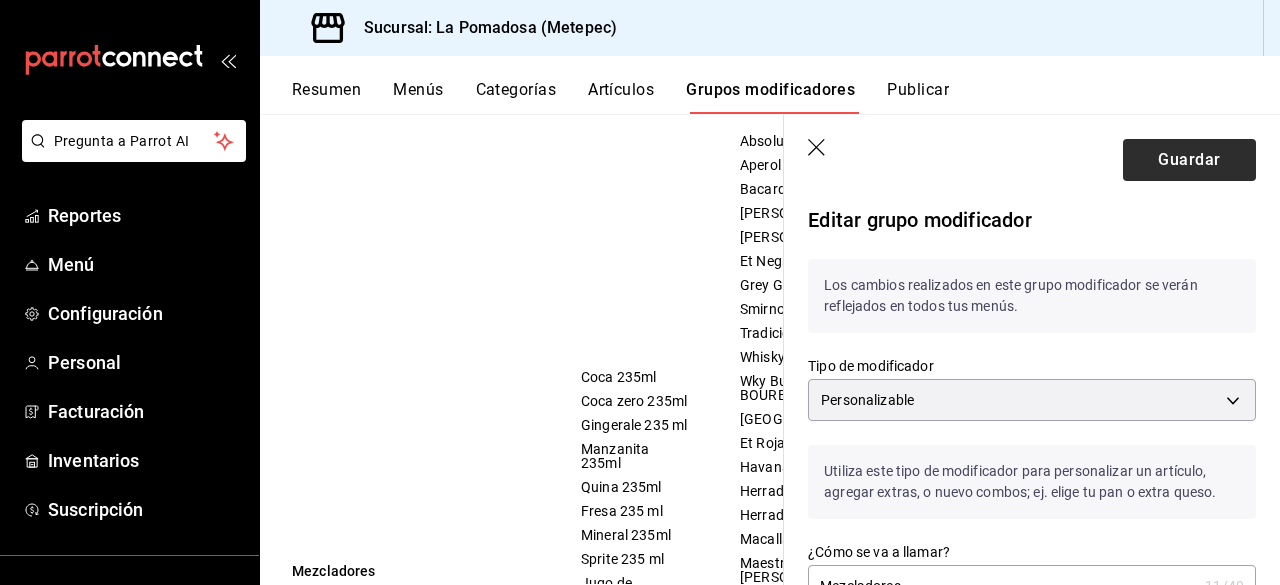 type on "0.00" 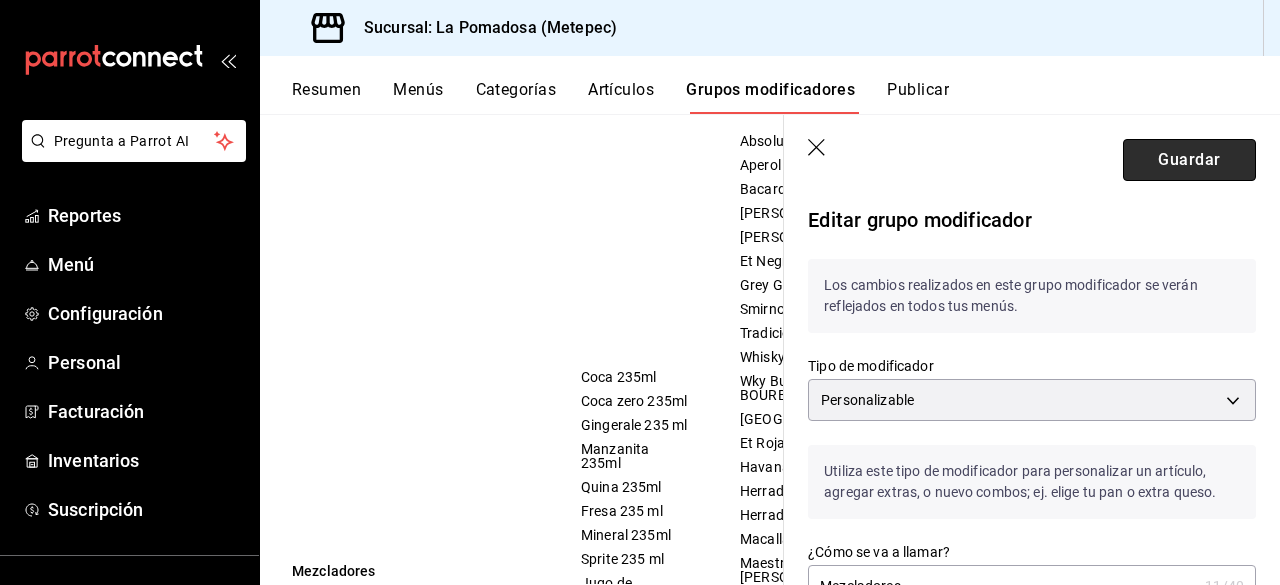 click on "Guardar" at bounding box center (1189, 160) 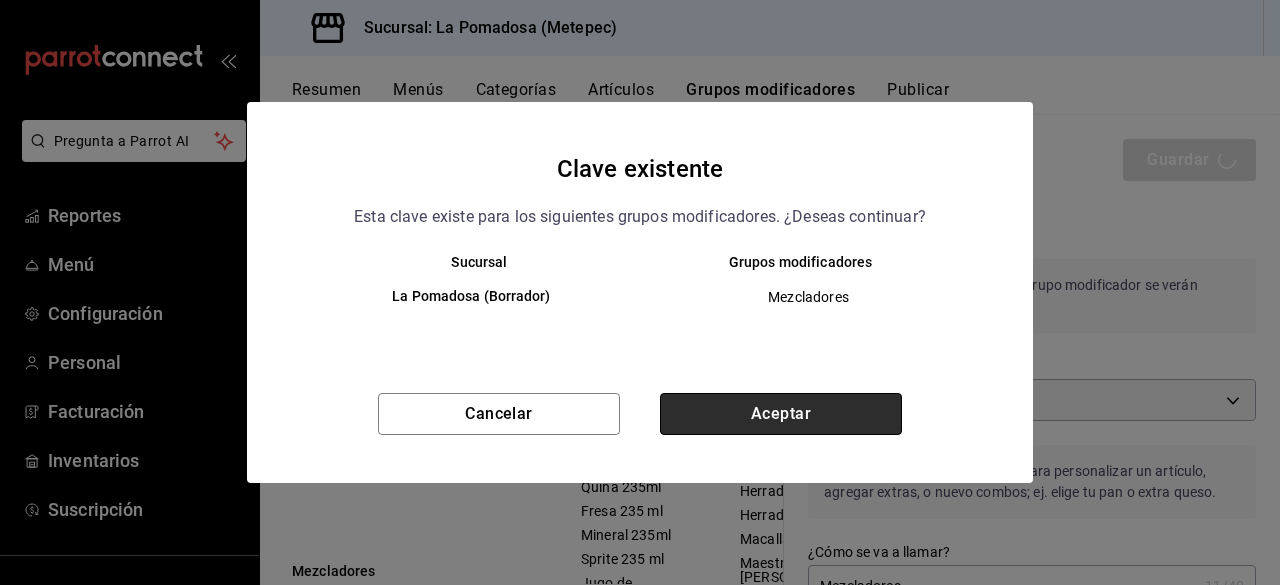 click on "Aceptar" at bounding box center (781, 414) 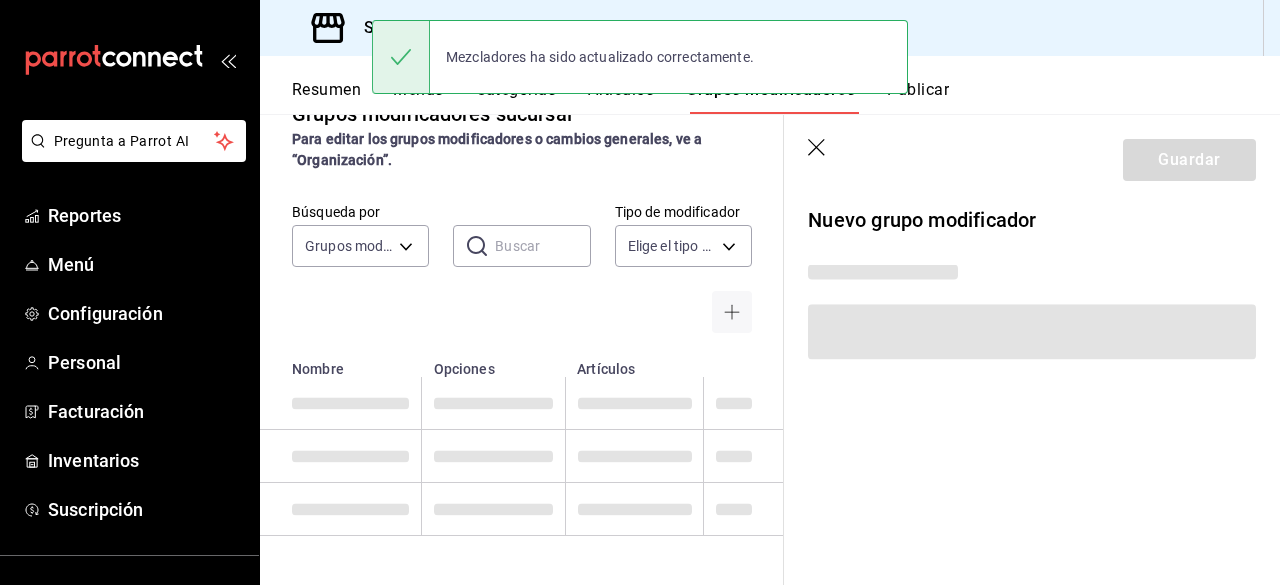 scroll, scrollTop: 0, scrollLeft: 0, axis: both 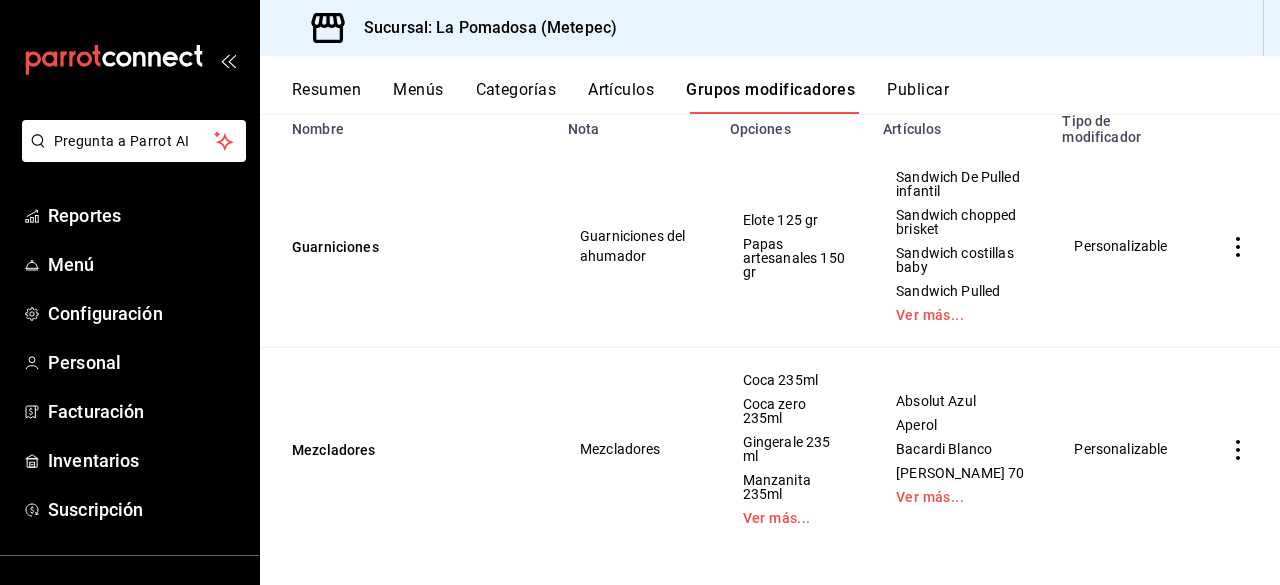 click 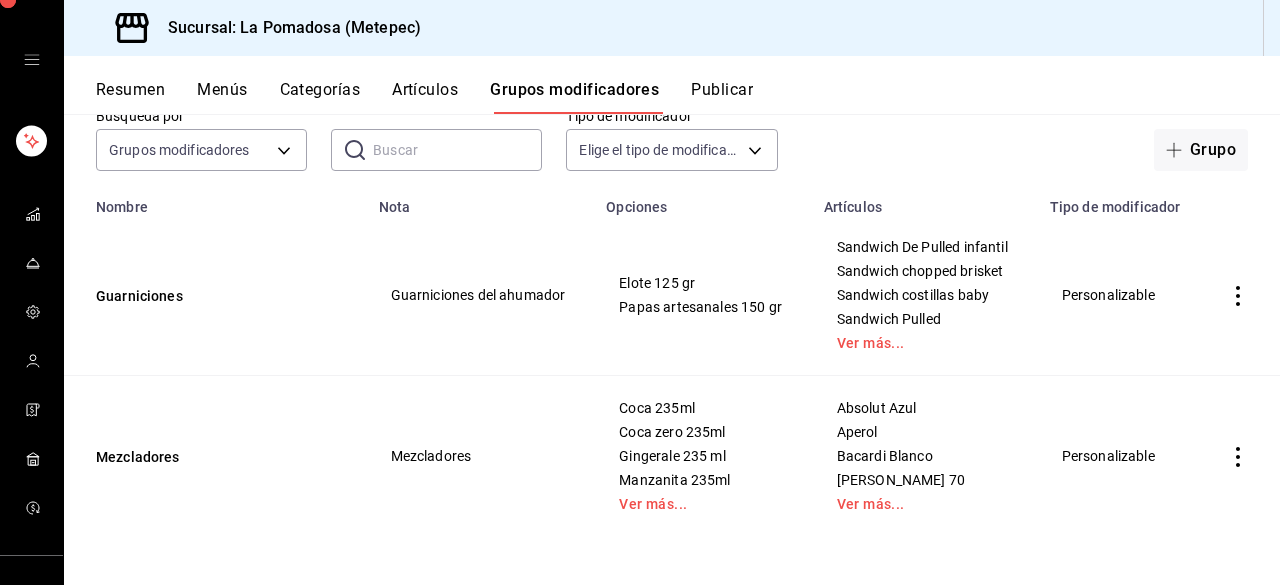 scroll, scrollTop: 122, scrollLeft: 0, axis: vertical 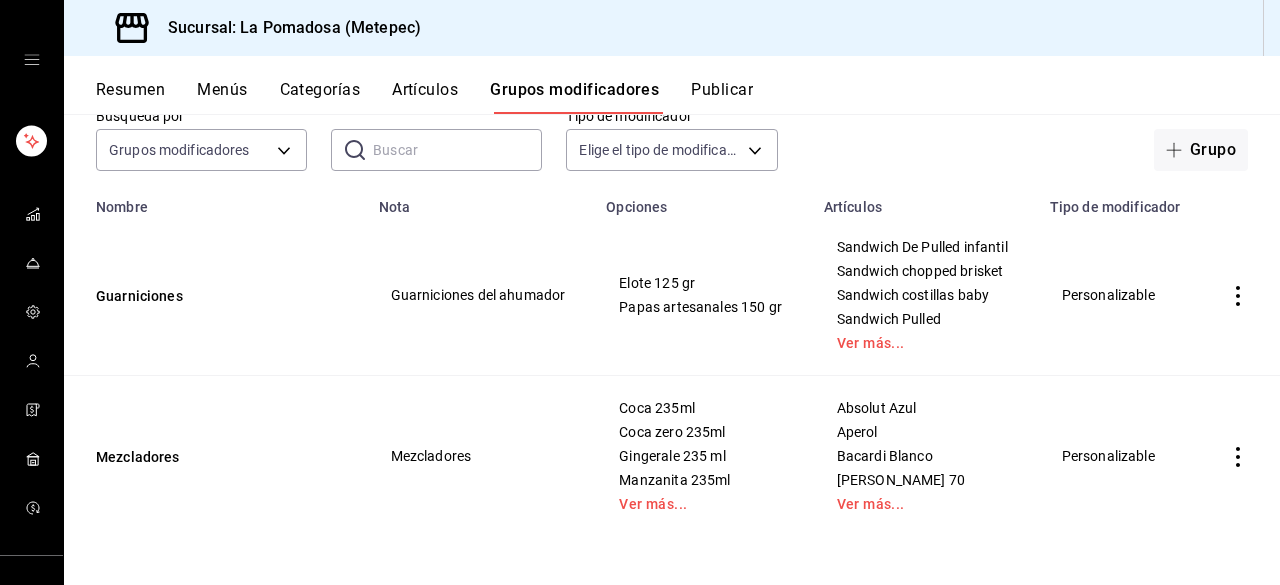 click at bounding box center [31, 60] 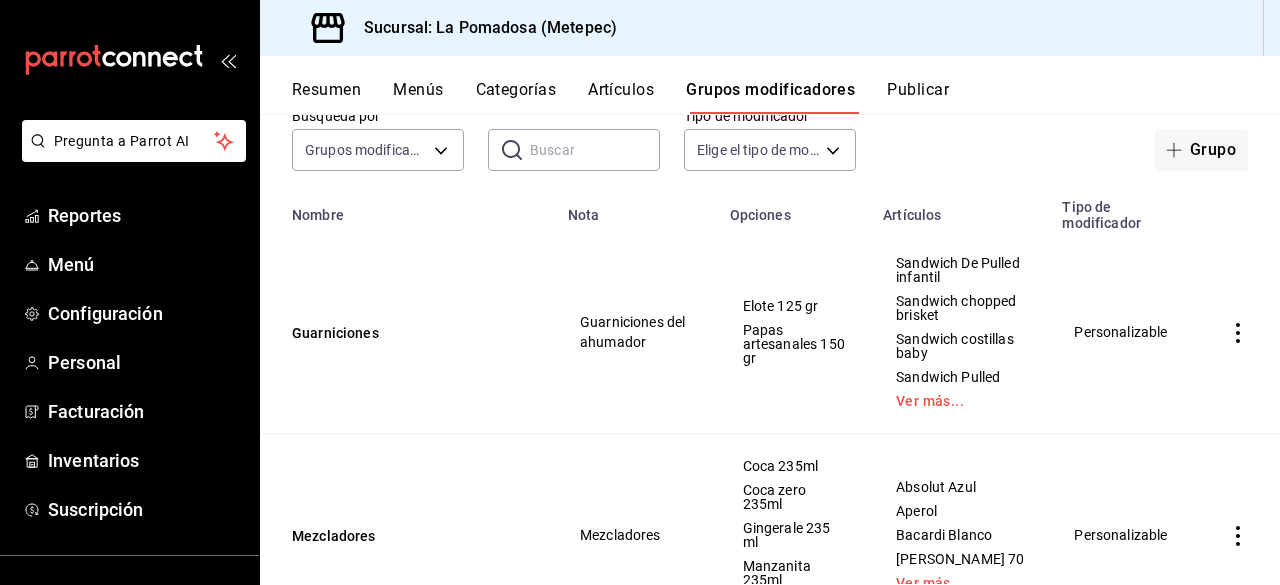 scroll, scrollTop: 208, scrollLeft: 0, axis: vertical 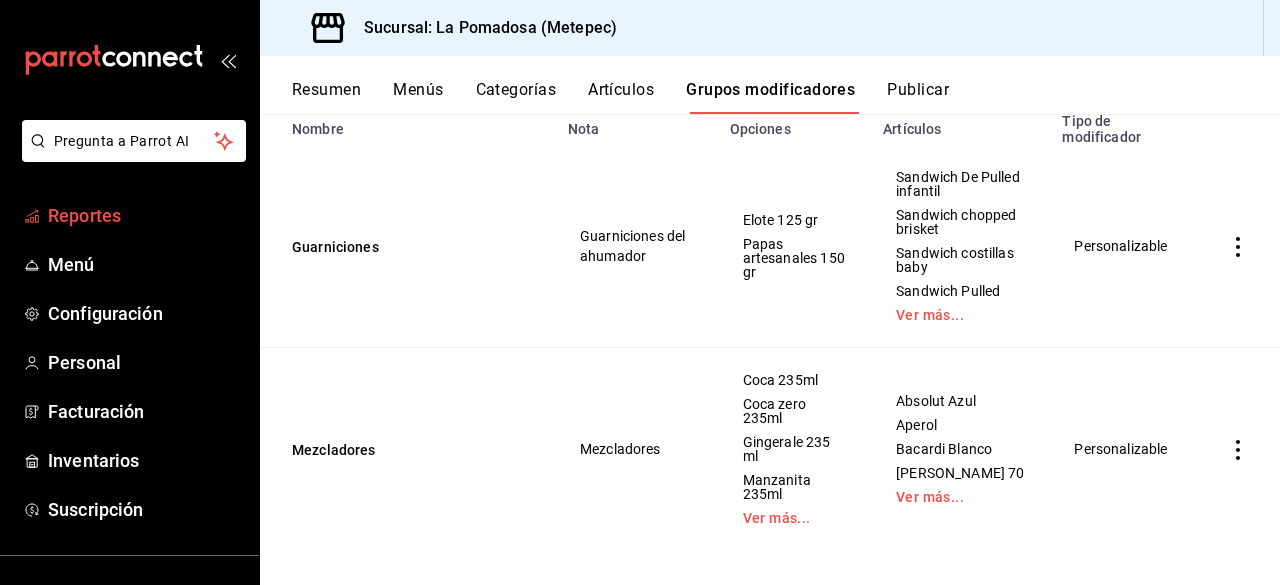 click on "Reportes" at bounding box center [145, 215] 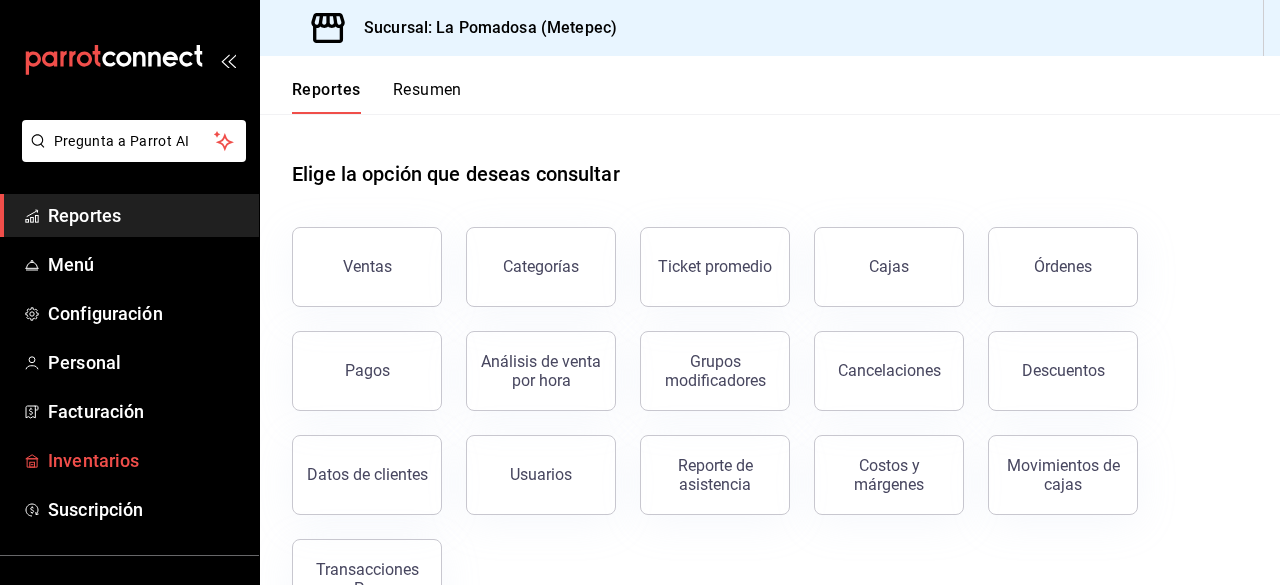 click on "Inventarios" at bounding box center (145, 460) 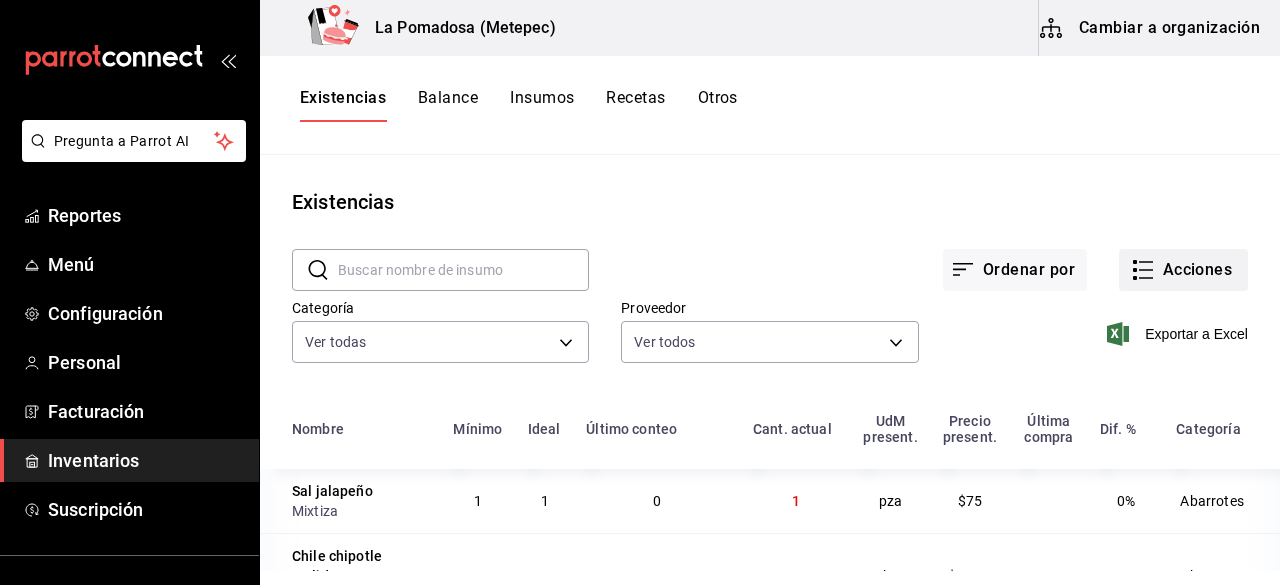 click on "Acciones" at bounding box center (1183, 270) 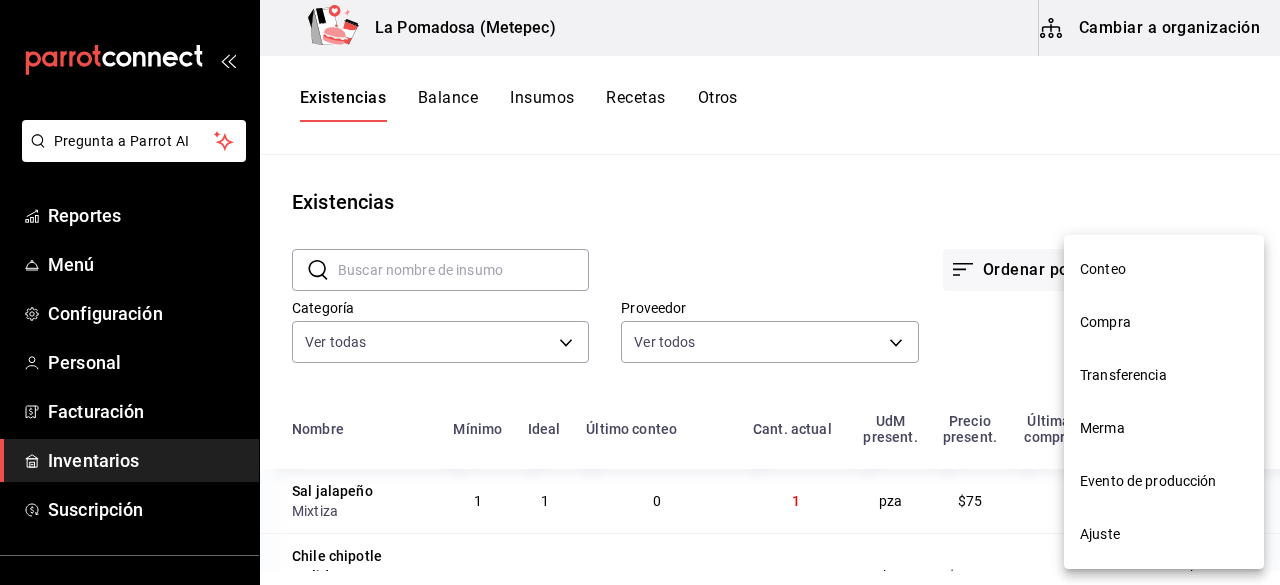 click on "Ajuste" at bounding box center [1164, 534] 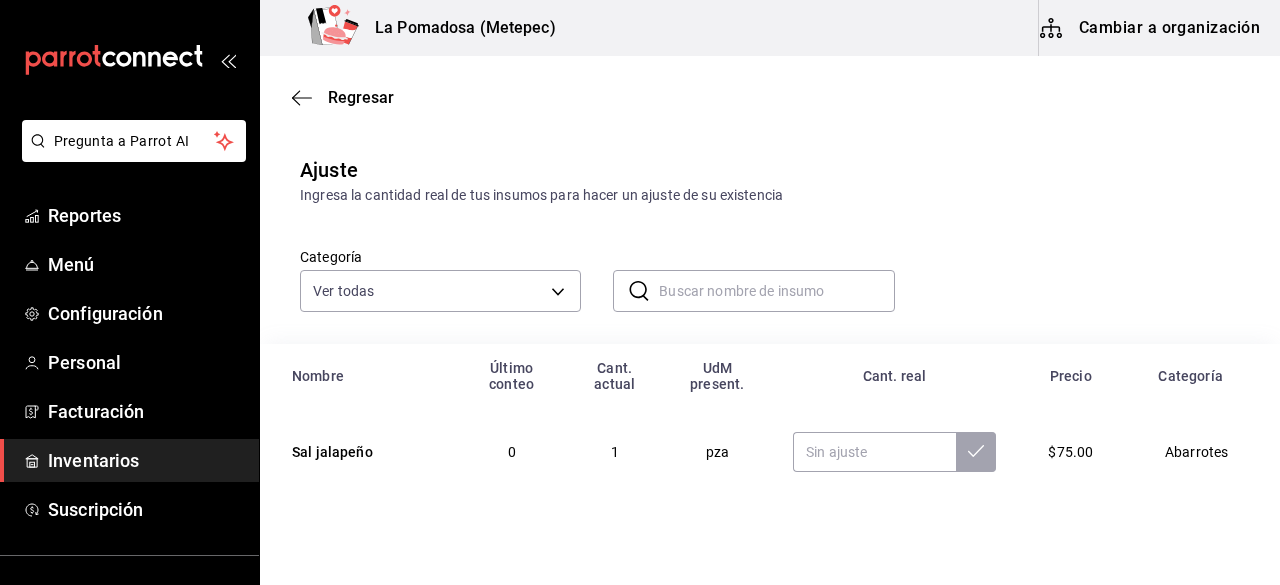 click at bounding box center (776, 291) 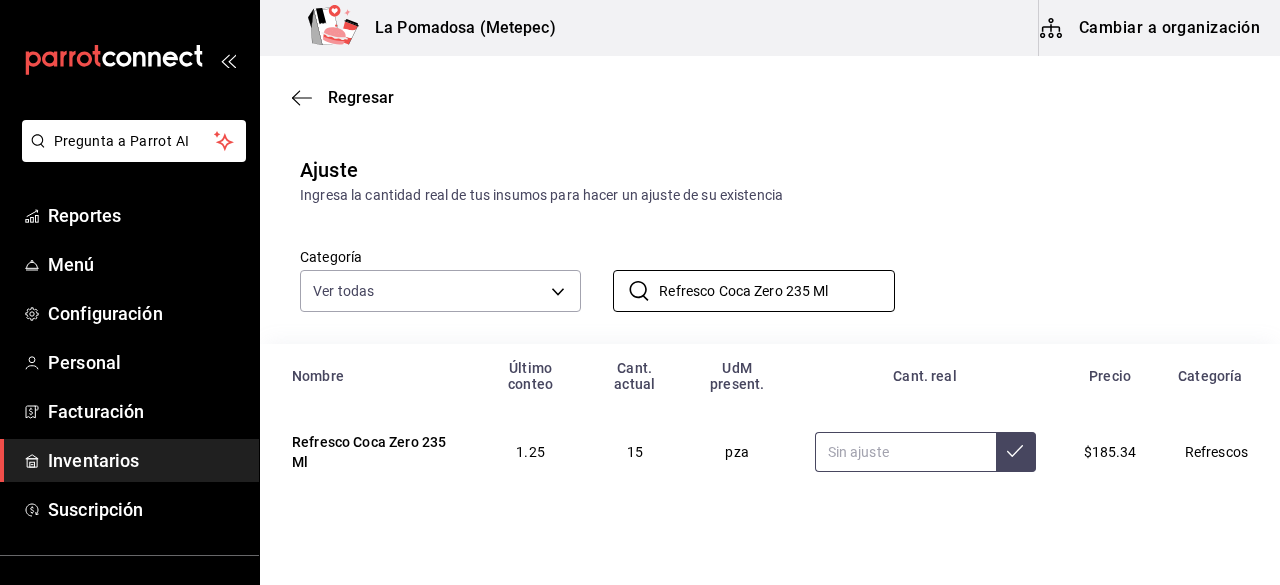 type on "Refresco Coca Zero 235 Ml" 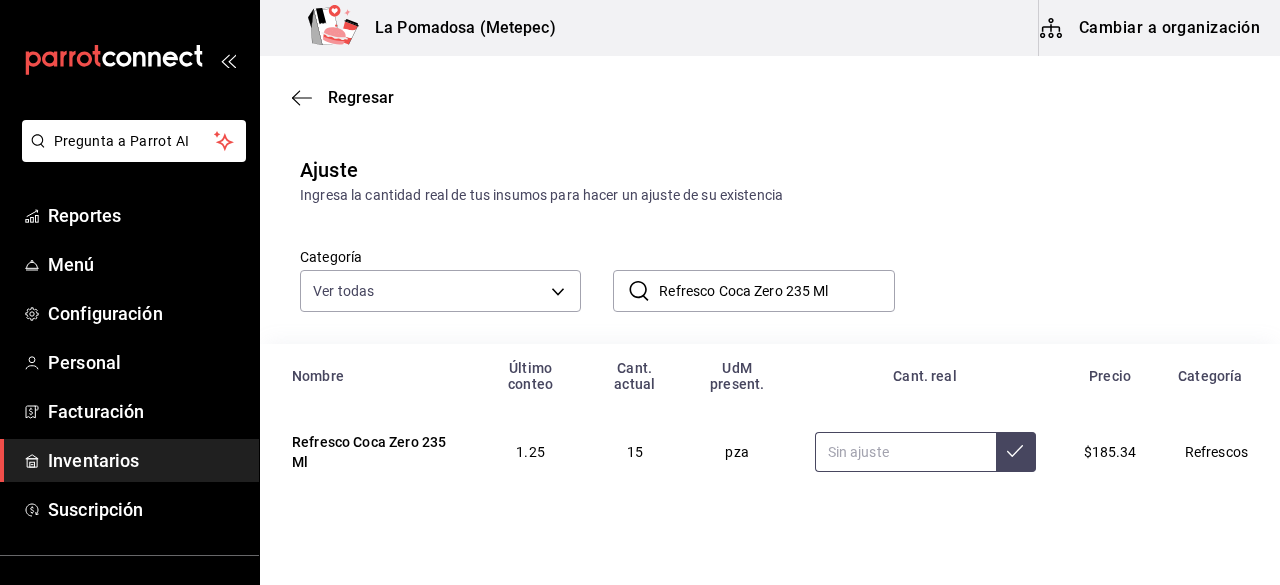 click at bounding box center (905, 452) 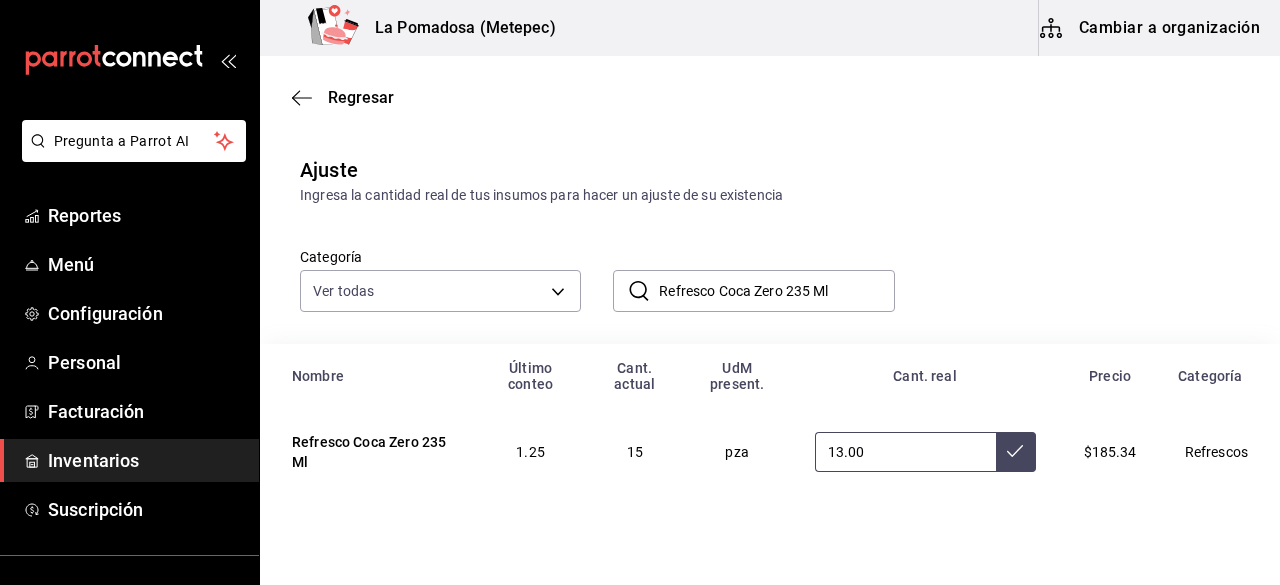 type on "13.00" 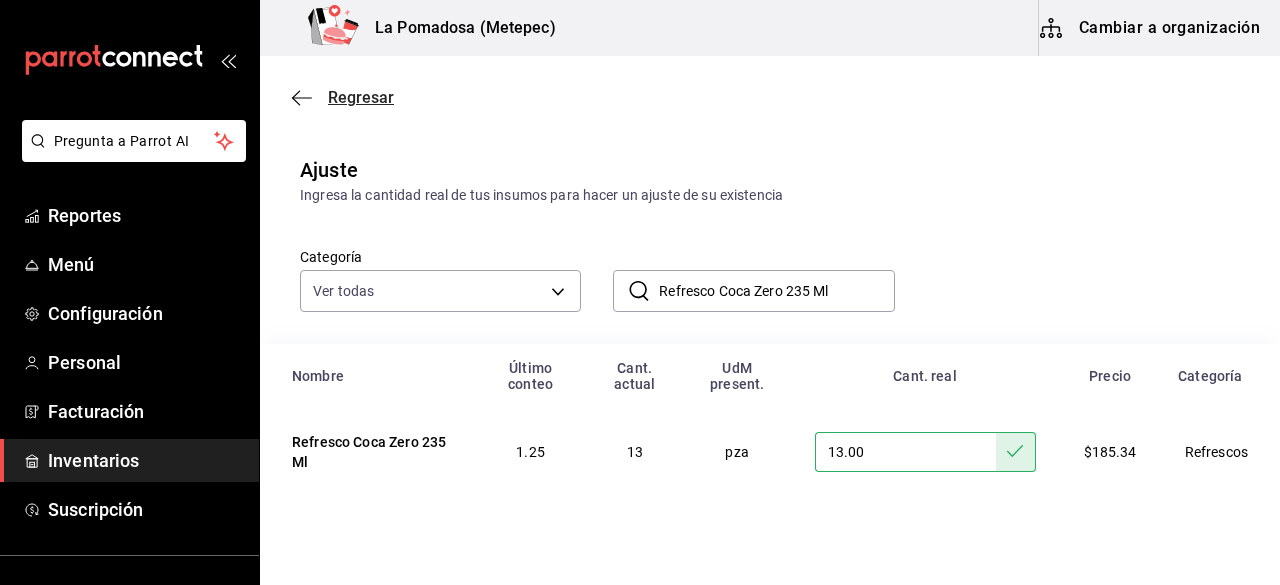 drag, startPoint x: 360, startPoint y: 79, endPoint x: 346, endPoint y: 94, distance: 20.518284 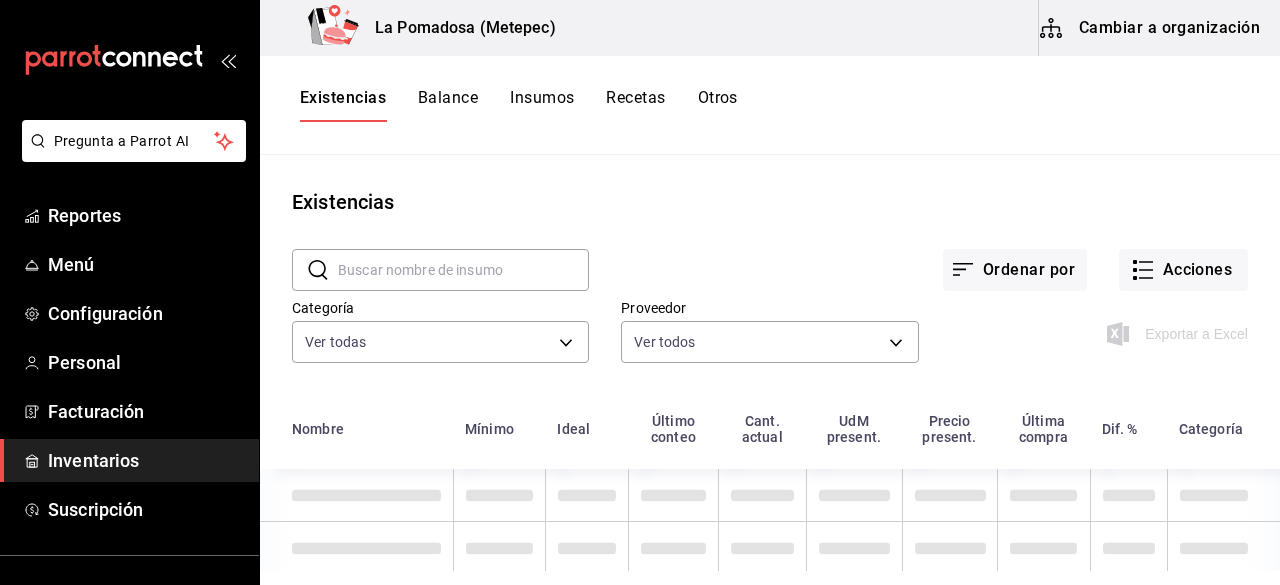 click on "Otros" at bounding box center [718, 105] 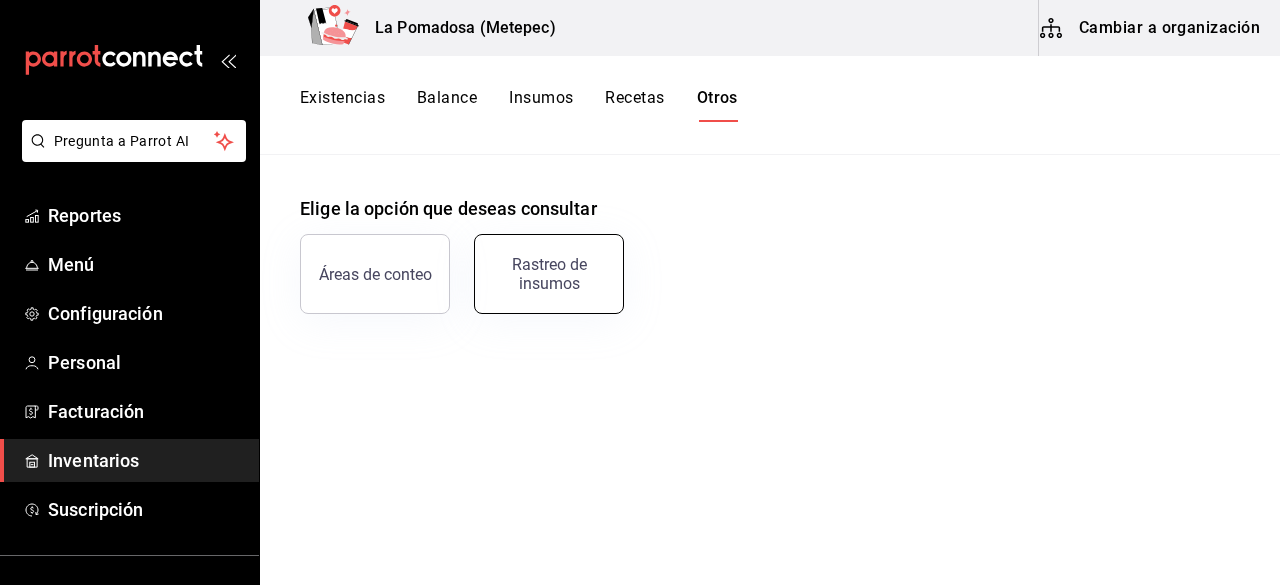 click on "Rastreo de insumos" at bounding box center (549, 274) 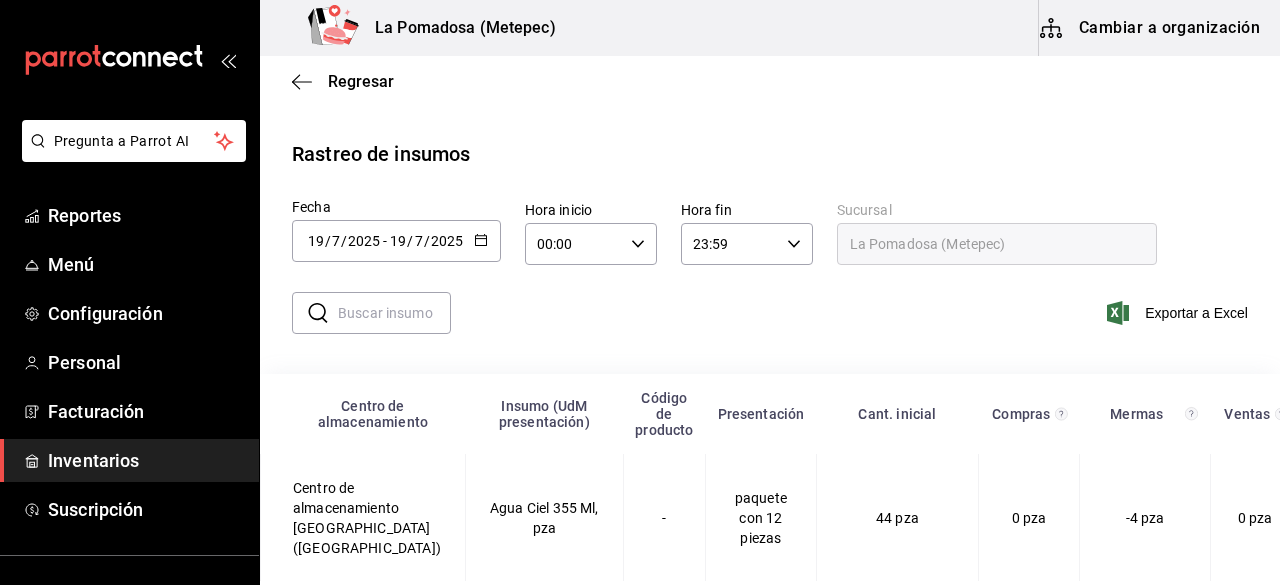 click 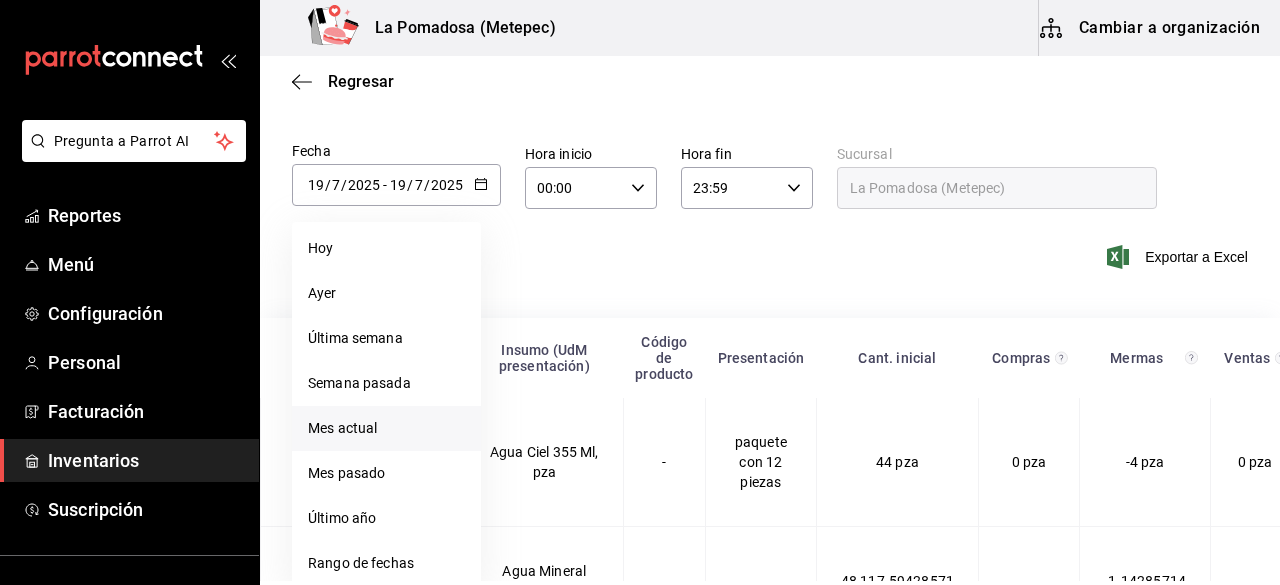 scroll, scrollTop: 76, scrollLeft: 0, axis: vertical 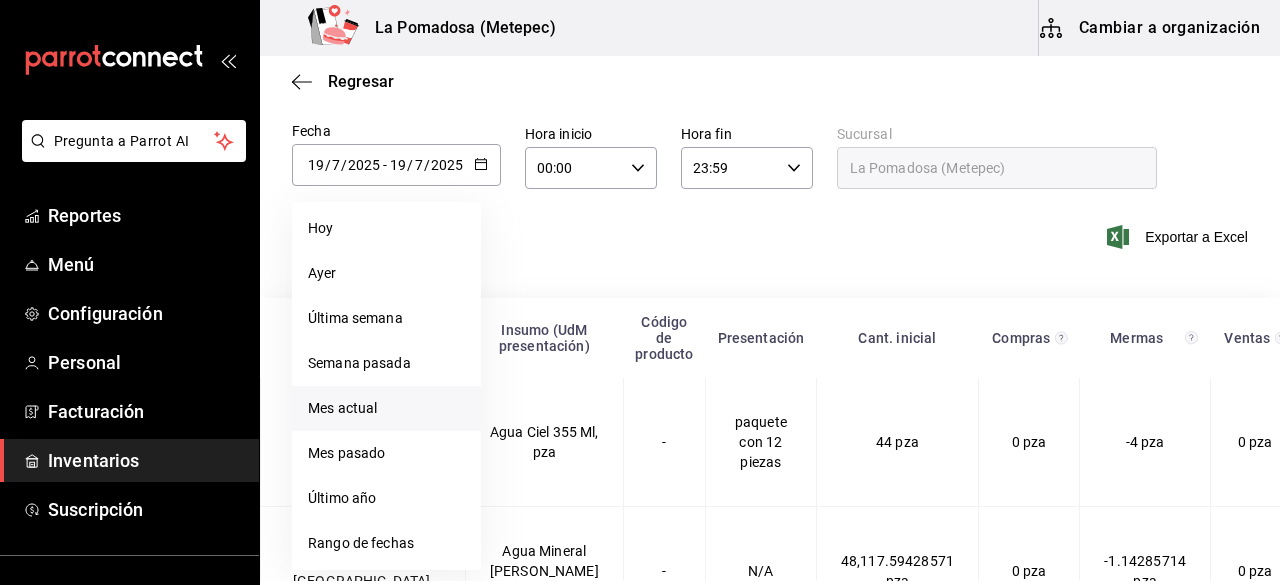 click on "Mes actual" at bounding box center (386, 408) 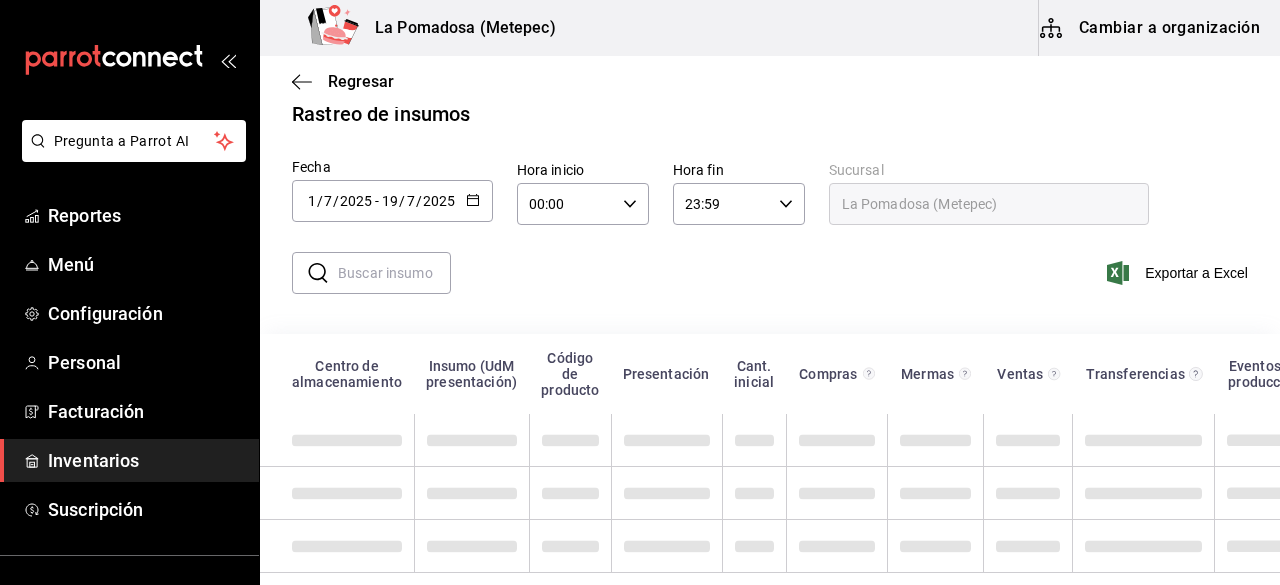 scroll, scrollTop: 56, scrollLeft: 0, axis: vertical 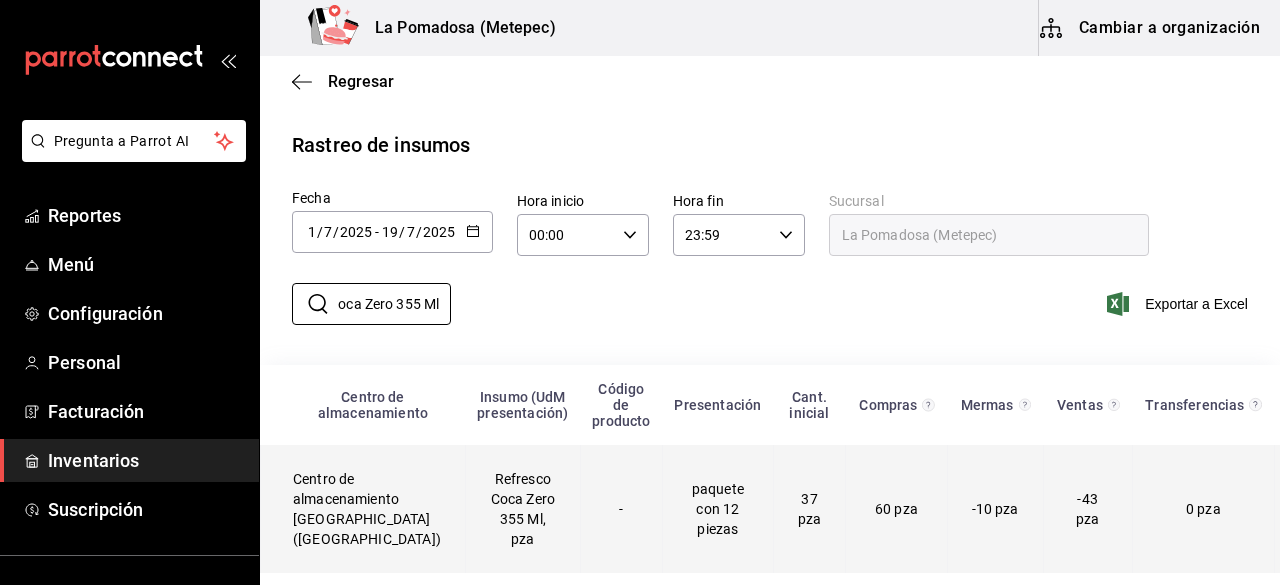 type on "Refresco Coca Zero 355 Ml" 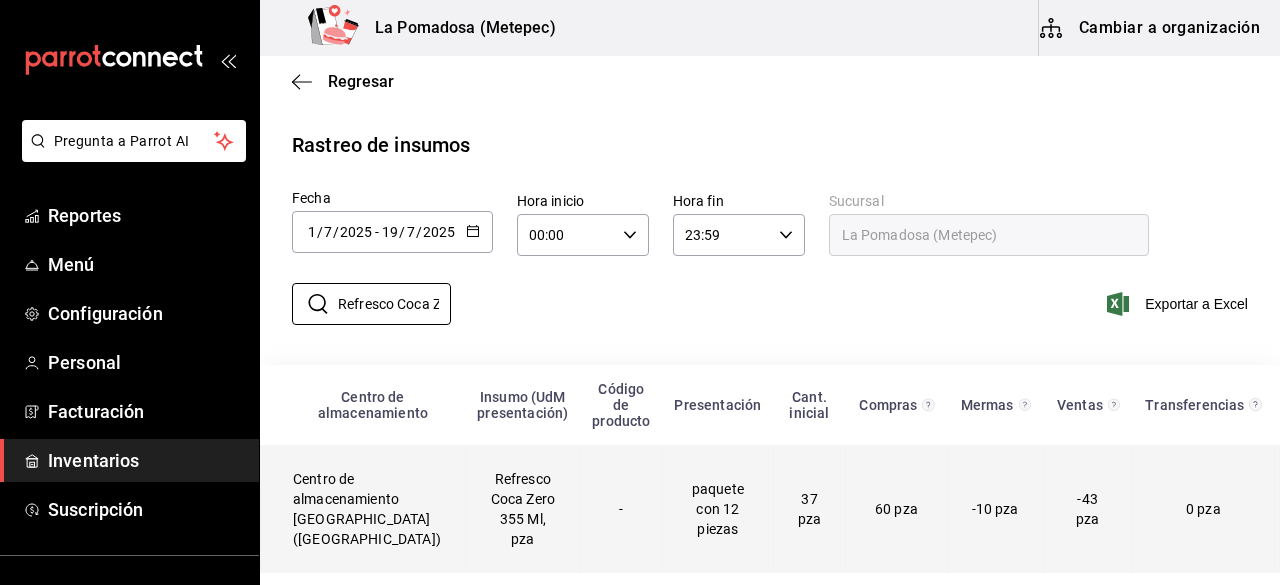 click on "Centro de almacenamiento La Pomadosa (Metepec)" at bounding box center (363, 509) 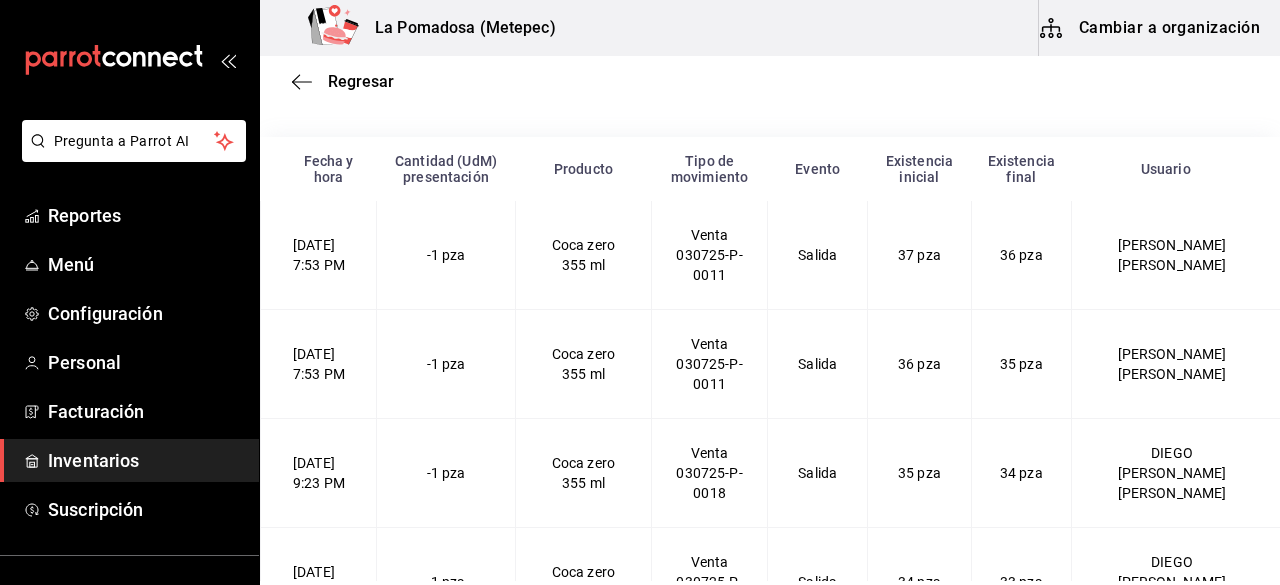scroll, scrollTop: 376, scrollLeft: 0, axis: vertical 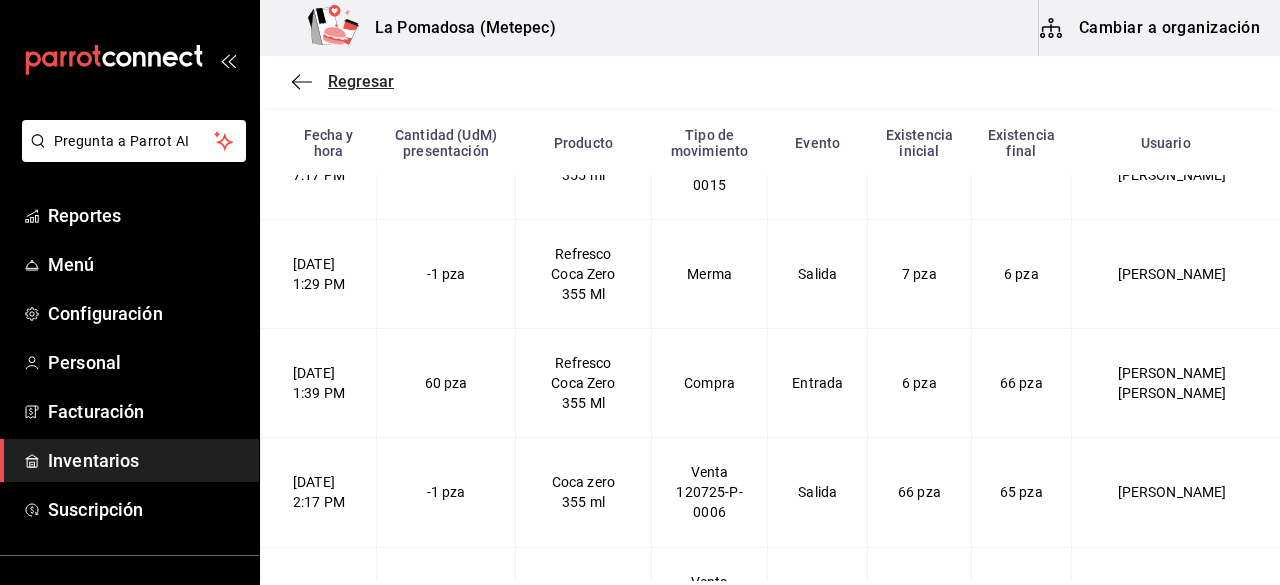 click on "Regresar" at bounding box center [361, 81] 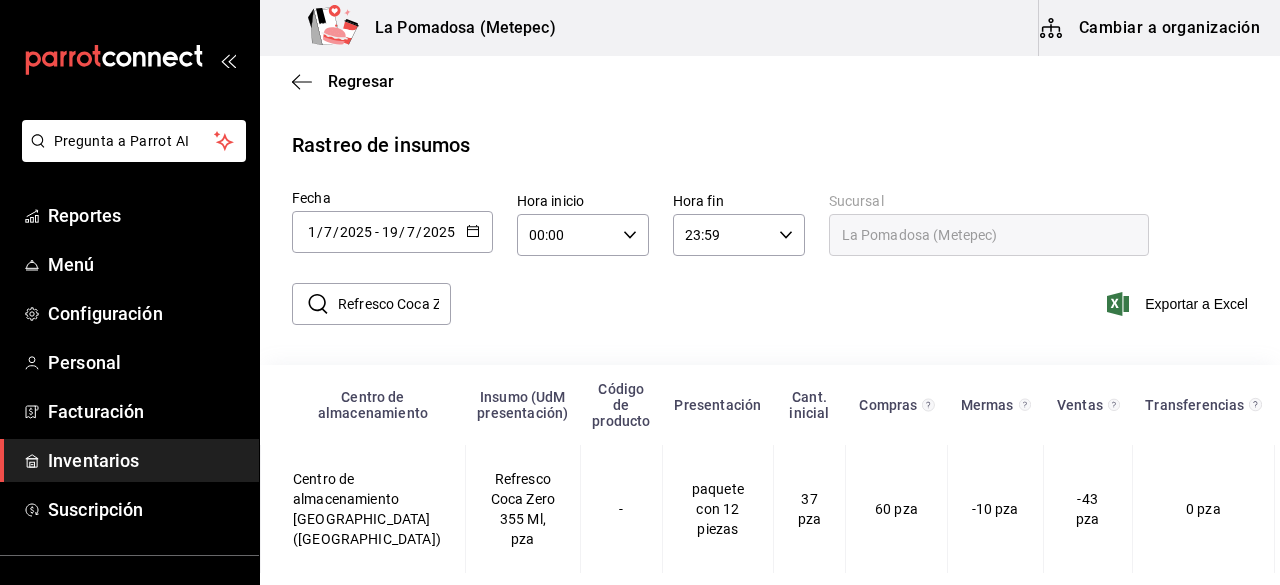 scroll, scrollTop: 26, scrollLeft: 0, axis: vertical 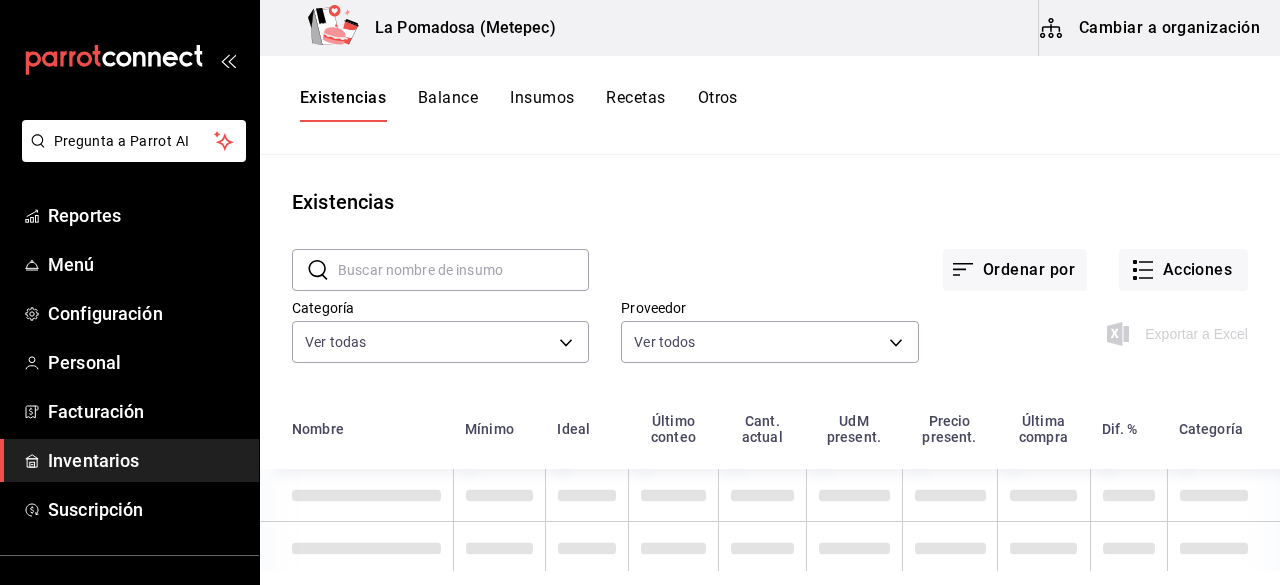 click at bounding box center [463, 270] 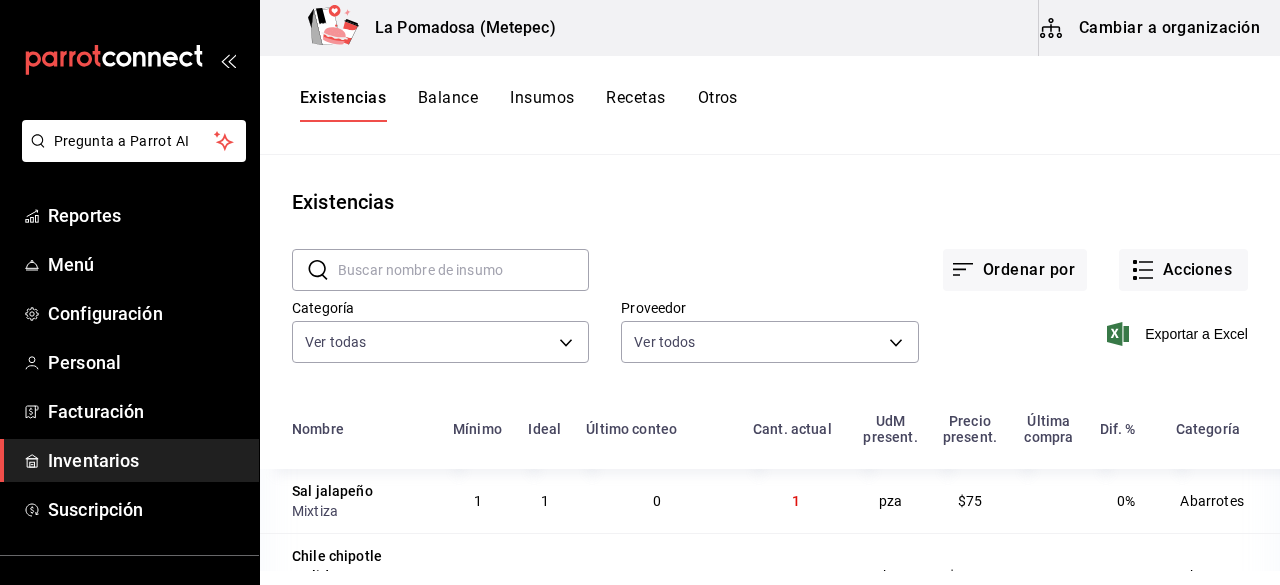 paste on "Brisket congelado" 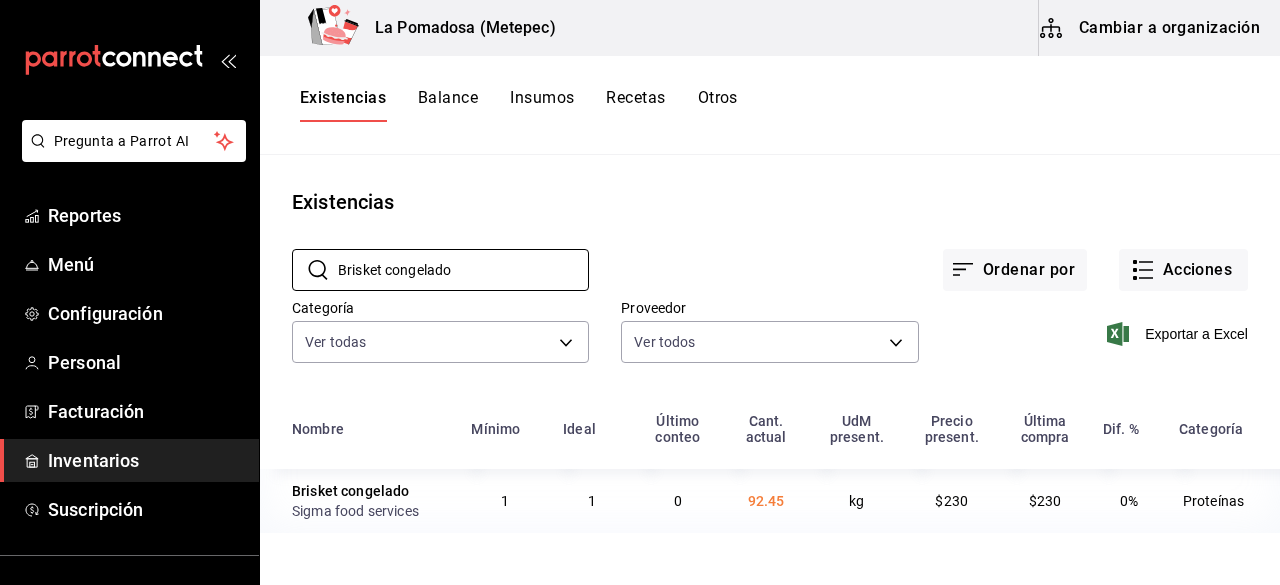 type on "Brisket congelado" 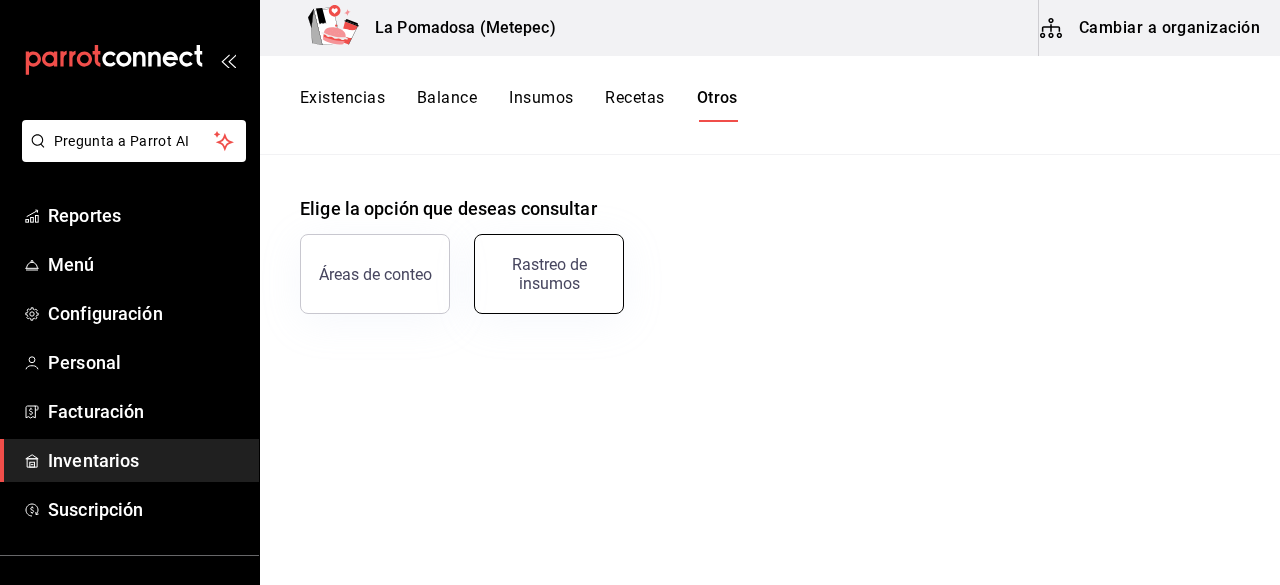 click on "Rastreo de insumos" at bounding box center [549, 274] 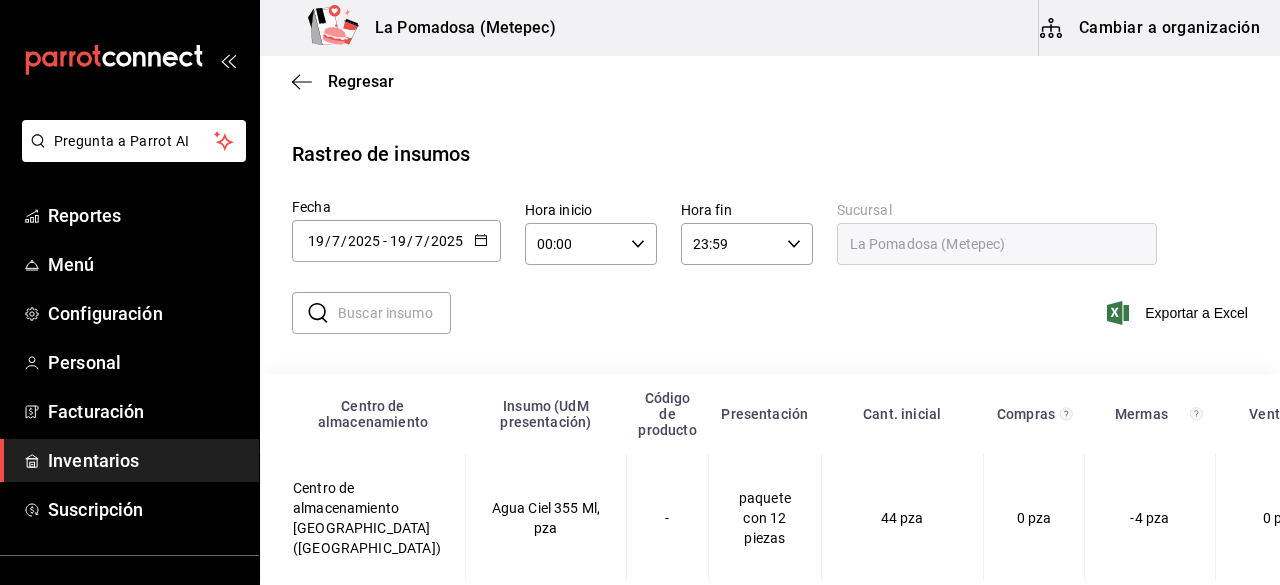click 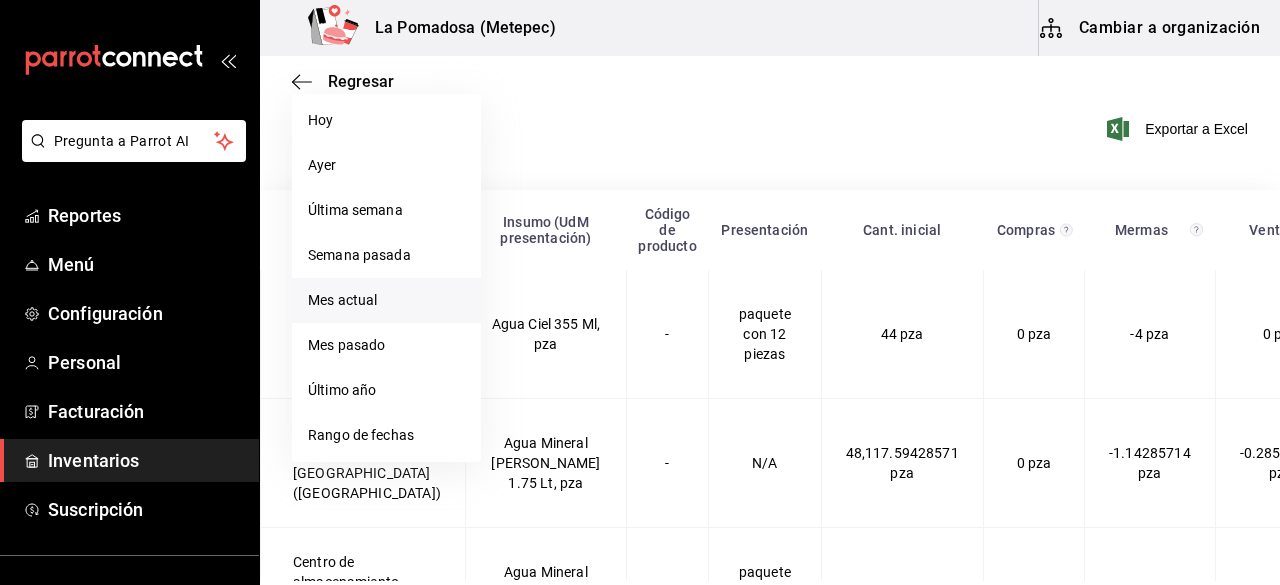 scroll, scrollTop: 263, scrollLeft: 0, axis: vertical 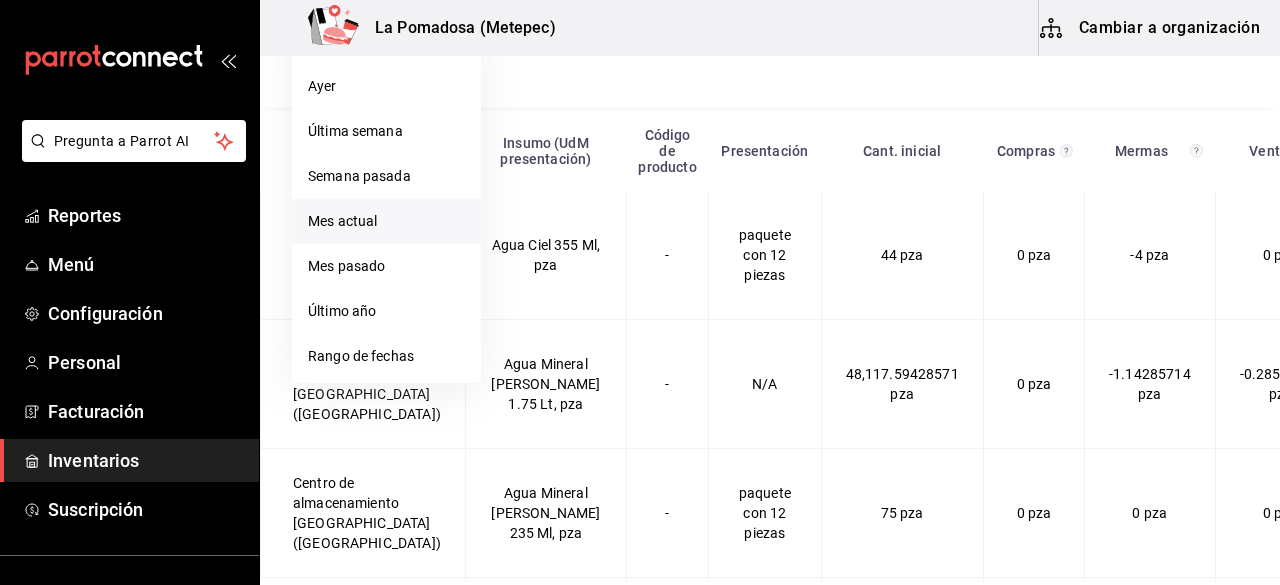 click on "Mes actual" at bounding box center (386, 221) 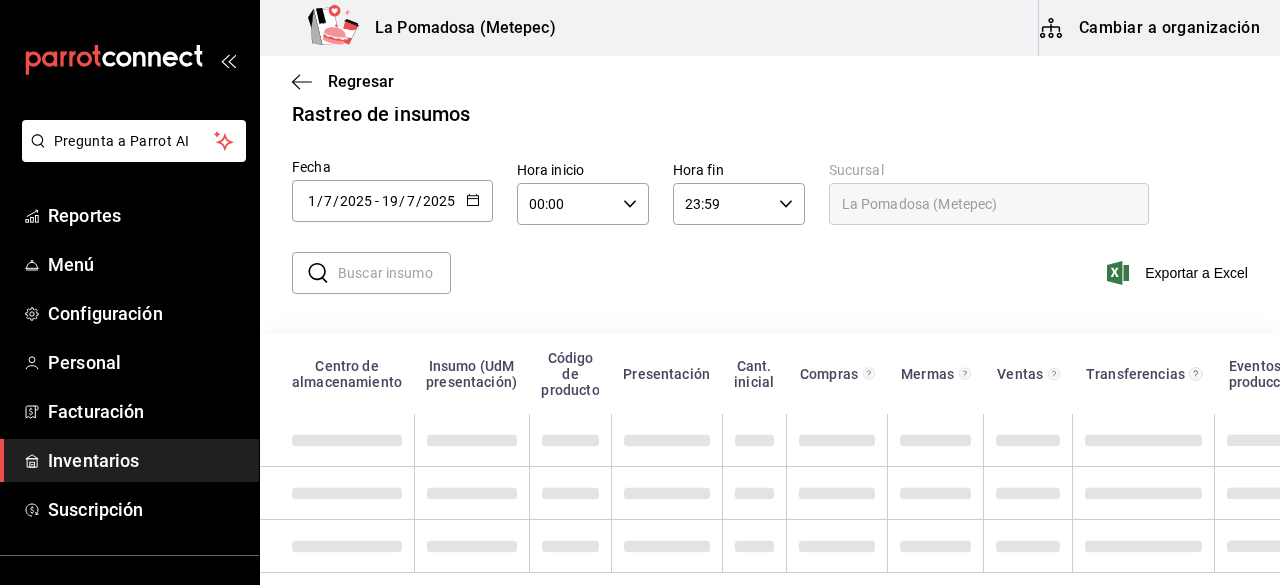 scroll, scrollTop: 56, scrollLeft: 0, axis: vertical 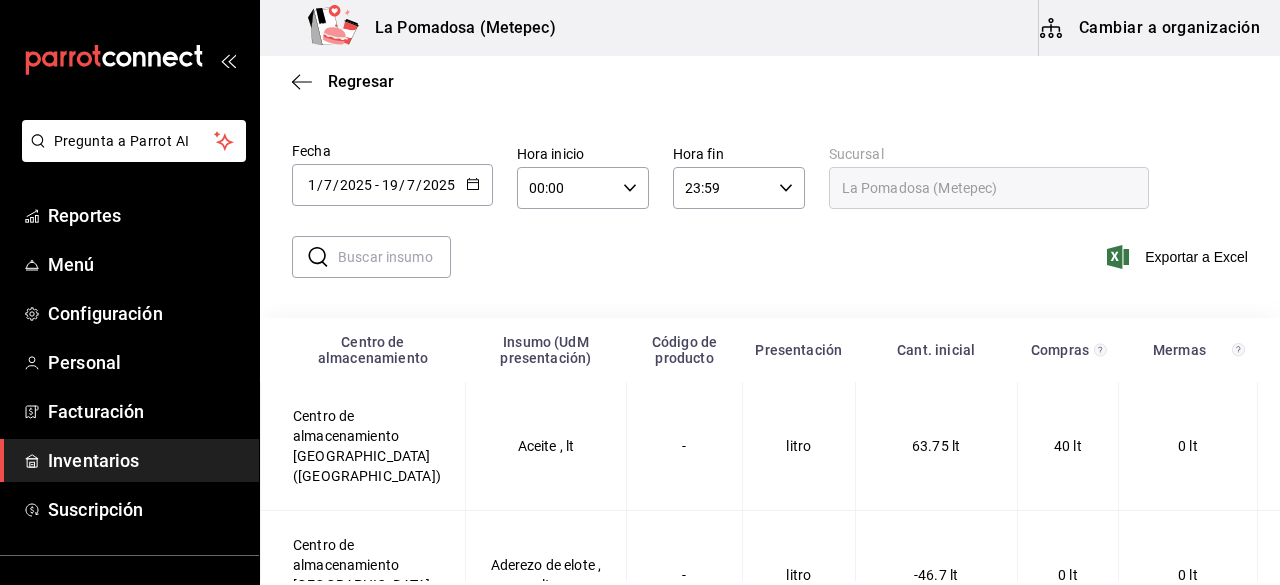 click on "Centro de almacenamiento La Pomadosa (Metepec)" at bounding box center [363, 446] 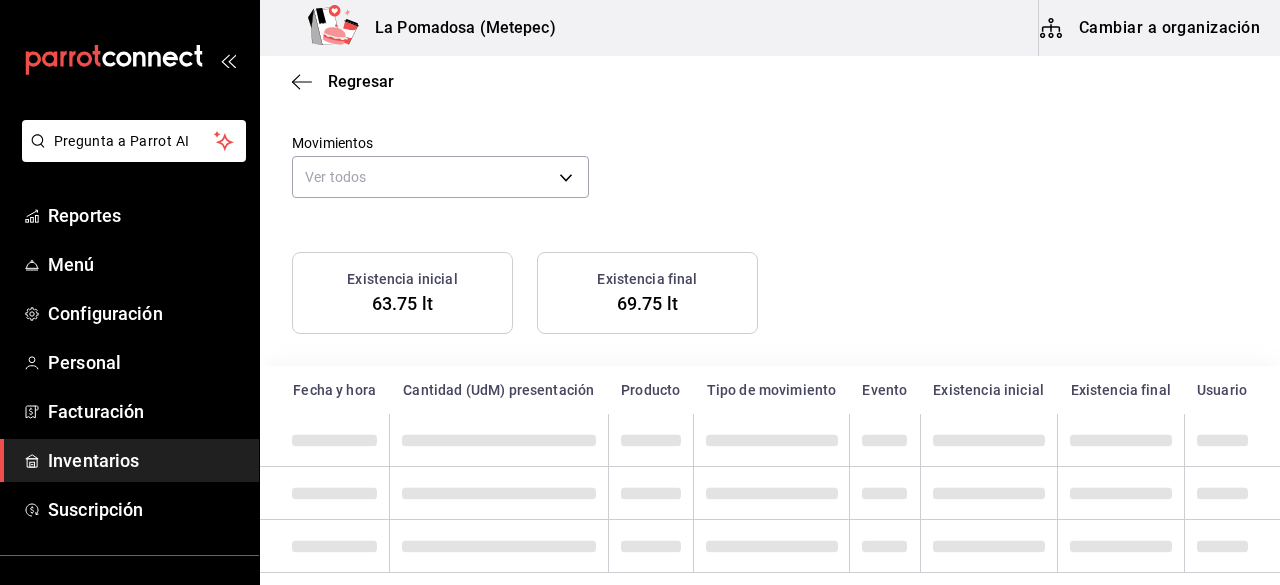 scroll, scrollTop: 120, scrollLeft: 0, axis: vertical 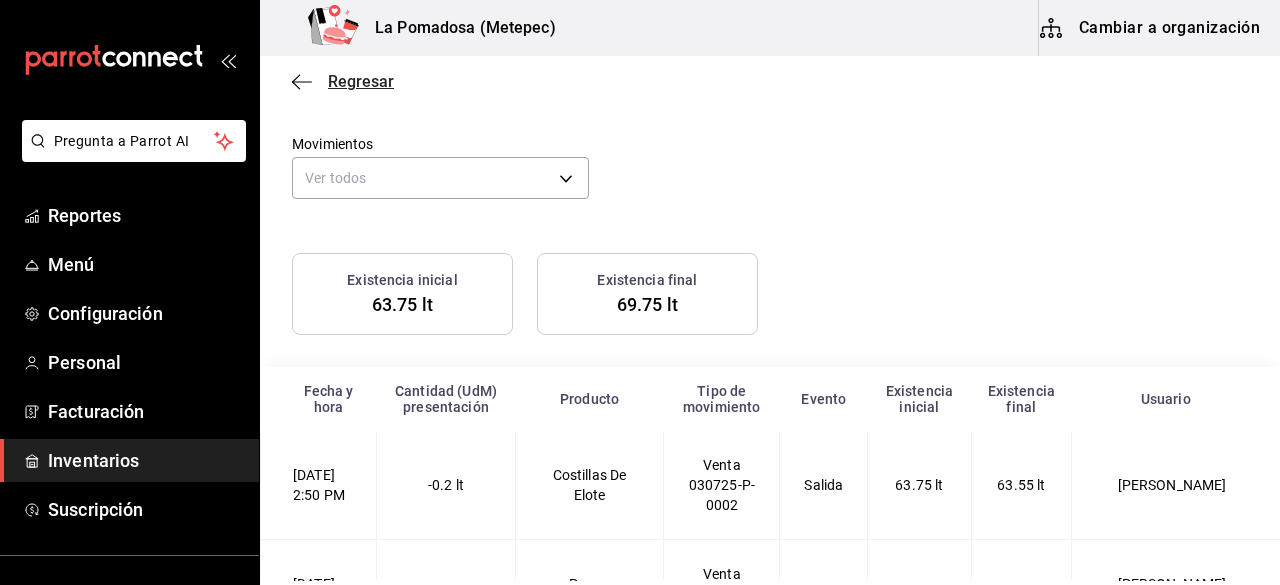 click on "Regresar" at bounding box center (361, 81) 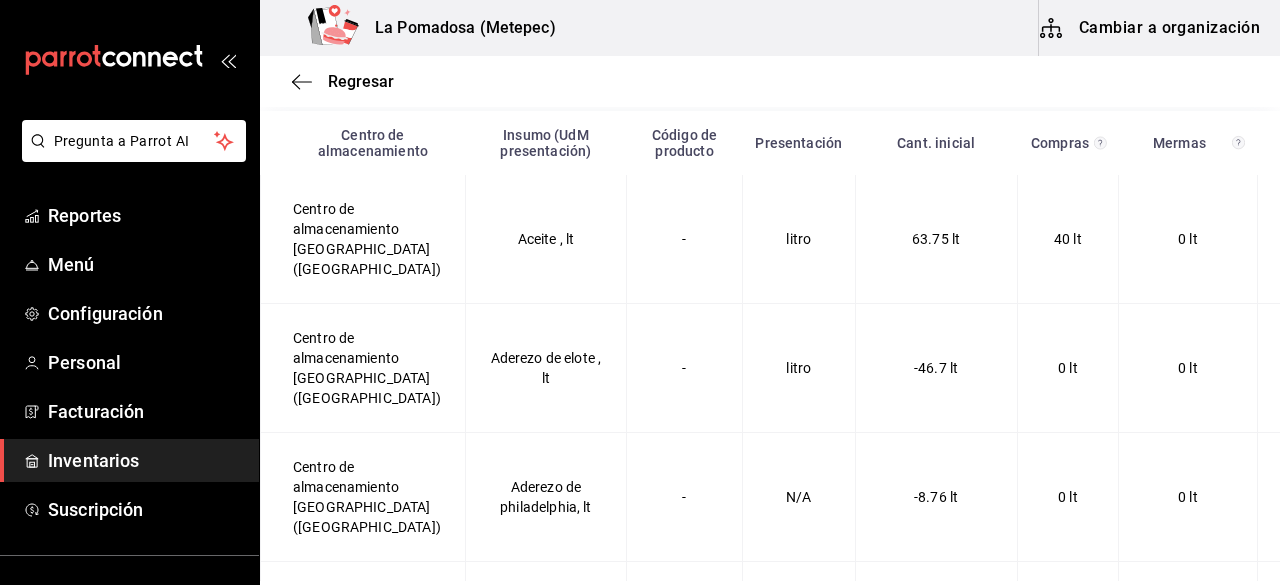 scroll, scrollTop: 0, scrollLeft: 0, axis: both 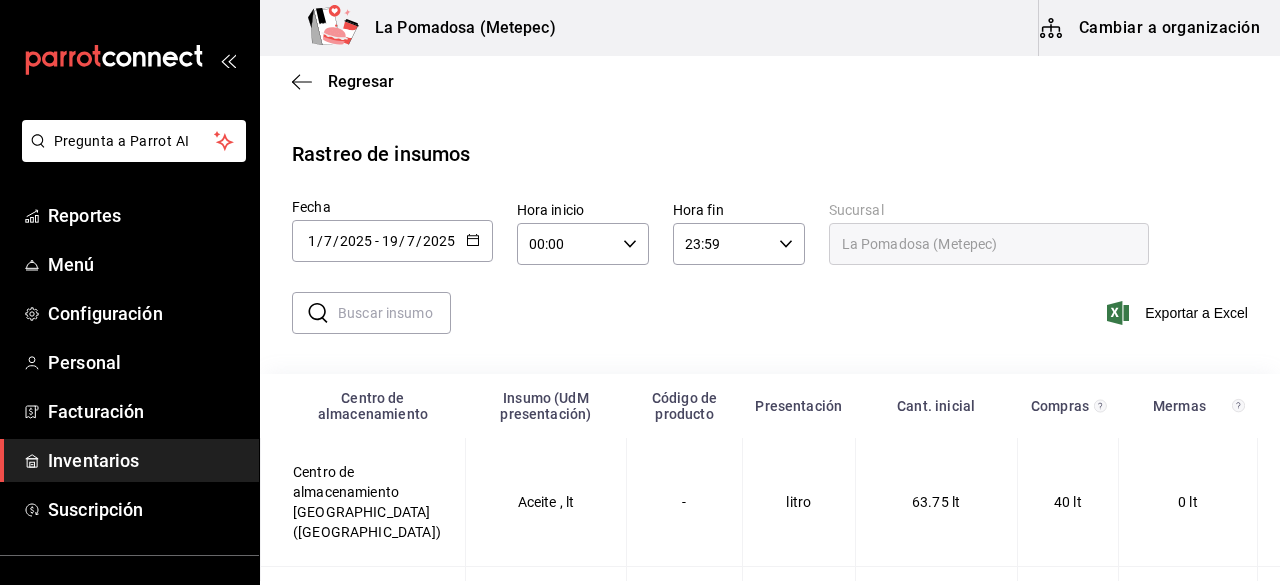 click at bounding box center [394, 313] 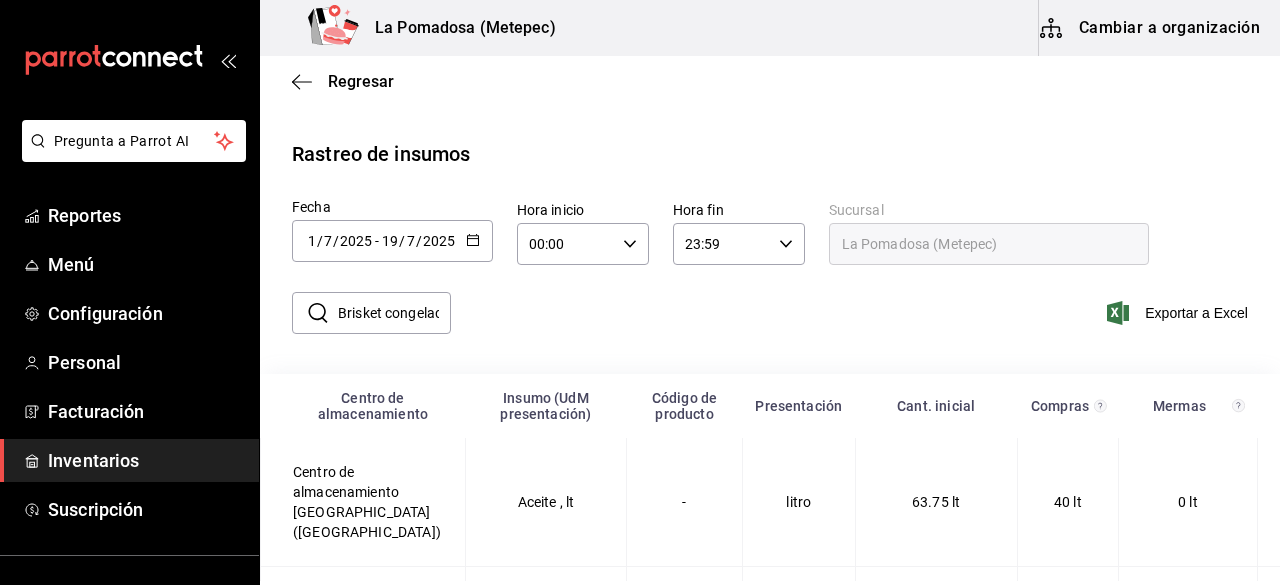 scroll, scrollTop: 0, scrollLeft: 16, axis: horizontal 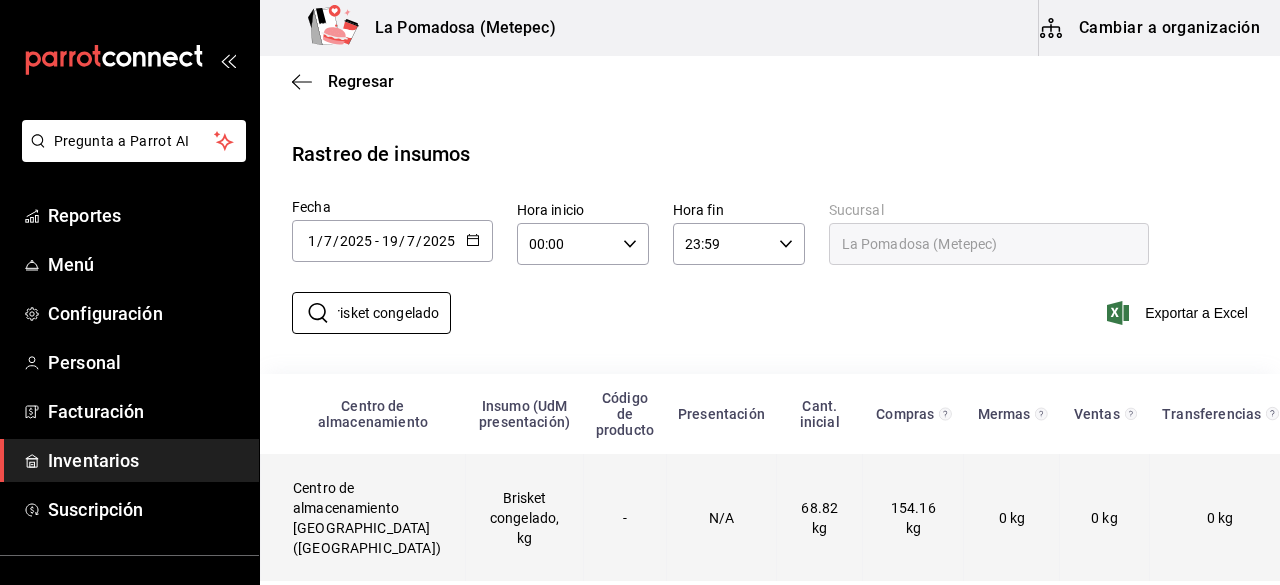 type on "Brisket congelado" 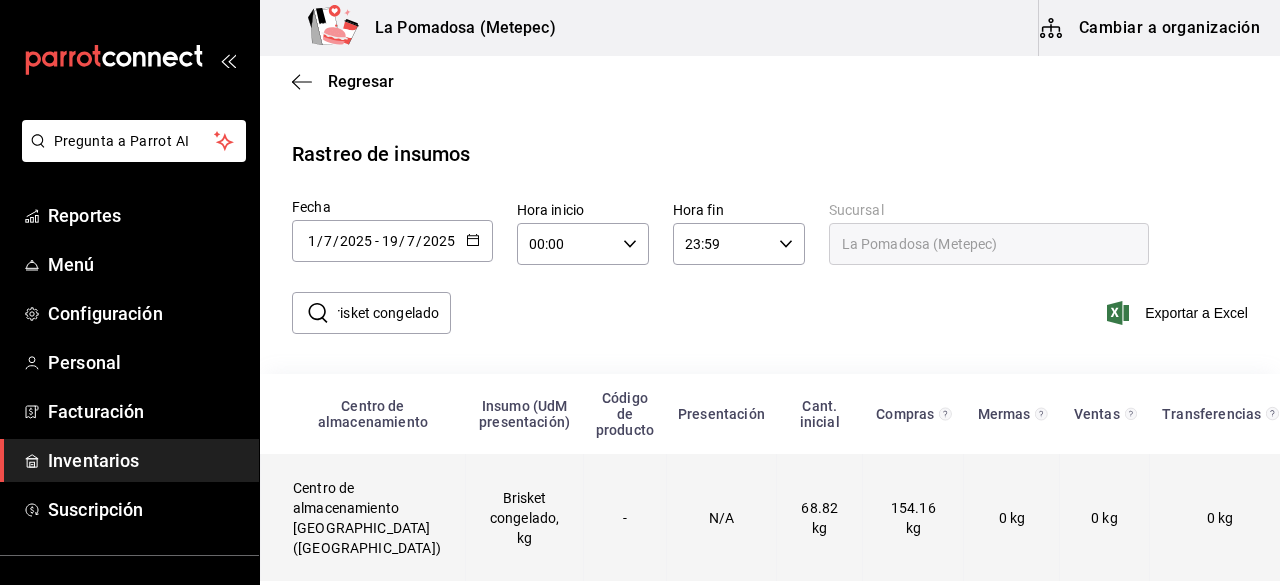 scroll, scrollTop: 0, scrollLeft: 0, axis: both 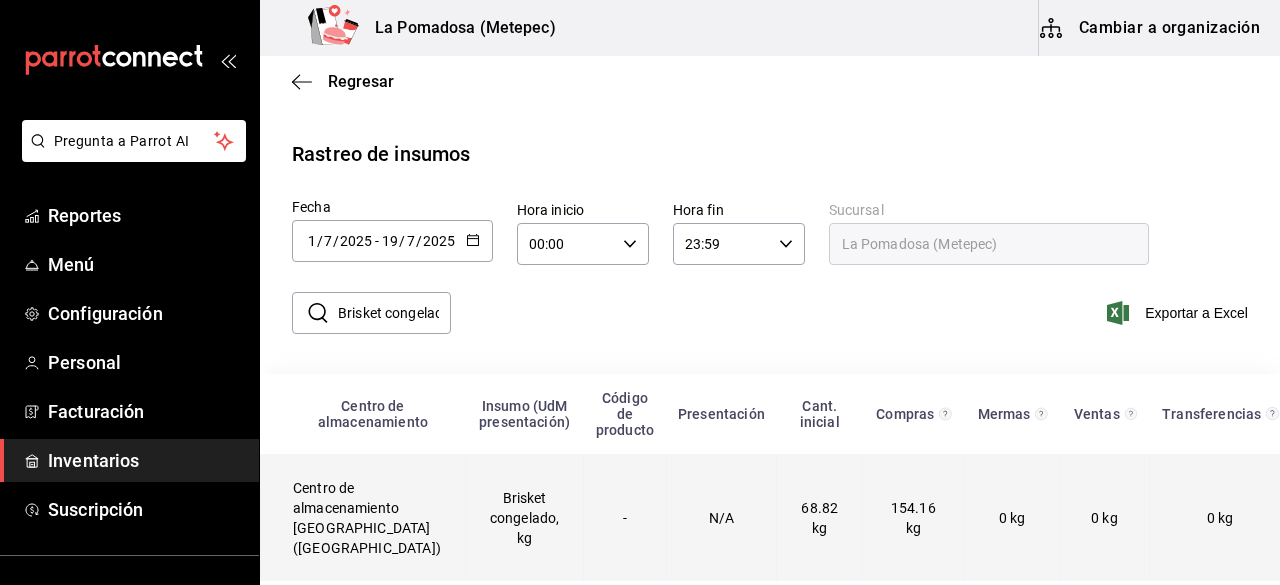 click on "Centro de almacenamiento La Pomadosa (Metepec)" at bounding box center (363, 518) 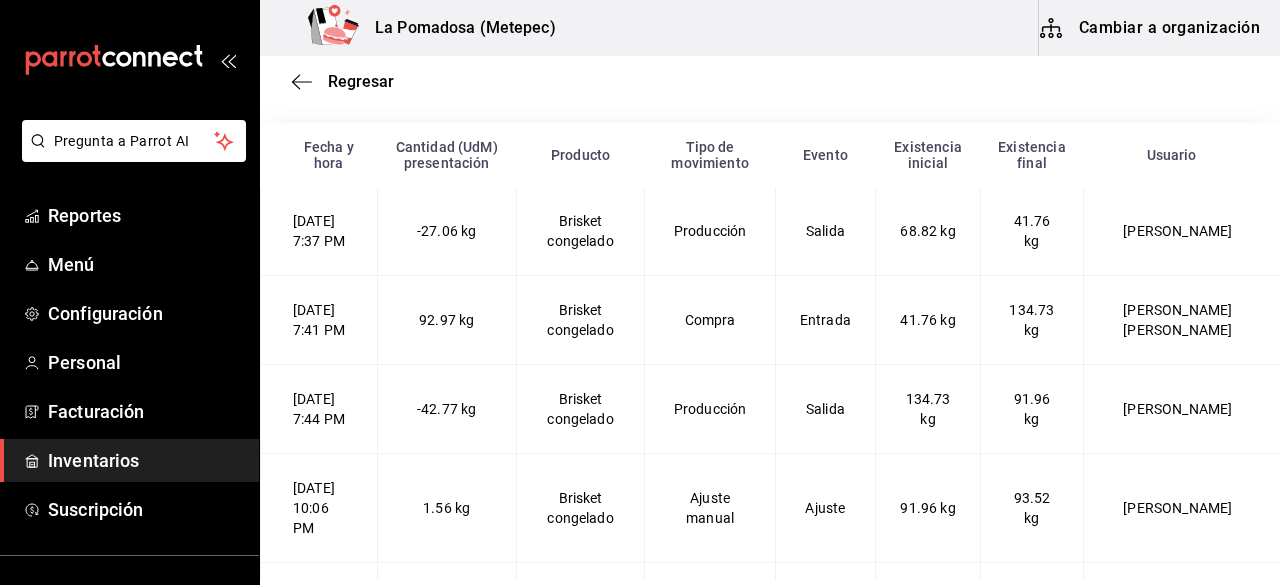 scroll, scrollTop: 376, scrollLeft: 0, axis: vertical 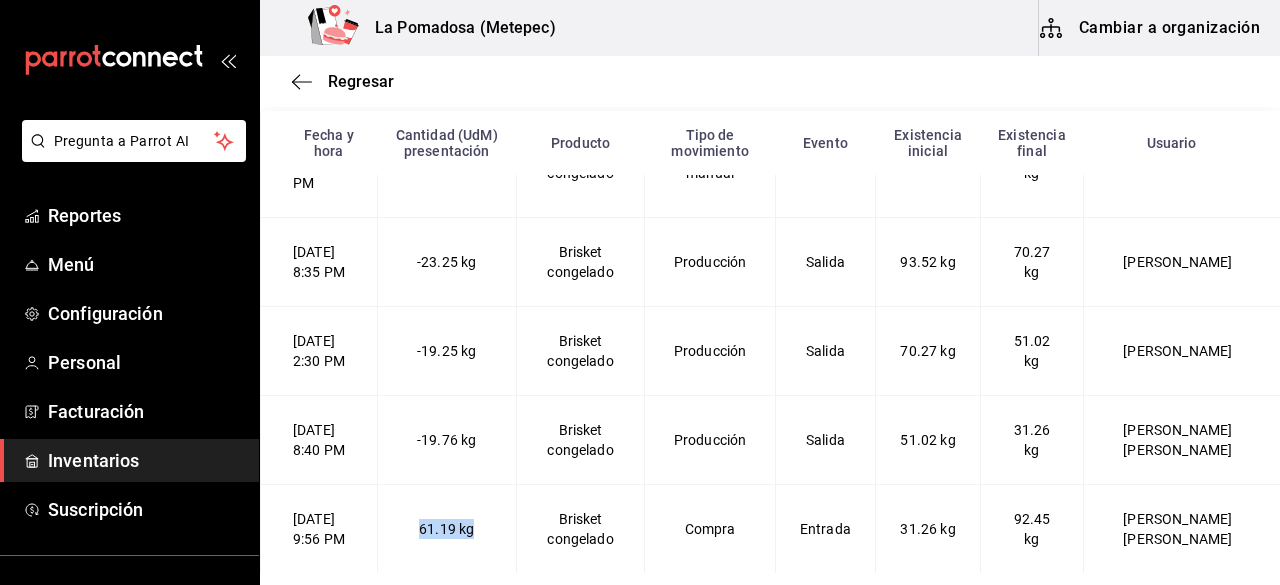 drag, startPoint x: 505, startPoint y: 520, endPoint x: 423, endPoint y: 521, distance: 82.006096 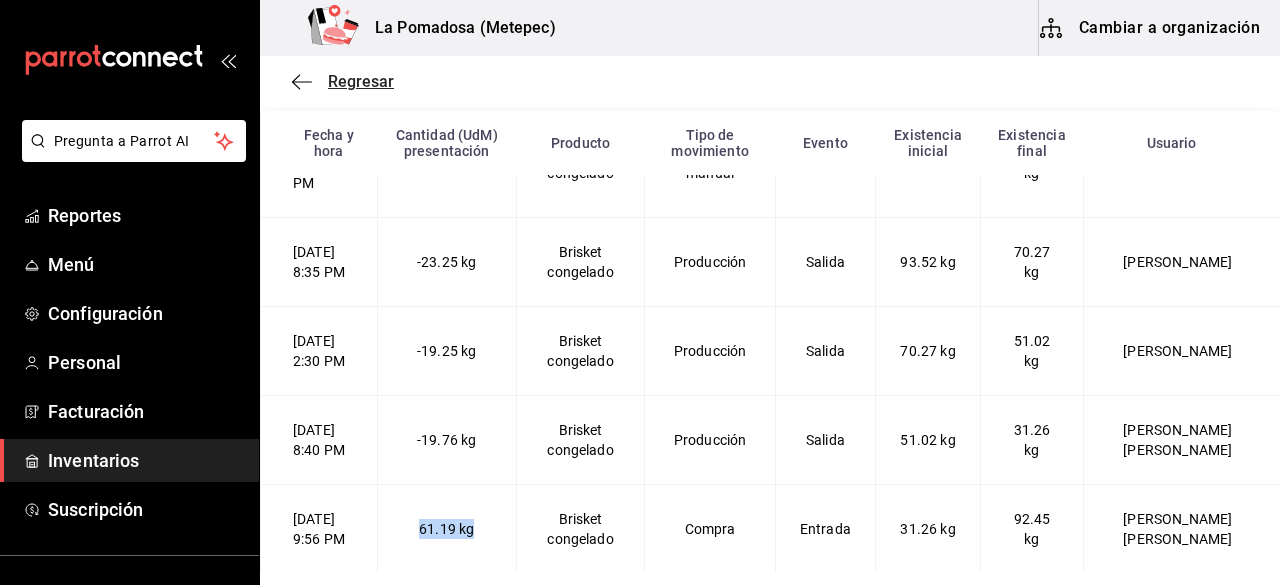 click on "Regresar" at bounding box center [361, 81] 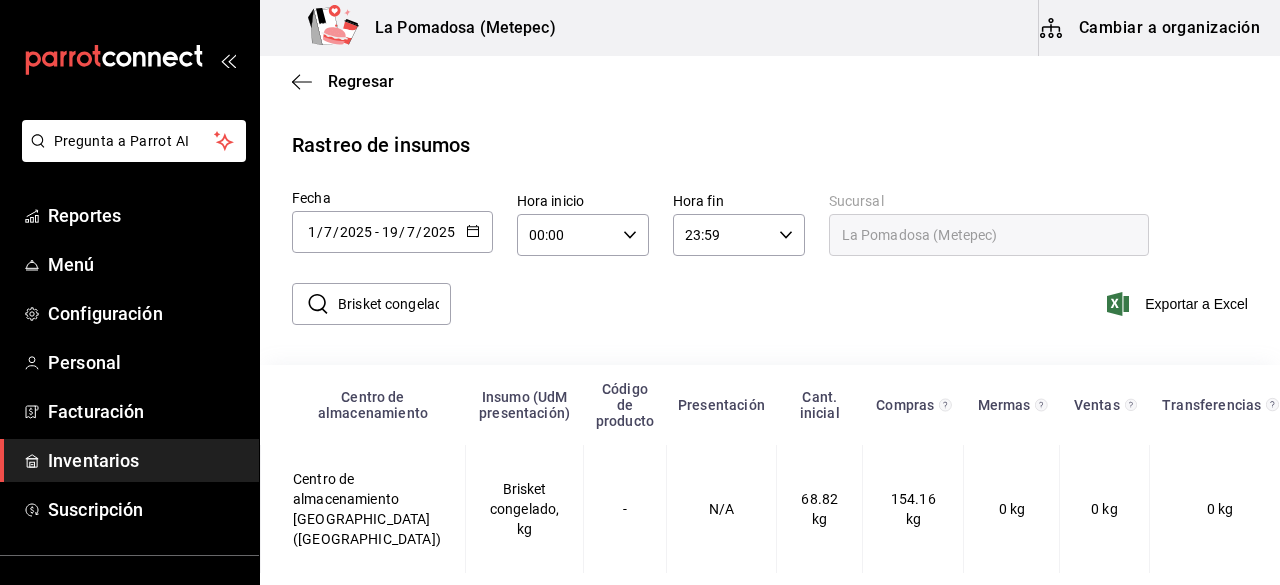scroll, scrollTop: 26, scrollLeft: 0, axis: vertical 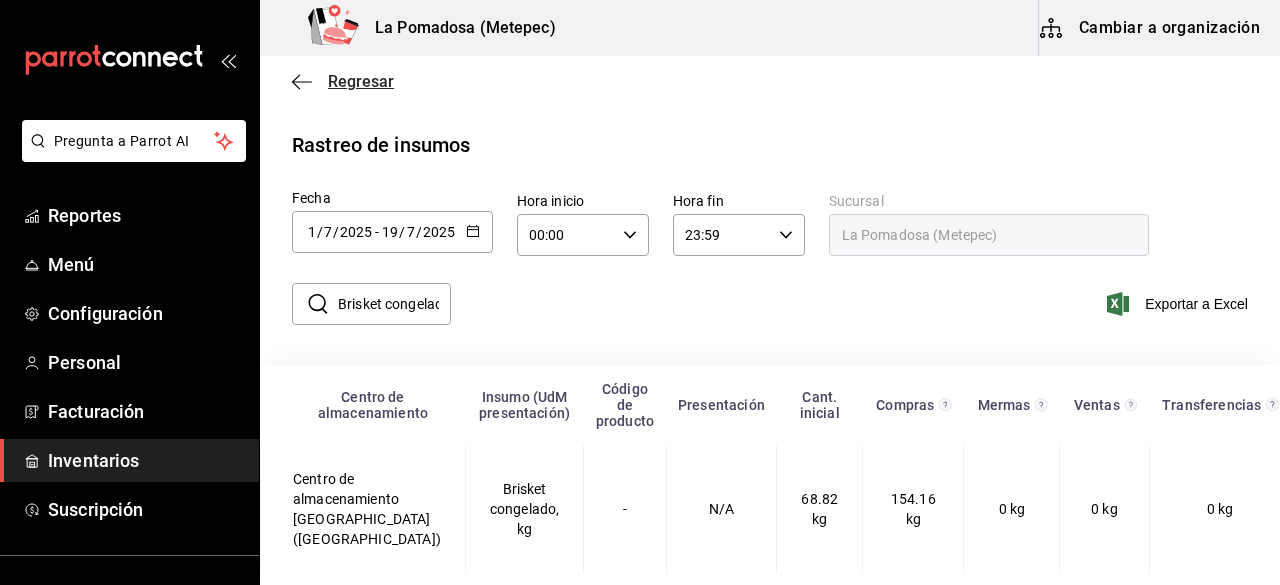click on "Regresar" at bounding box center [361, 81] 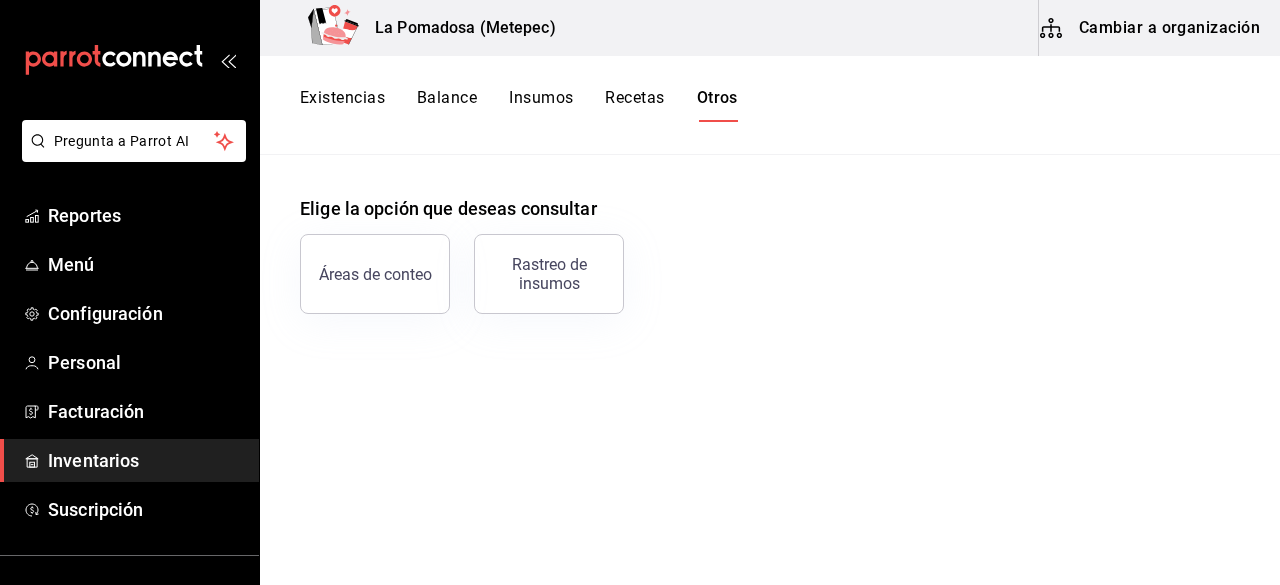 click on "Existencias" at bounding box center [342, 105] 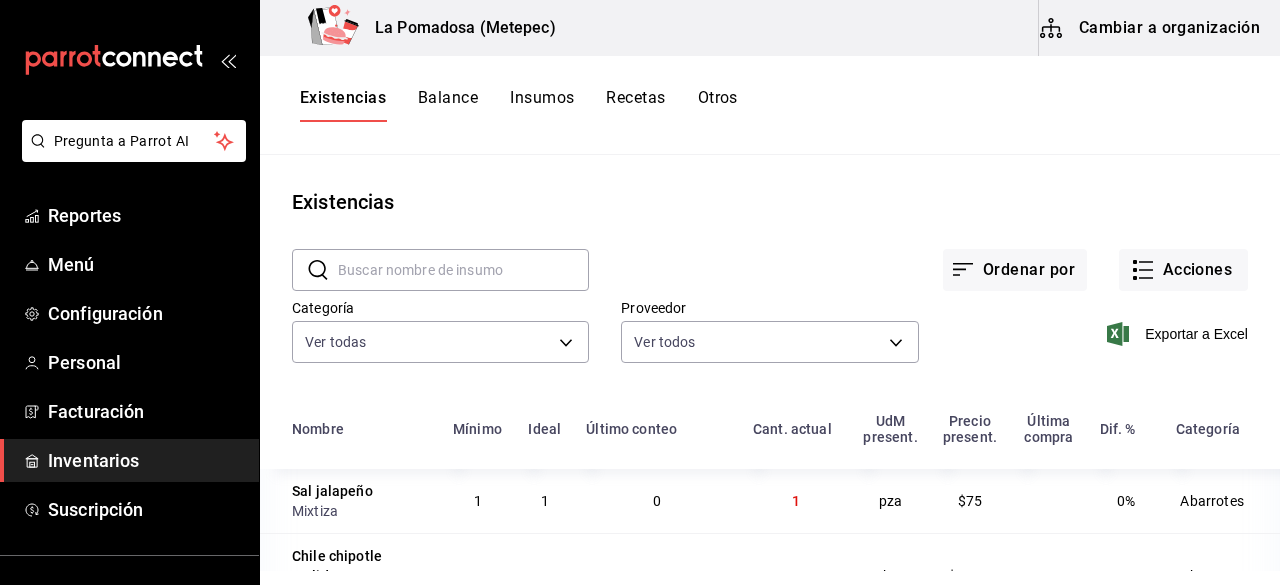 click at bounding box center [463, 270] 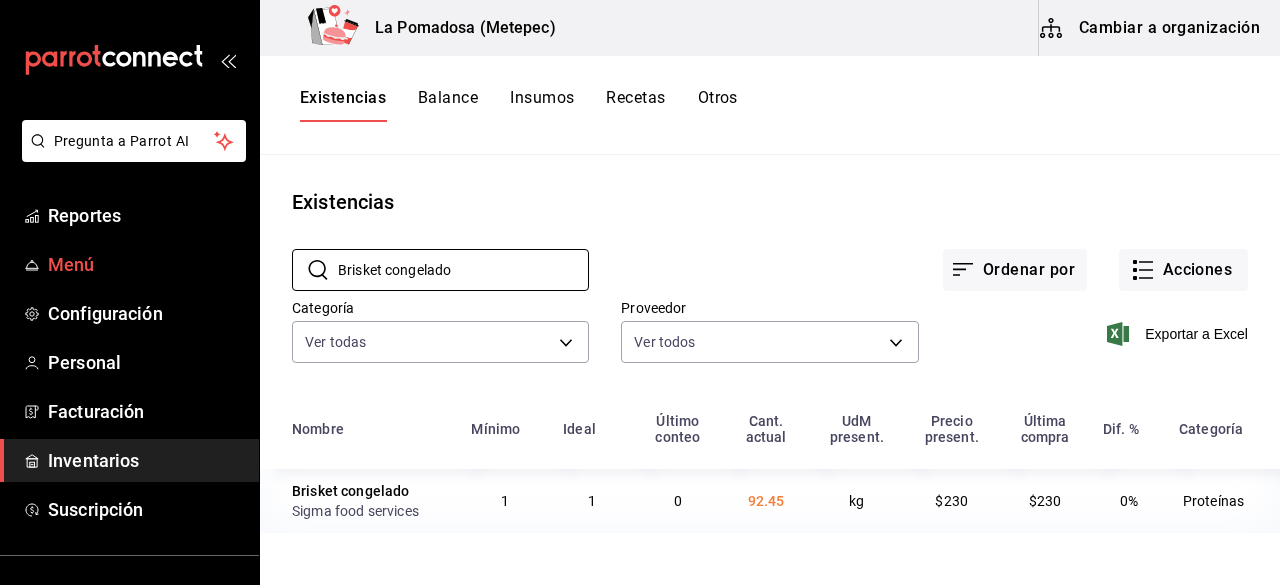 drag, startPoint x: 494, startPoint y: 280, endPoint x: 234, endPoint y: 256, distance: 261.10535 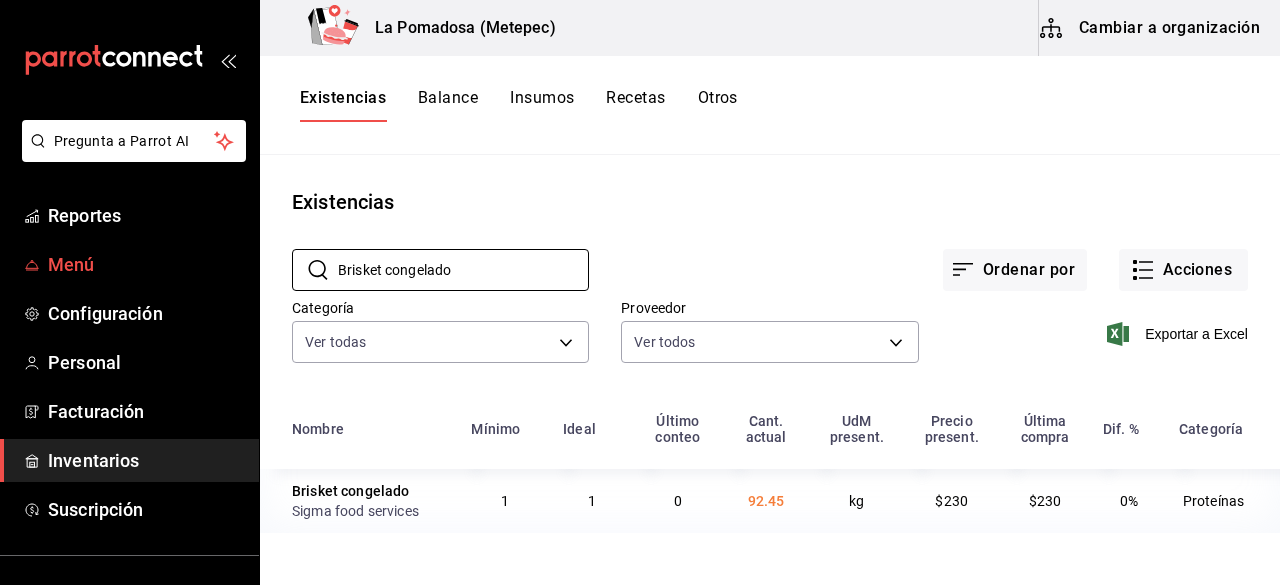 paste on "Short rib" 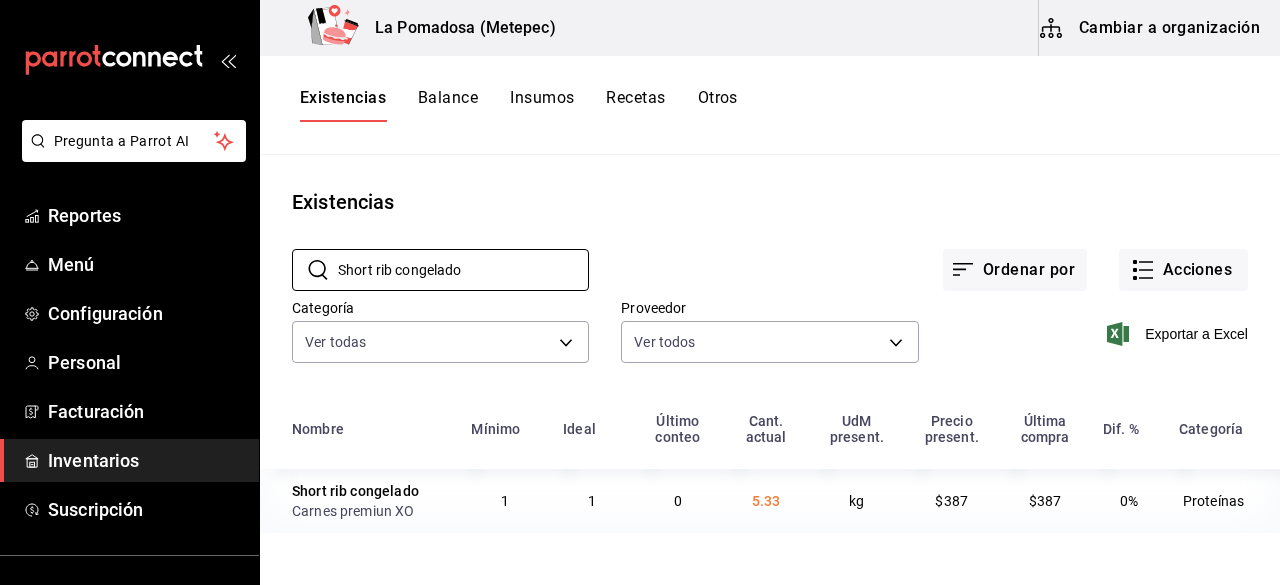 drag, startPoint x: 512, startPoint y: 255, endPoint x: 252, endPoint y: 303, distance: 264.39365 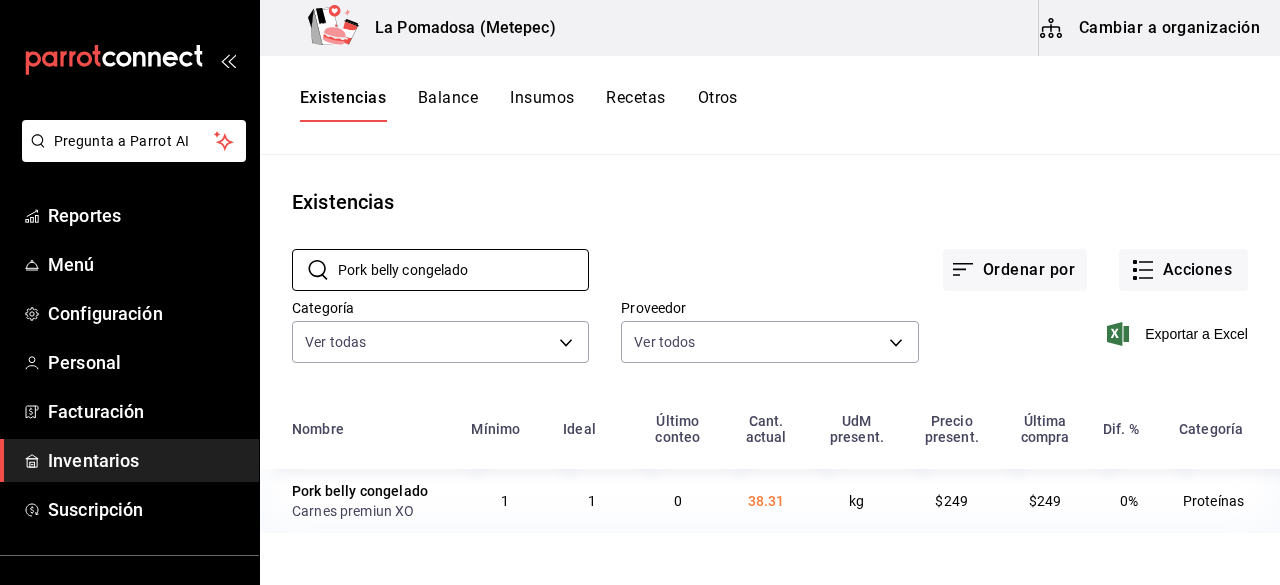drag, startPoint x: 509, startPoint y: 273, endPoint x: 268, endPoint y: 273, distance: 241 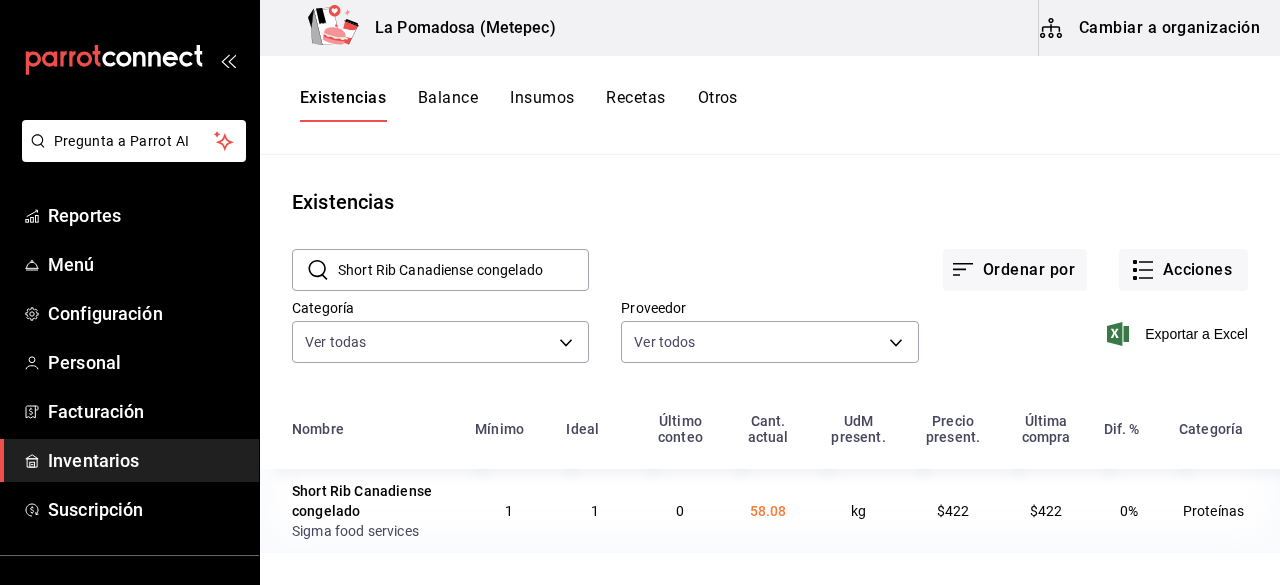 drag, startPoint x: 567, startPoint y: 266, endPoint x: 339, endPoint y: 255, distance: 228.2652 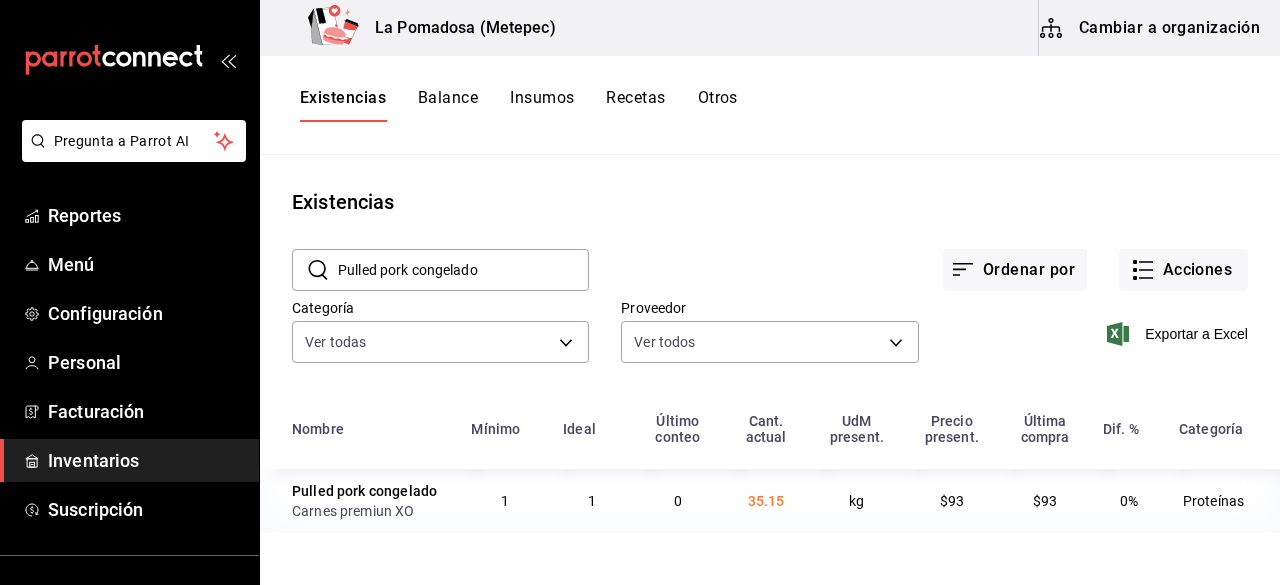 drag, startPoint x: 546, startPoint y: 276, endPoint x: 323, endPoint y: 270, distance: 223.0807 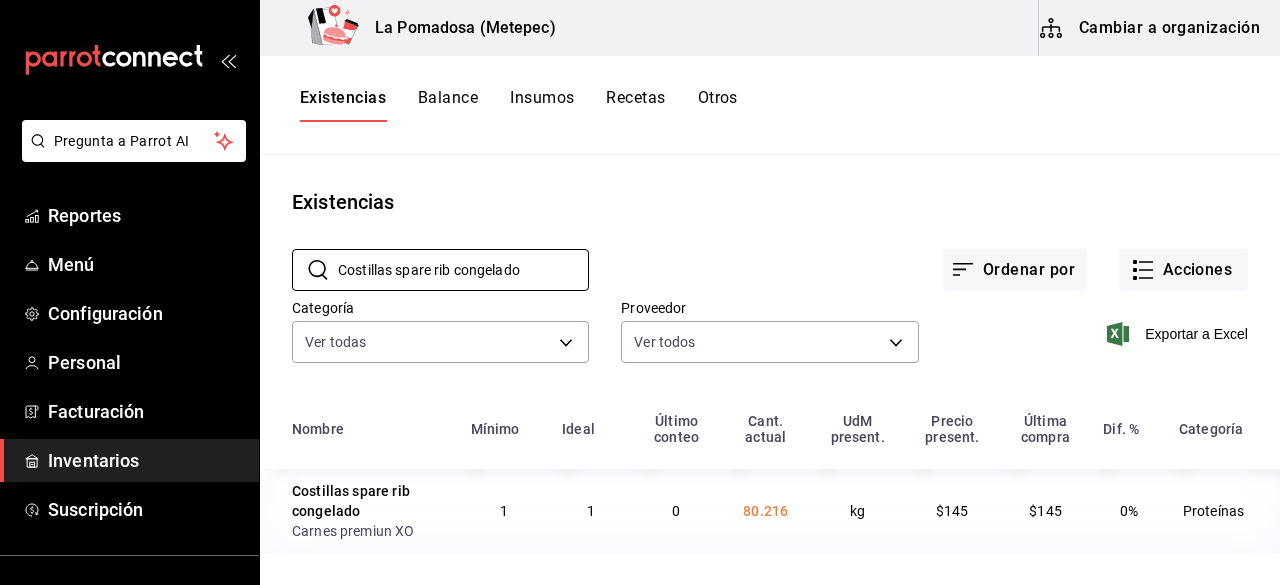 drag, startPoint x: 550, startPoint y: 264, endPoint x: 261, endPoint y: 265, distance: 289.00174 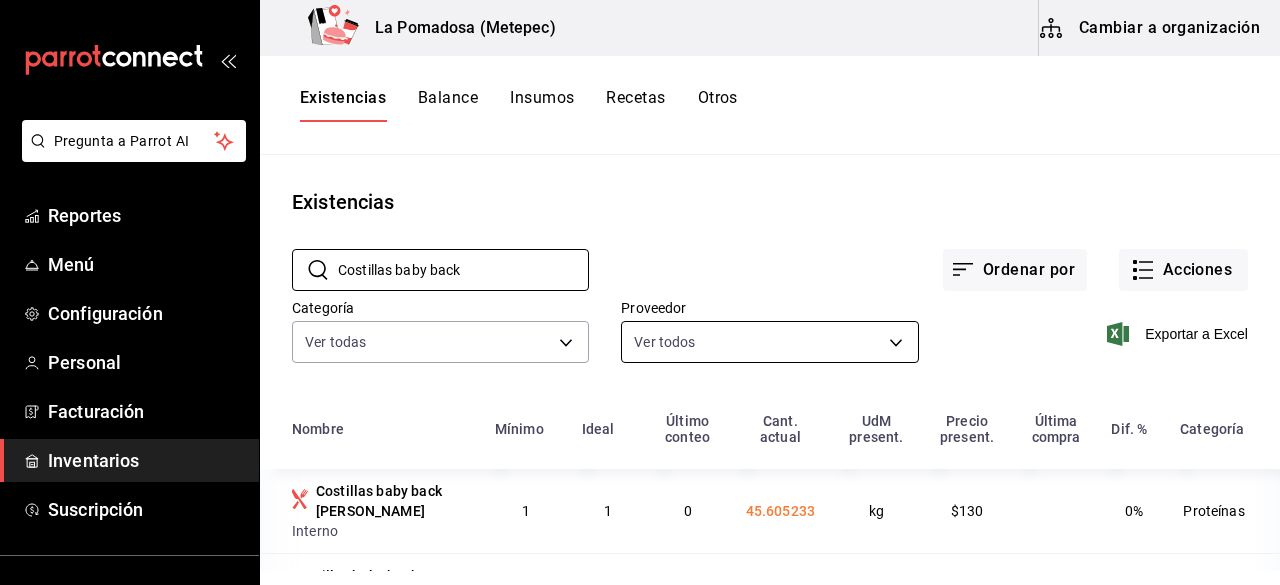 scroll, scrollTop: 55, scrollLeft: 0, axis: vertical 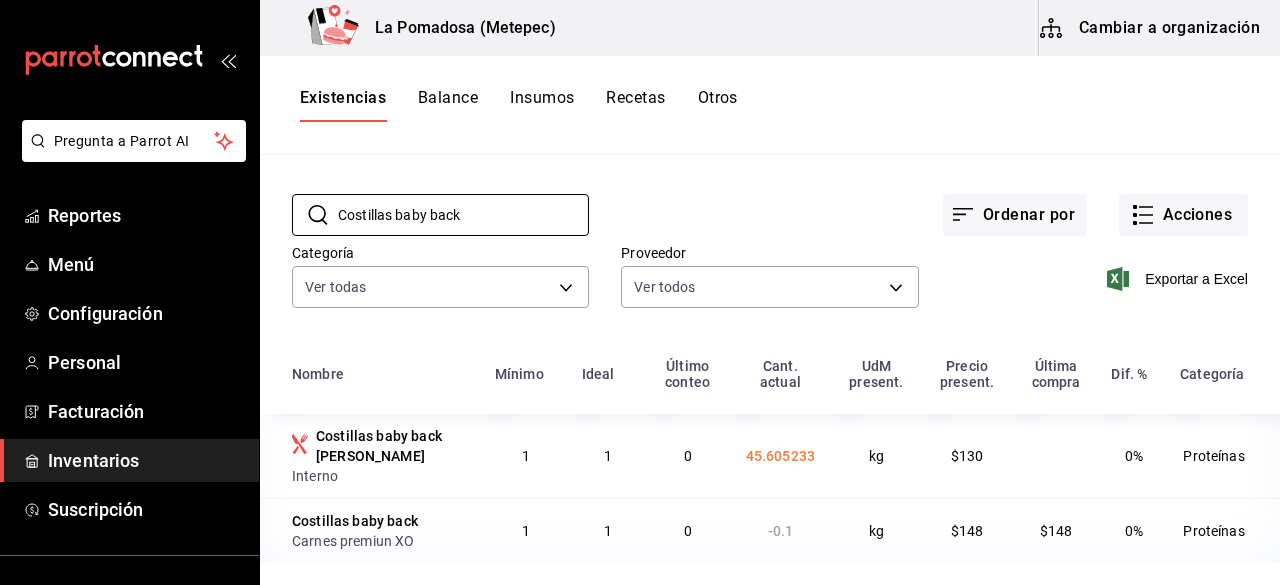 type on "Costillas baby back" 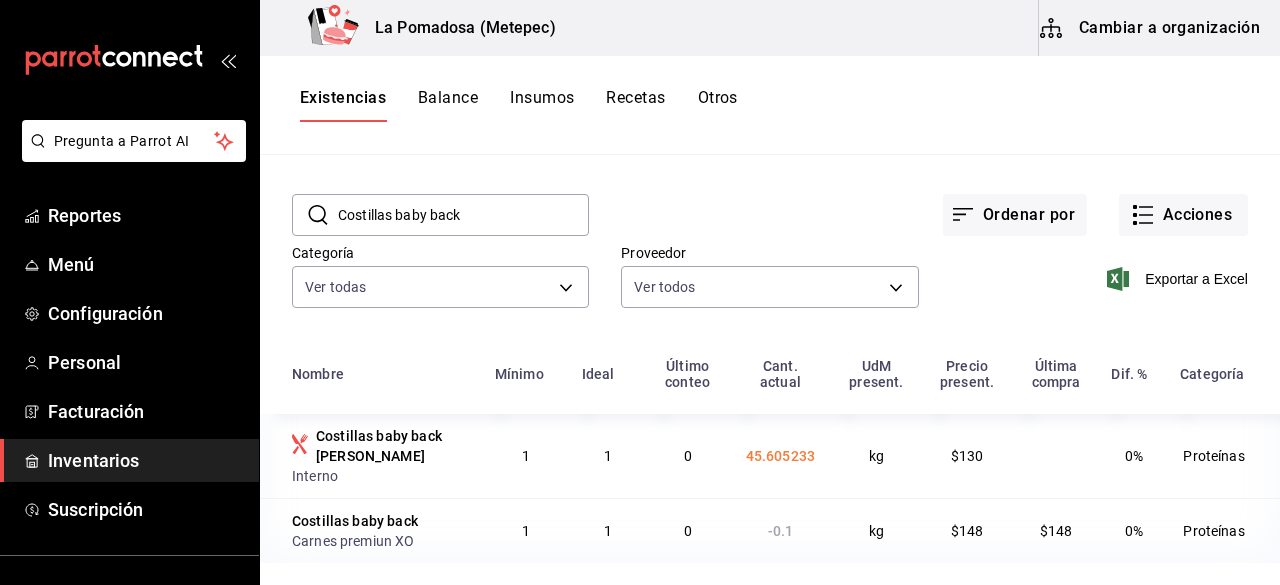 click on "Inventarios" at bounding box center [145, 460] 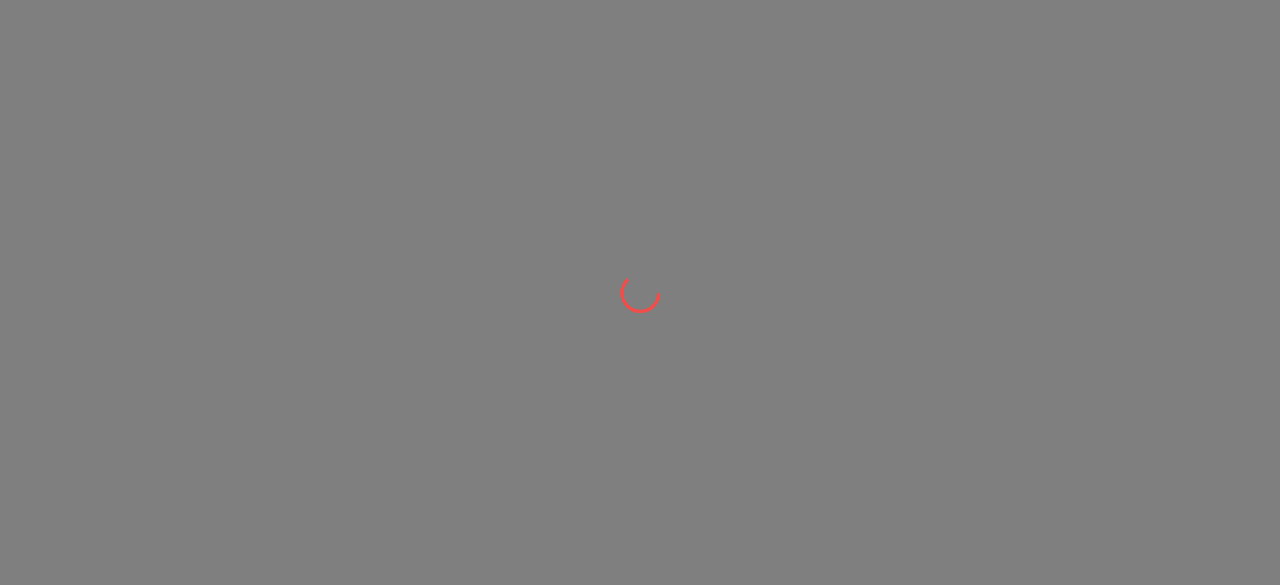 scroll, scrollTop: 0, scrollLeft: 0, axis: both 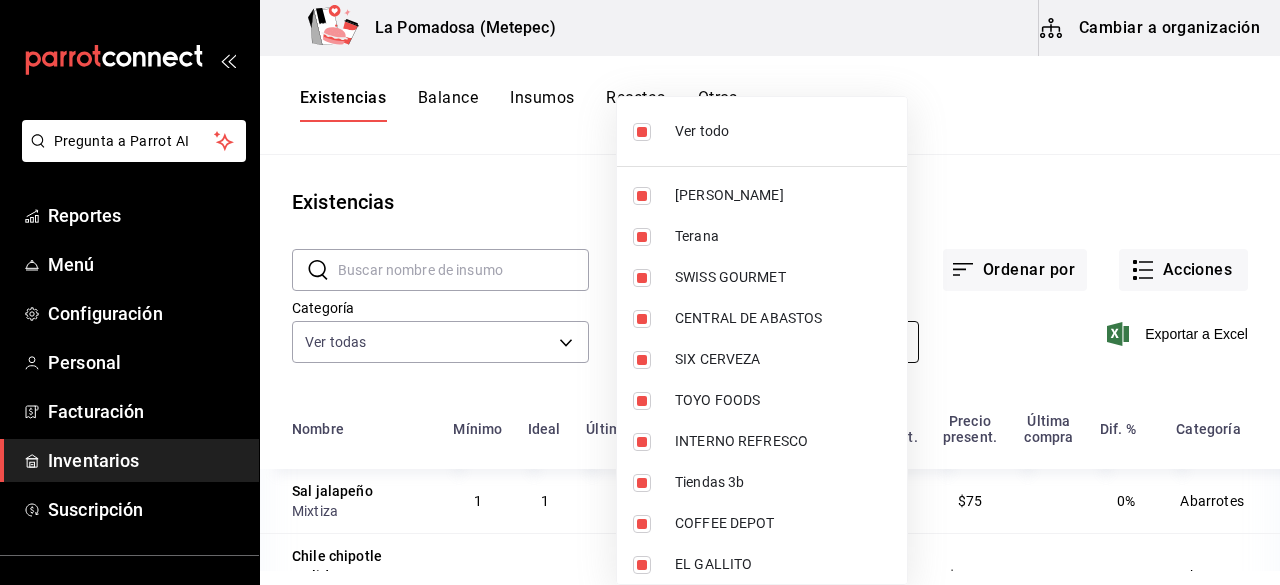 click on "Pregunta a Parrot AI Reportes   Menú   Configuración   Personal   Facturación   Inventarios   Suscripción   Ayuda Recomienda Parrot   [PERSON_NAME]   Sugerir nueva función   La Pomadosa (Metepec) Cambiar a organización Existencias Balance Insumos Recetas Otros Existencias ​ ​ Ordenar por Acciones Categoría Ver todas Proveedor Ver todos Exportar a Excel Nombre Mínimo Ideal Último conteo Cant. actual [GEOGRAPHIC_DATA] present. Precio present. Última compra Dif. % Categoría Sal jalapeño Mixtiza 1 1 0 1 pza $75 0% Abarrotes  Chile chipotle molido  Terana 1 1 0 1 kg $155.5 0% Abarrotes  Cilantro molido  Terana 1 1 0 2 kg $99 0% Abarrotes  Curcuma Terana 1 1 0 2 kg $195.5 0% Abarrotes  Bebida de guarana GARIS 1 1 0 10 pza $16.16 0% Refrescos  Azucar mascabado 2 kg SAMS 1 1 0 10 kg $66.5 $66.5 0% Abarrotes  Salsa catsup 3.8 kg SAMS 1 1 0 38 kg $146.77 $140.15 -4.52% Layer 1 Abarrotes  [PERSON_NAME] 1 1 0 0.75 kg $90 $90 0% Frutas y verduras   Agua de sandia insumo Interno 1 1 0 -12.555 lt 0%" at bounding box center (640, 285) 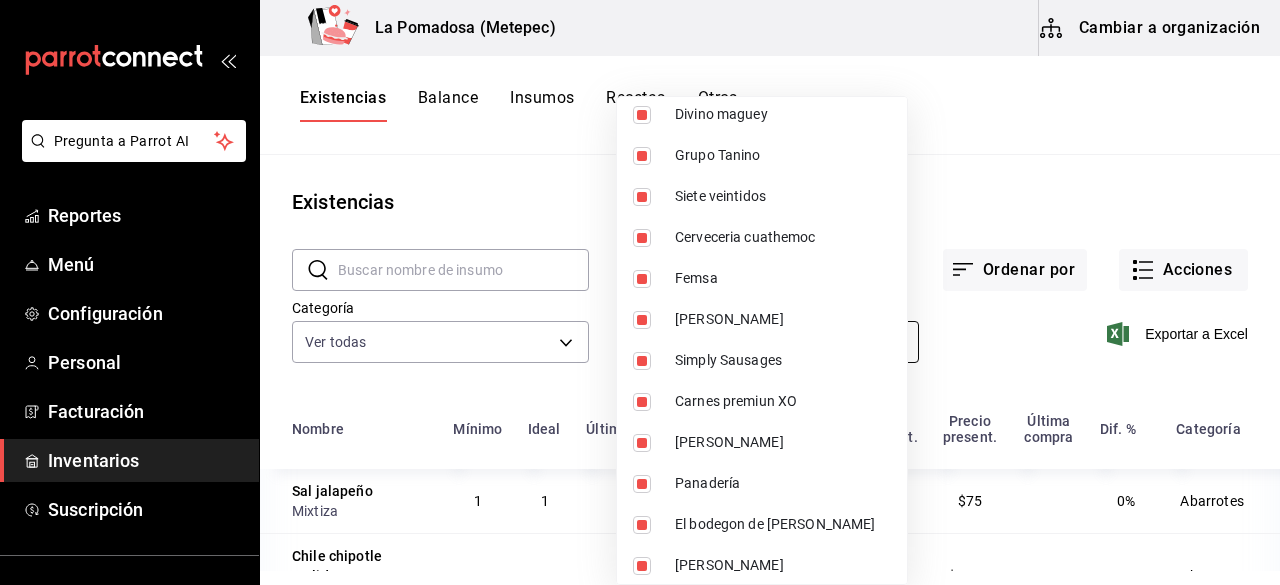 scroll, scrollTop: 1074, scrollLeft: 0, axis: vertical 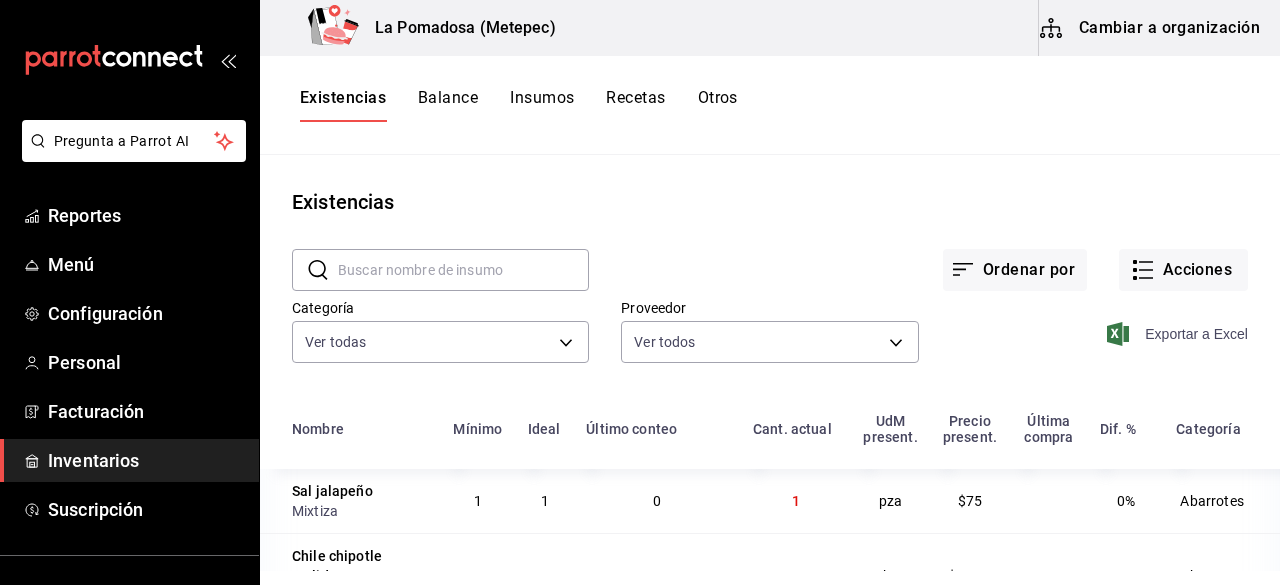 click on "Exportar a Excel" at bounding box center [1179, 334] 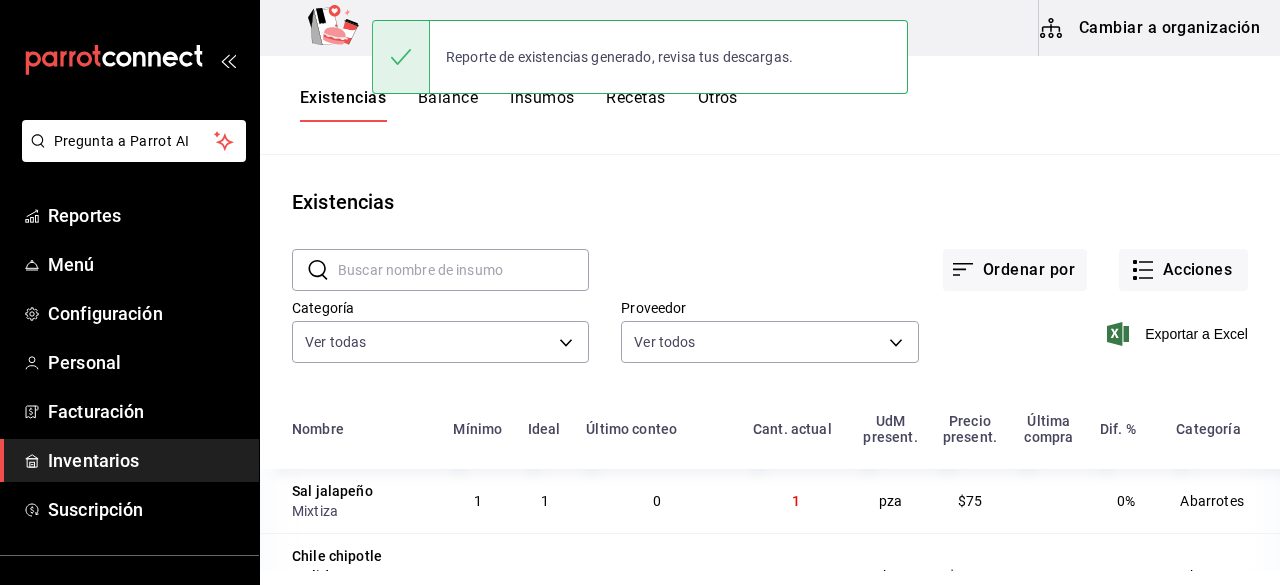 click on "Inventarios" at bounding box center [145, 460] 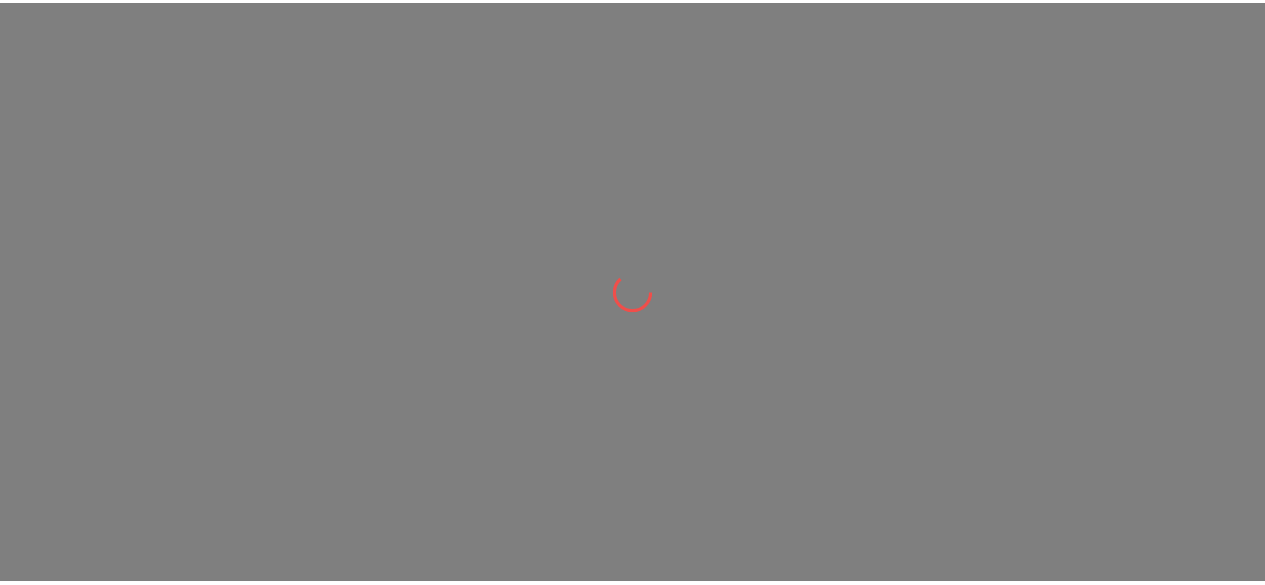 scroll, scrollTop: 0, scrollLeft: 0, axis: both 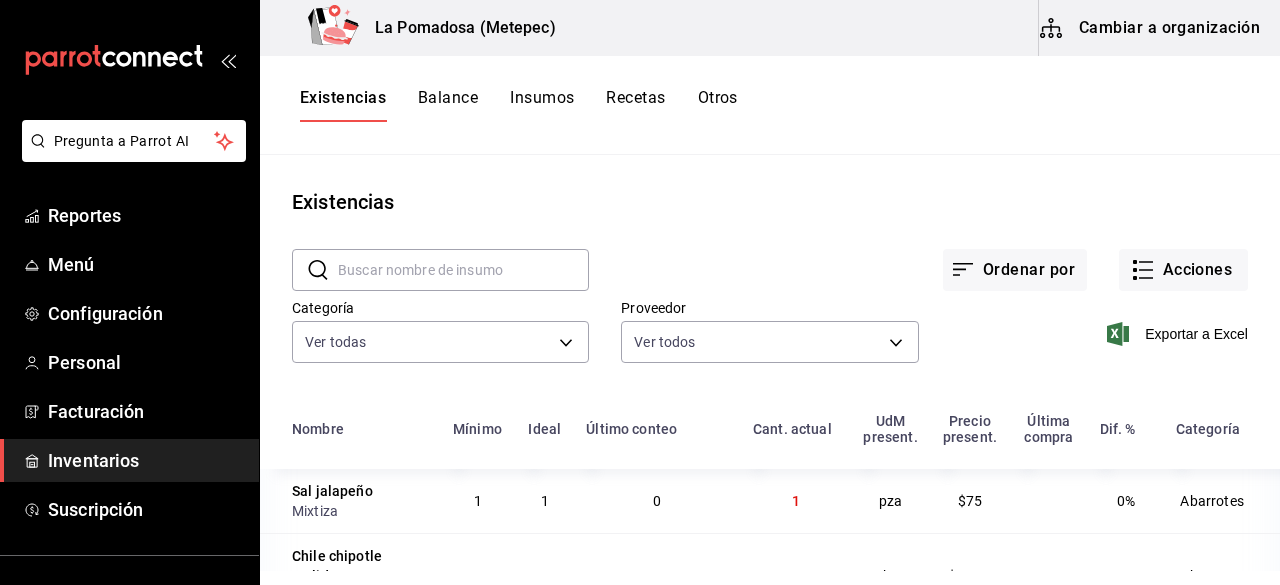 click at bounding box center (463, 270) 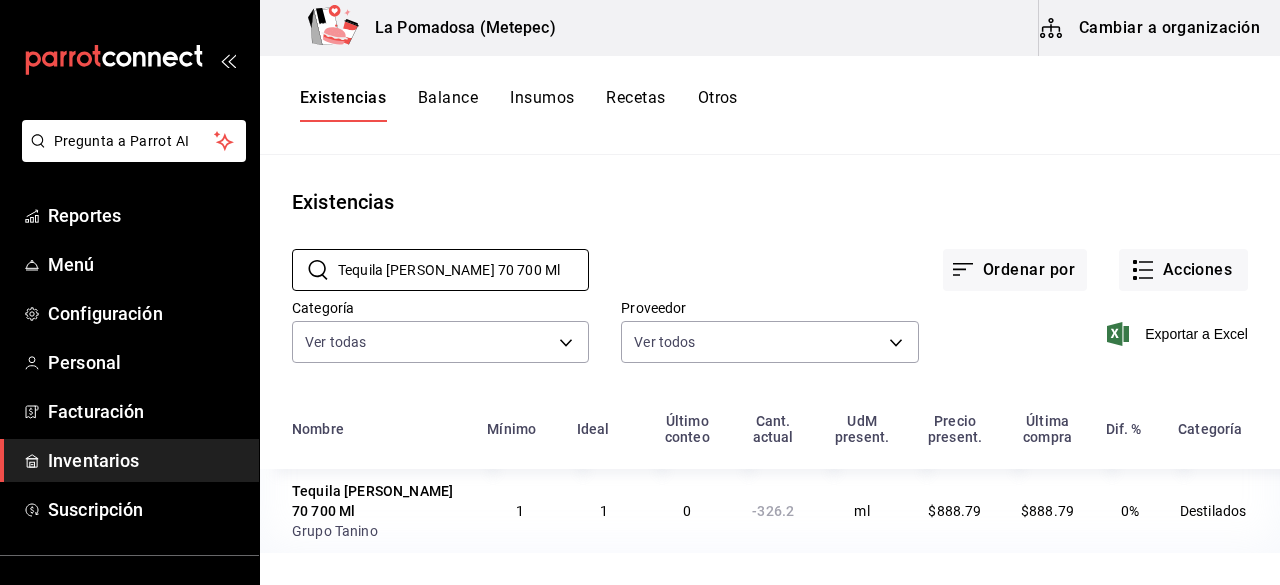 type on "Tequila [PERSON_NAME] 70 700 Ml" 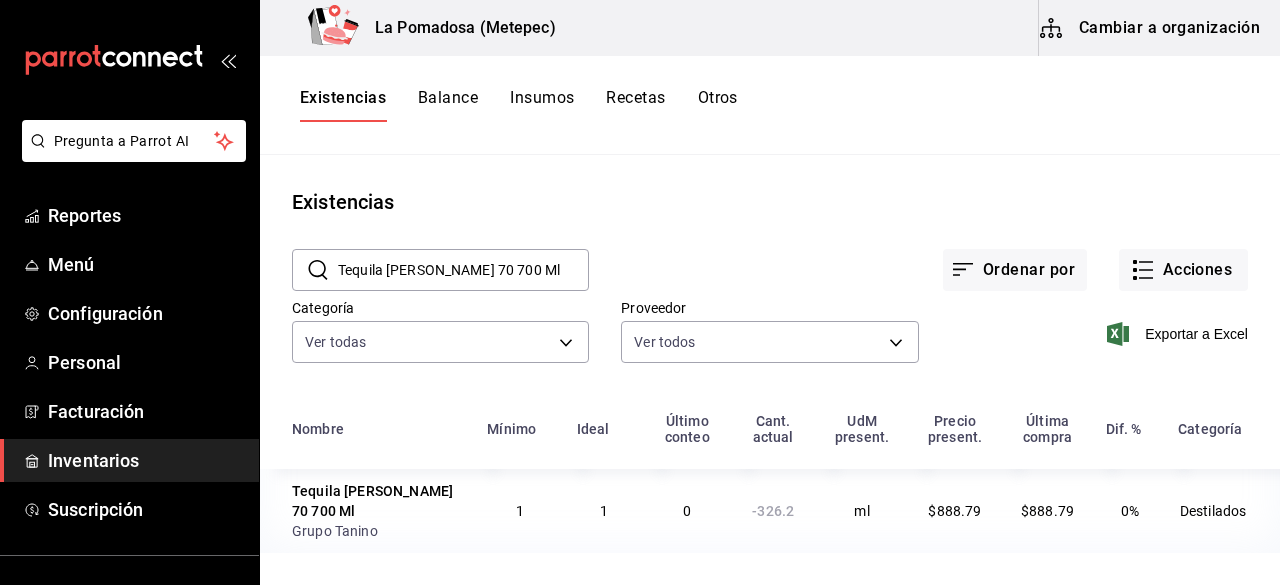 click on "Tequila [PERSON_NAME] 70 700 Ml" at bounding box center (377, 501) 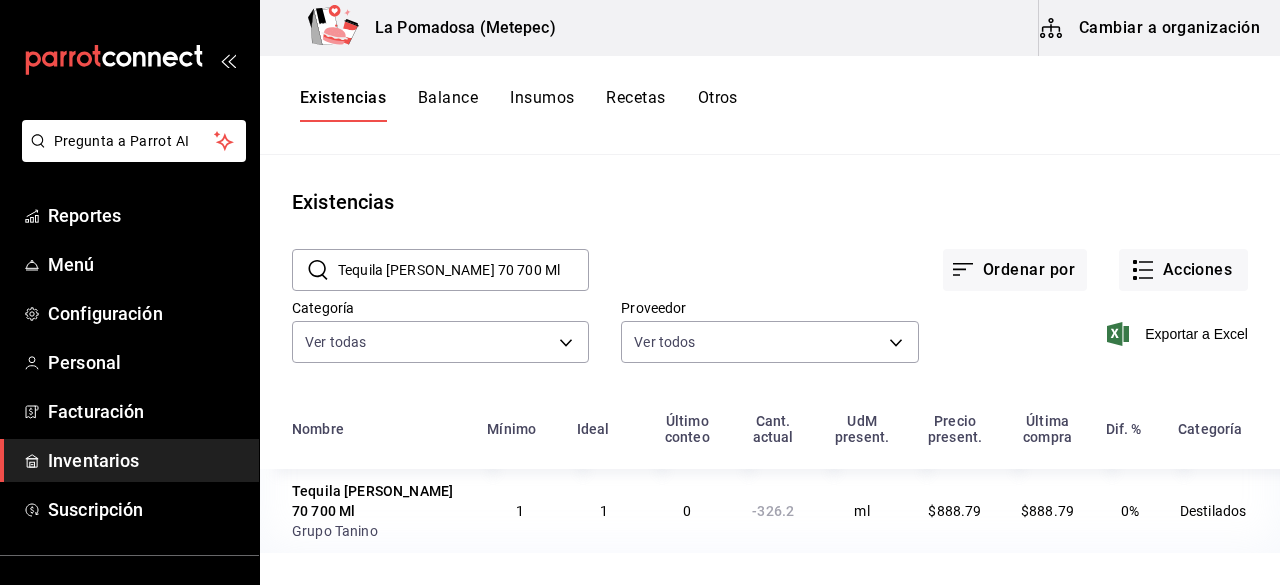 click on "Cambiar a organización" at bounding box center [1151, 28] 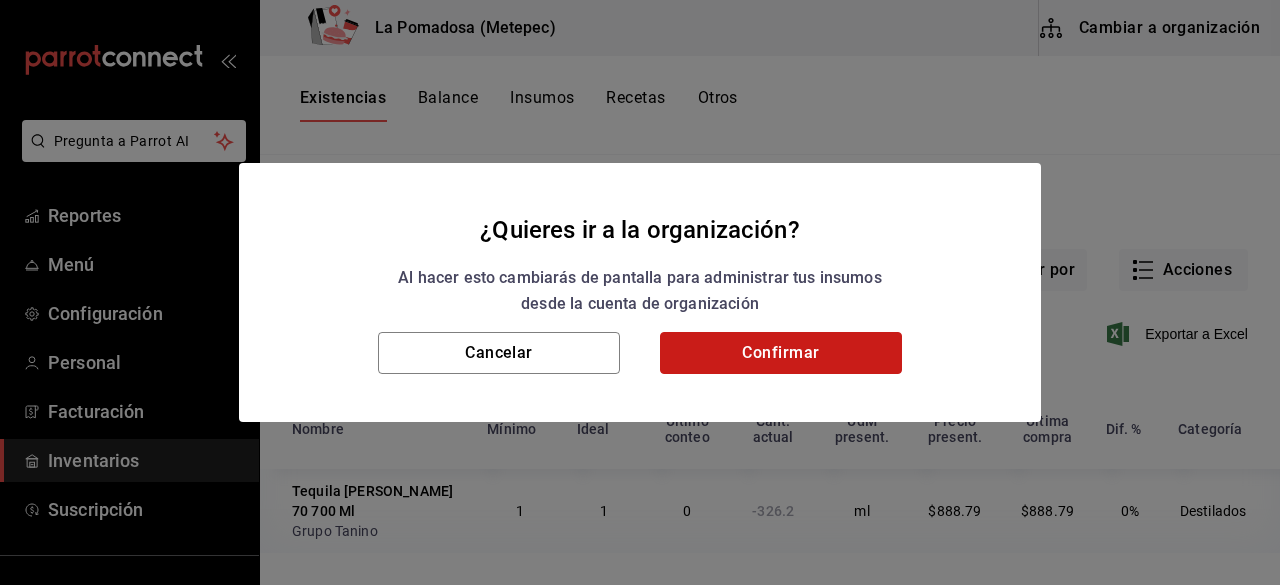 click on "Confirmar" at bounding box center [781, 353] 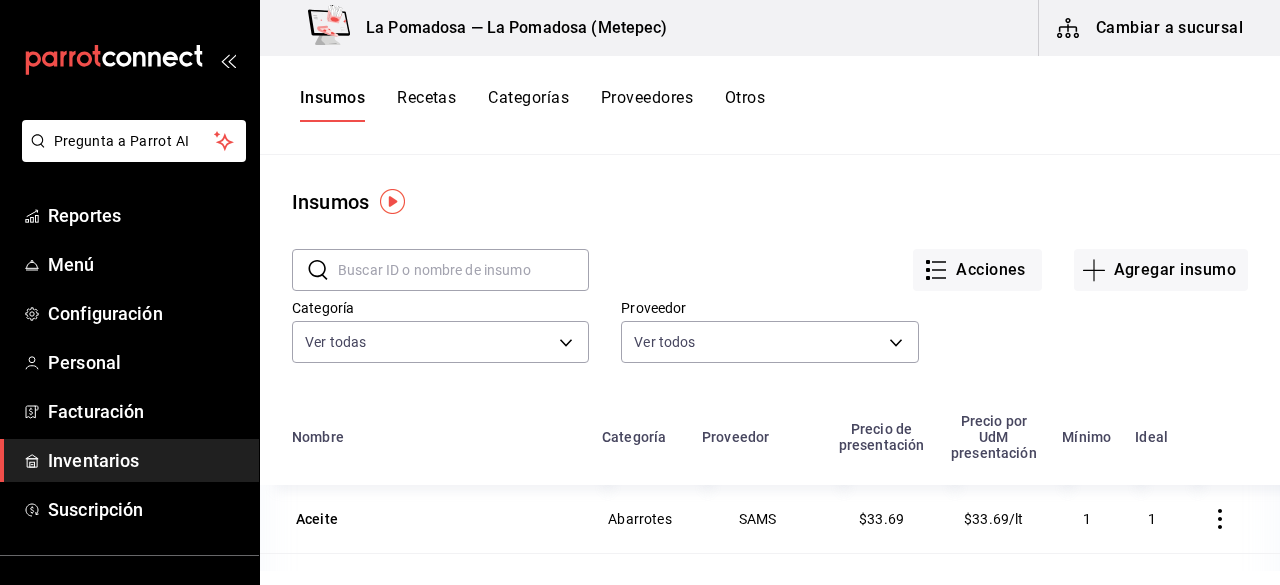 click at bounding box center (463, 270) 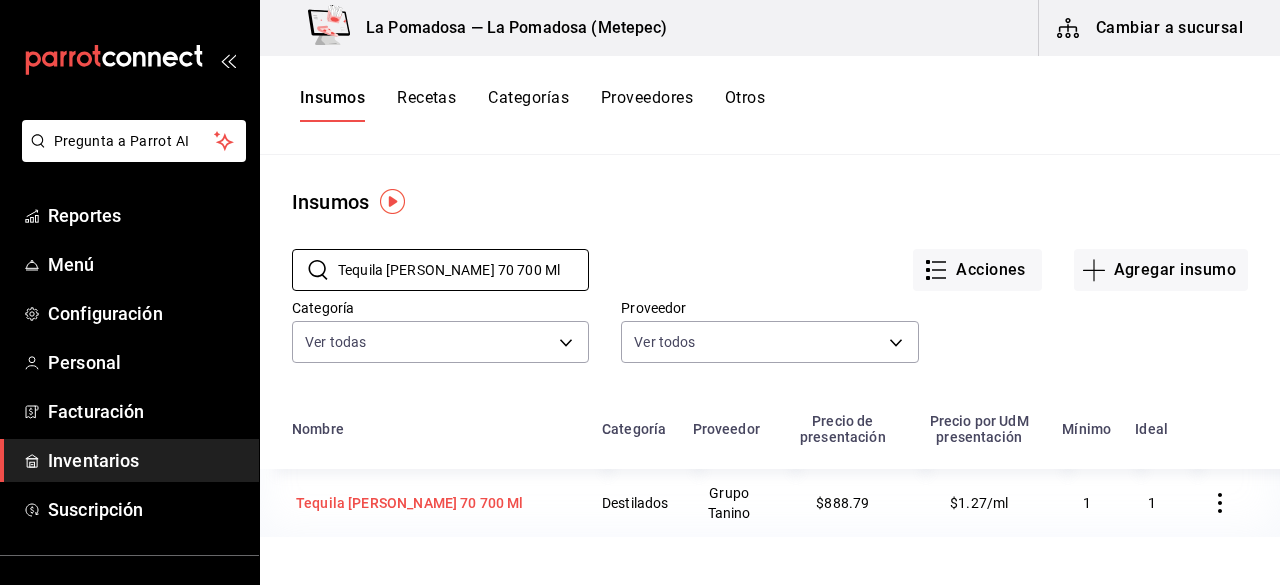 type on "Tequila [PERSON_NAME] 70 700 Ml" 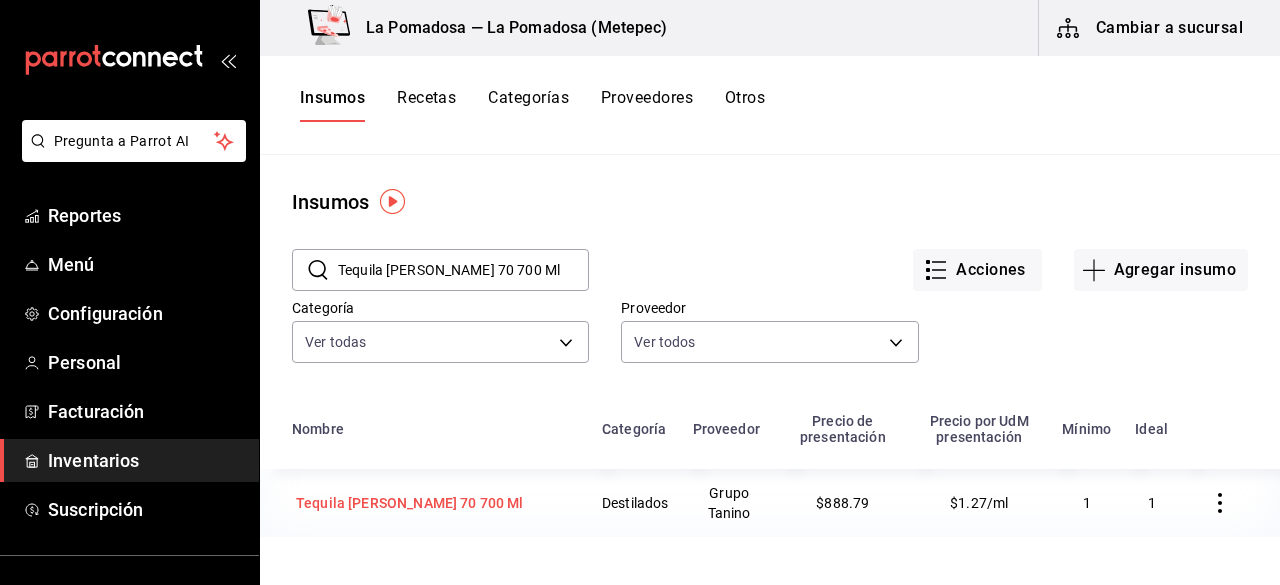click on "Tequila [PERSON_NAME] 70 700 Ml" at bounding box center (410, 503) 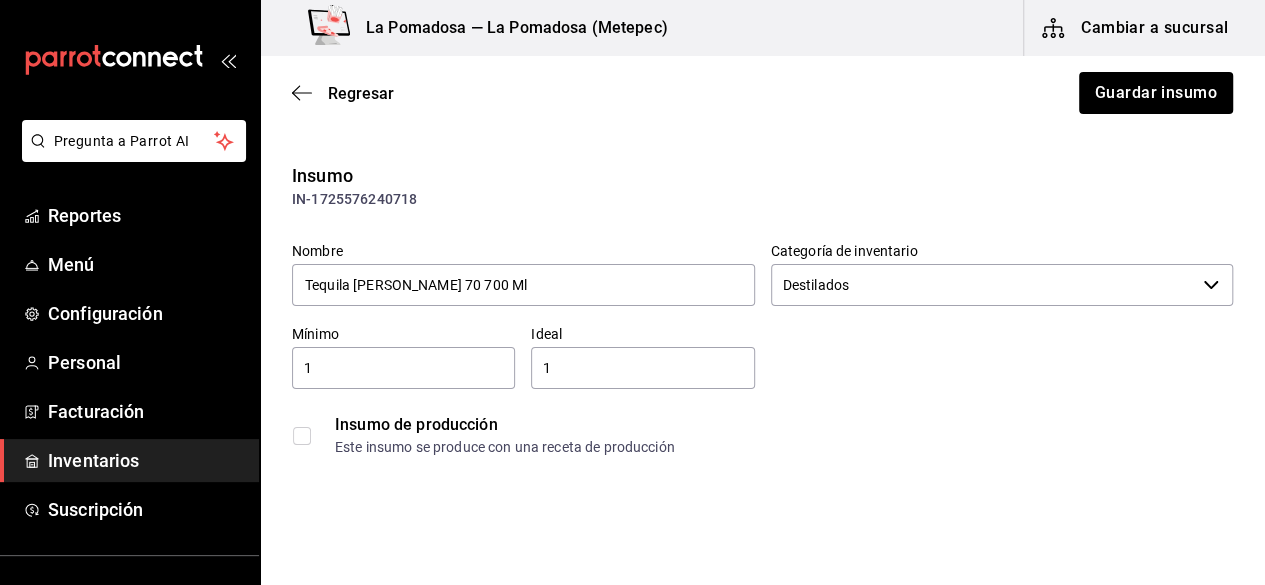 type on "$1,031.00" 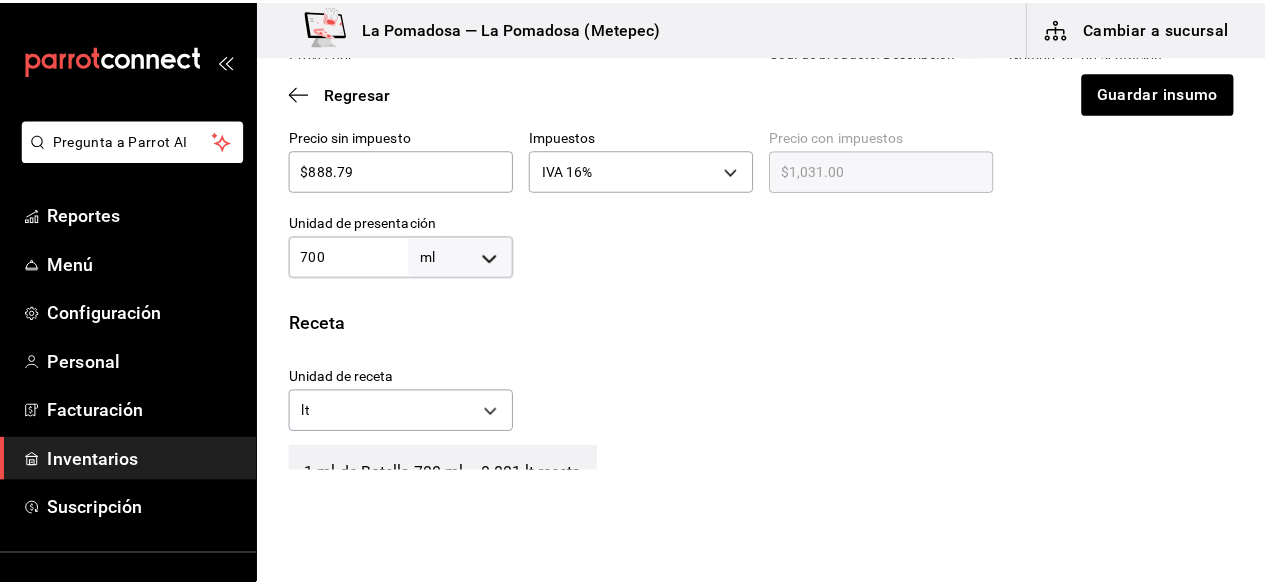 scroll, scrollTop: 594, scrollLeft: 0, axis: vertical 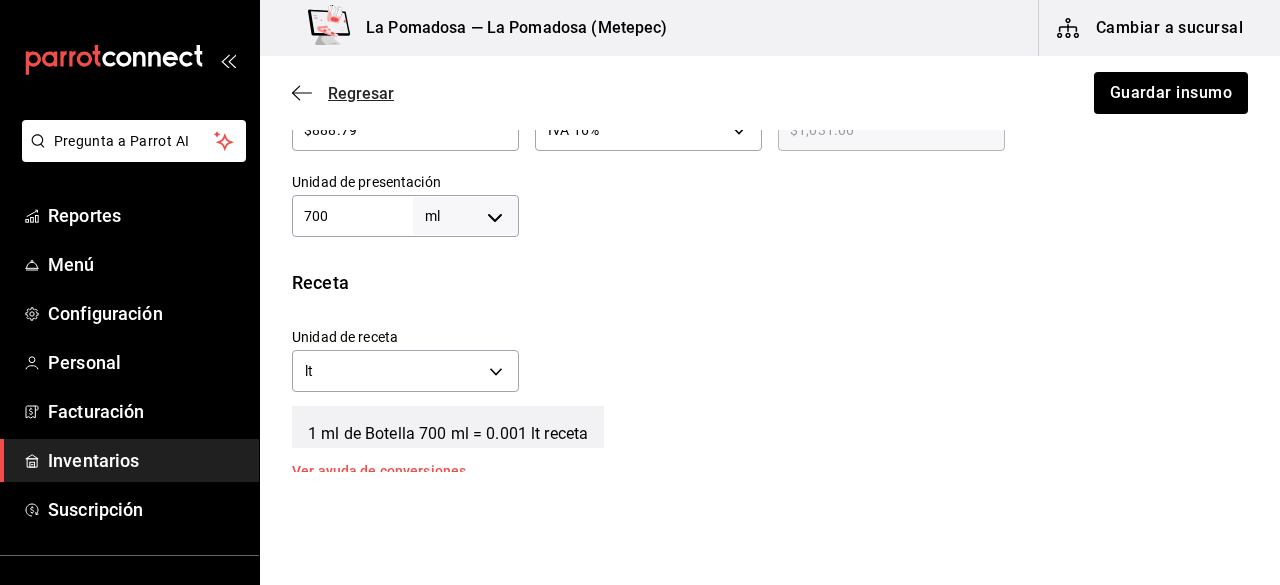 click on "Regresar" at bounding box center (361, 93) 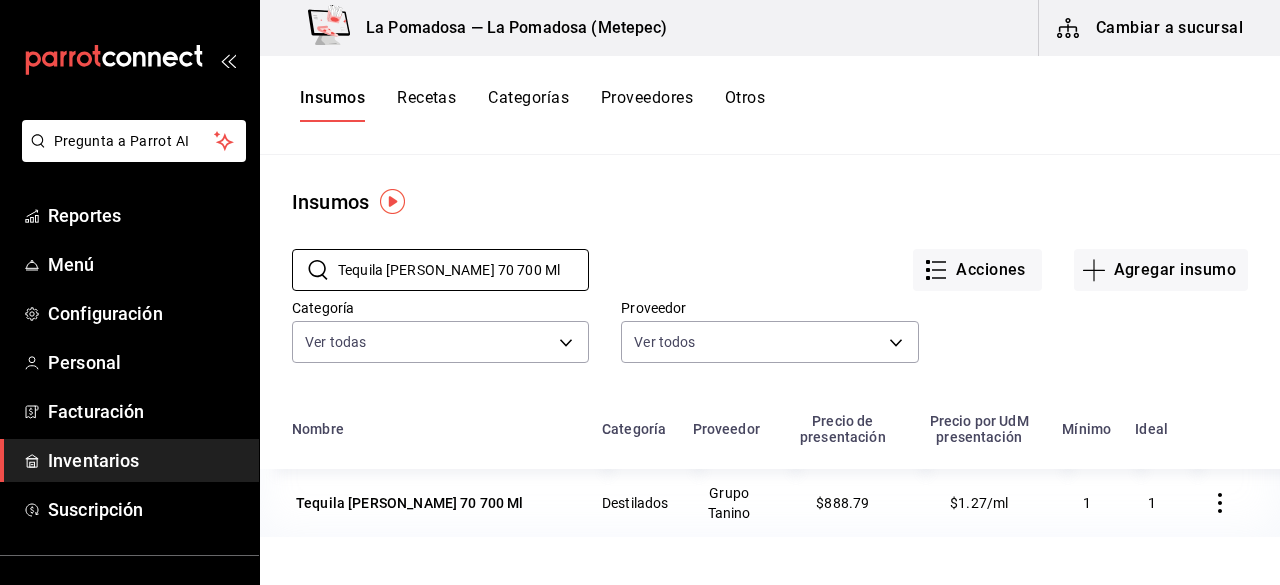 drag, startPoint x: 567, startPoint y: 268, endPoint x: 260, endPoint y: 269, distance: 307.00162 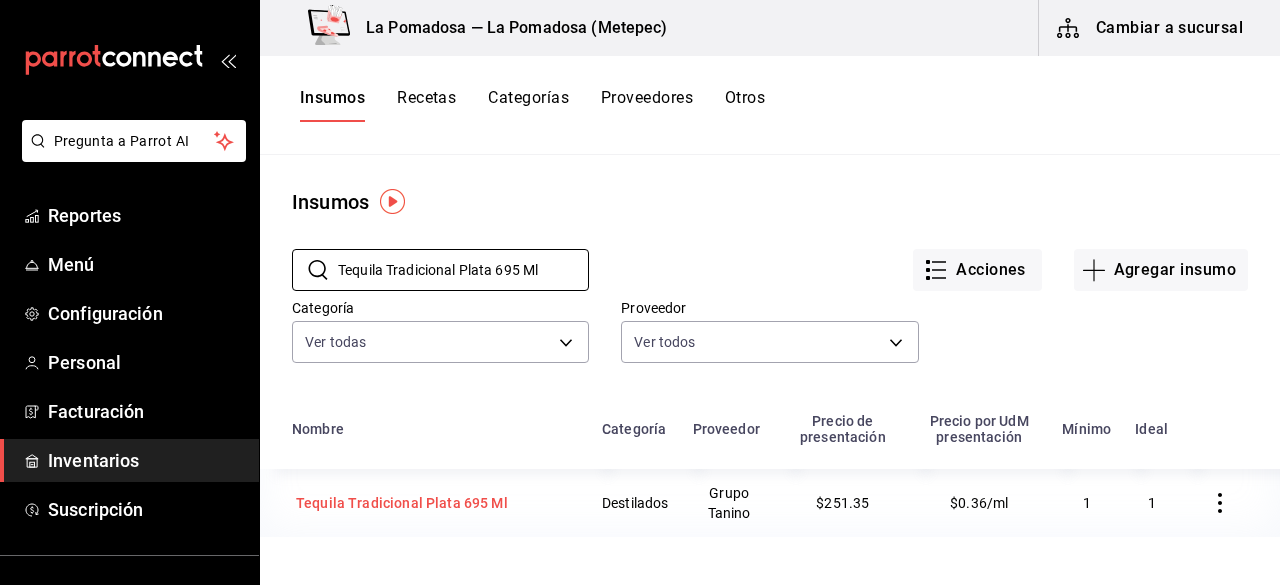 type on "Tequila Tradicional Plata 695 Ml" 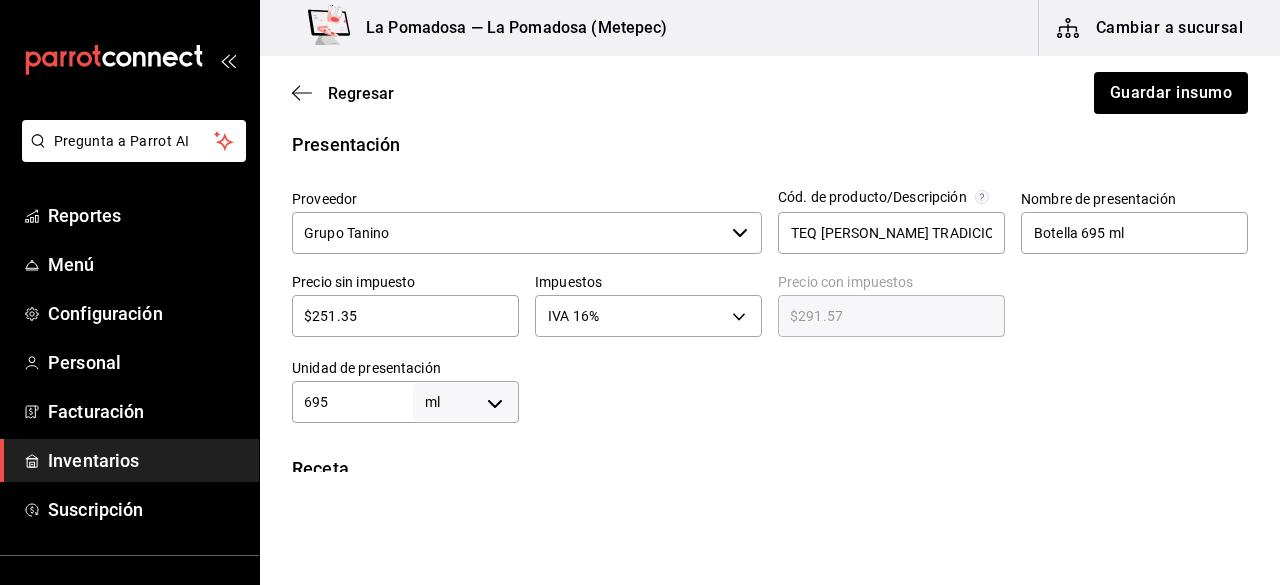 scroll, scrollTop: 450, scrollLeft: 0, axis: vertical 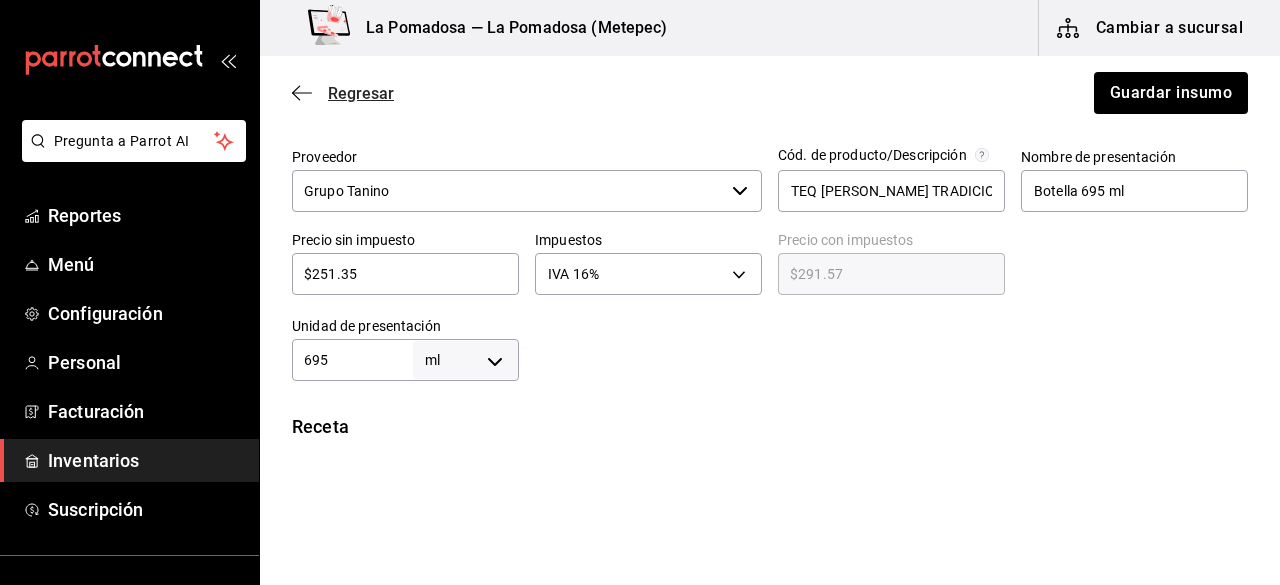 click on "Regresar" at bounding box center [361, 93] 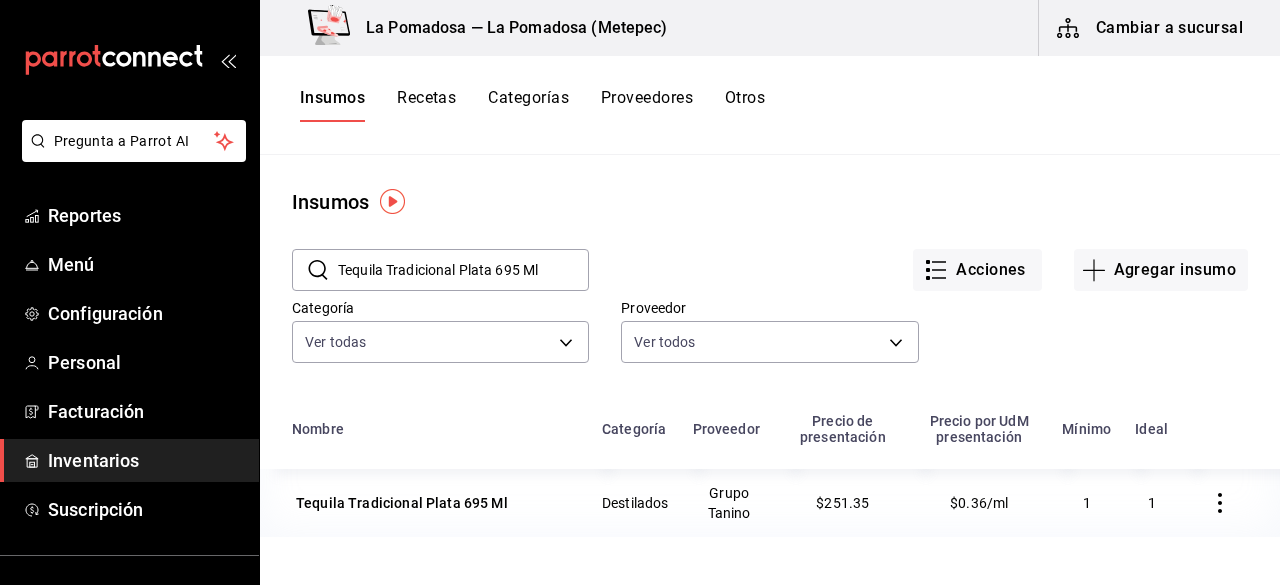 drag, startPoint x: 561, startPoint y: 277, endPoint x: 317, endPoint y: 269, distance: 244.13112 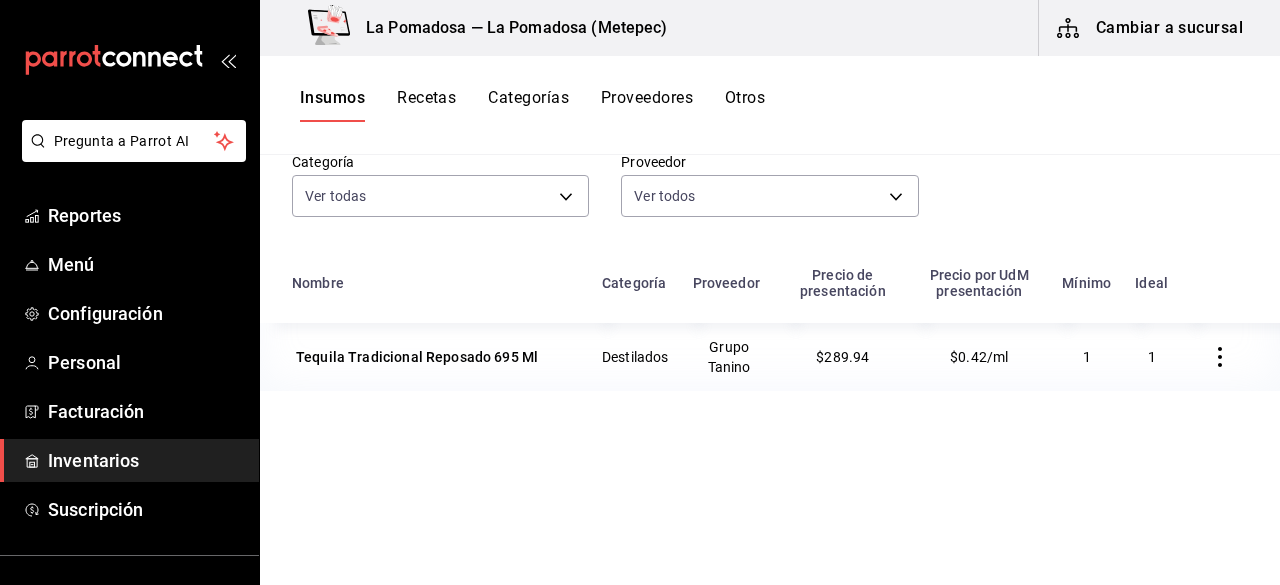 scroll, scrollTop: 147, scrollLeft: 0, axis: vertical 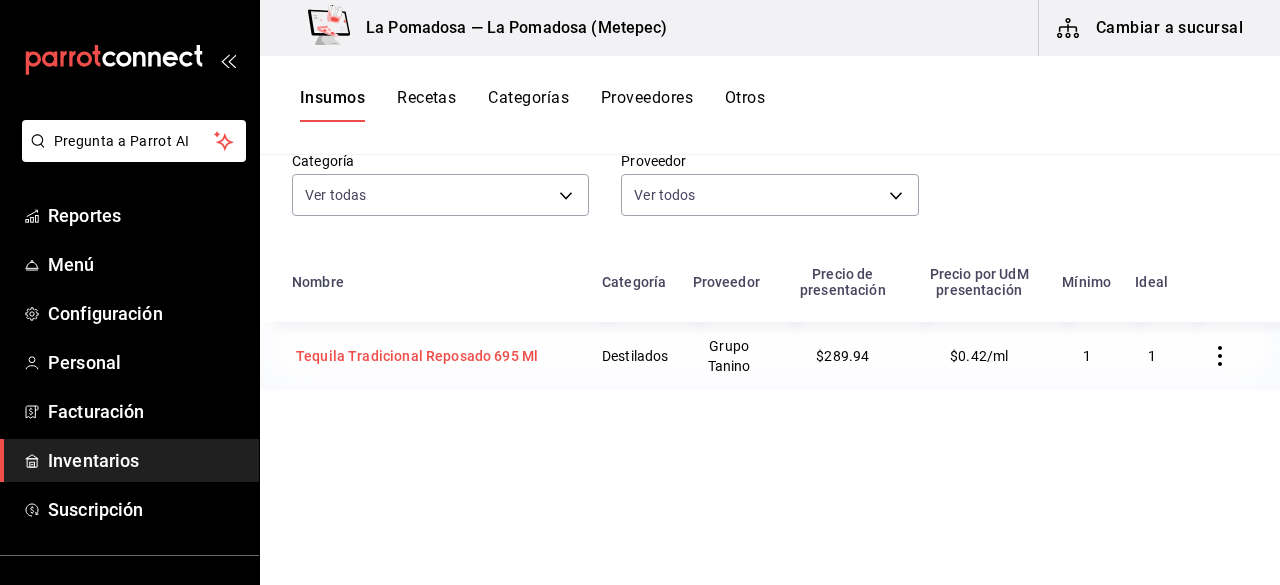 type on "Tequila Tradicional Reposado 695 Ml" 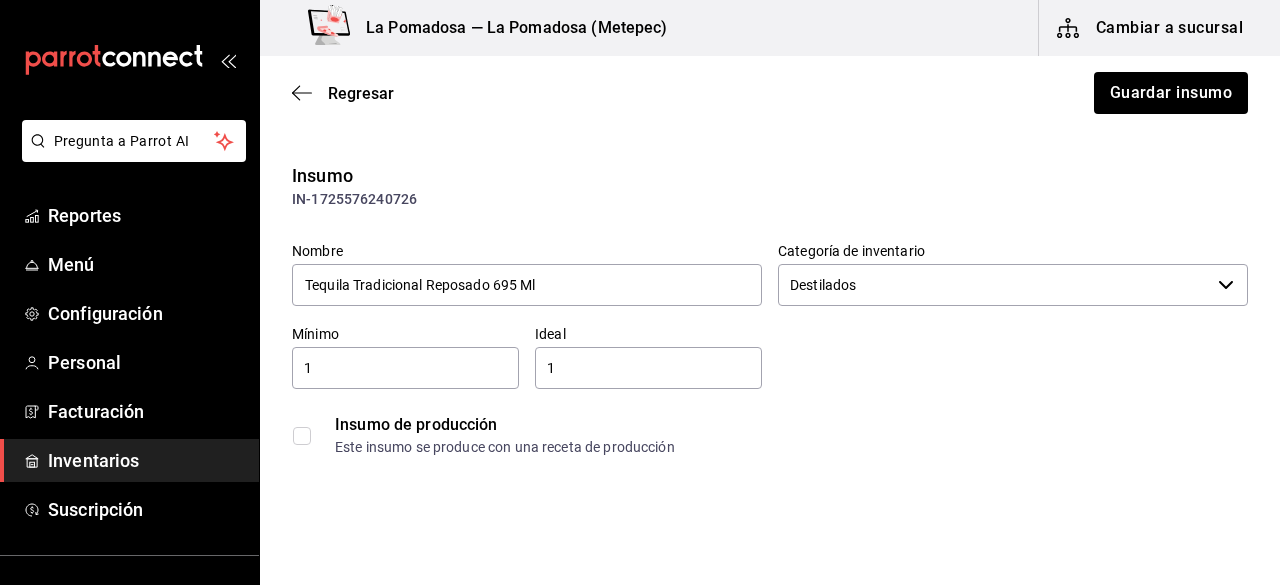 type on "Grupo Tanino" 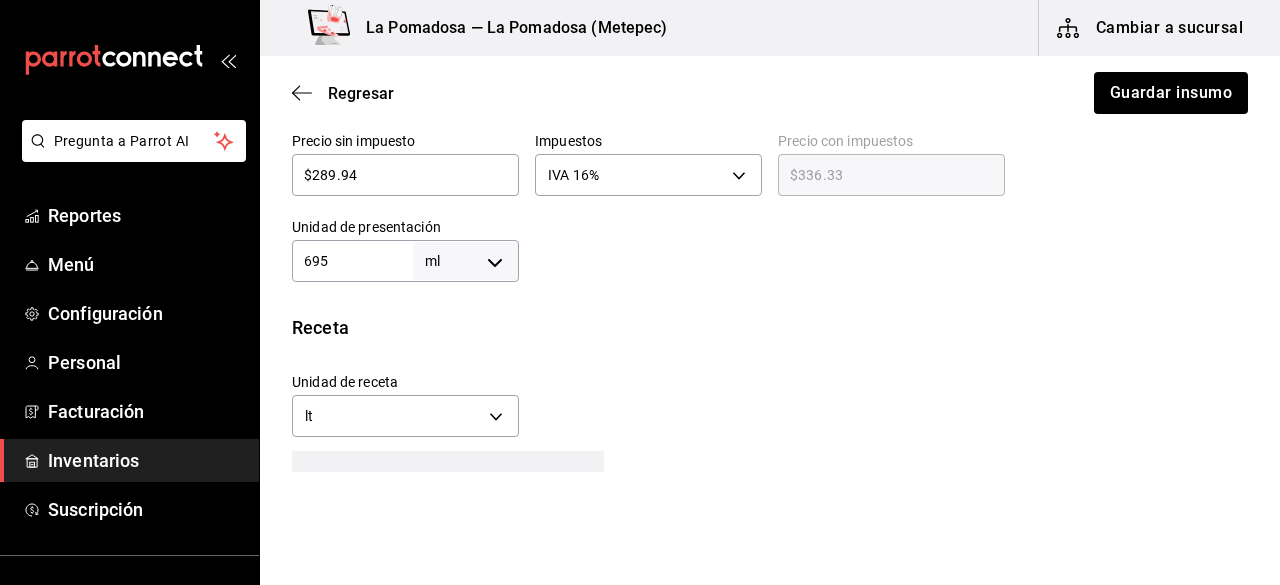 scroll, scrollTop: 555, scrollLeft: 0, axis: vertical 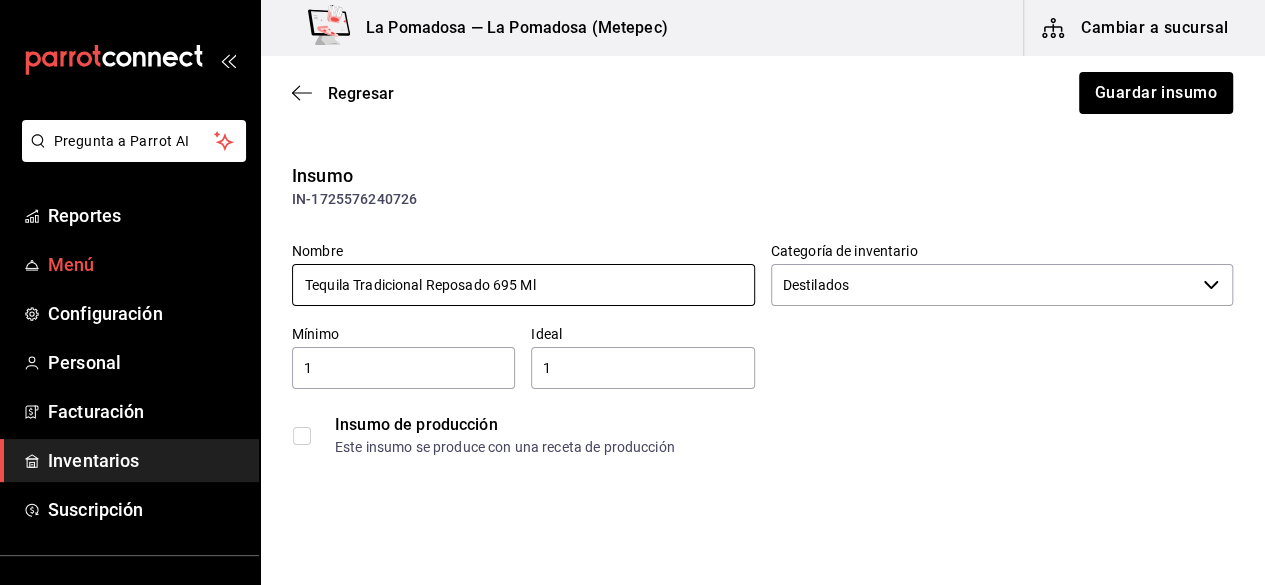 drag, startPoint x: 565, startPoint y: 291, endPoint x: 234, endPoint y: 281, distance: 331.15103 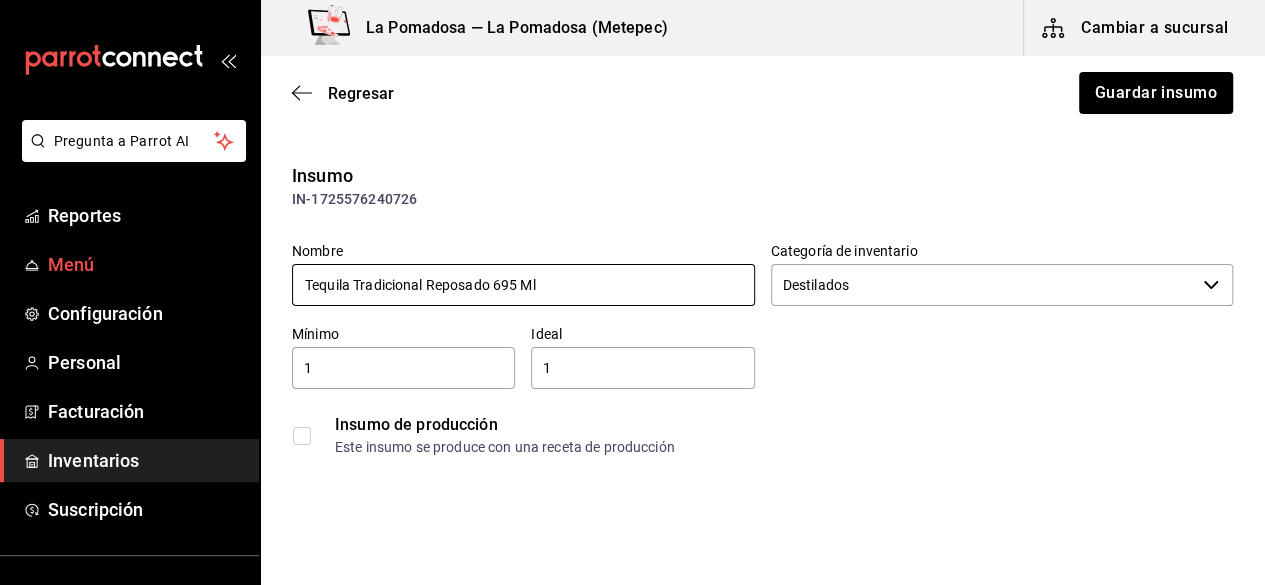 click on "Pregunta a Parrot AI Reportes   Menú   Configuración   Personal   Facturación   Inventarios   Suscripción   Ayuda Recomienda Parrot   [PERSON_NAME]   Sugerir nueva función   La Pomadosa — La Pomadosa ([GEOGRAPHIC_DATA]) Cambiar a sucursal Regresar Guardar insumo Insumo IN-1725576240726 Nombre Tequila Tradicional Reposado 695 Ml Categoría de inventario Destilados ​ Mínimo 1 ​ Ideal 1 ​ Insumo de producción Este insumo se produce con una receta de producción Presentación Proveedor Grupo Tanino ​ Cód. de producto/Descripción Nombre de presentación Botella 695 ml Precio sin impuesto $289.94 ​ Impuestos IVA 16% IVA_16 Precio con impuestos $336.33 ​ Unidad de presentación 695 ml MILLILITER ​ Receta Unidad de receta lt LITER Factor de conversión 0.6950000000000001 ​ 1 ml de Botella 695 ml = 0.001 lt receta Ver ayuda de conversiones ¿La presentación (Botella 695 ml) viene en otra caja? Si No Unidades de conteo ml Botella 695 ml (695 ml) ;" at bounding box center (632, 236) 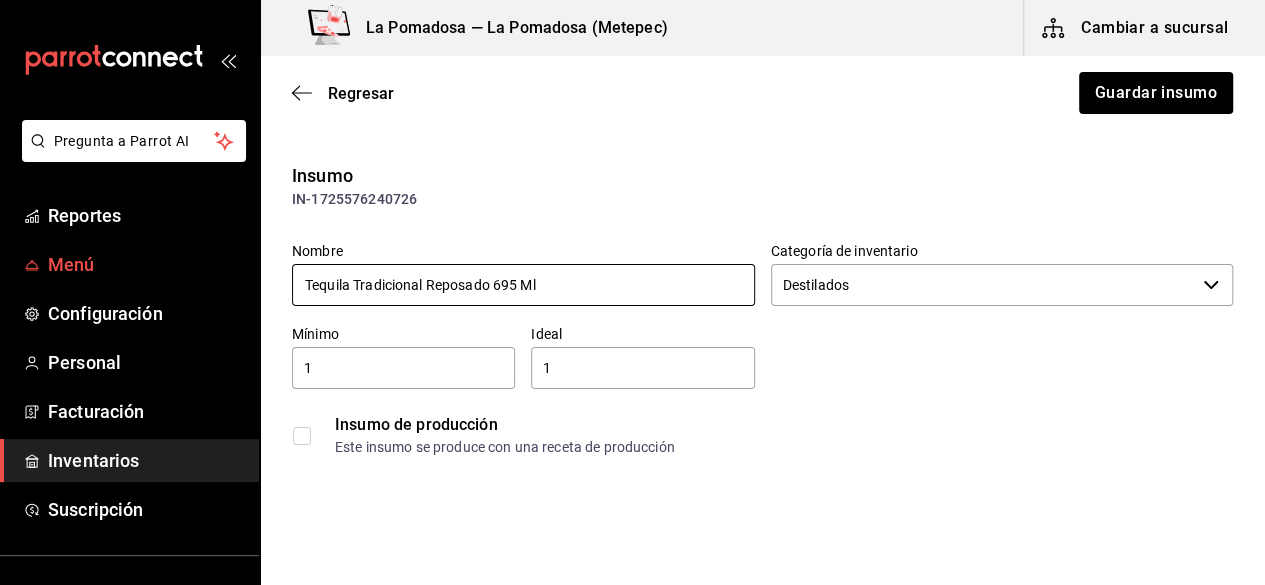 paste on "Maestro Dobel Diamante 700" 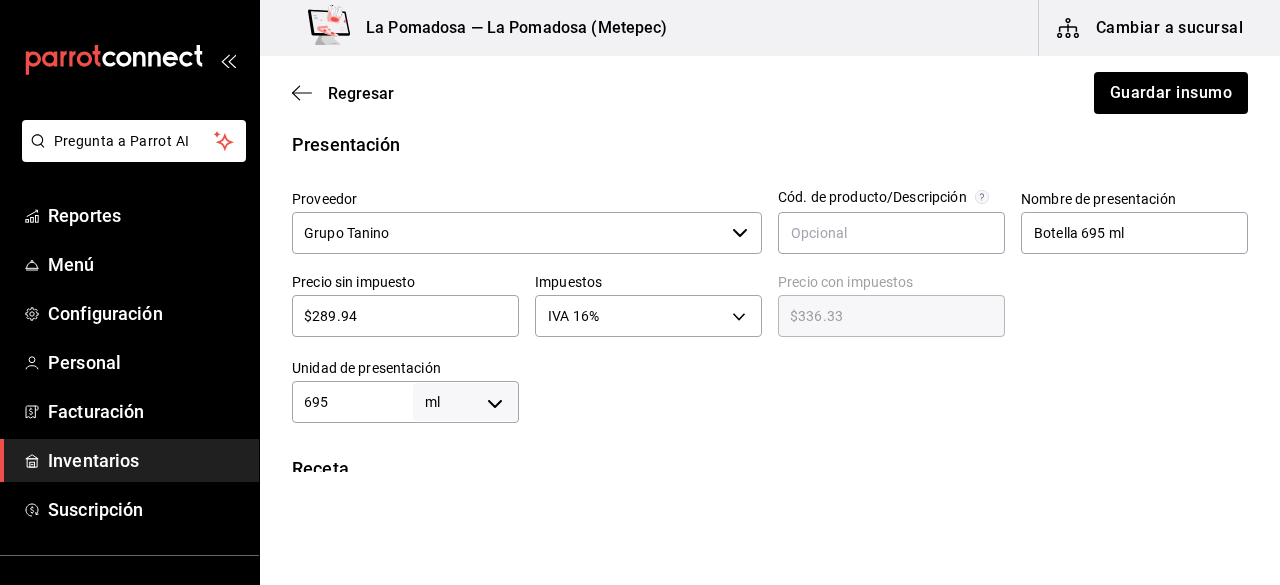 scroll, scrollTop: 0, scrollLeft: 0, axis: both 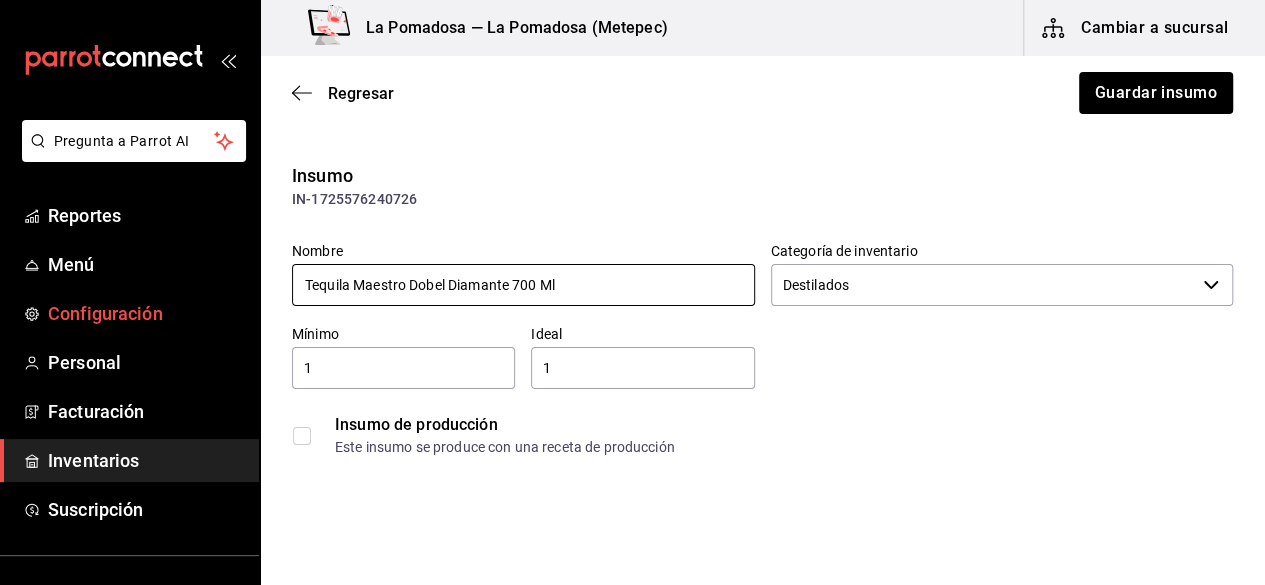 drag, startPoint x: 593, startPoint y: 289, endPoint x: 221, endPoint y: 302, distance: 372.22708 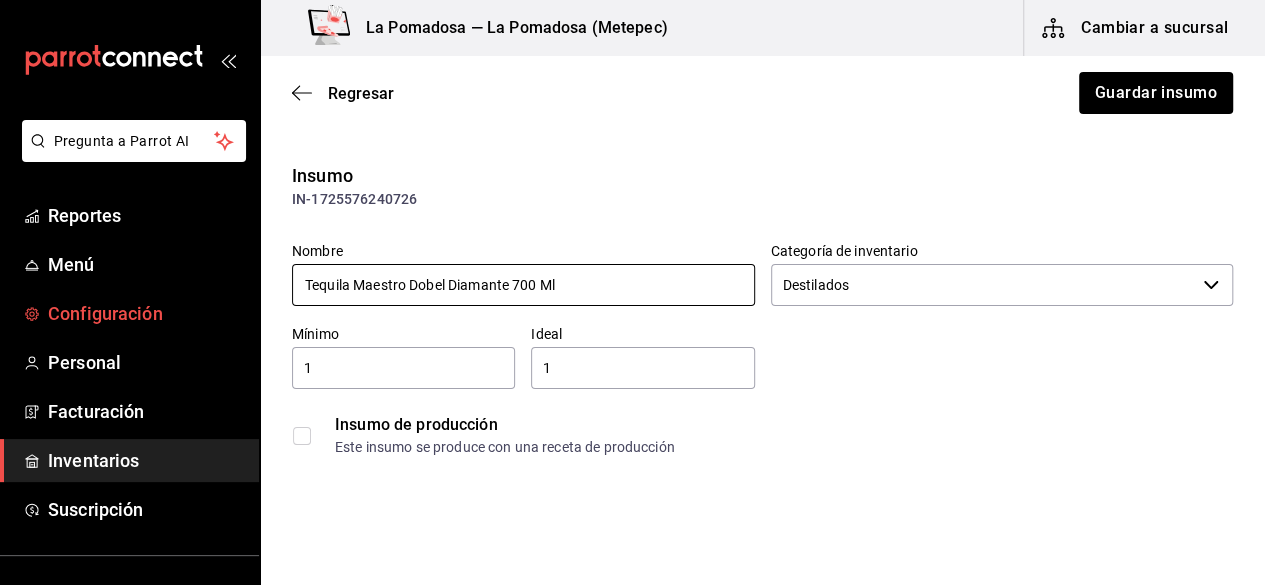 paste on "Tradicional Reposado 695" 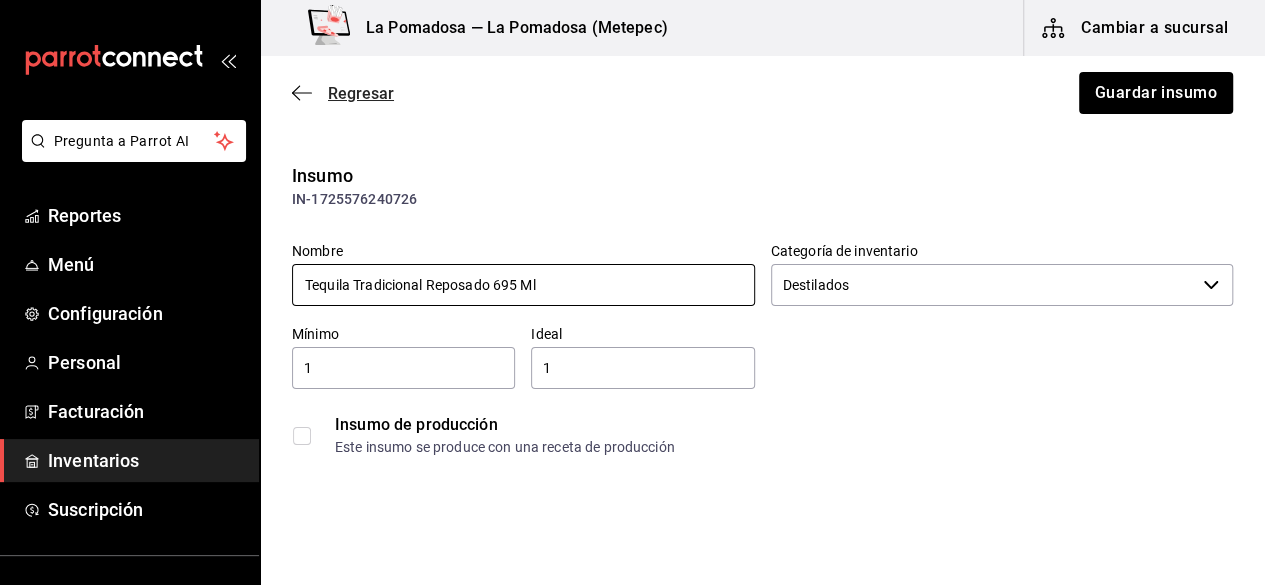 type on "Tequila Tradicional Reposado 695 Ml" 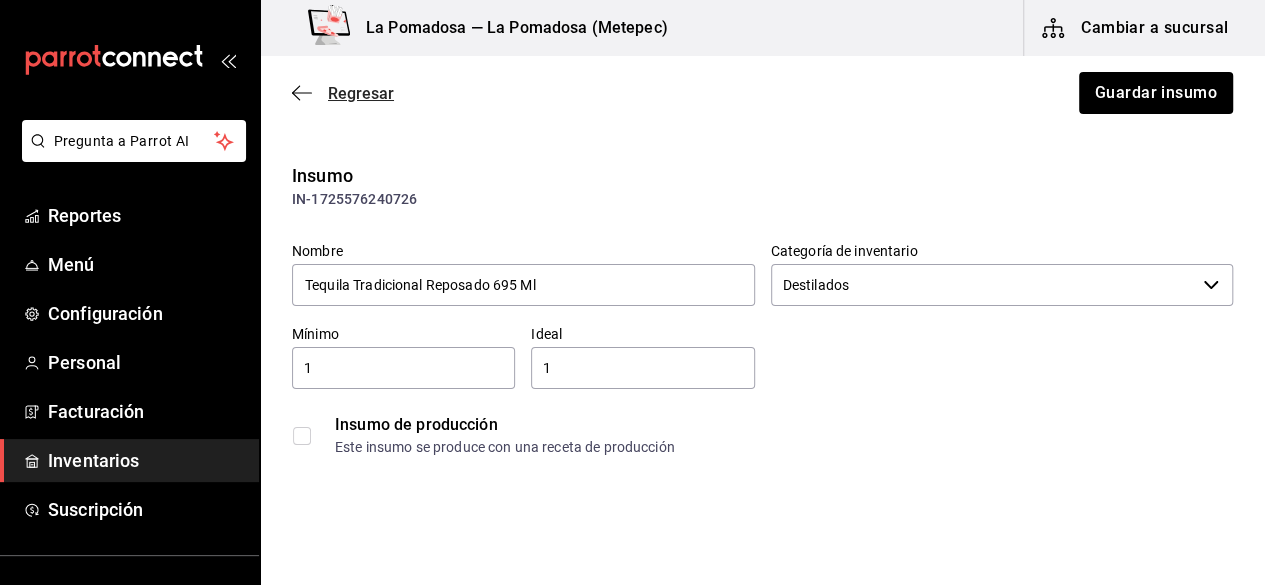 click on "Regresar" at bounding box center (361, 93) 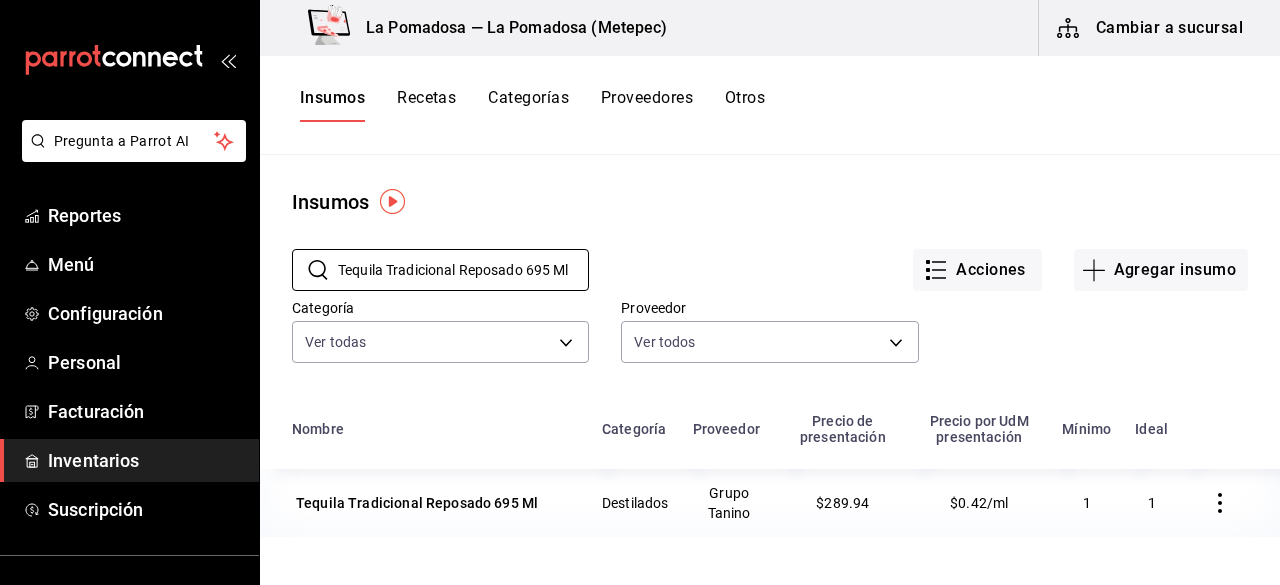 drag, startPoint x: 342, startPoint y: 270, endPoint x: 594, endPoint y: 266, distance: 252.03174 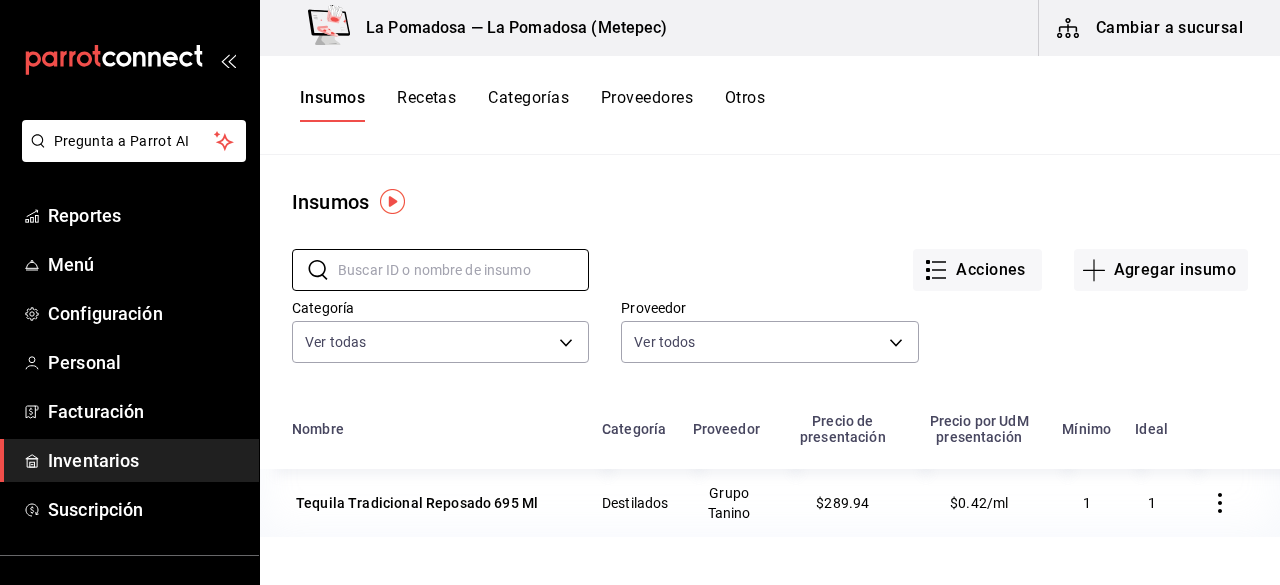 paste on "Tequila Herradura Ultra 700 Ml" 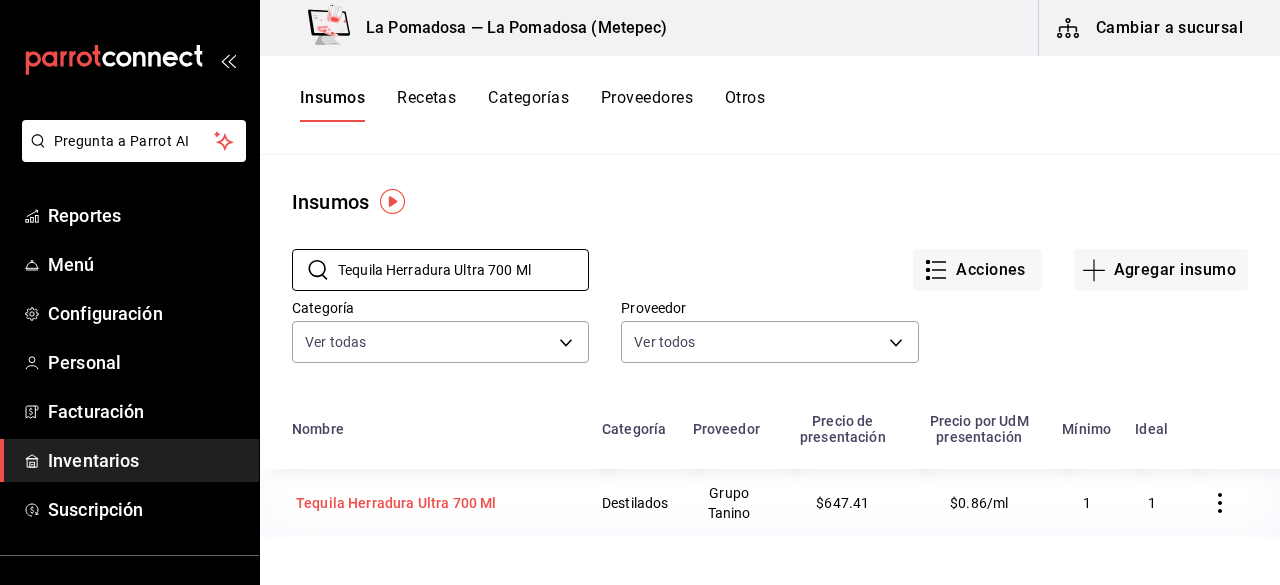 type on "Tequila Herradura Ultra 700 Ml" 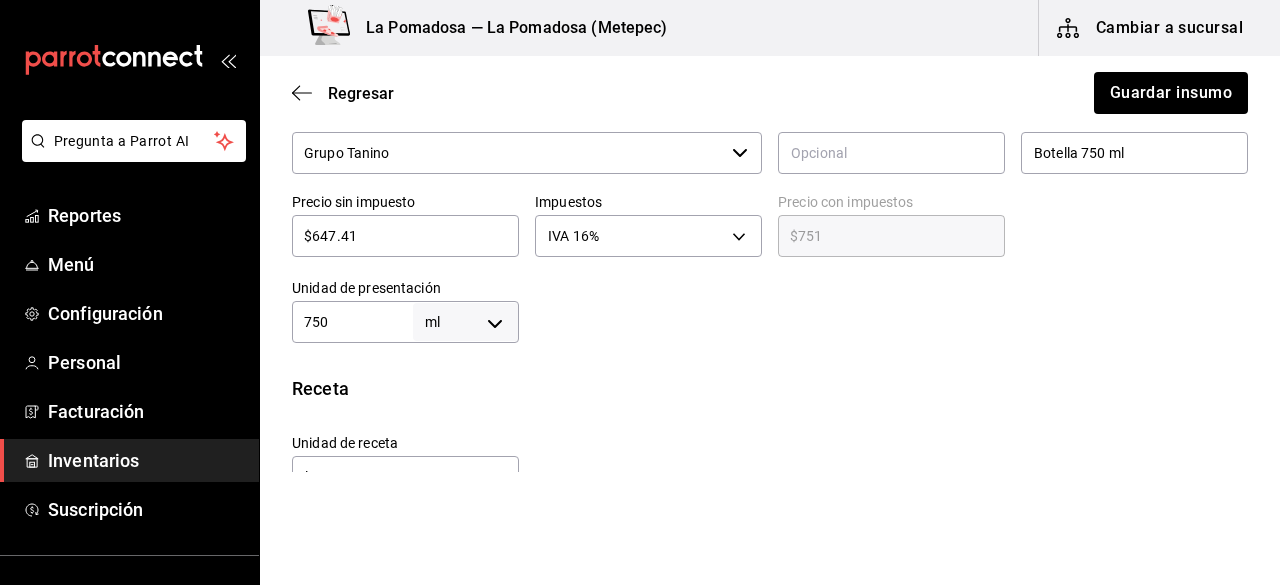 scroll, scrollTop: 482, scrollLeft: 0, axis: vertical 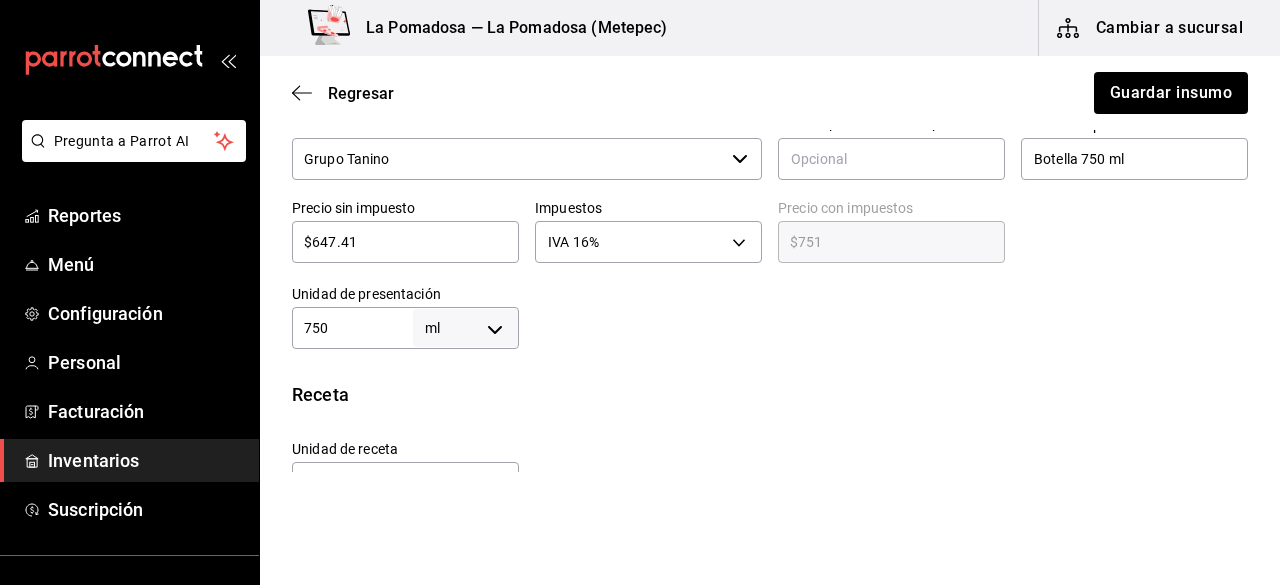 click on "750 ml MILLILITER ​" at bounding box center [405, 328] 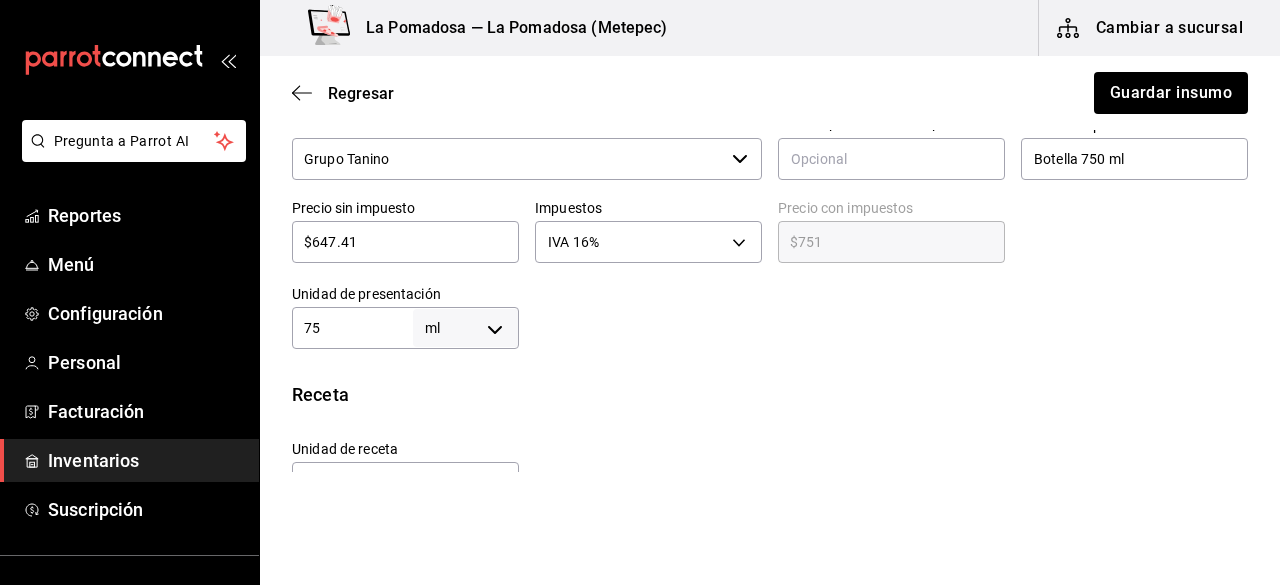 type on "0.075" 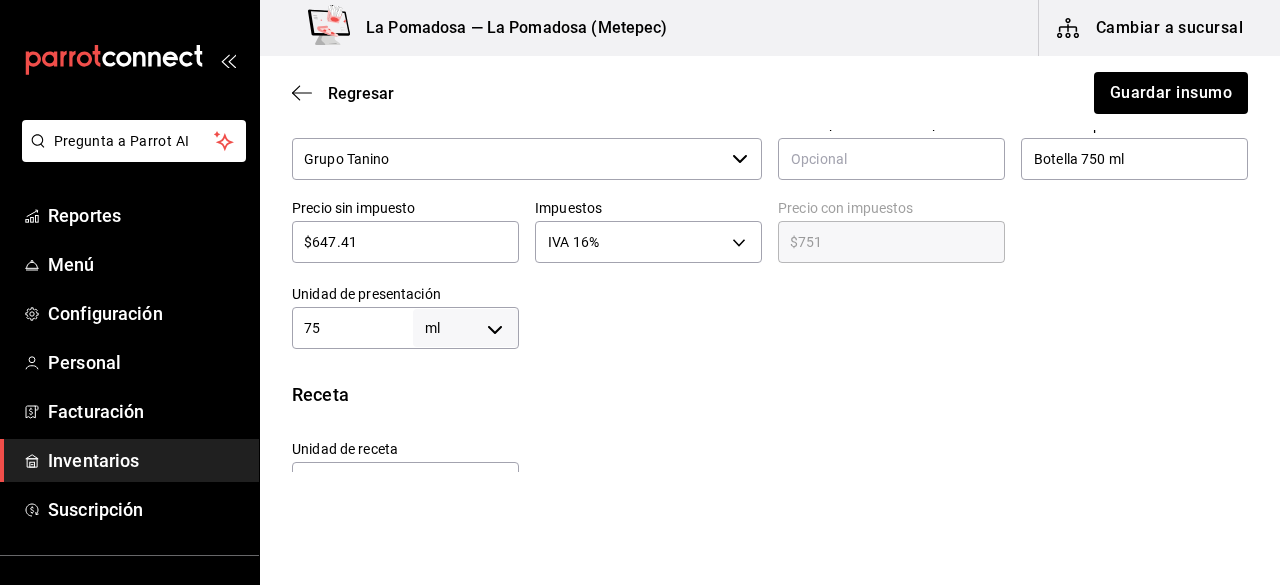 type on "7" 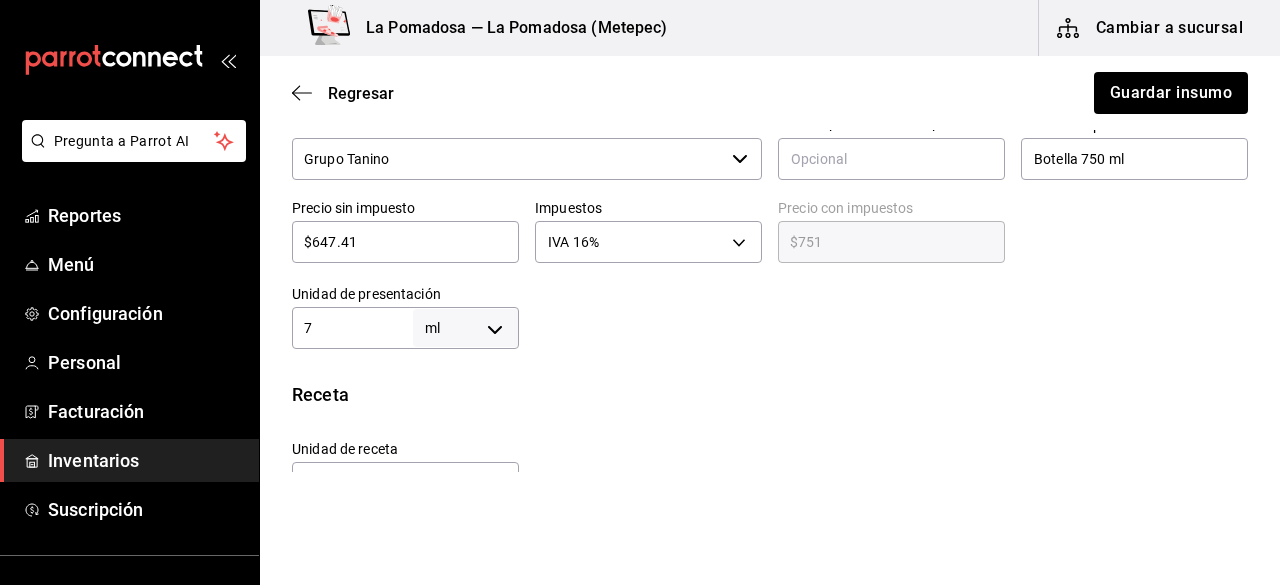 type on "0.007" 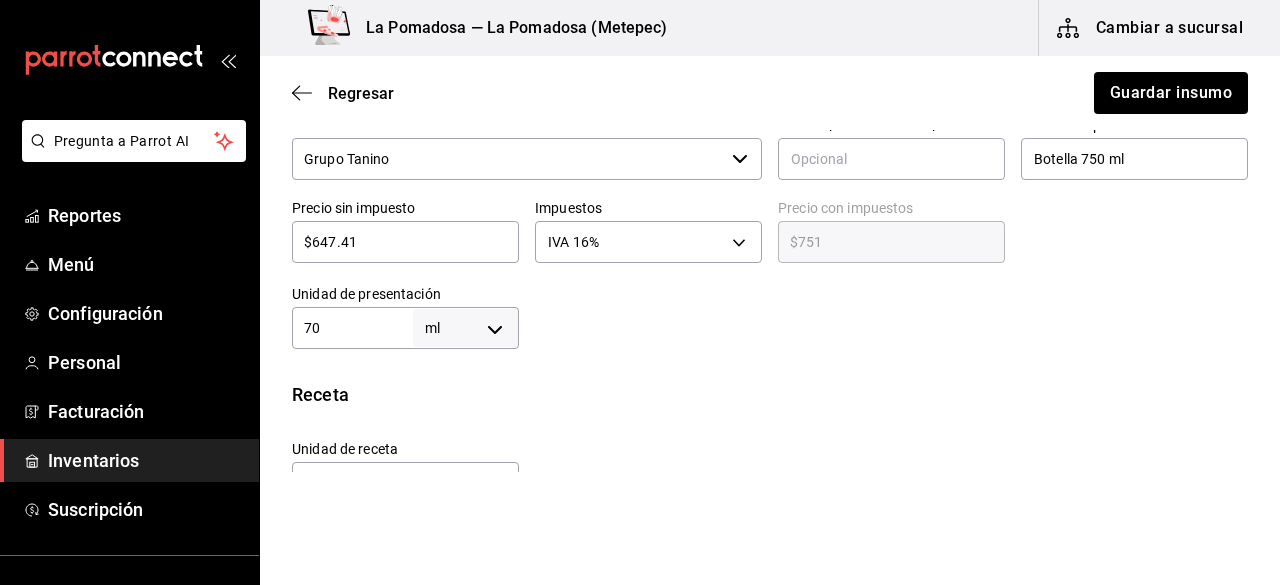 type on "0.07" 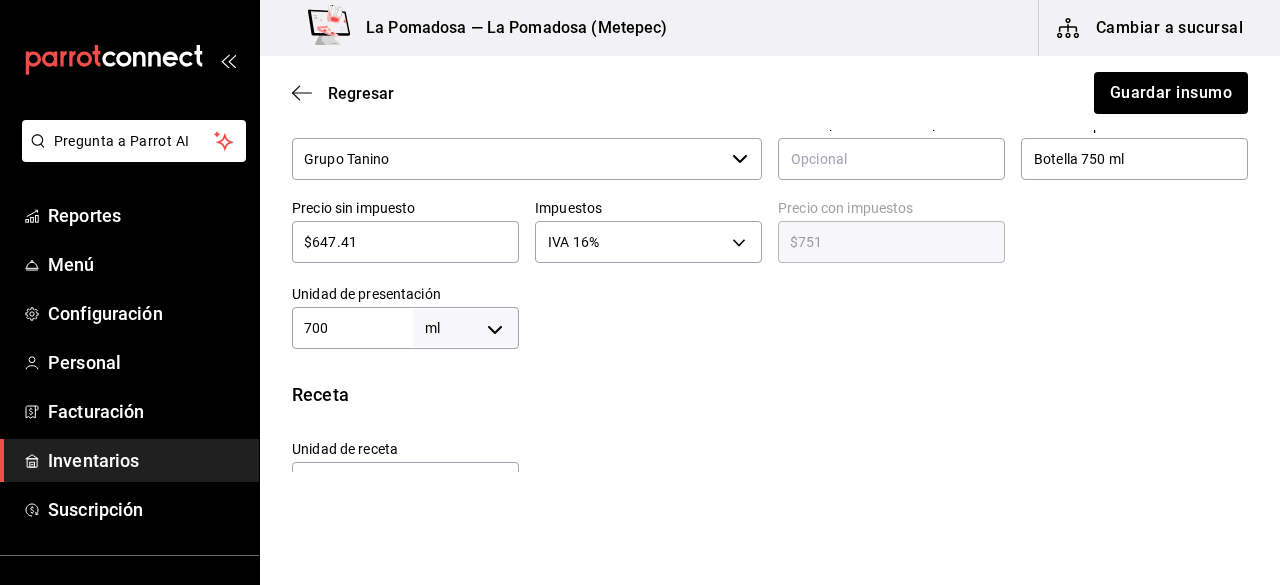 type on "0.7000000000000001" 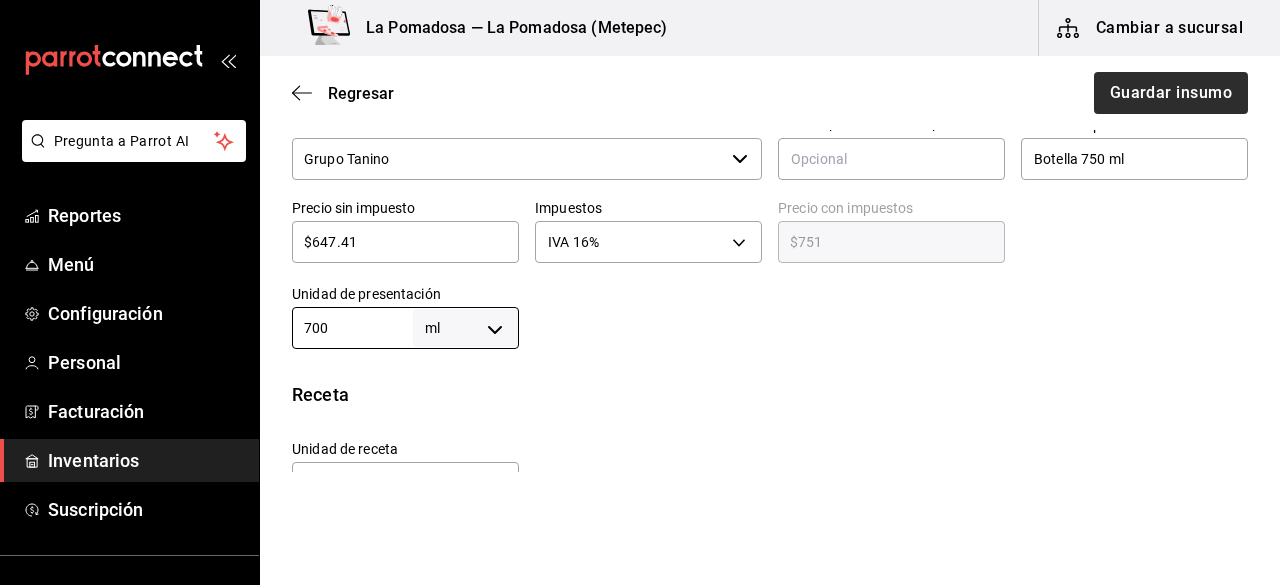 type on "700" 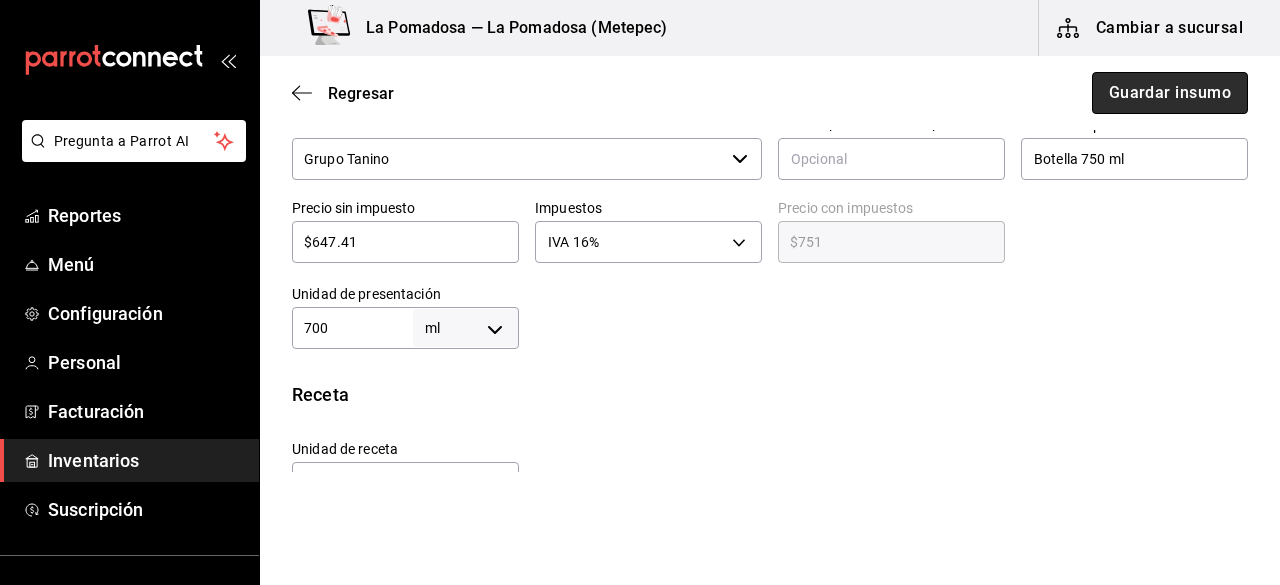 click on "Guardar insumo" at bounding box center (1170, 93) 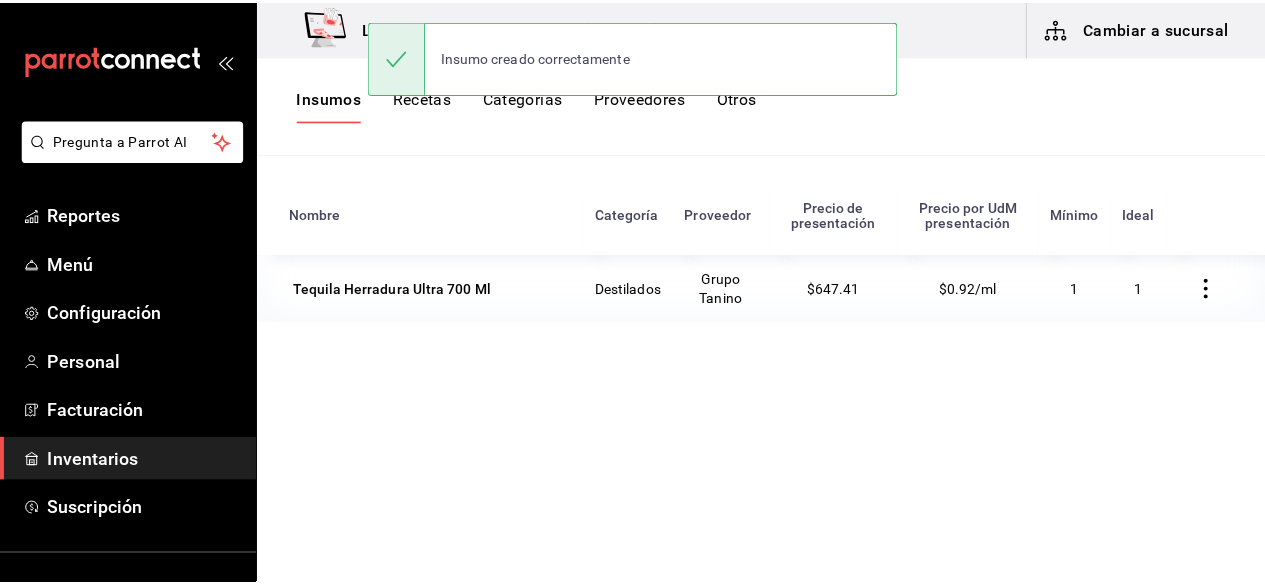 scroll, scrollTop: 235, scrollLeft: 0, axis: vertical 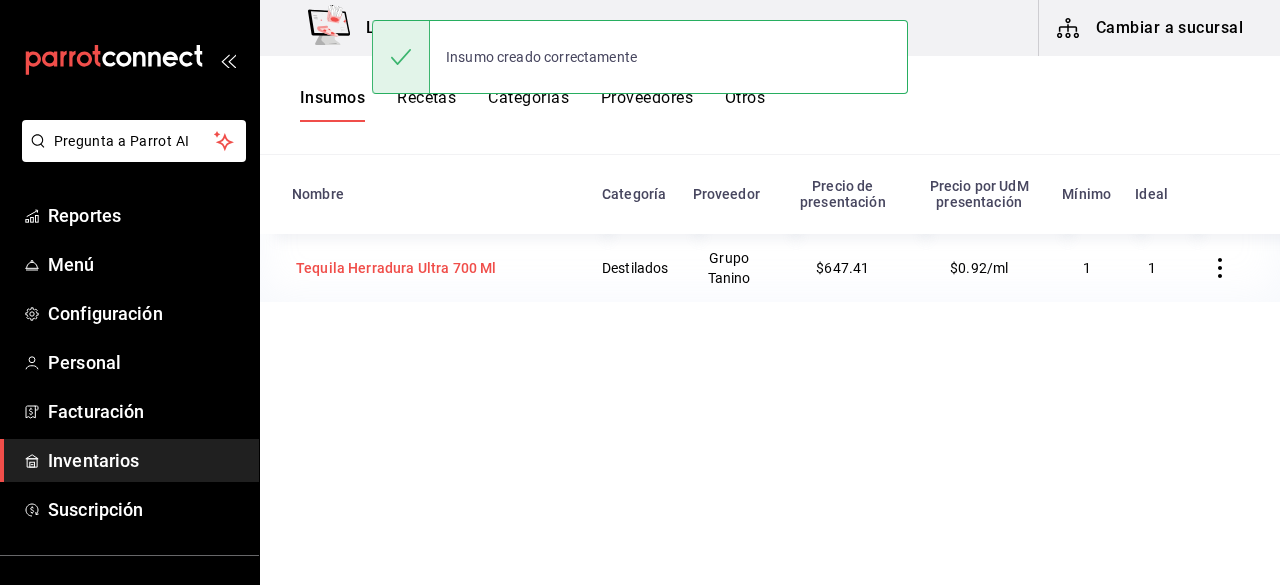 click on "Tequila Herradura Ultra 700 Ml" at bounding box center (396, 268) 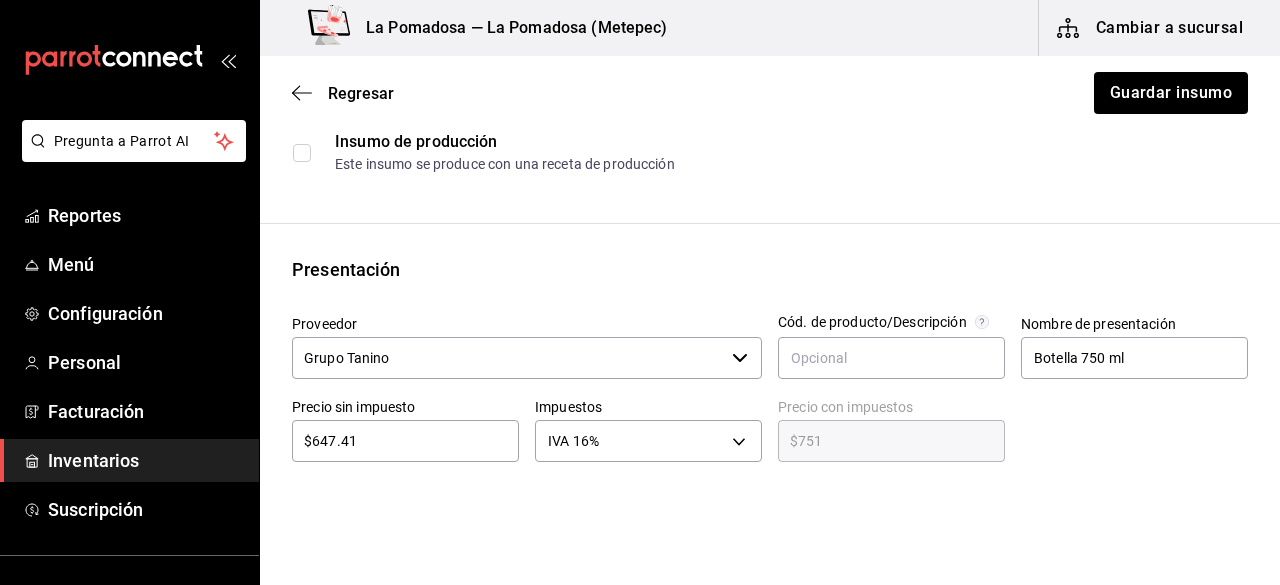 scroll, scrollTop: 284, scrollLeft: 0, axis: vertical 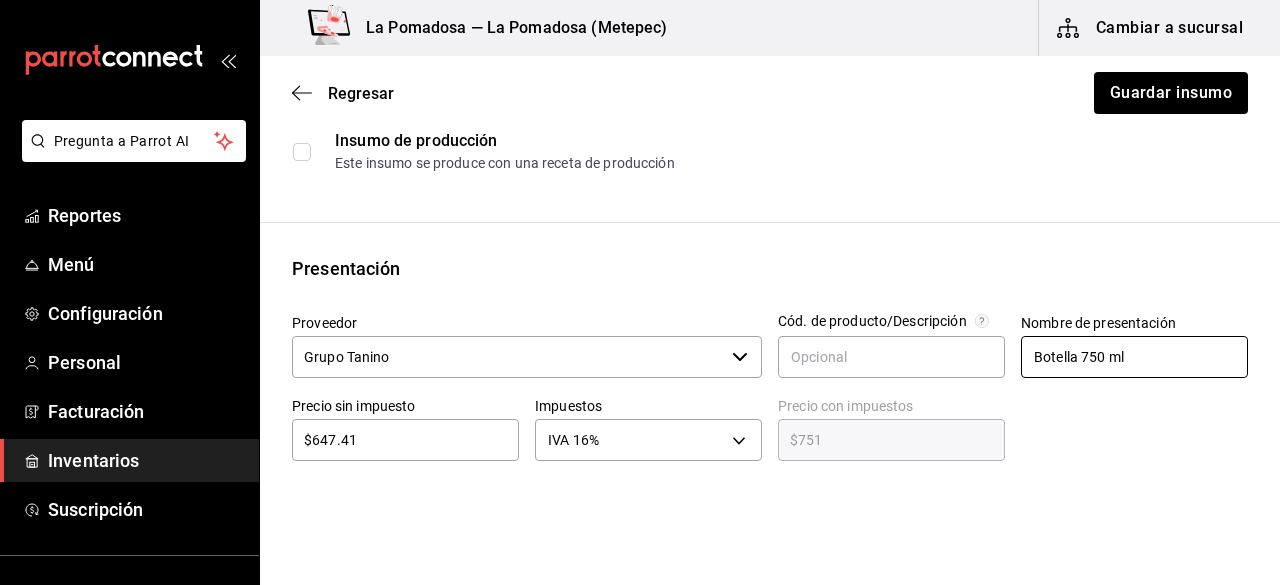 click on "Botella 750 ml" at bounding box center [1134, 357] 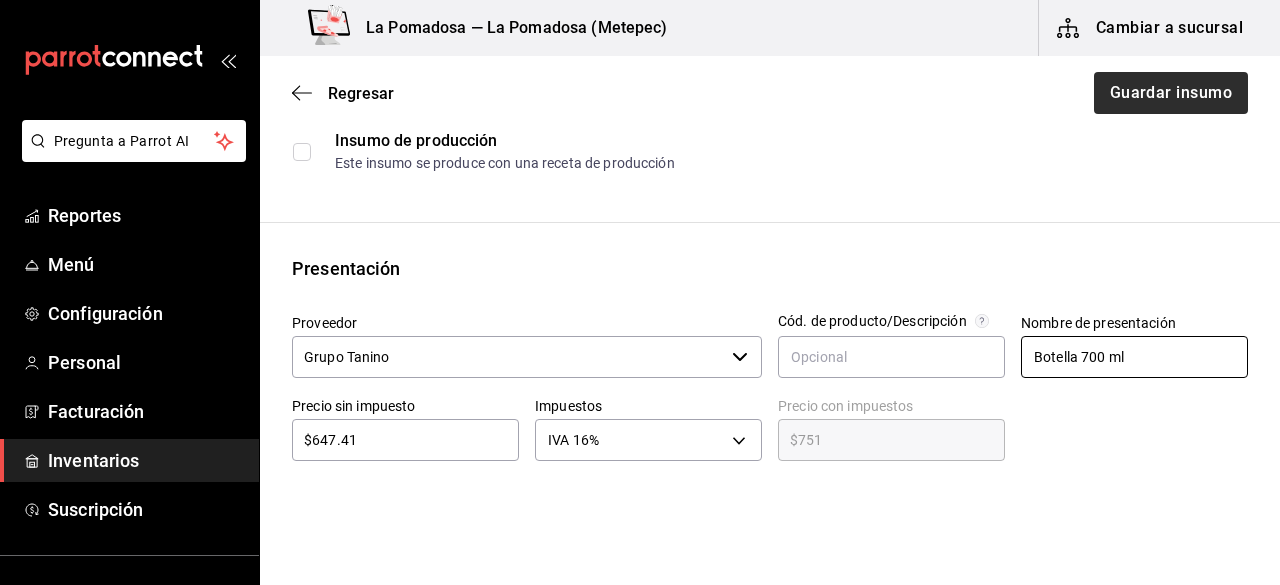 type on "Botella 700 ml" 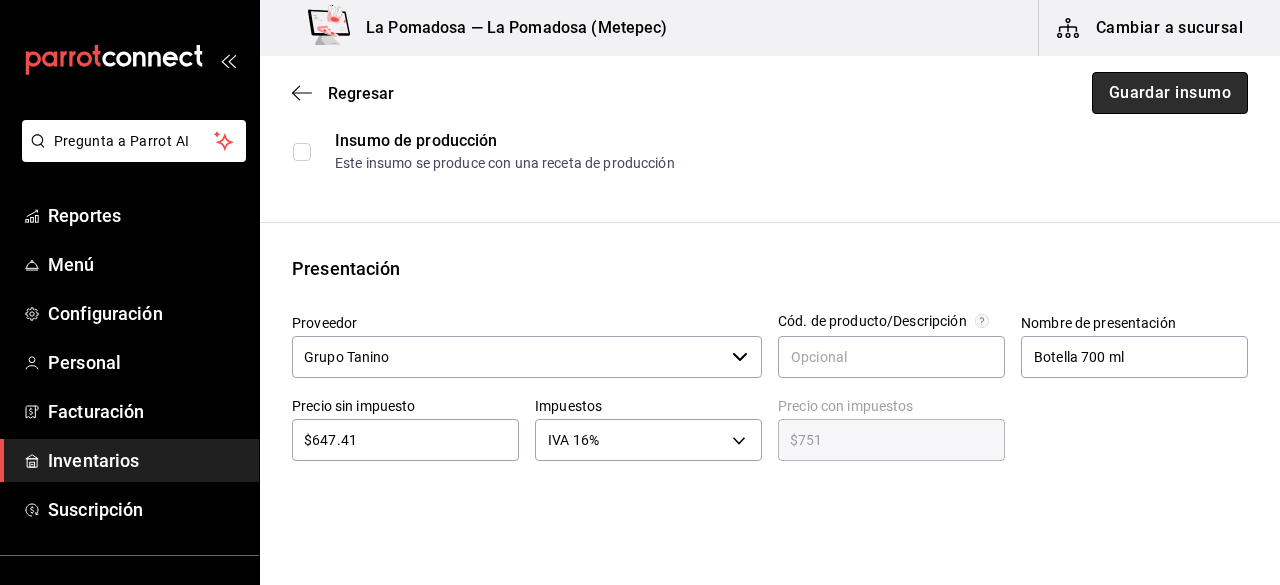 click on "Guardar insumo" at bounding box center (1170, 93) 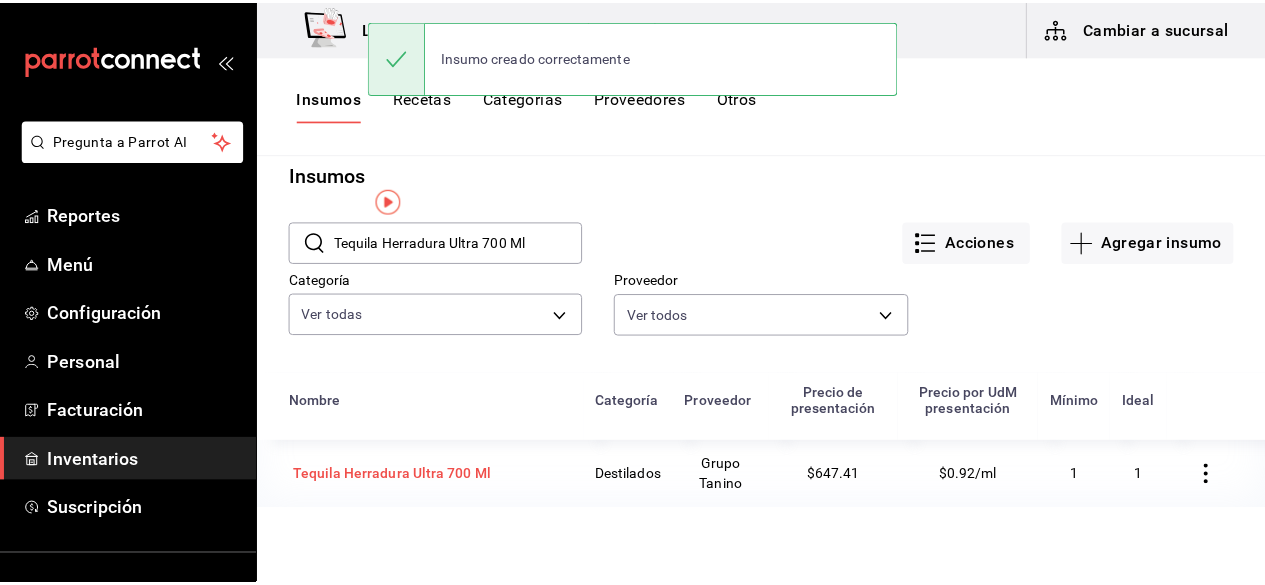 scroll, scrollTop: 0, scrollLeft: 0, axis: both 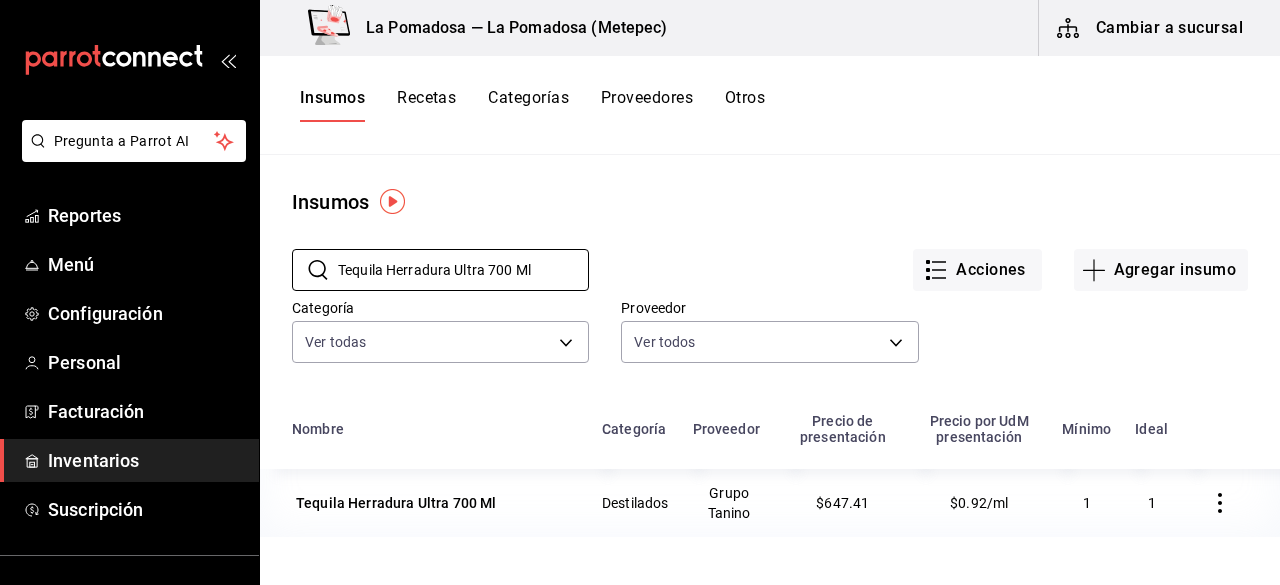 drag, startPoint x: 549, startPoint y: 263, endPoint x: 221, endPoint y: 239, distance: 328.87686 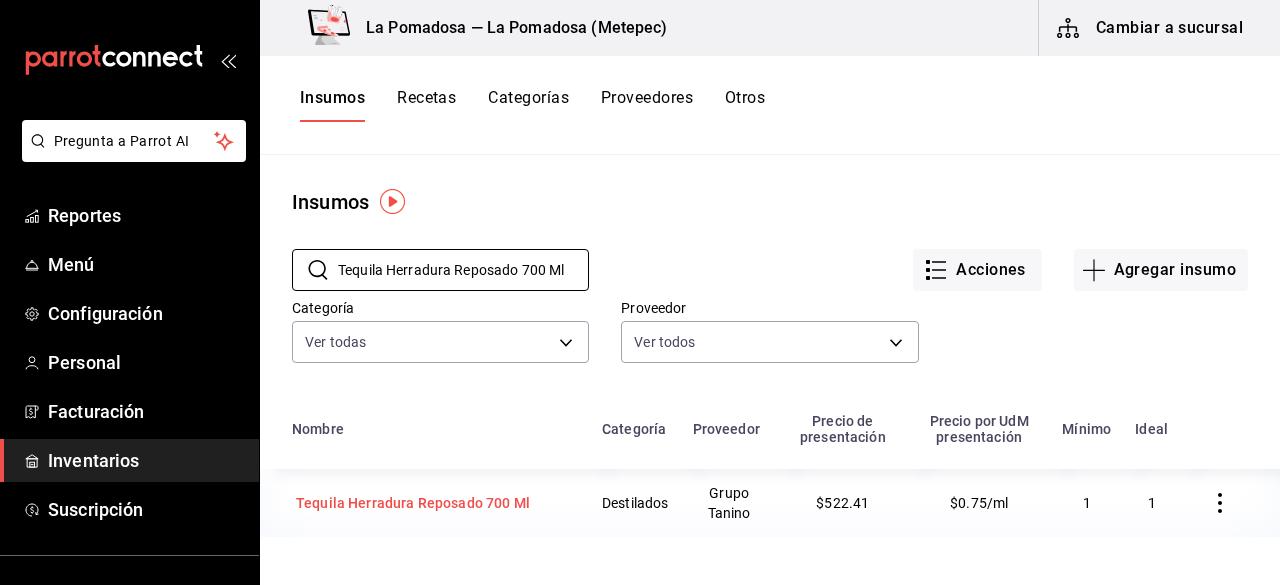 type on "Tequila Herradura Reposado 700 Ml" 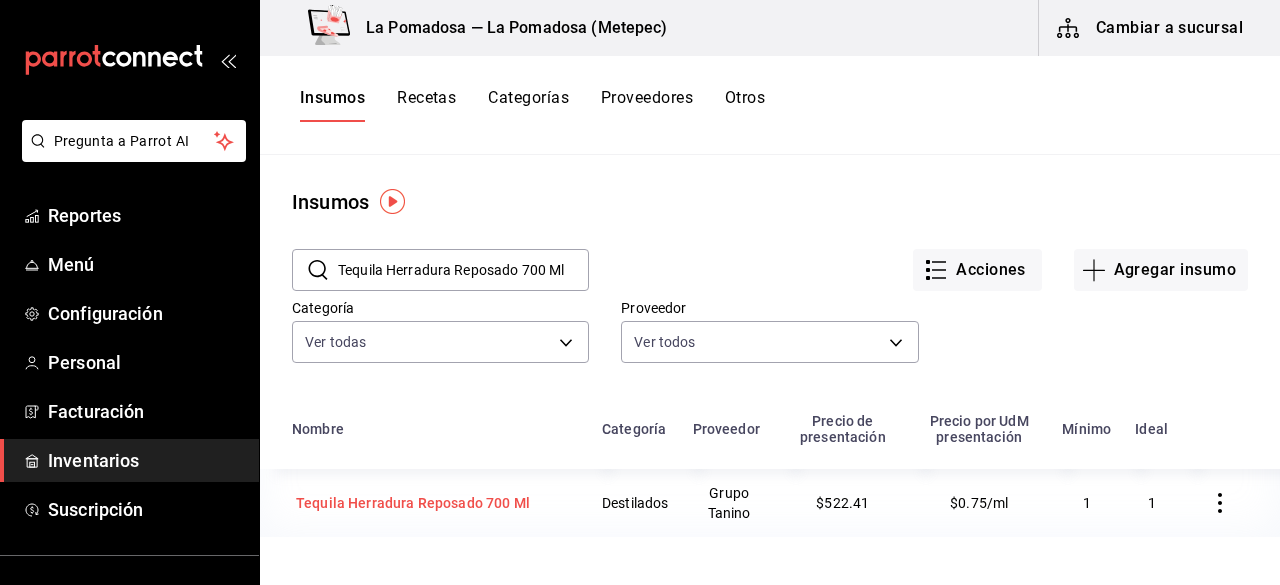 click on "Tequila Herradura Reposado 700 Ml" at bounding box center (413, 503) 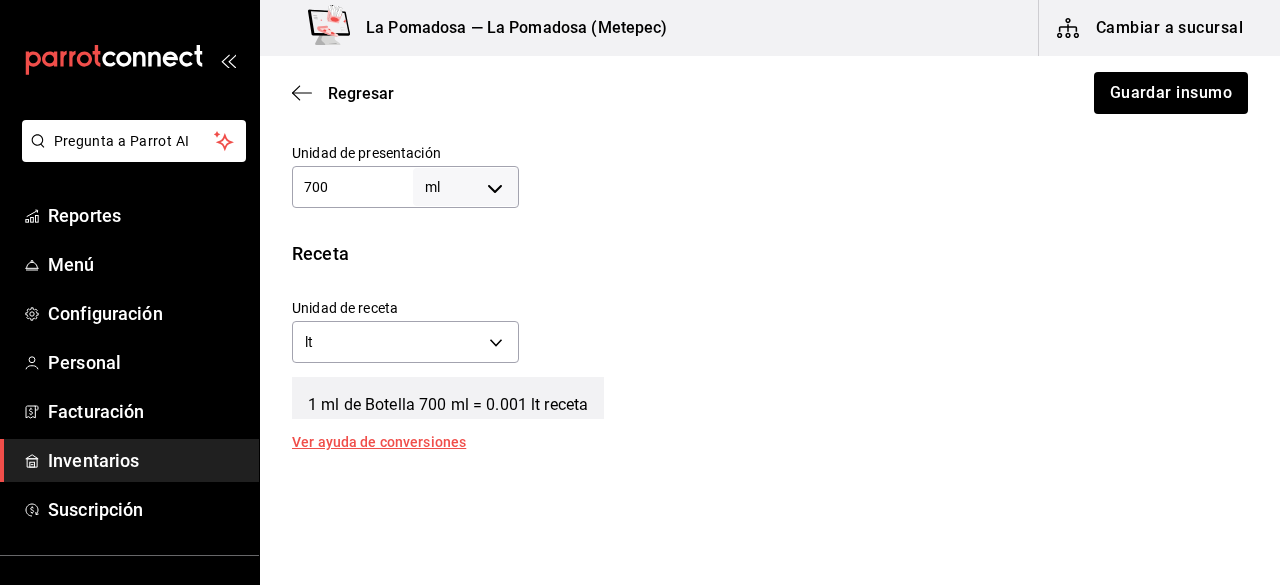 scroll, scrollTop: 627, scrollLeft: 0, axis: vertical 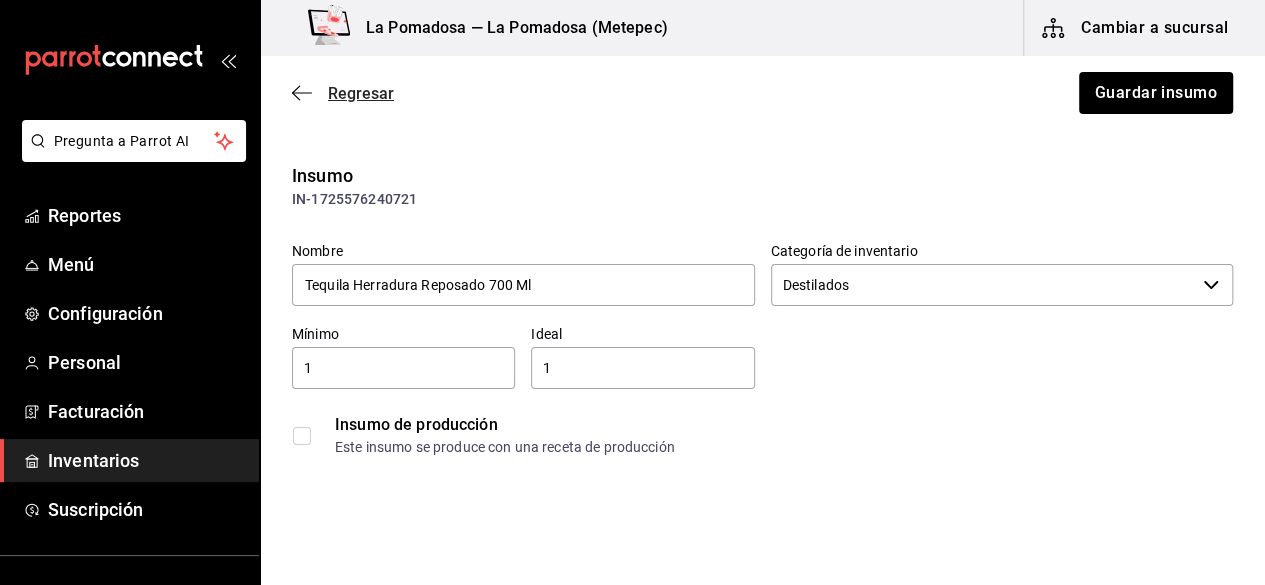 click on "Regresar" at bounding box center [361, 93] 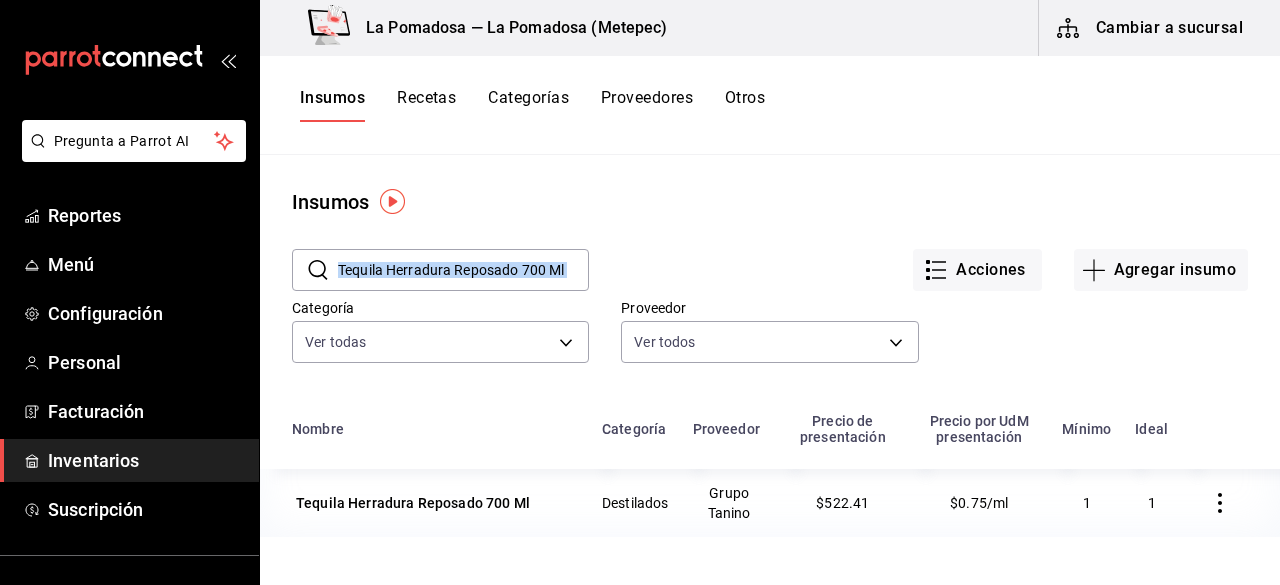 drag, startPoint x: 336, startPoint y: 267, endPoint x: 697, endPoint y: 256, distance: 361.16754 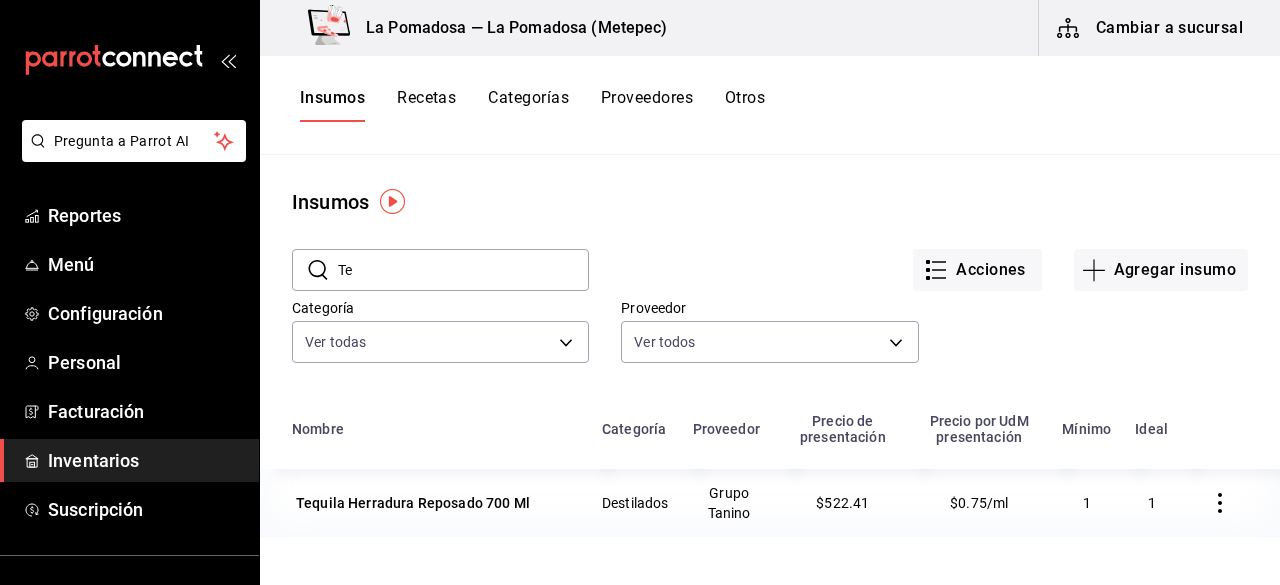 type on "T" 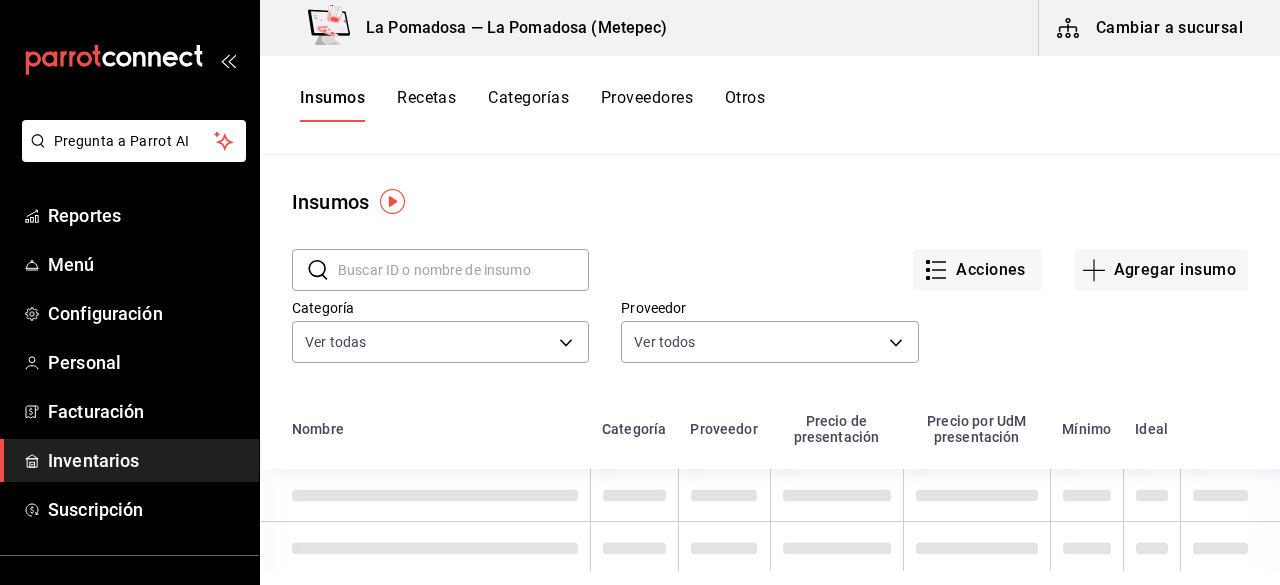 paste on "Tequila [PERSON_NAME] Reposado 700 Ml" 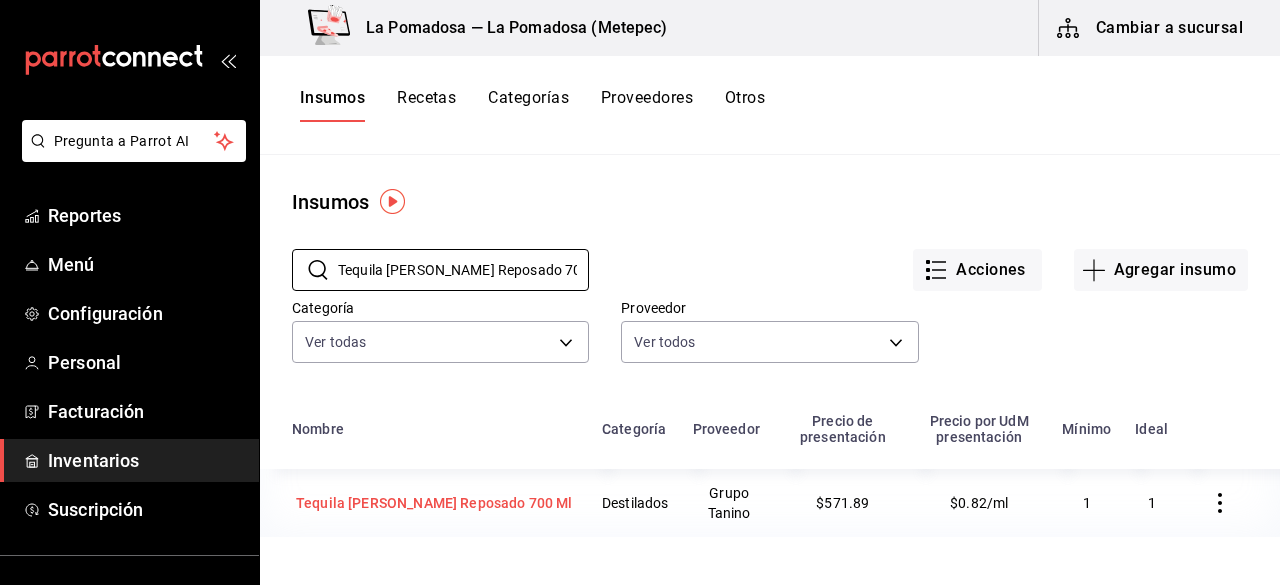type on "Tequila [PERSON_NAME] Reposado 700 Ml" 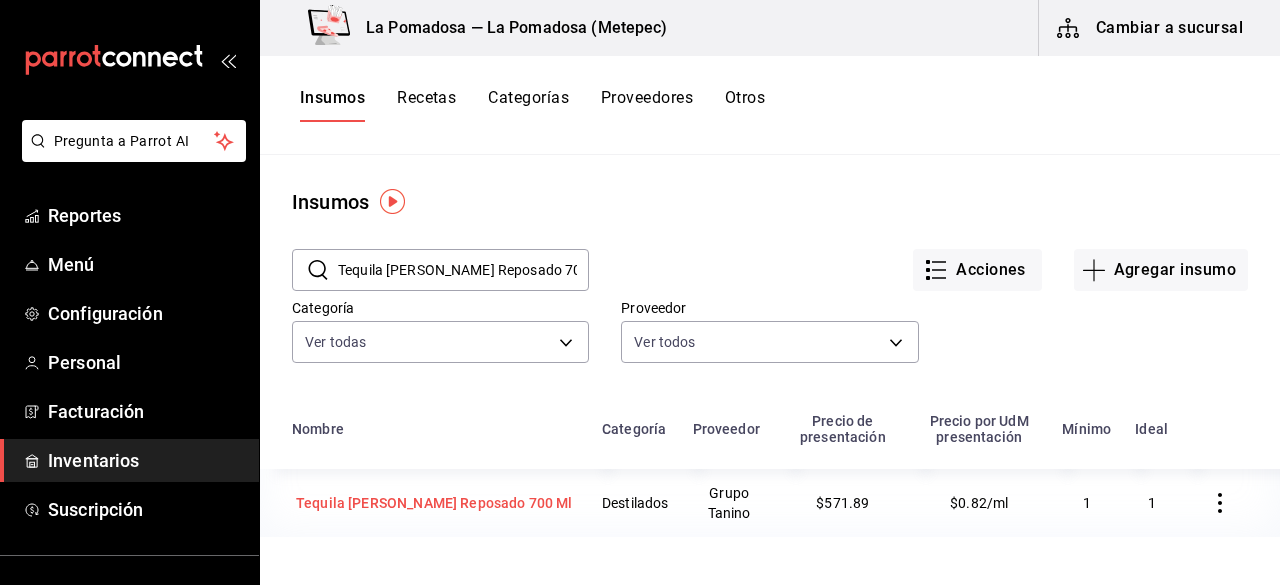 click on "Tequila [PERSON_NAME] Reposado 700 Ml" at bounding box center (435, 503) 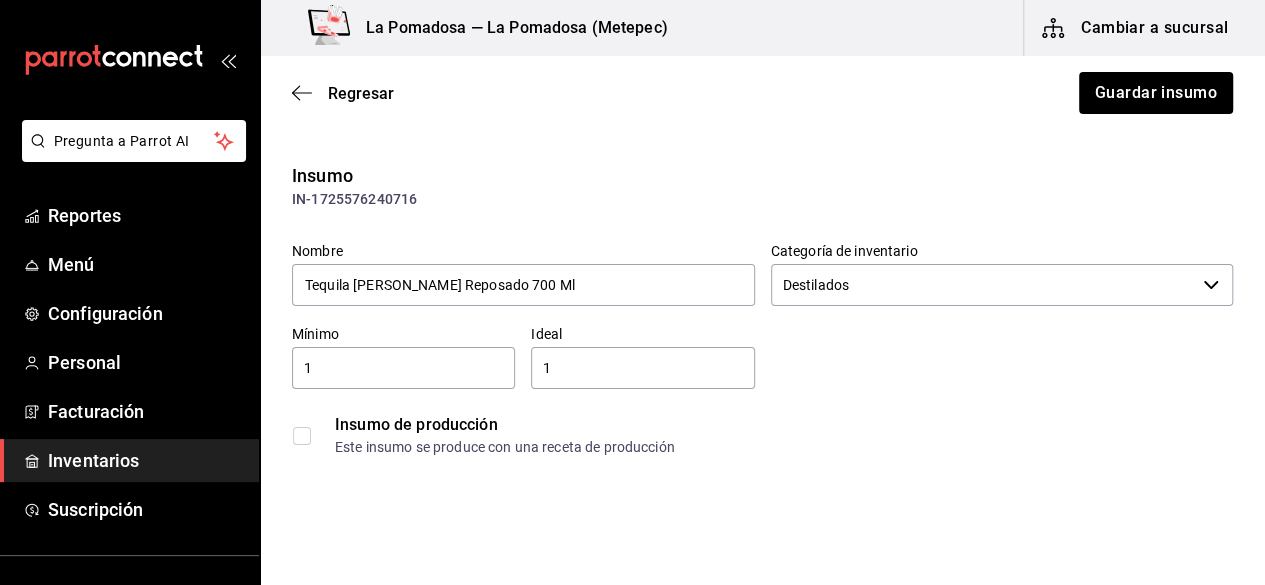 scroll, scrollTop: 34, scrollLeft: 0, axis: vertical 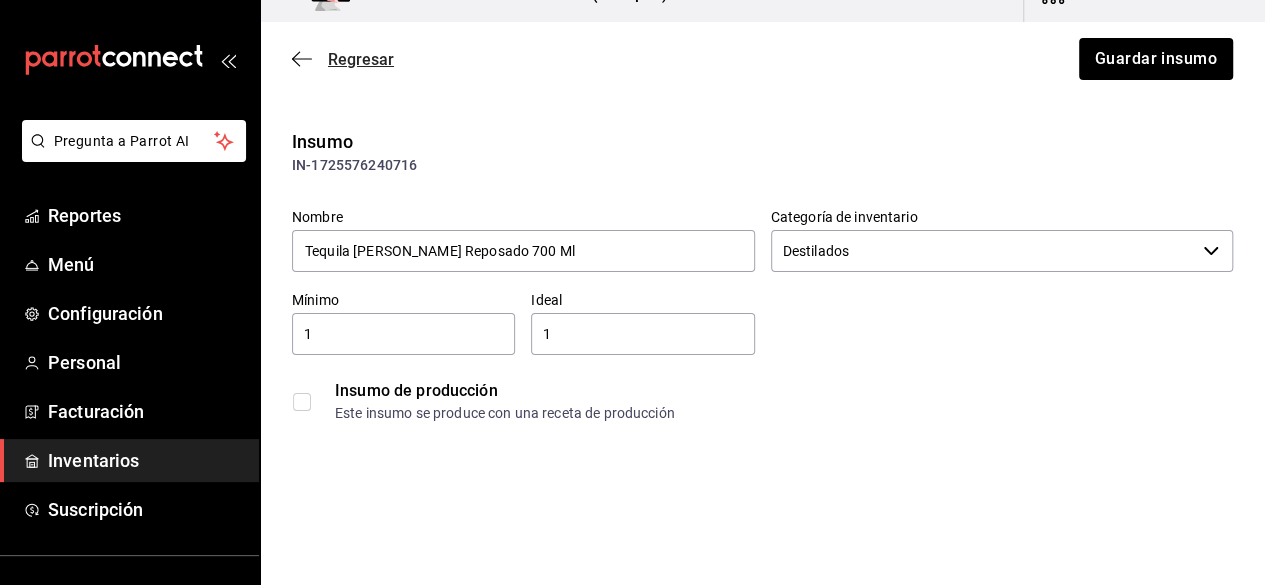 click on "Regresar" at bounding box center [361, 59] 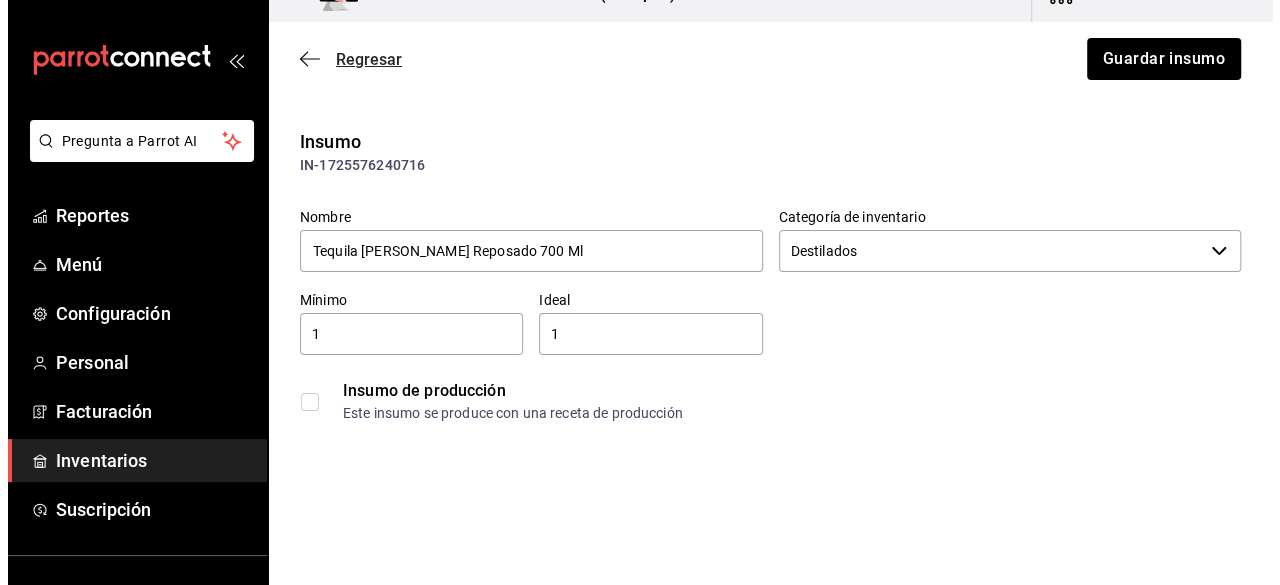 scroll, scrollTop: 0, scrollLeft: 0, axis: both 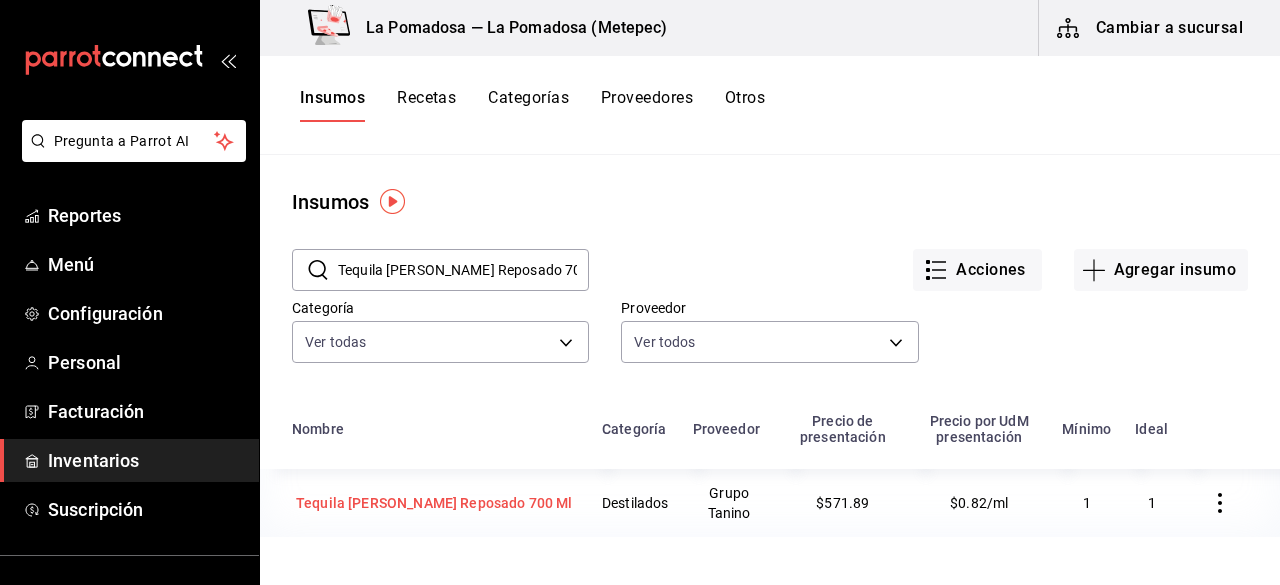 click on "Tequila [PERSON_NAME] Reposado 700 Ml" at bounding box center [434, 503] 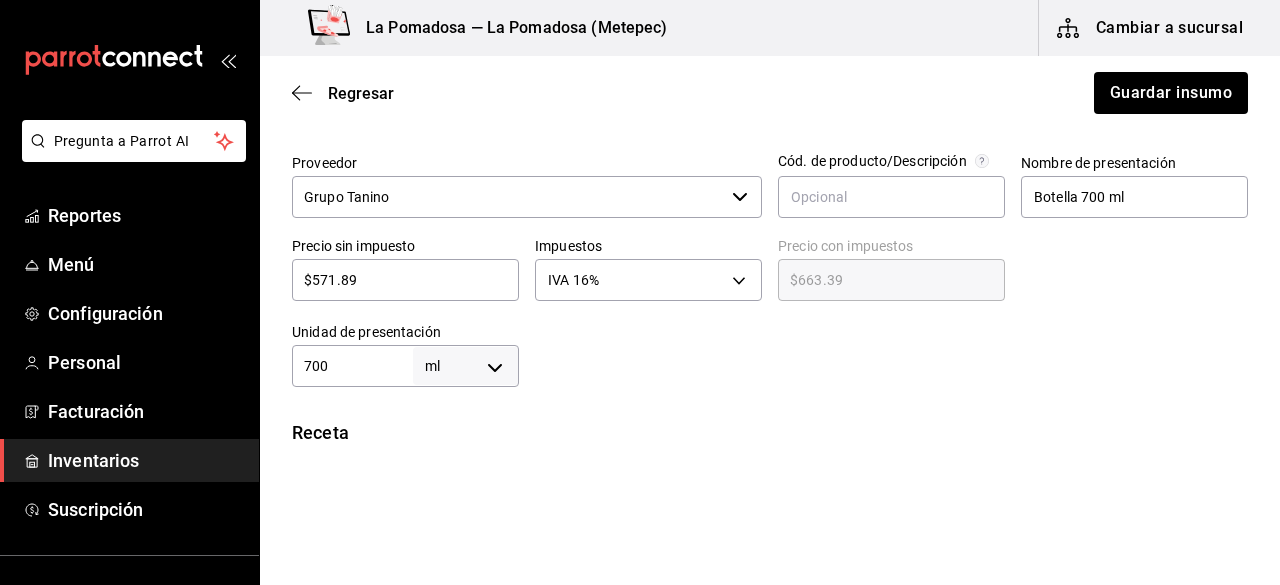 scroll, scrollTop: 127, scrollLeft: 0, axis: vertical 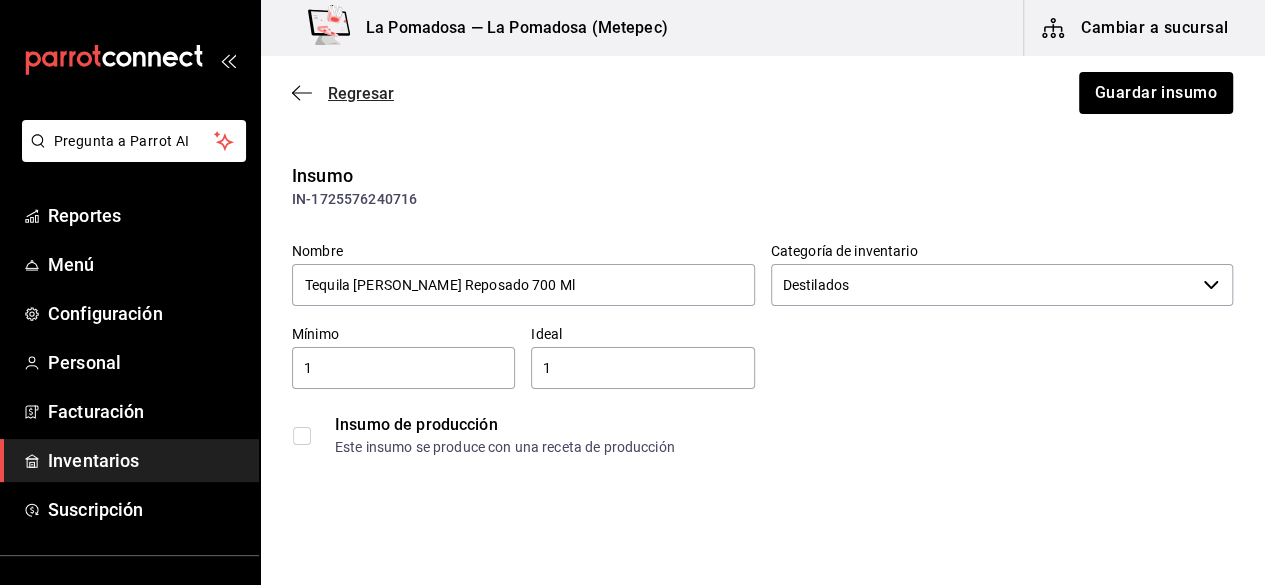 click on "Regresar" at bounding box center [361, 93] 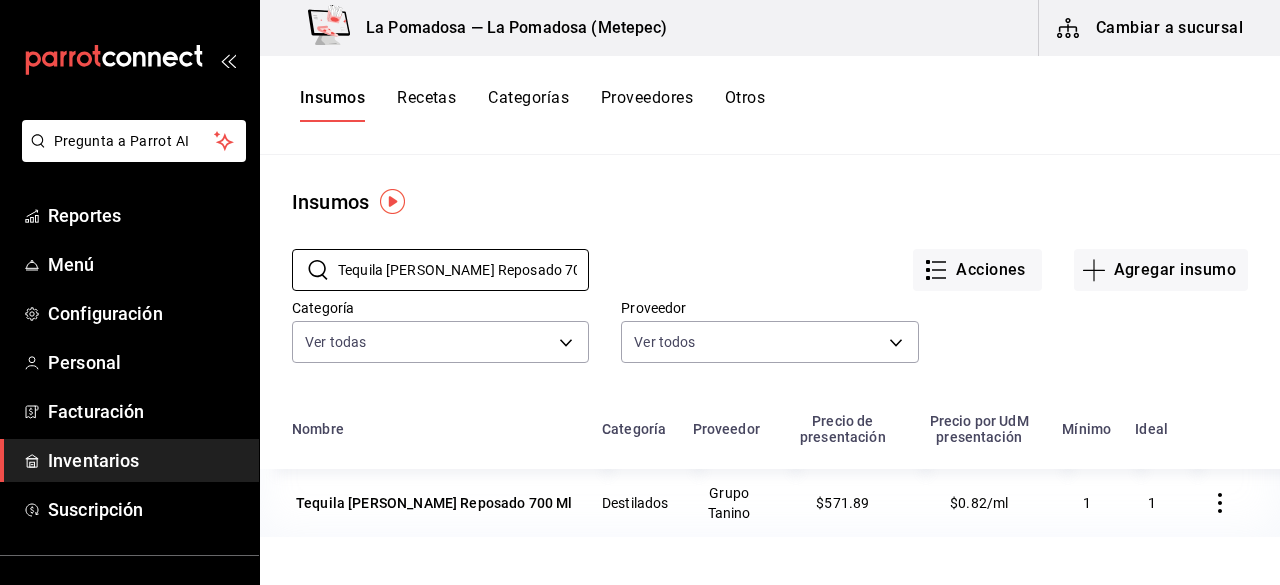 drag, startPoint x: 340, startPoint y: 268, endPoint x: 681, endPoint y: 254, distance: 341.28726 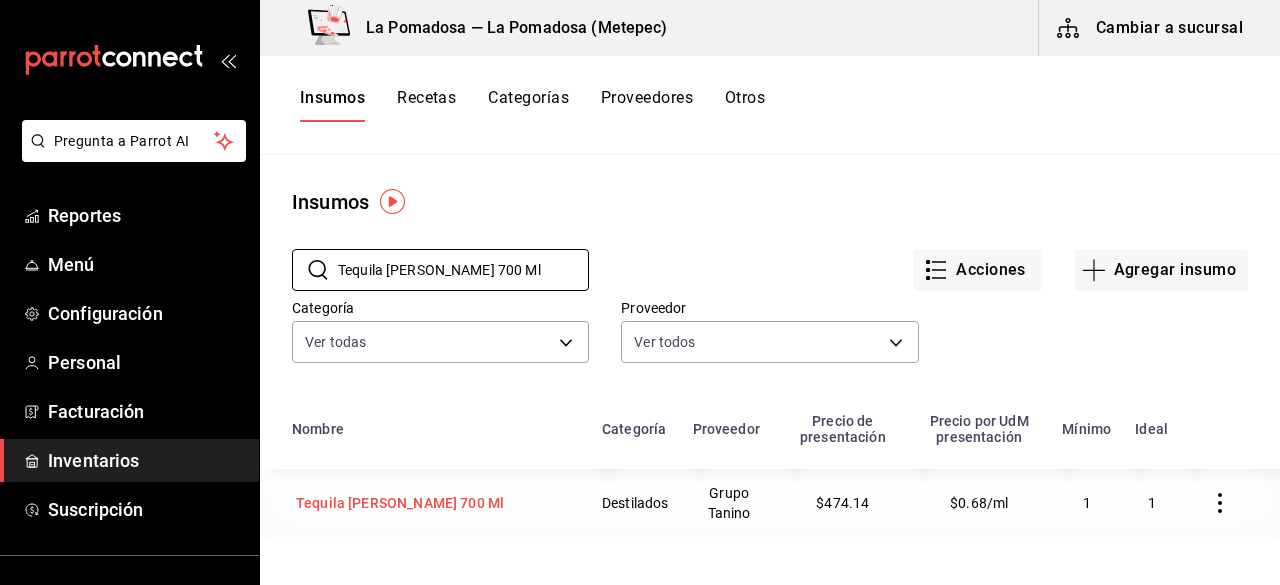 type on "Tequila [PERSON_NAME] 700 Ml" 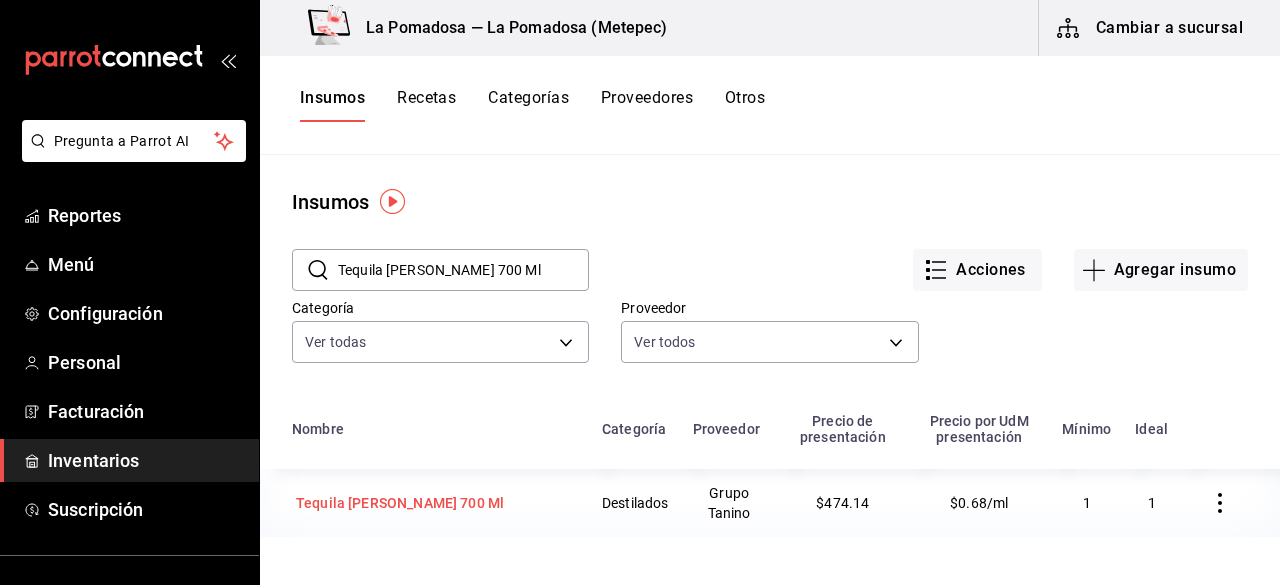 click on "Tequila [PERSON_NAME] 700 Ml" at bounding box center [400, 503] 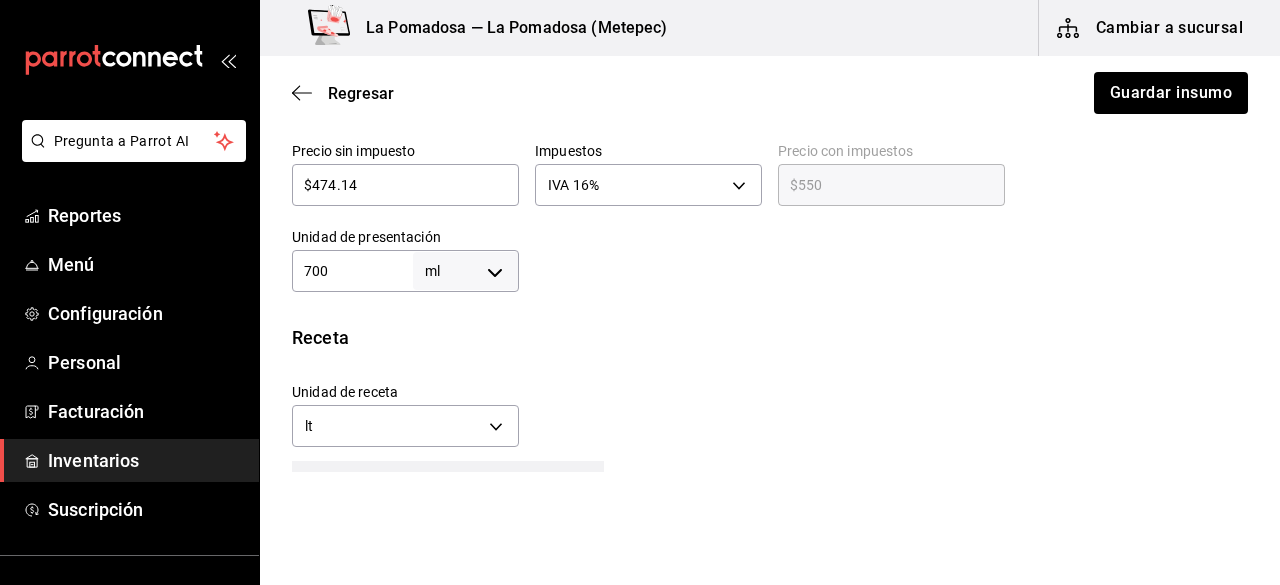 scroll, scrollTop: 540, scrollLeft: 0, axis: vertical 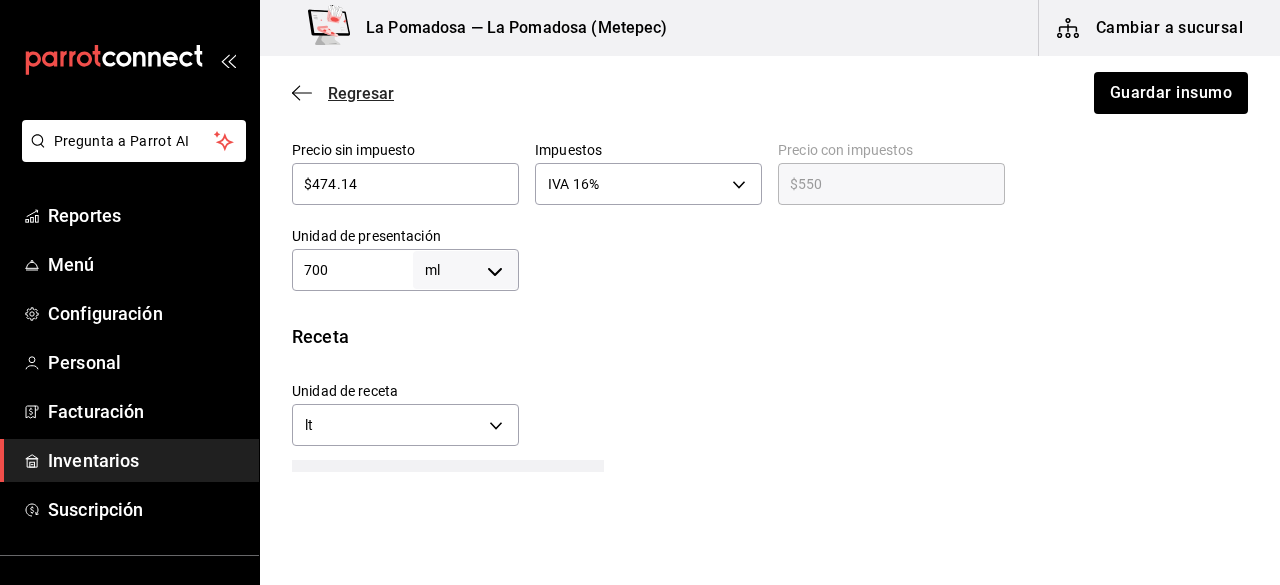 click on "Regresar" at bounding box center (361, 93) 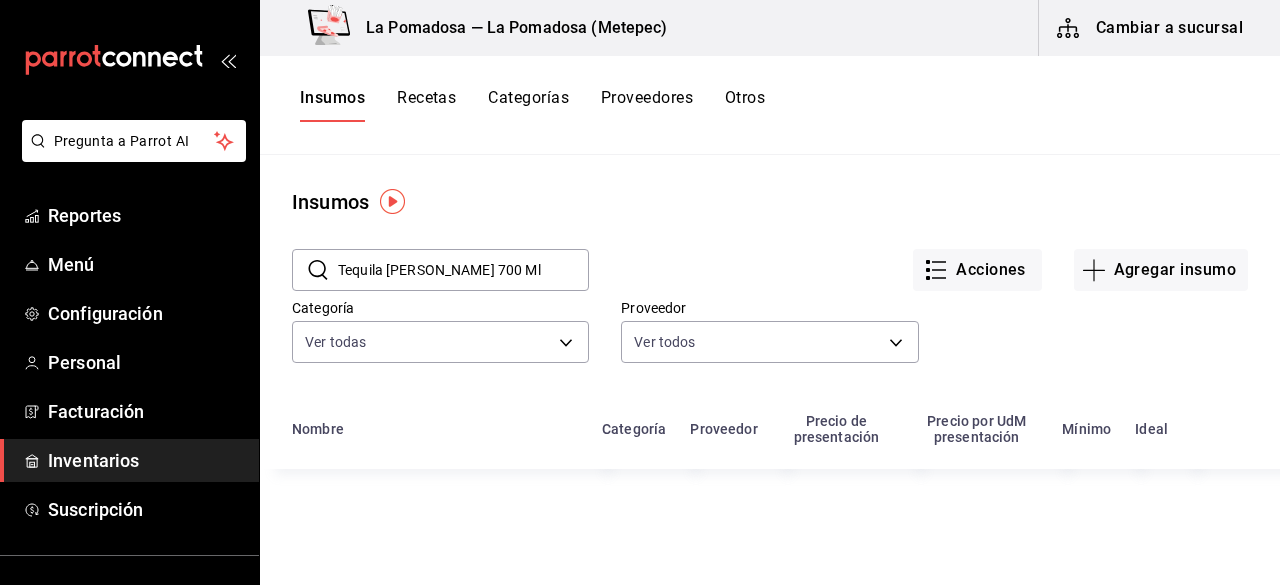 scroll, scrollTop: 246, scrollLeft: 0, axis: vertical 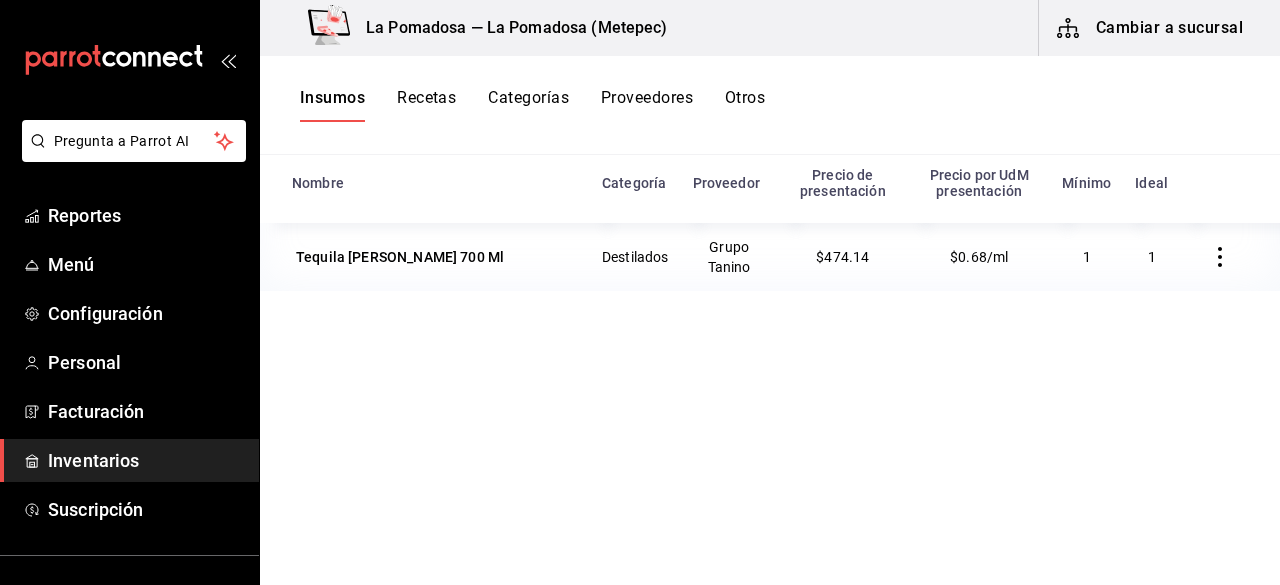 click on "Inventarios" at bounding box center [129, 460] 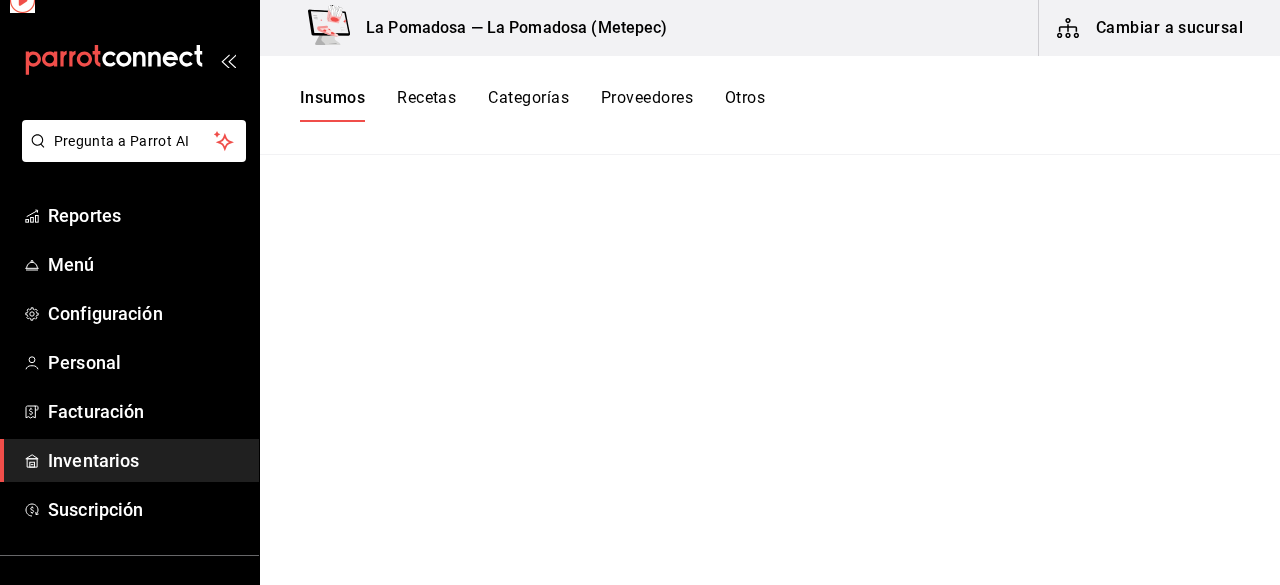 scroll, scrollTop: 0, scrollLeft: 0, axis: both 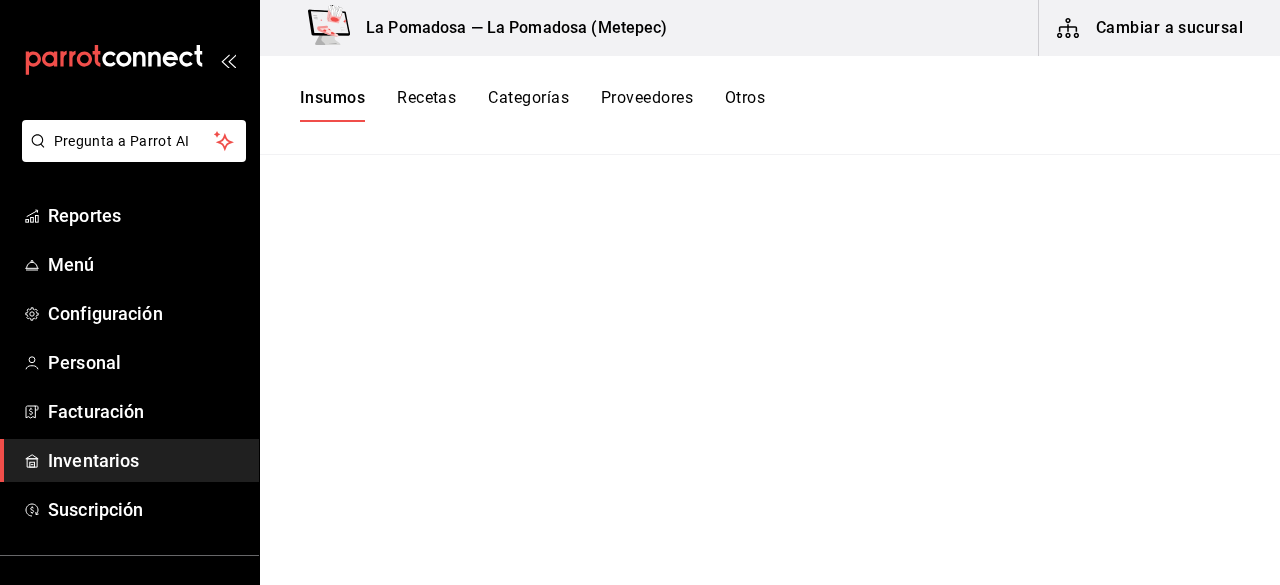 drag, startPoint x: 364, startPoint y: 86, endPoint x: 340, endPoint y: 99, distance: 27.294687 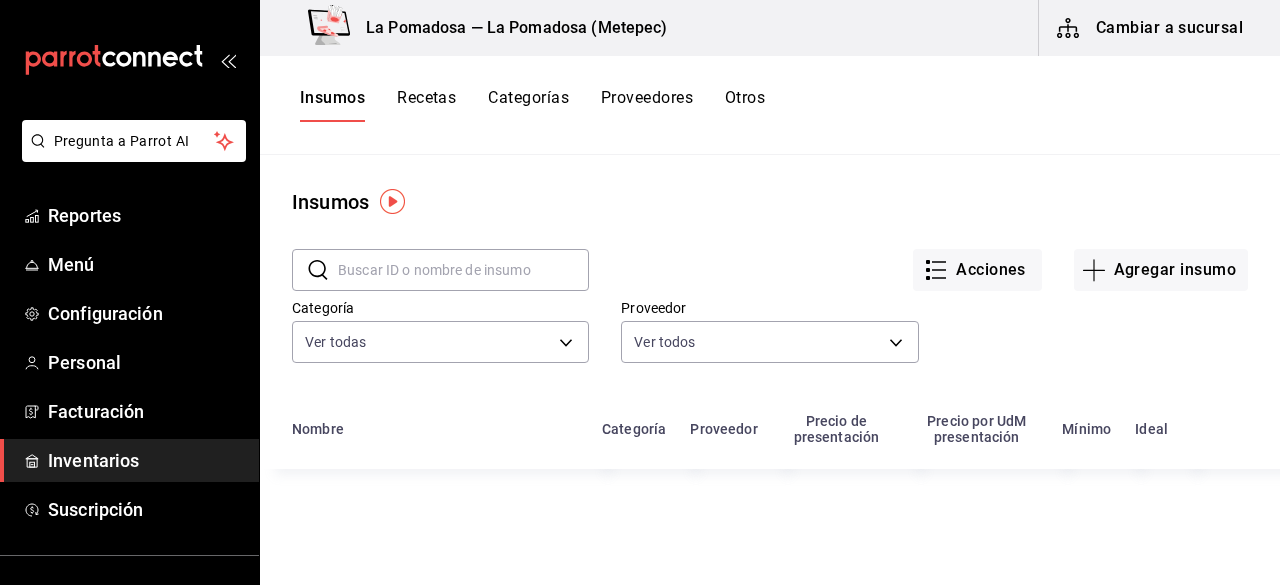 click at bounding box center [463, 270] 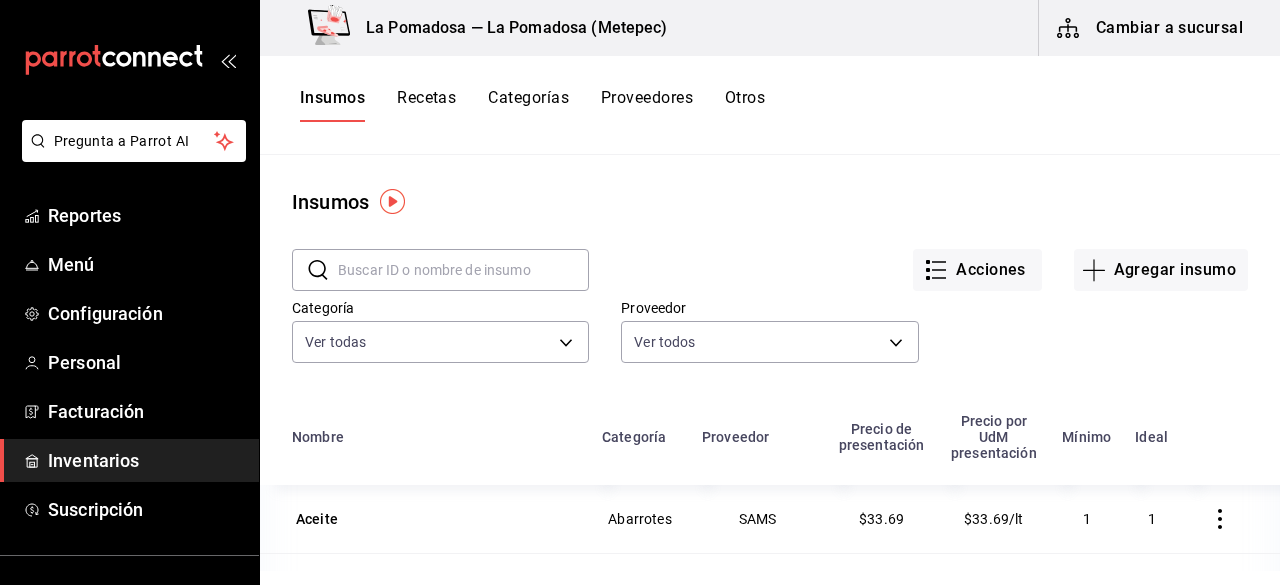 paste on "Tequila [PERSON_NAME] 70 700 Ml" 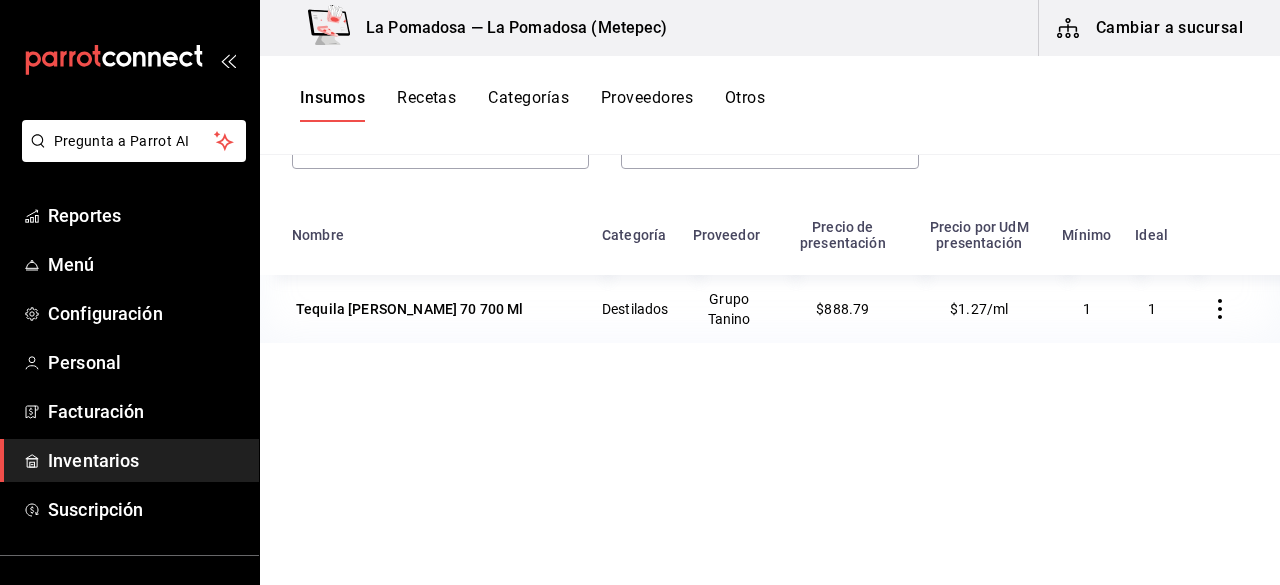 scroll, scrollTop: 0, scrollLeft: 0, axis: both 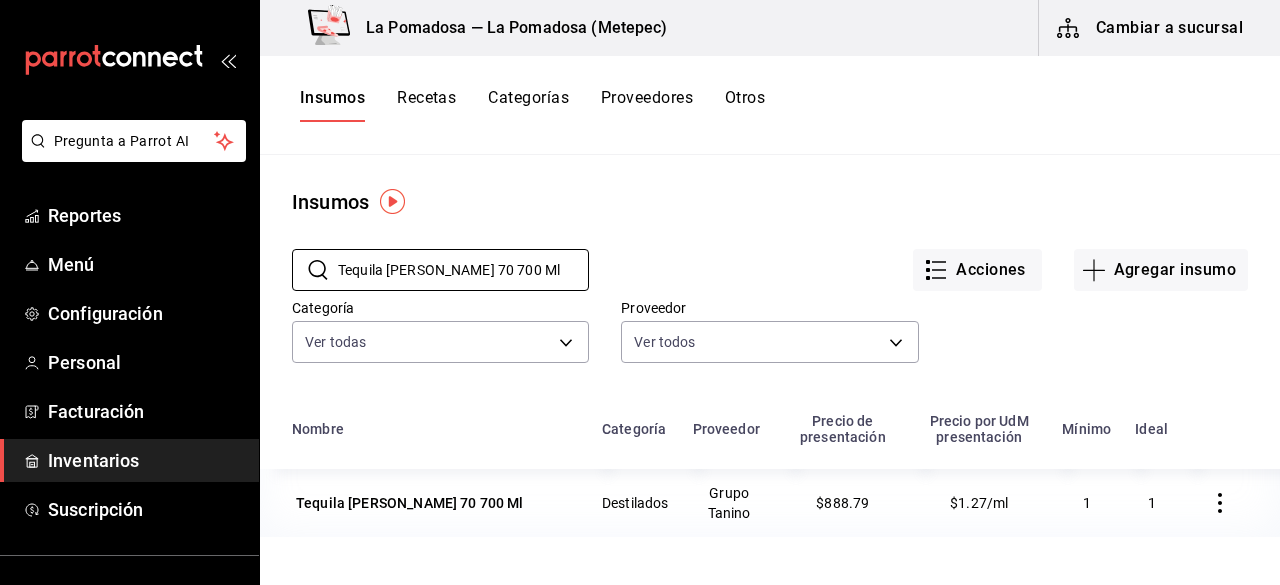 type on "Tequila [PERSON_NAME] 70 700 Ml" 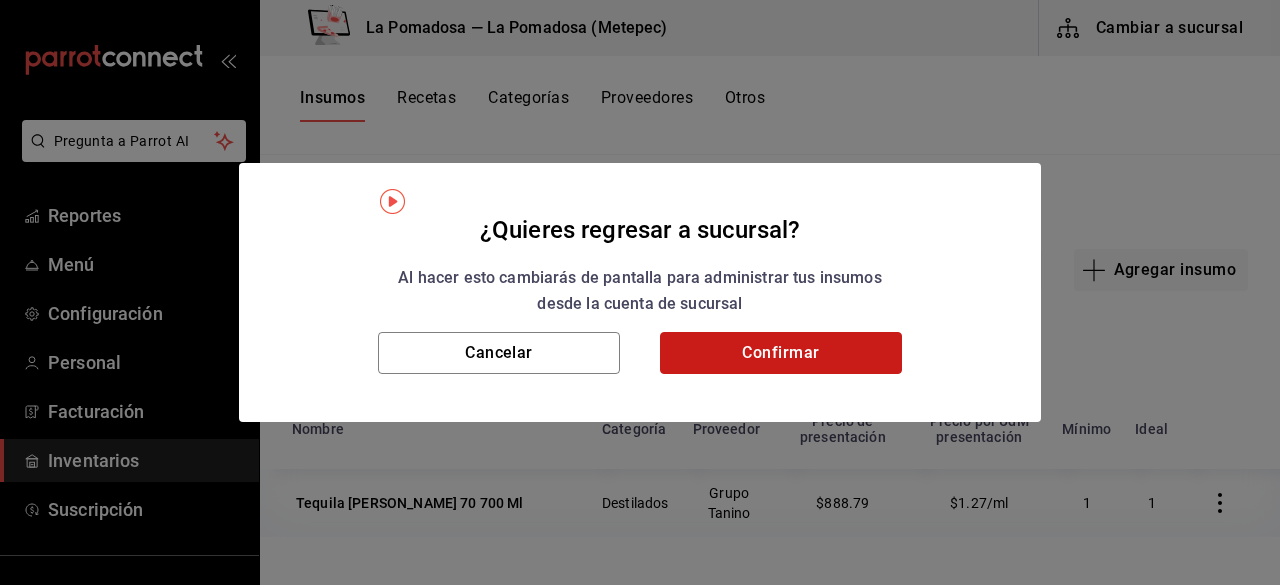click on "Confirmar" at bounding box center (781, 353) 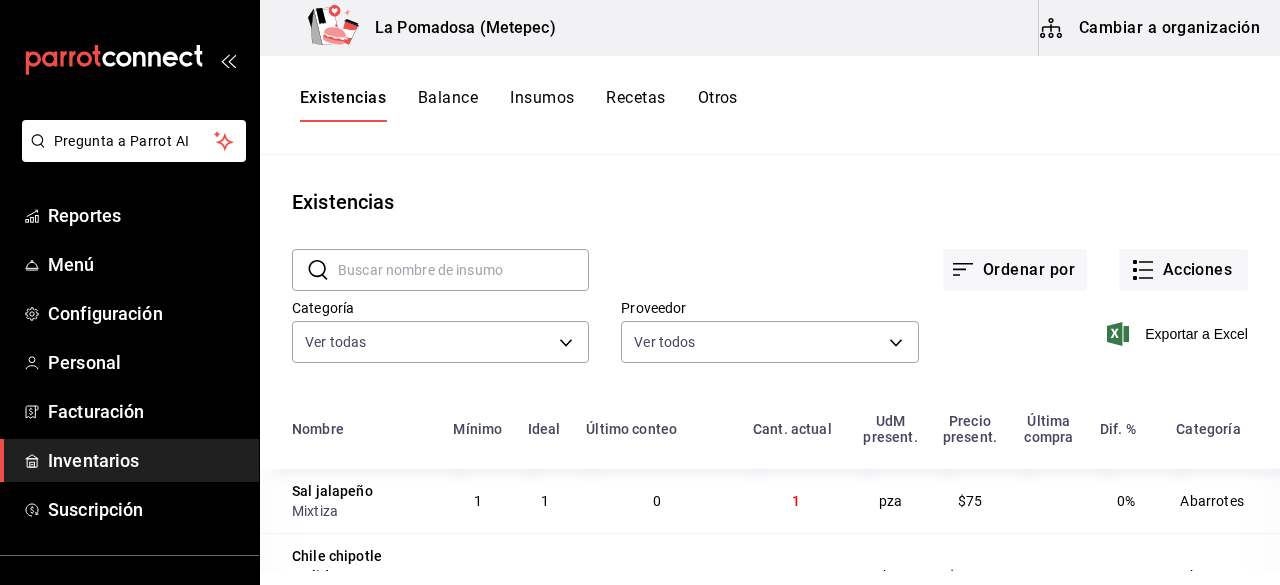click at bounding box center (463, 270) 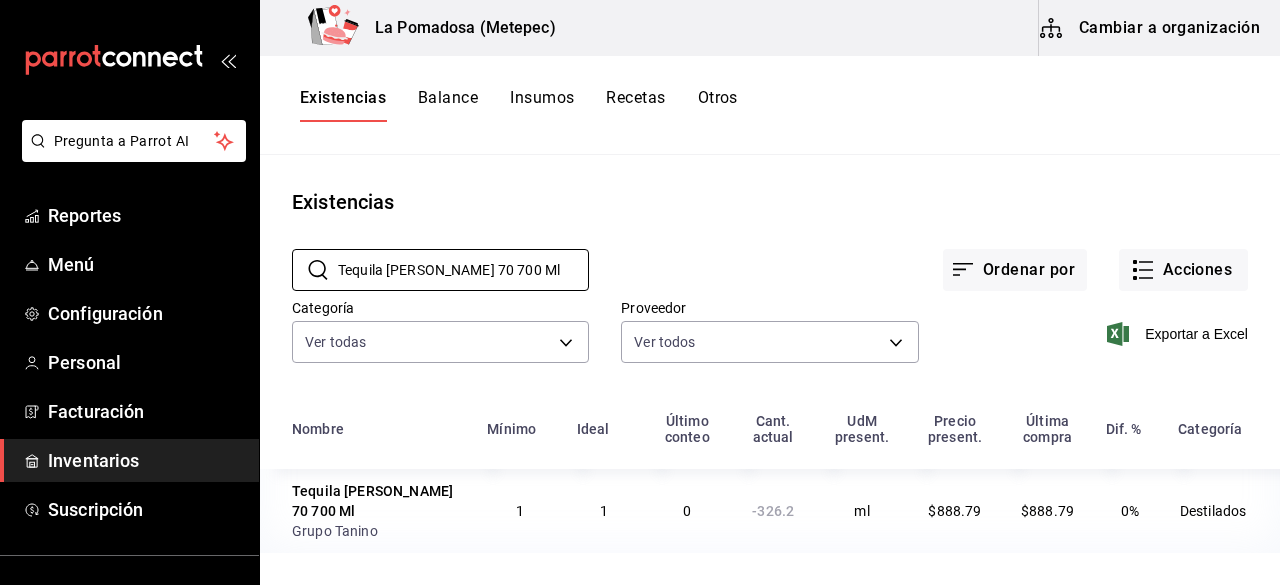 type on "Tequila [PERSON_NAME] 70 700 Ml" 